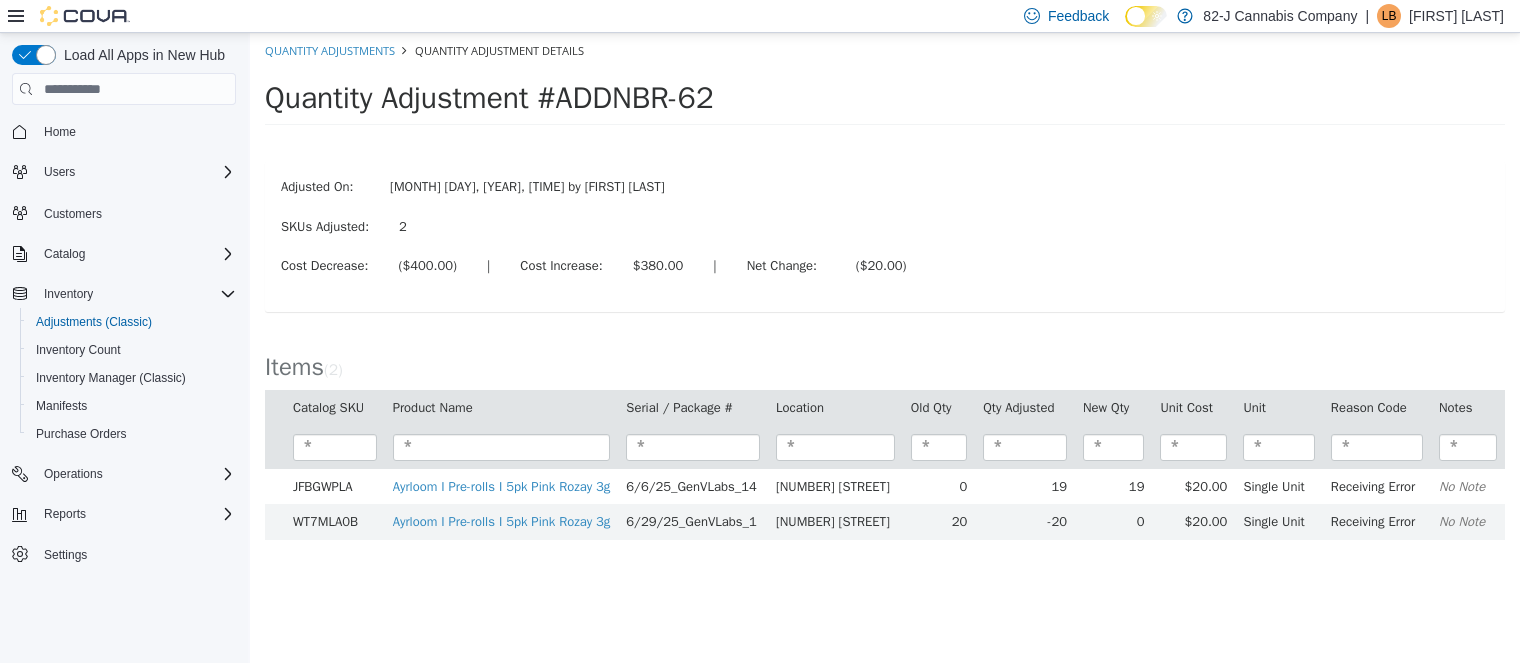 scroll, scrollTop: 0, scrollLeft: 0, axis: both 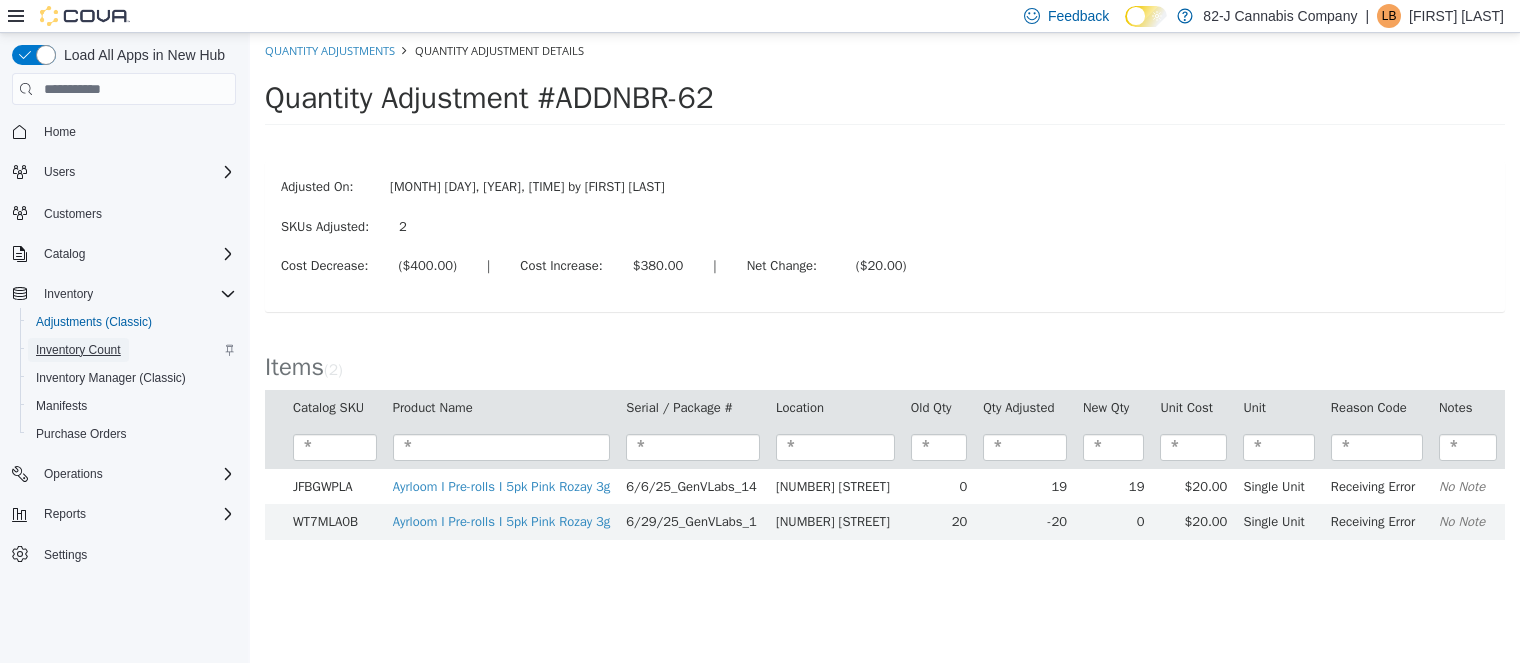 click on "Inventory Count" at bounding box center [78, 350] 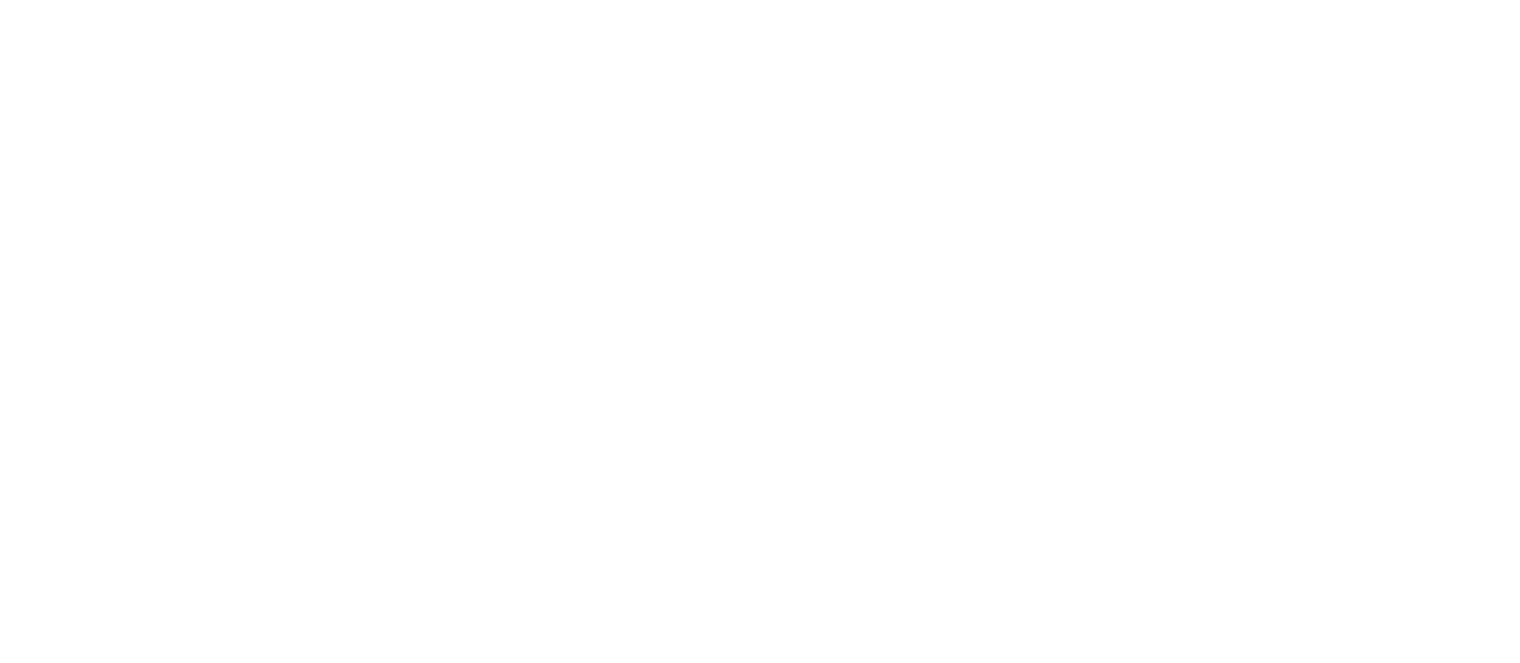 scroll, scrollTop: 0, scrollLeft: 0, axis: both 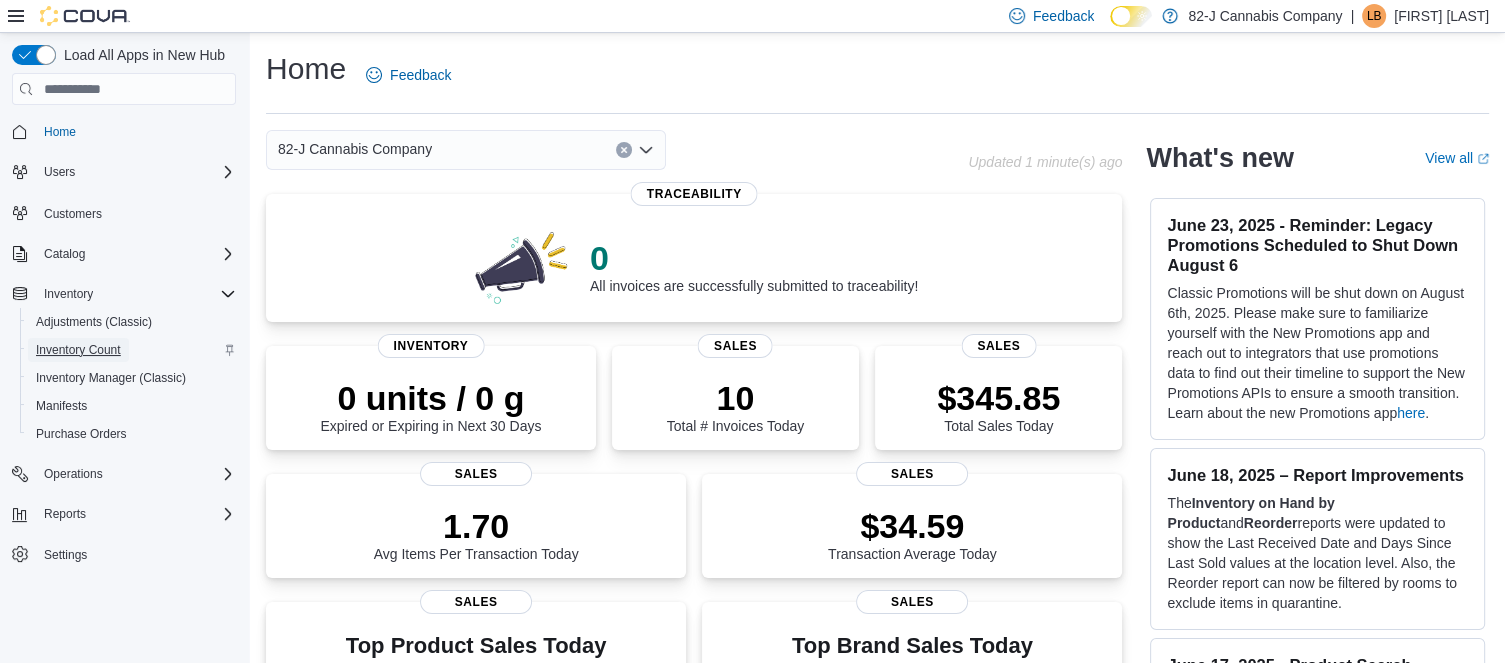 click on "Inventory Count" at bounding box center [78, 350] 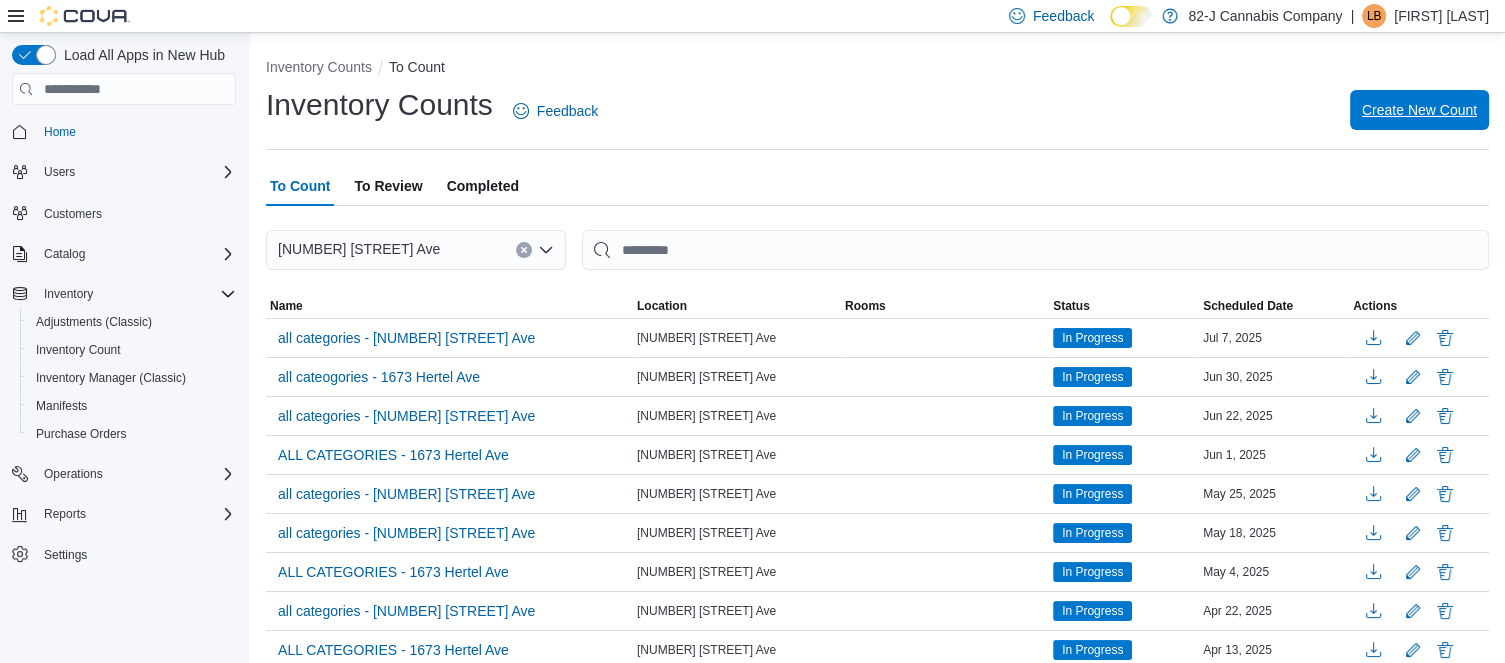 click on "Create New Count" at bounding box center (1419, 110) 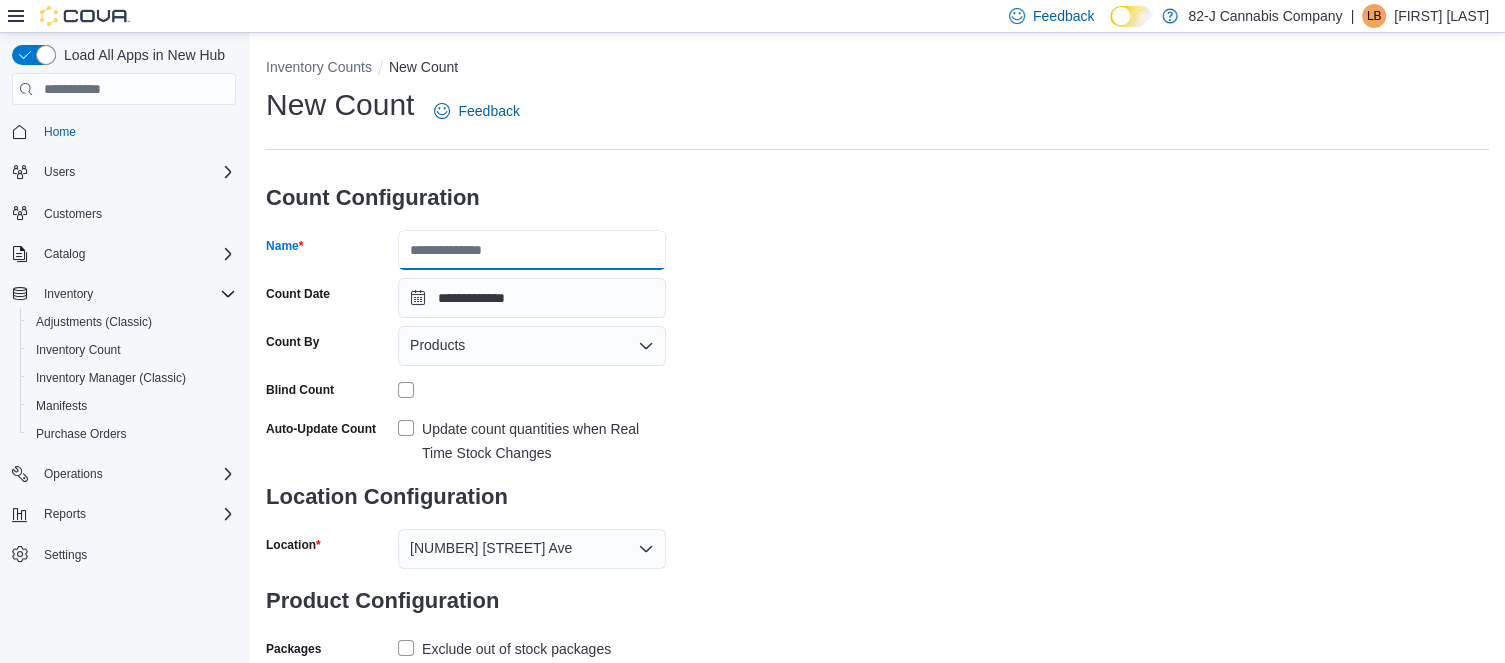 click on "Name" at bounding box center [532, 250] 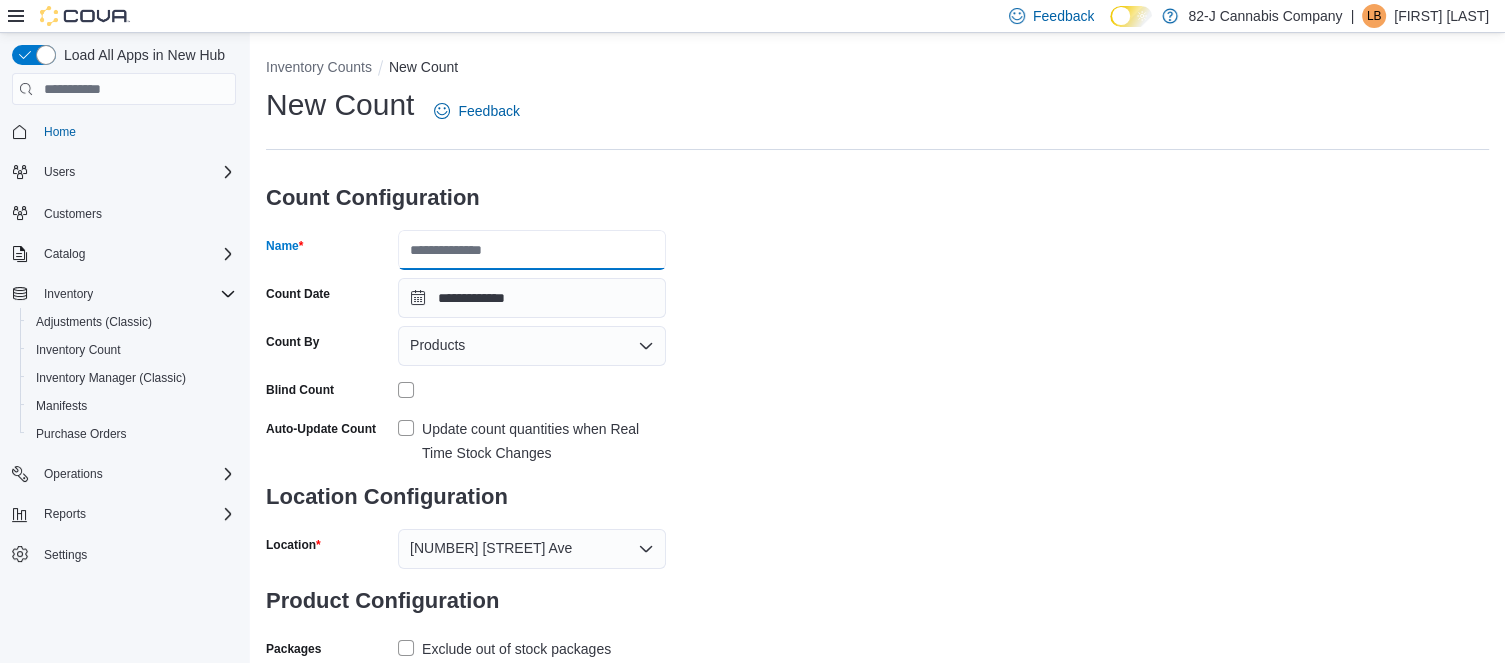 type on "**********" 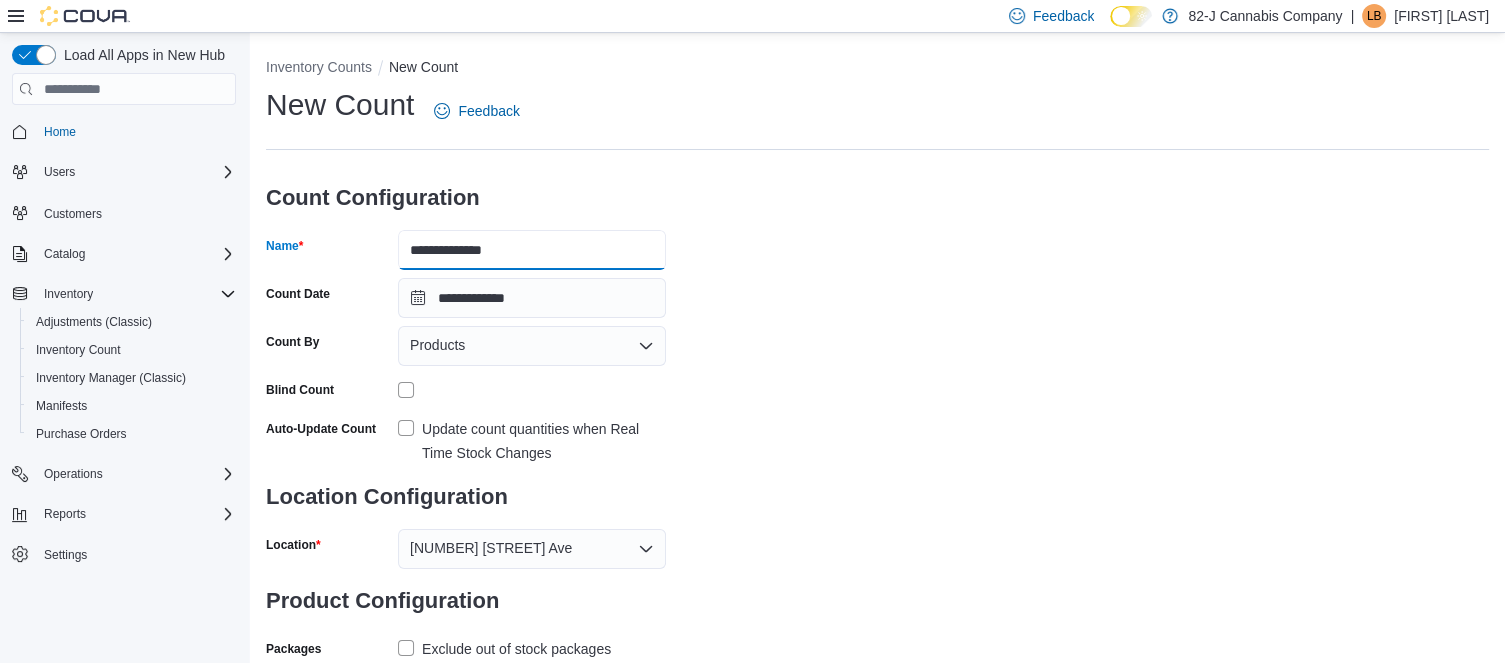 scroll, scrollTop: 104, scrollLeft: 0, axis: vertical 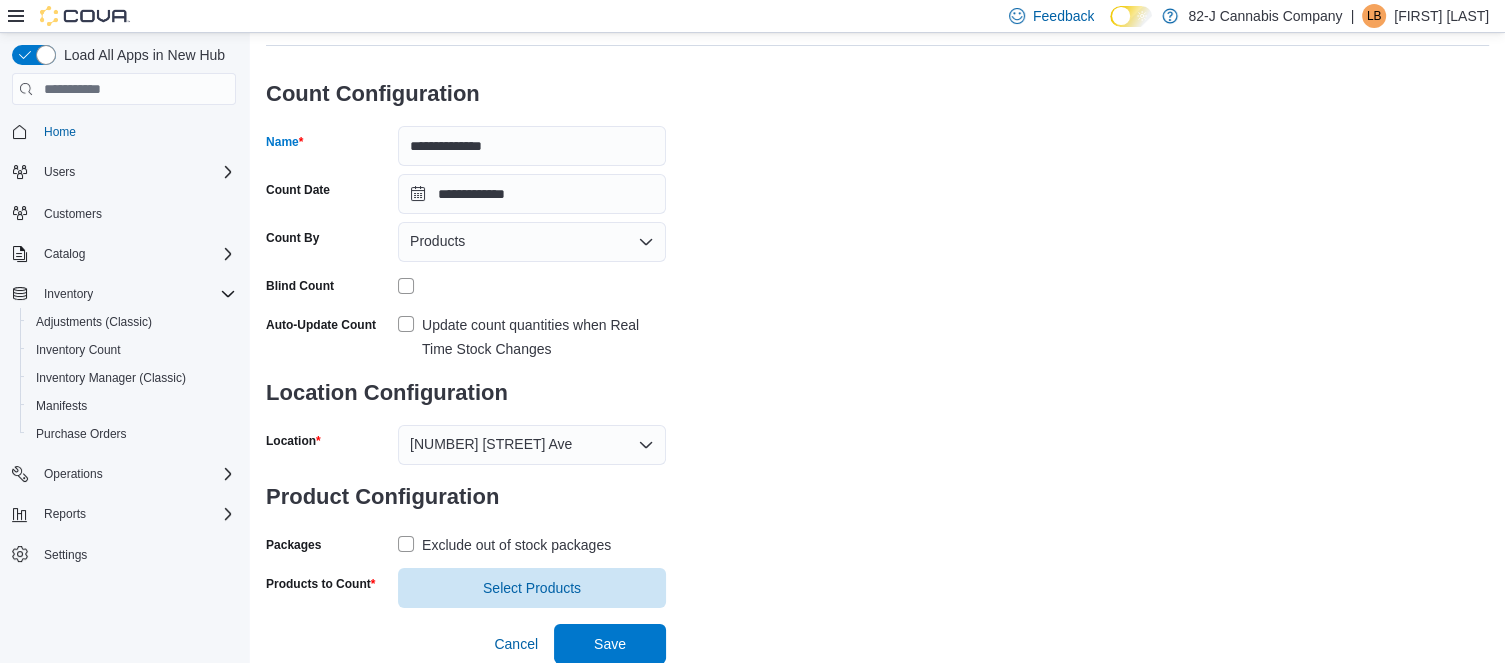 click on "Update count quantities when Real Time Stock Changes" at bounding box center [532, 337] 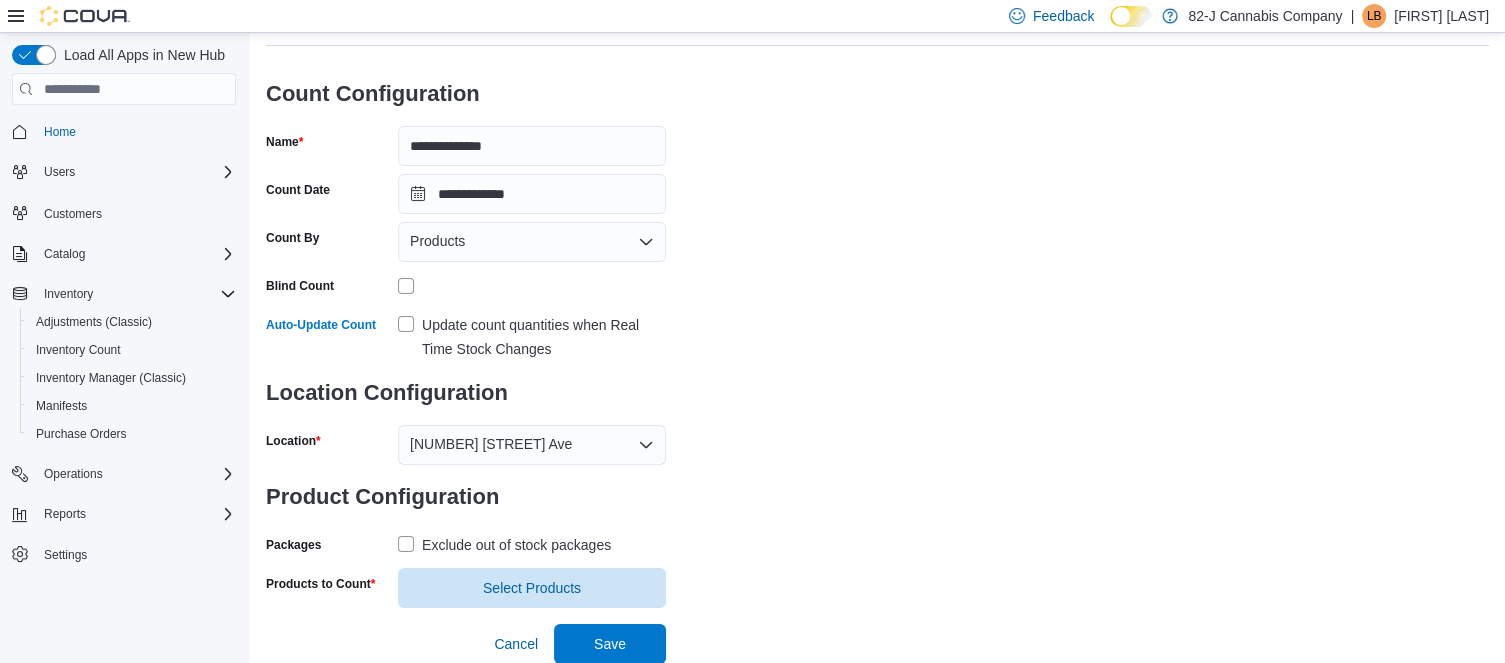 click on "Exclude out of stock packages" at bounding box center (504, 545) 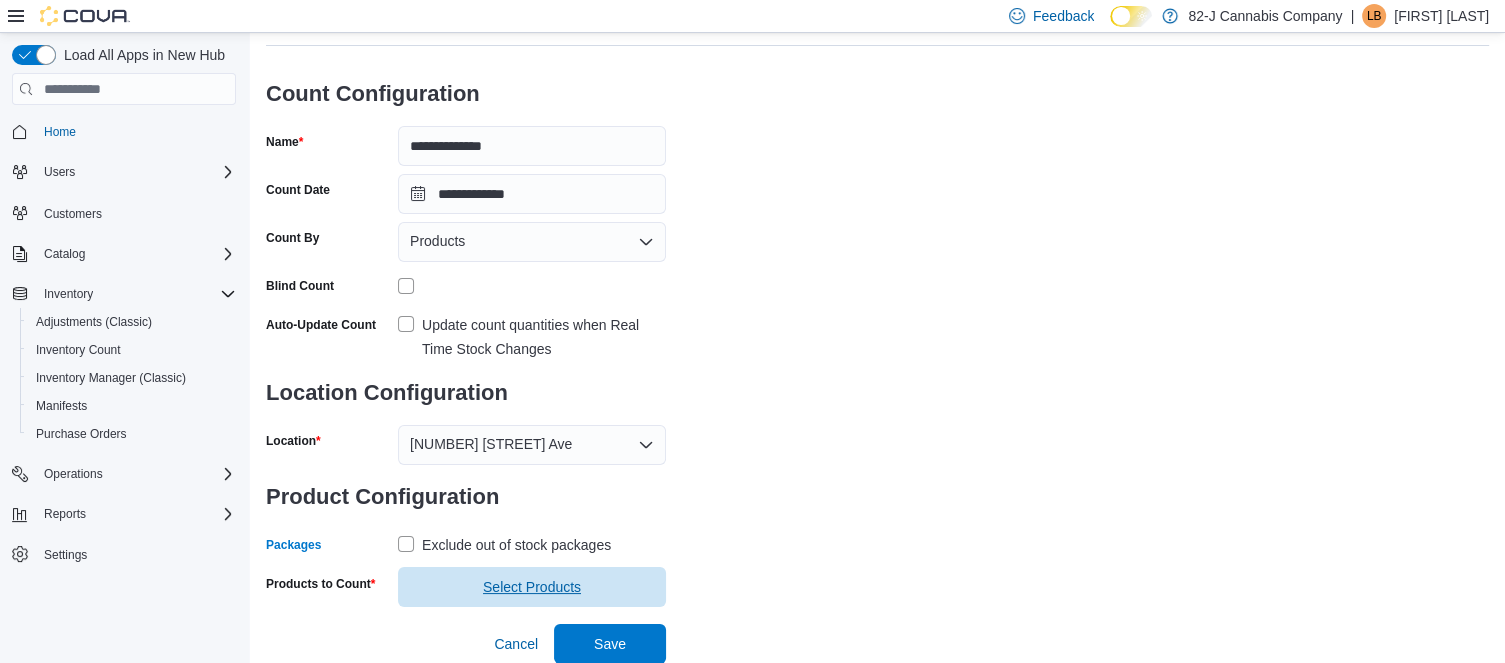 click on "Select Products" at bounding box center [532, 587] 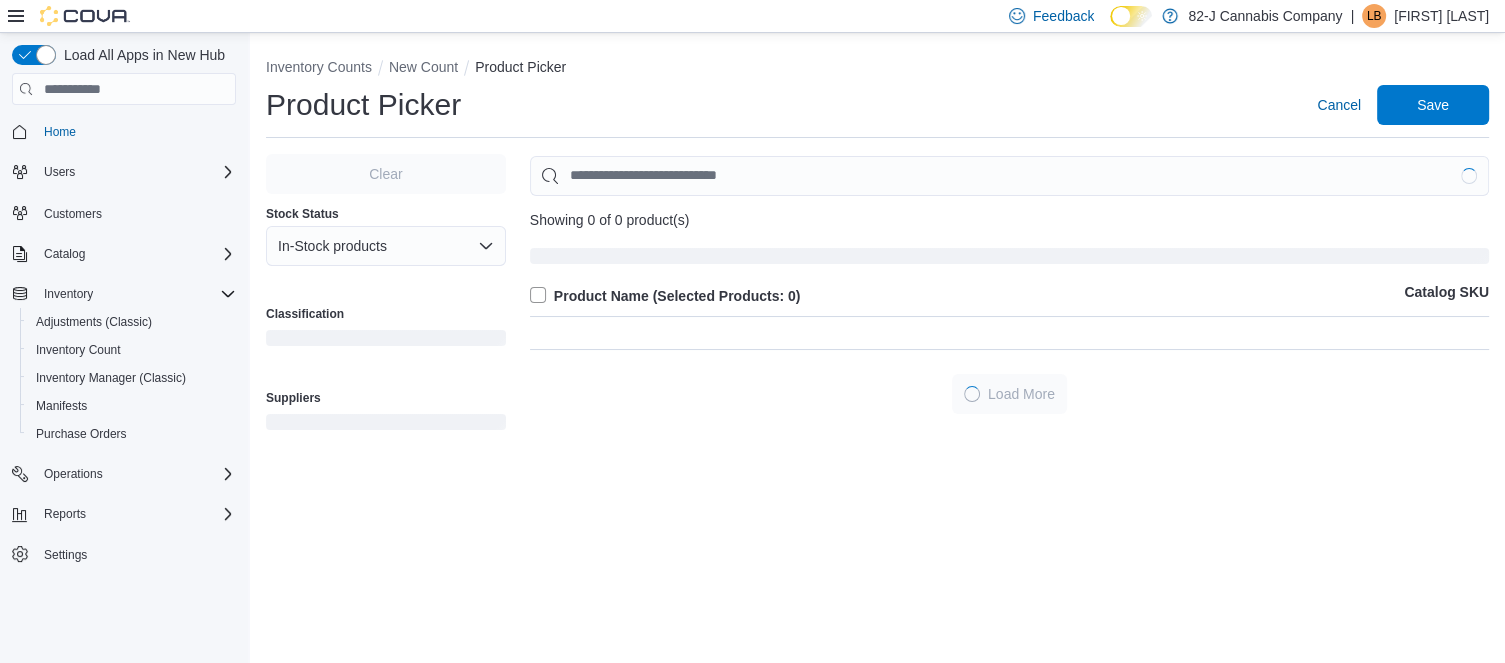 scroll, scrollTop: 0, scrollLeft: 0, axis: both 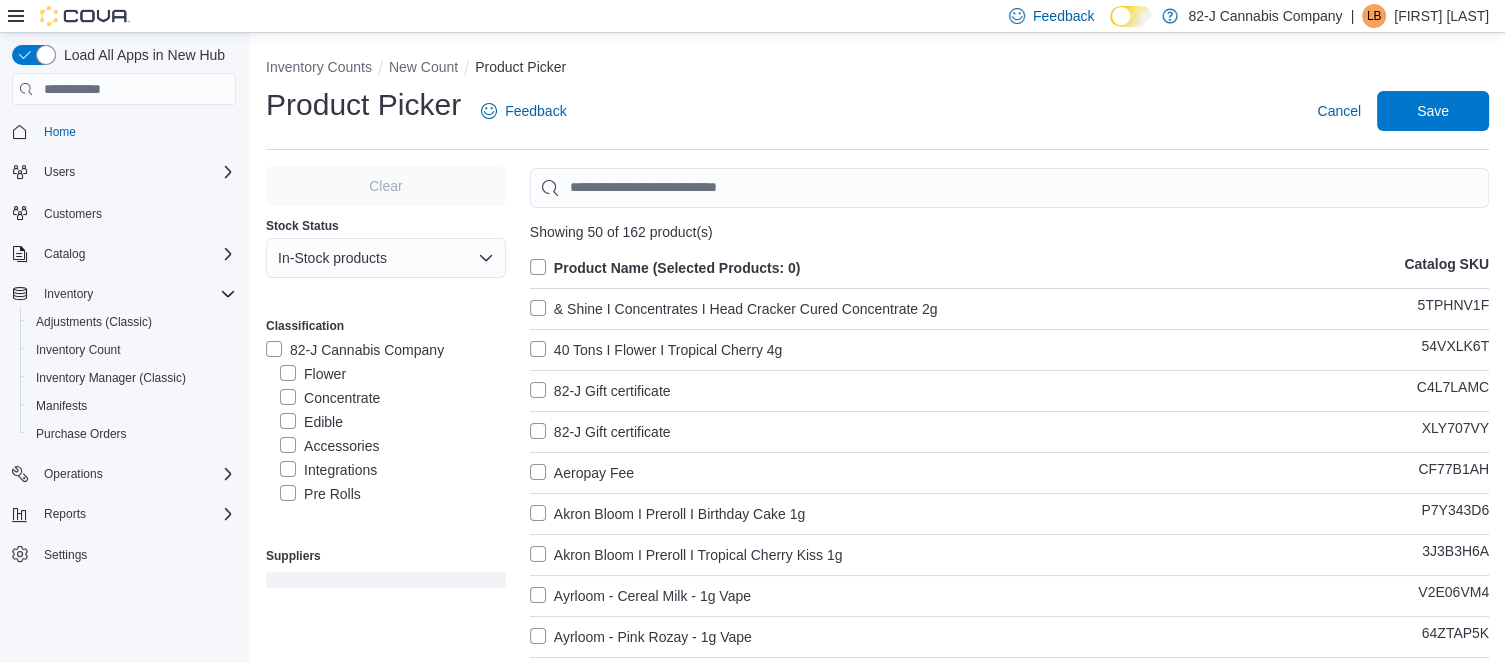 click on "82-J Cannabis Company" at bounding box center [355, 350] 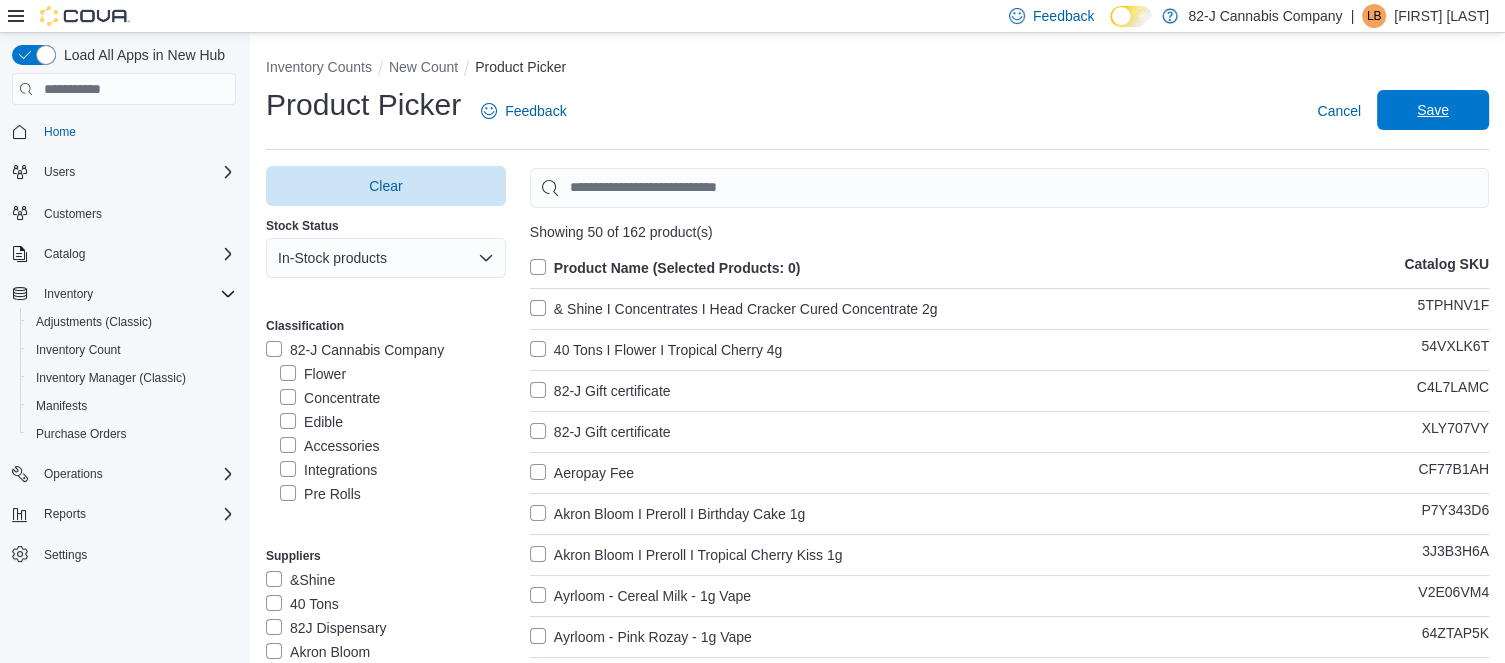 click on "Save" at bounding box center [1433, 110] 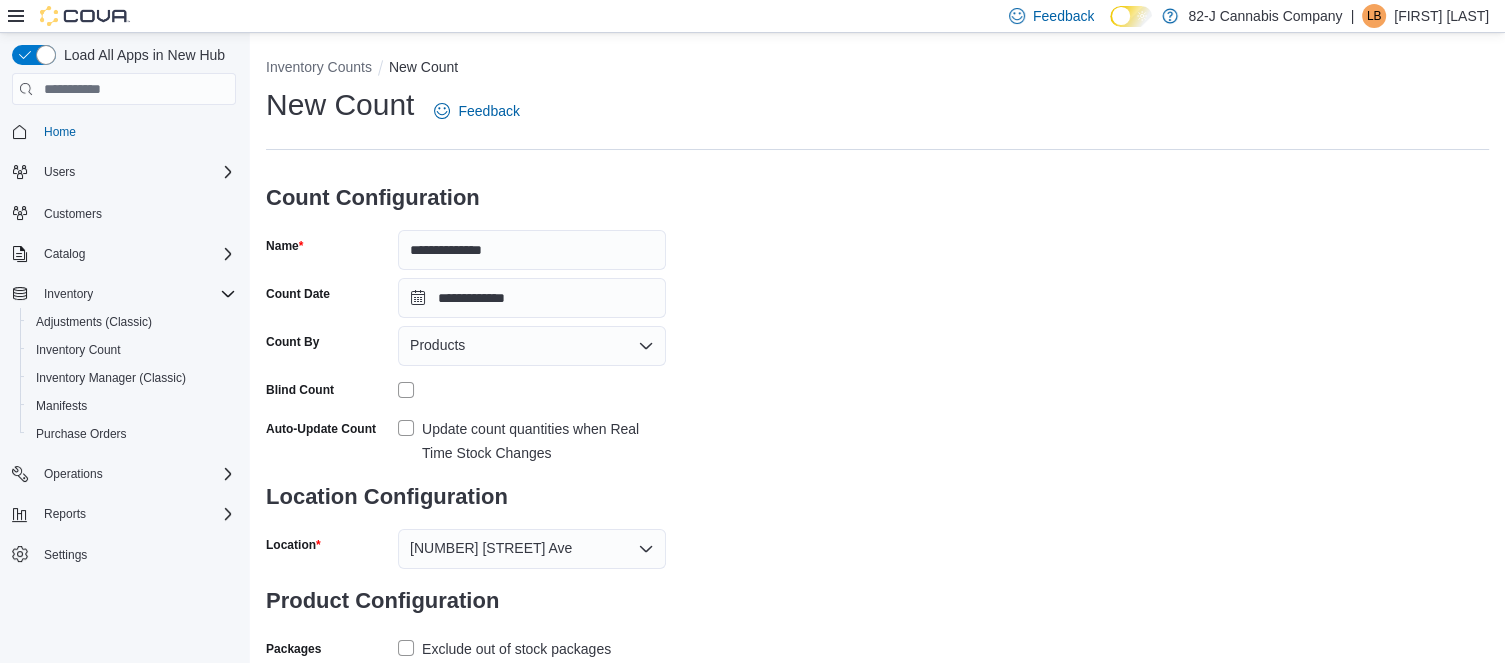scroll, scrollTop: 104, scrollLeft: 0, axis: vertical 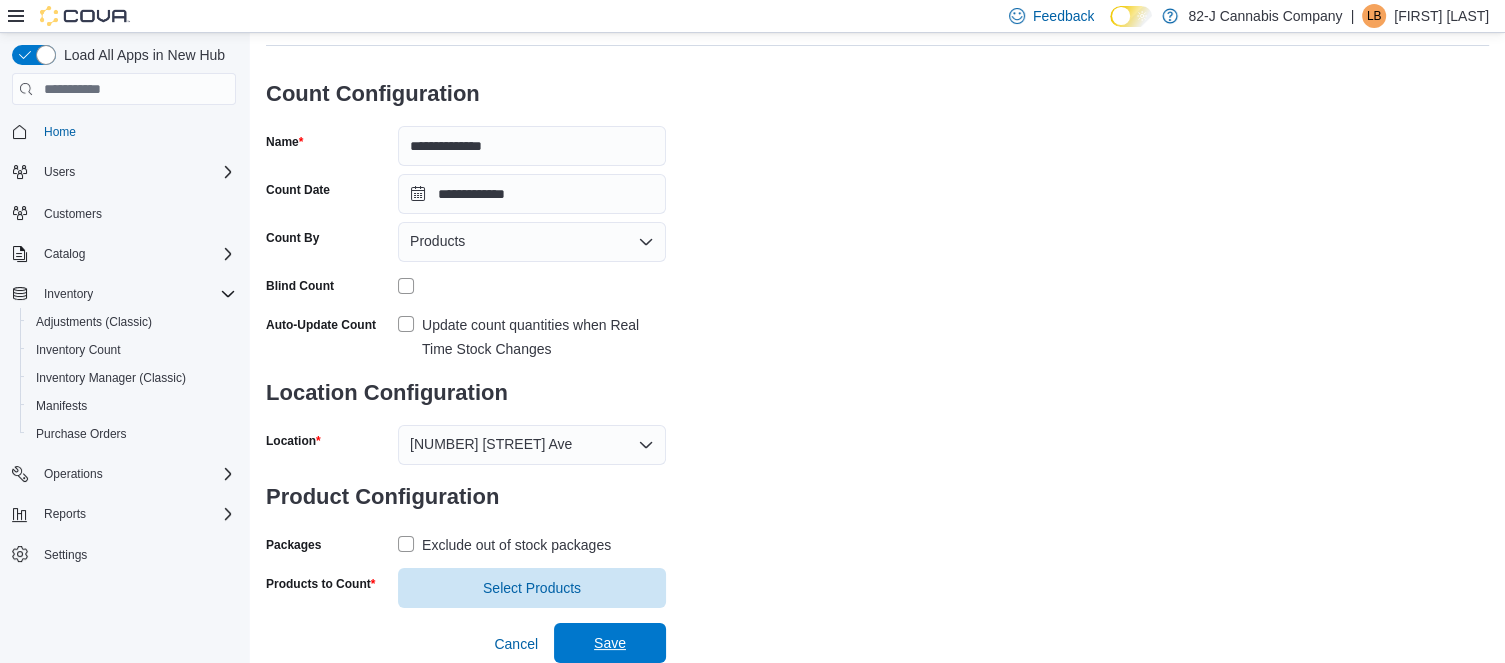 click on "Save" at bounding box center (610, 643) 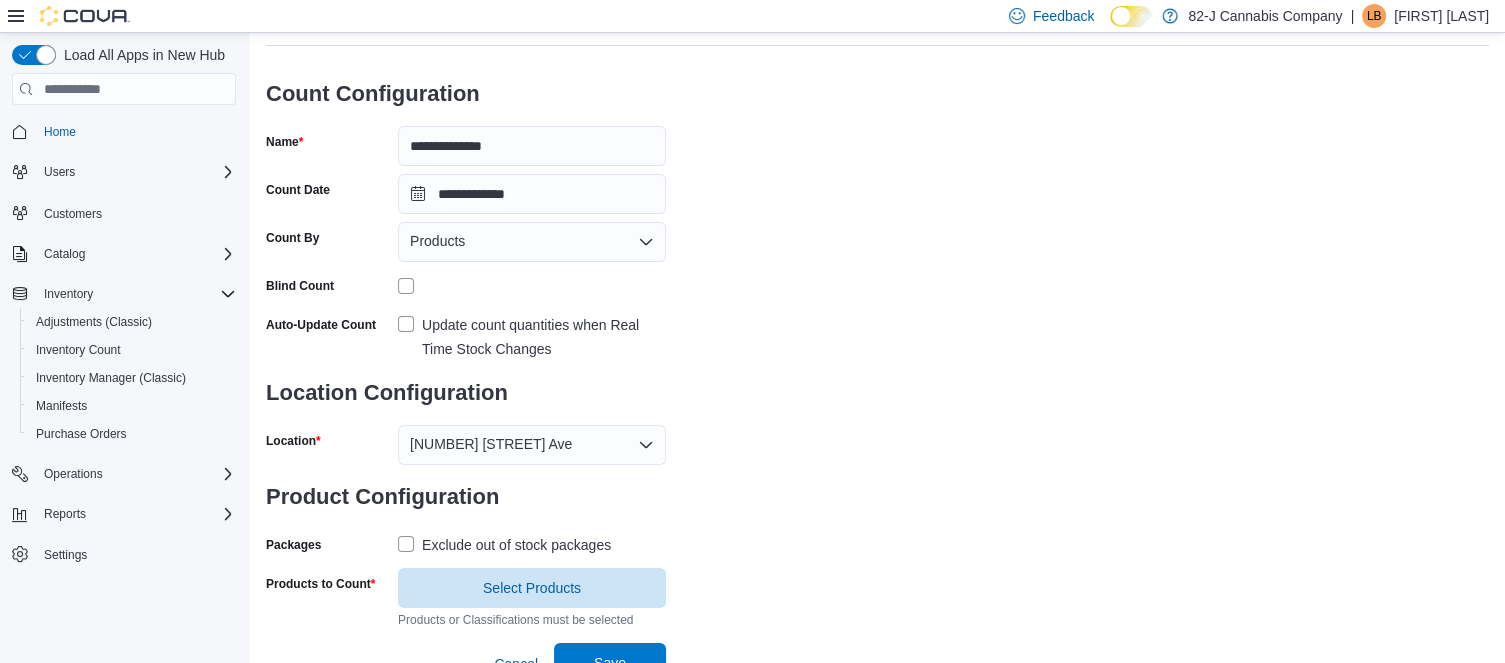 scroll, scrollTop: 124, scrollLeft: 0, axis: vertical 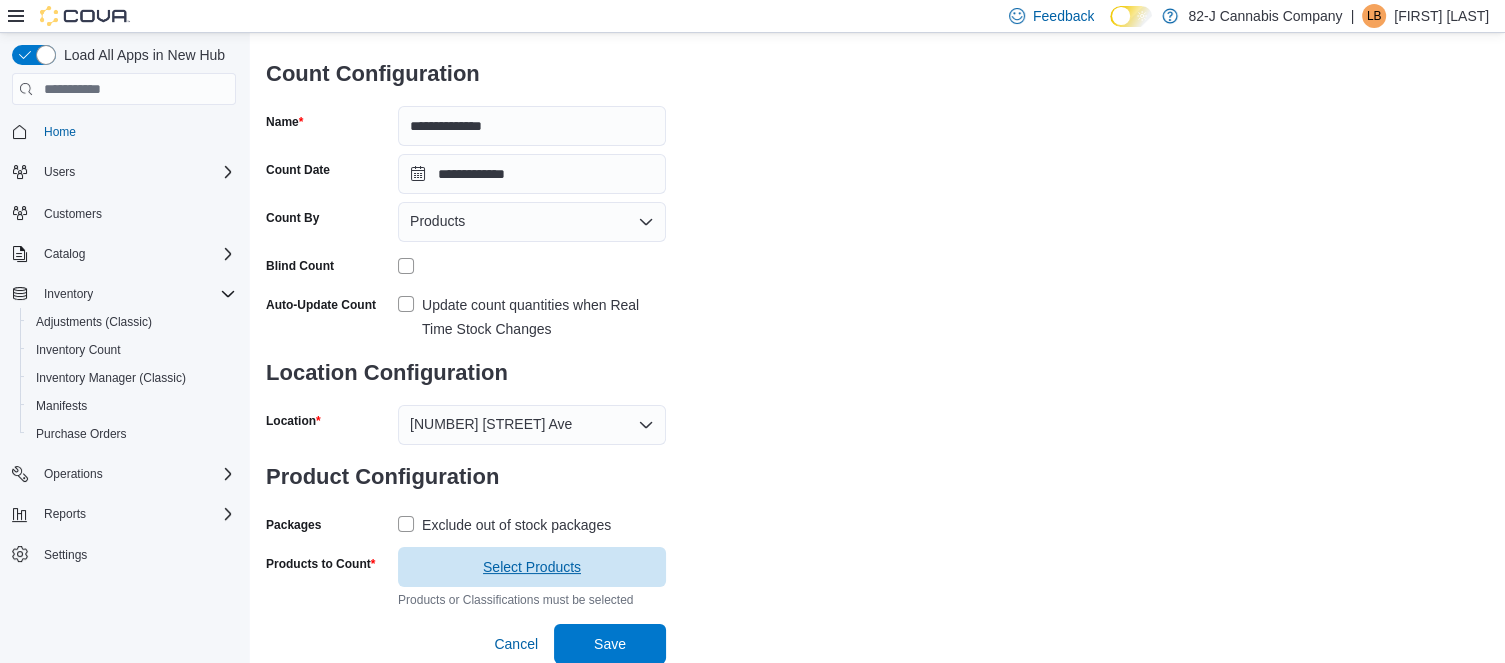 click on "Select Products" at bounding box center (532, 567) 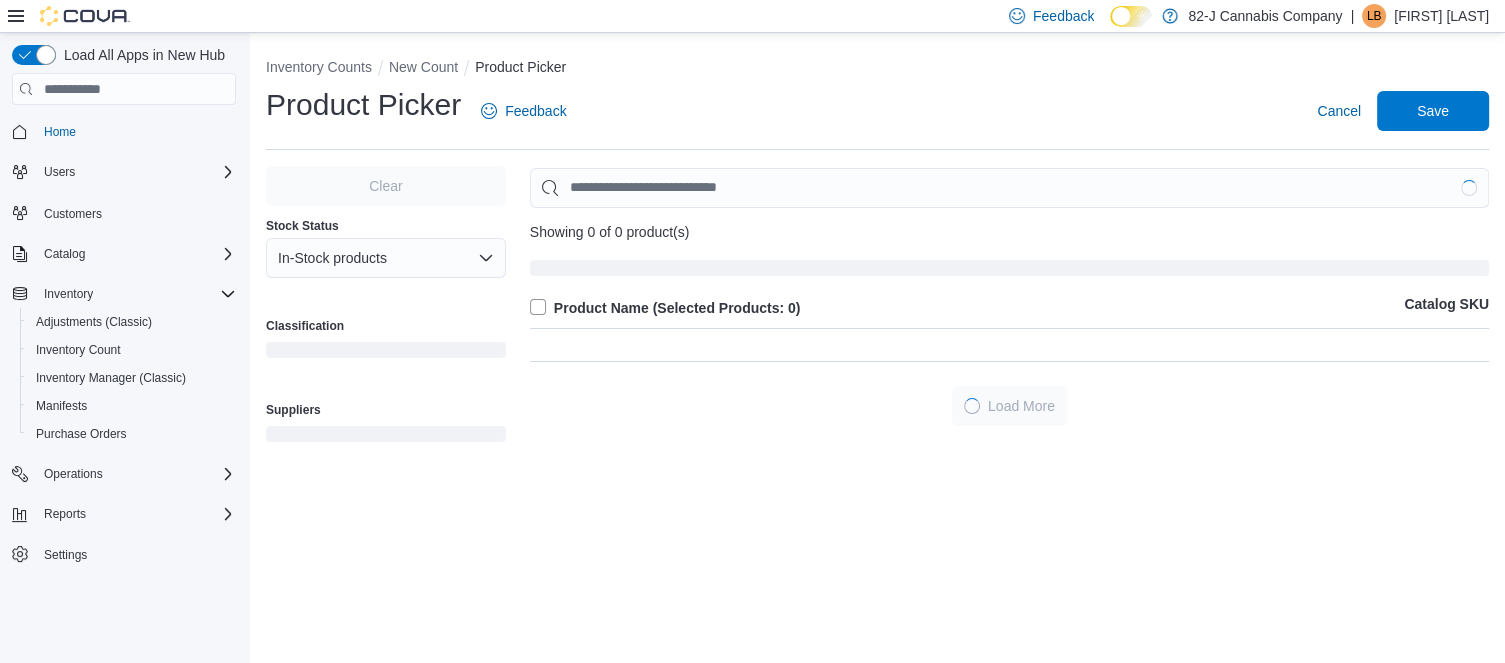 scroll, scrollTop: 0, scrollLeft: 0, axis: both 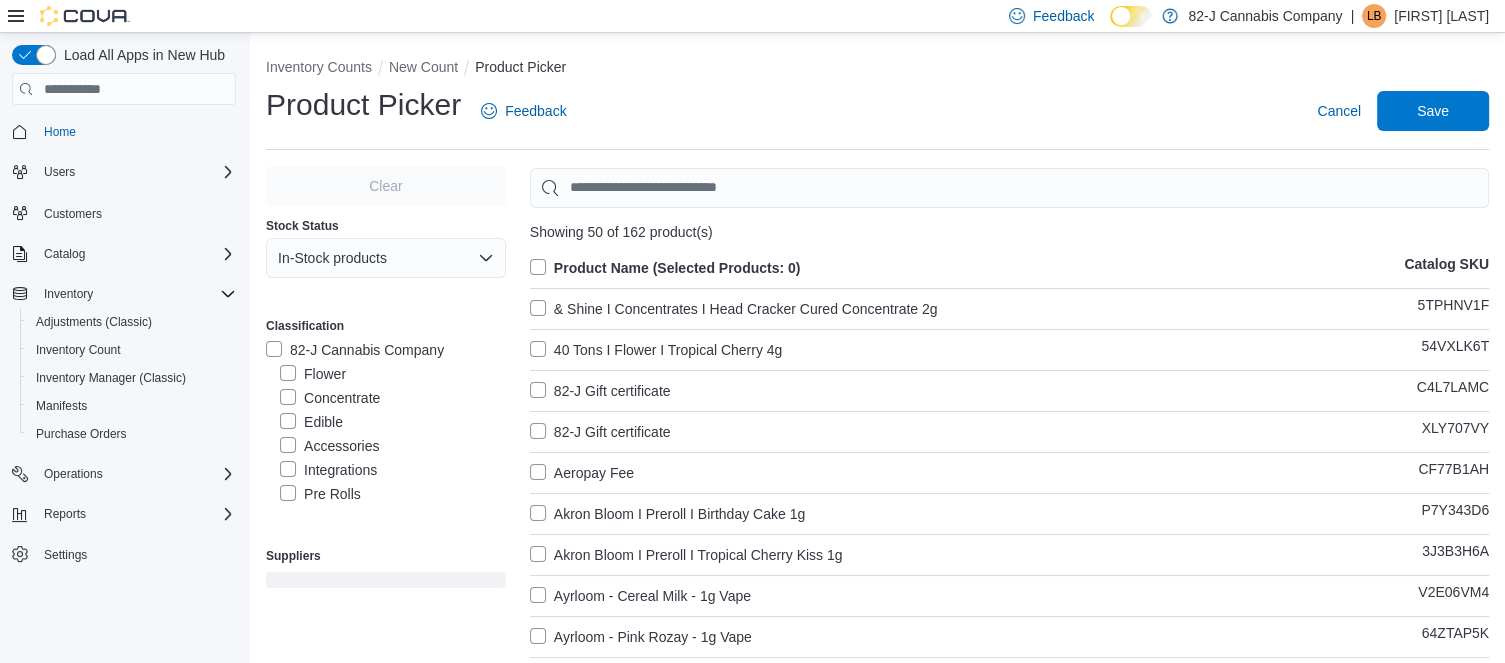 click on "82-J Cannabis Company" at bounding box center [355, 350] 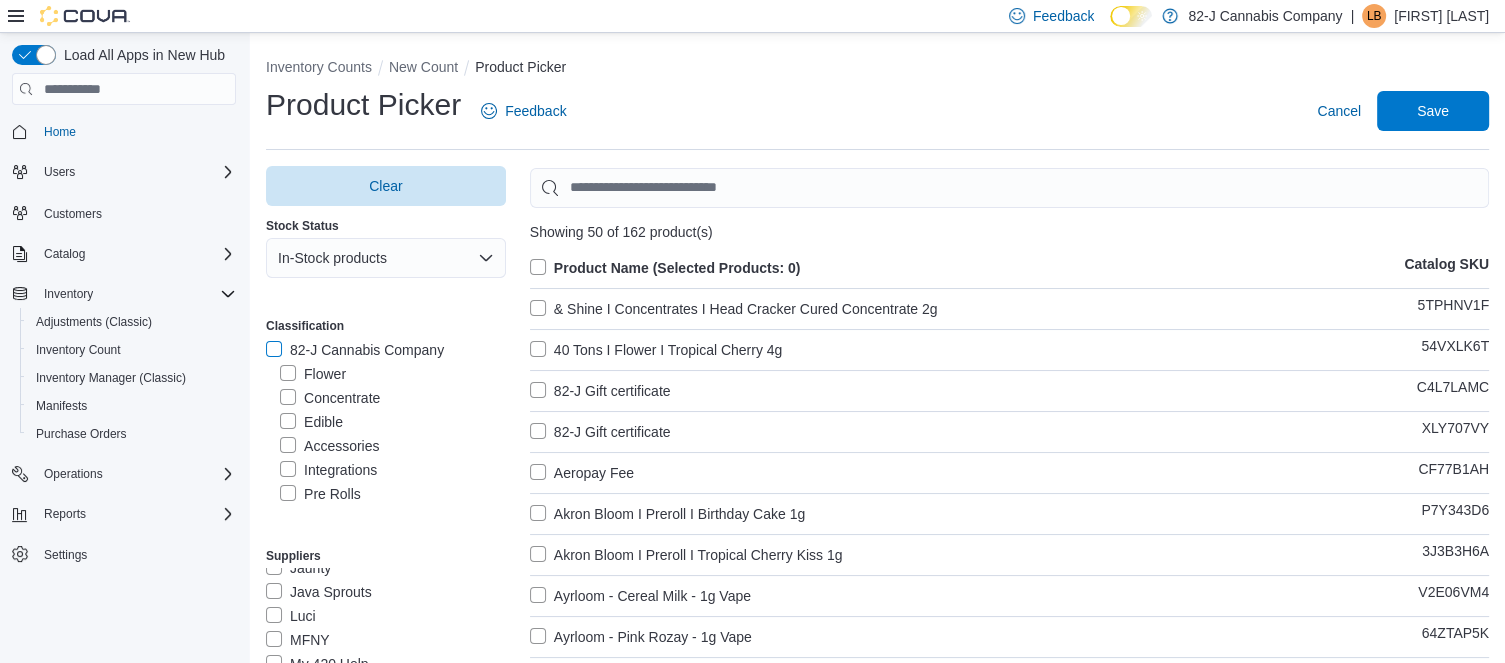 scroll, scrollTop: 741, scrollLeft: 0, axis: vertical 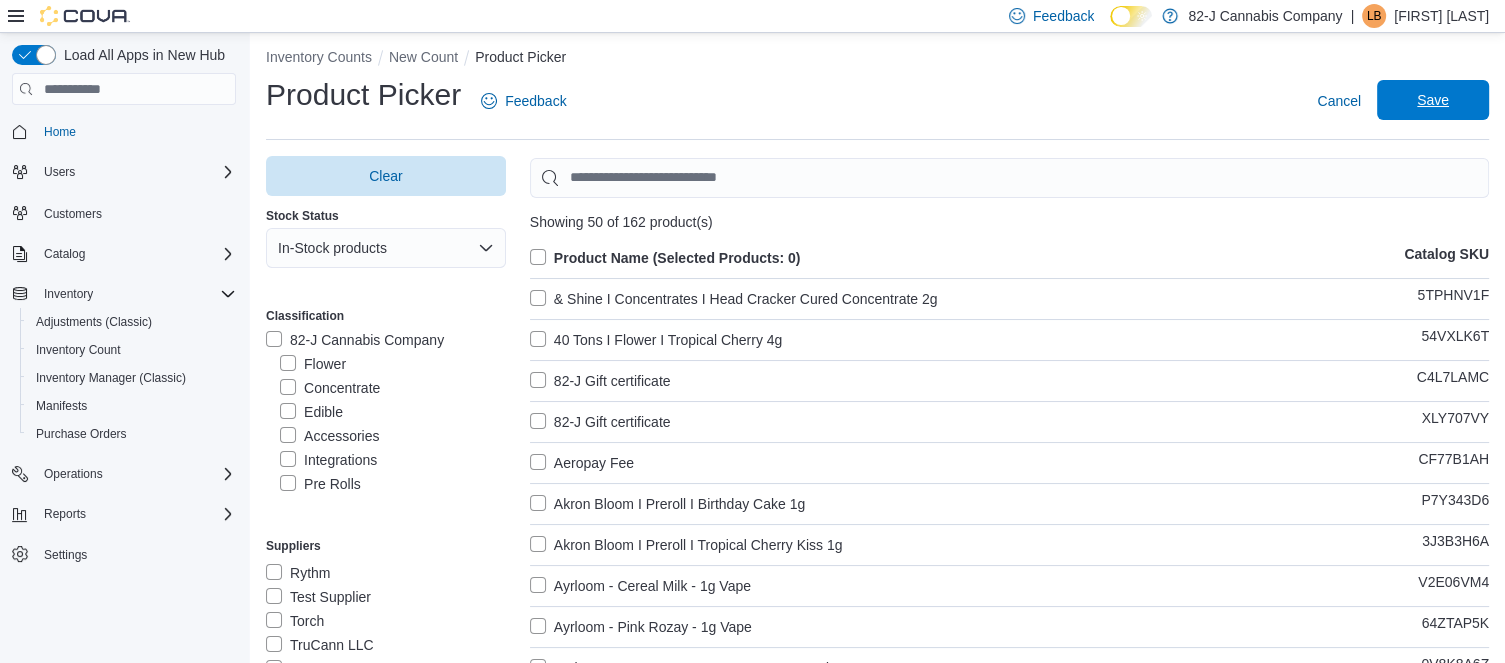 click on "Save" at bounding box center (1433, 100) 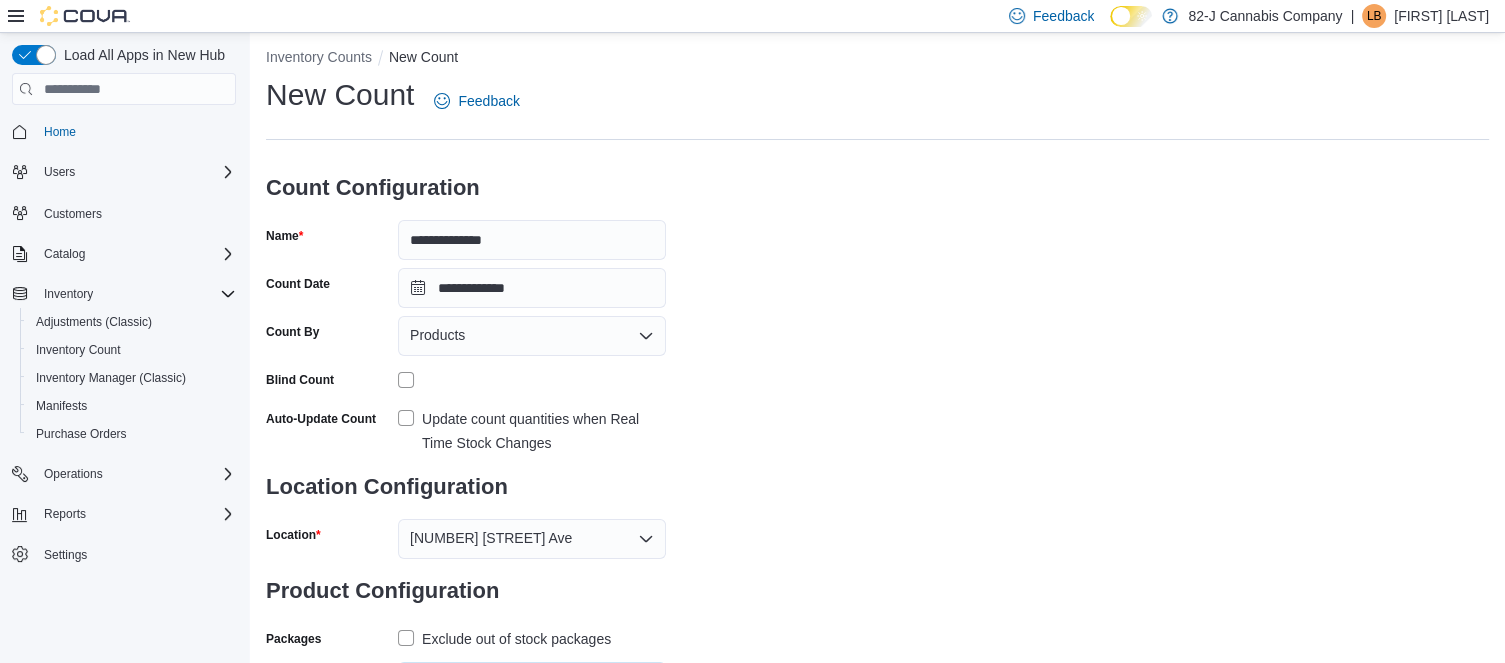 scroll, scrollTop: 104, scrollLeft: 0, axis: vertical 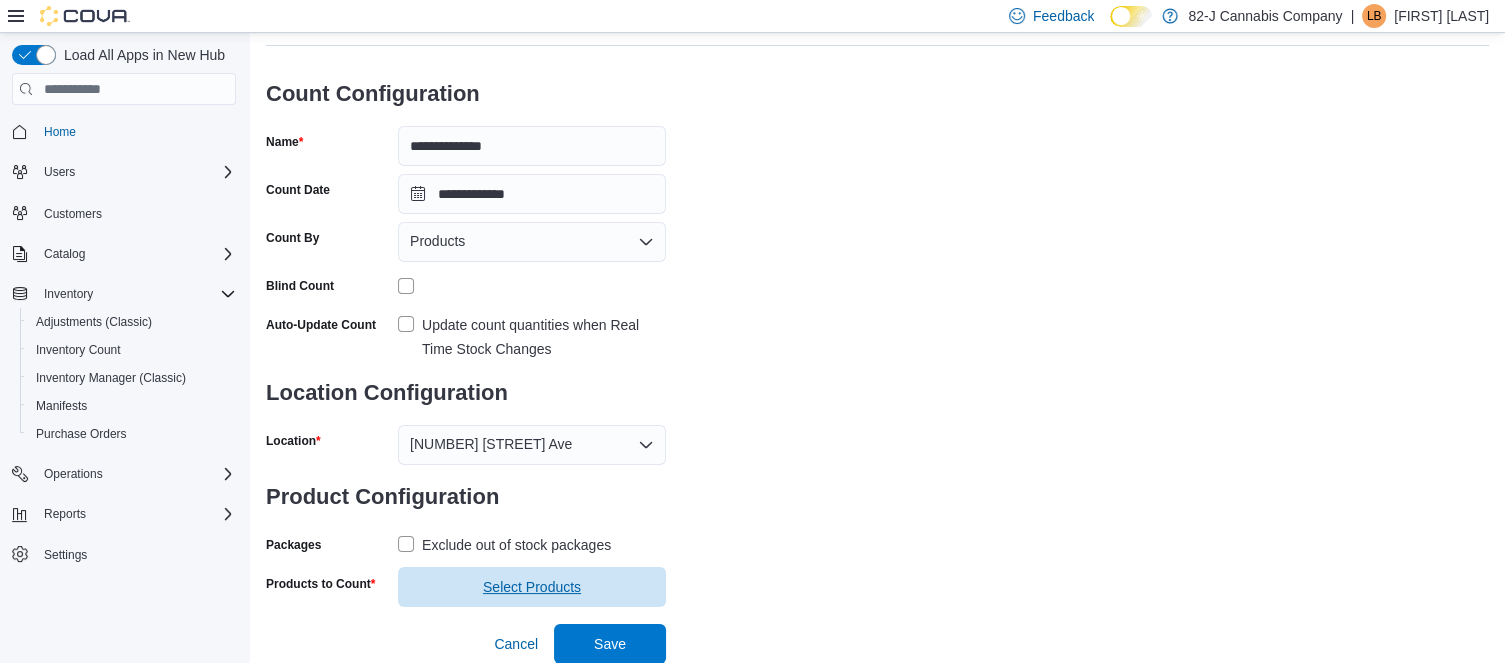 click on "Select Products" at bounding box center (532, 587) 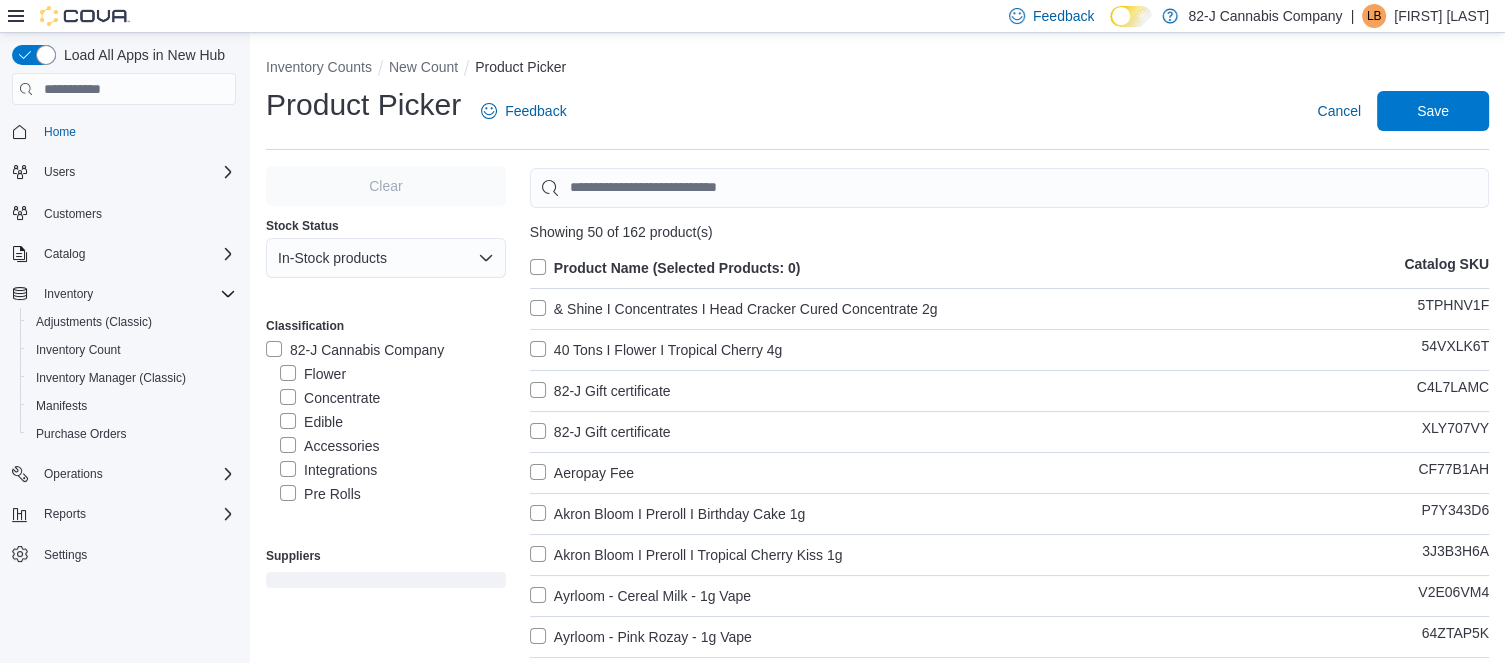 click on "82-J Cannabis Company" at bounding box center (355, 350) 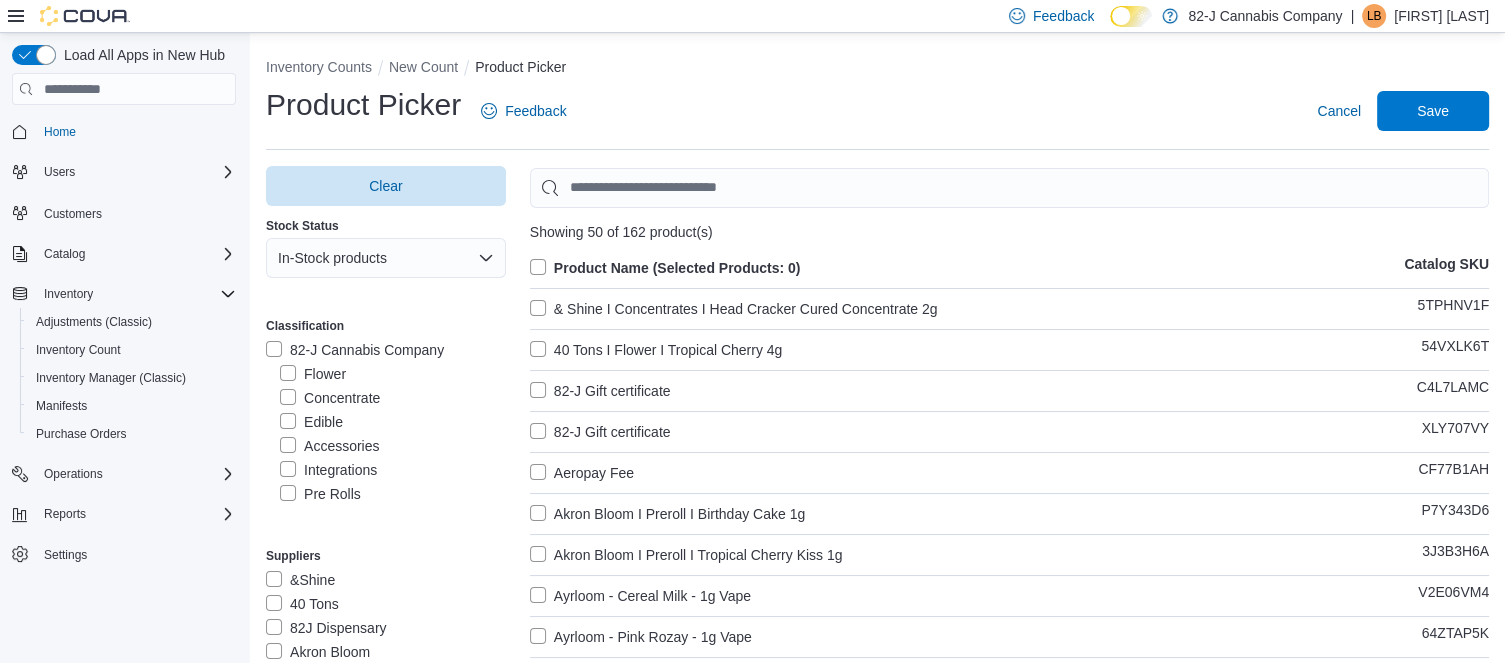 click on "Product Name (Selected Products: 0)" at bounding box center (665, 268) 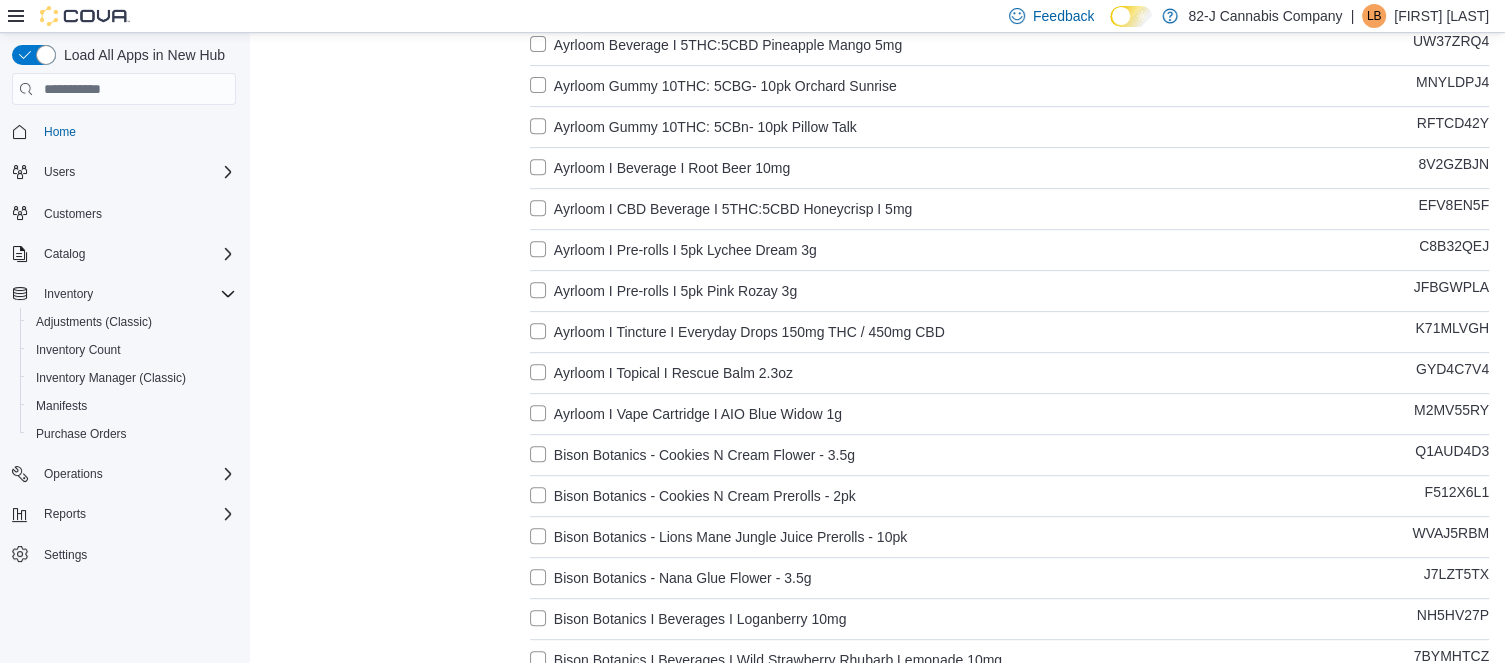 scroll, scrollTop: 0, scrollLeft: 0, axis: both 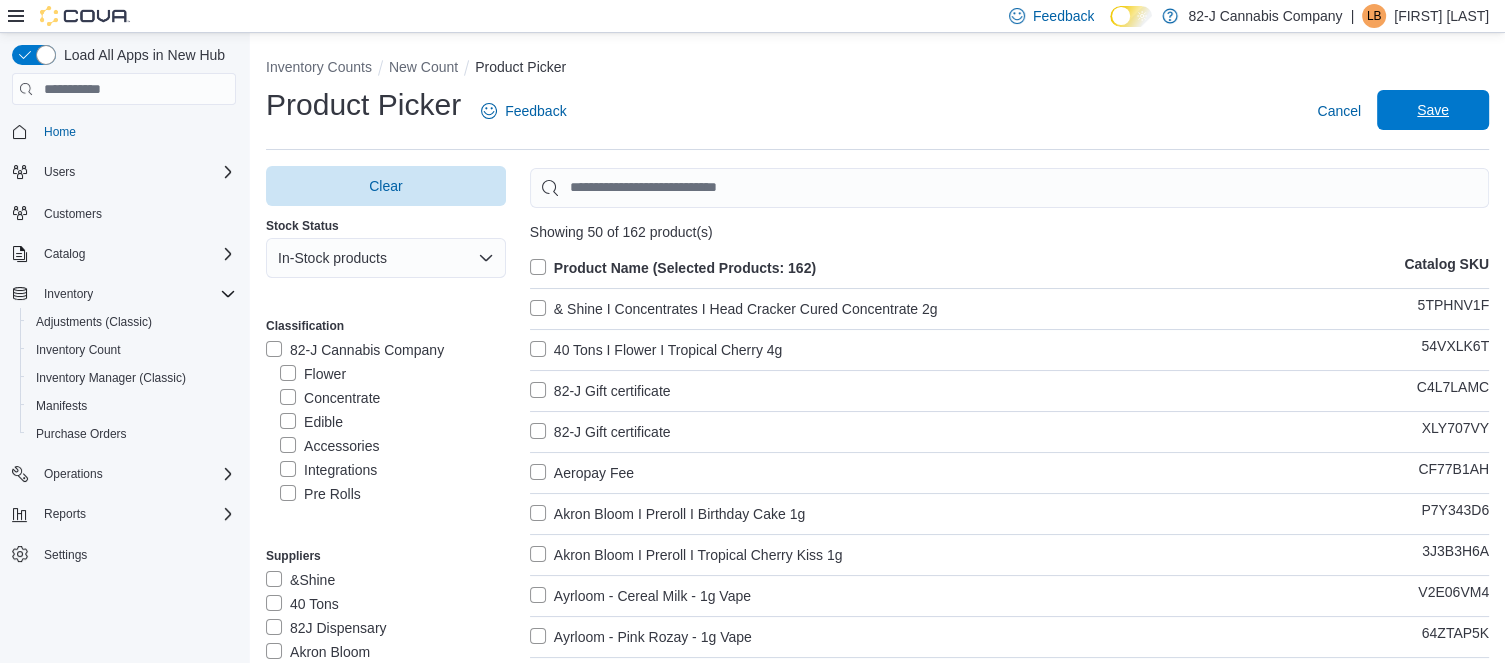 click on "Save" at bounding box center (1433, 110) 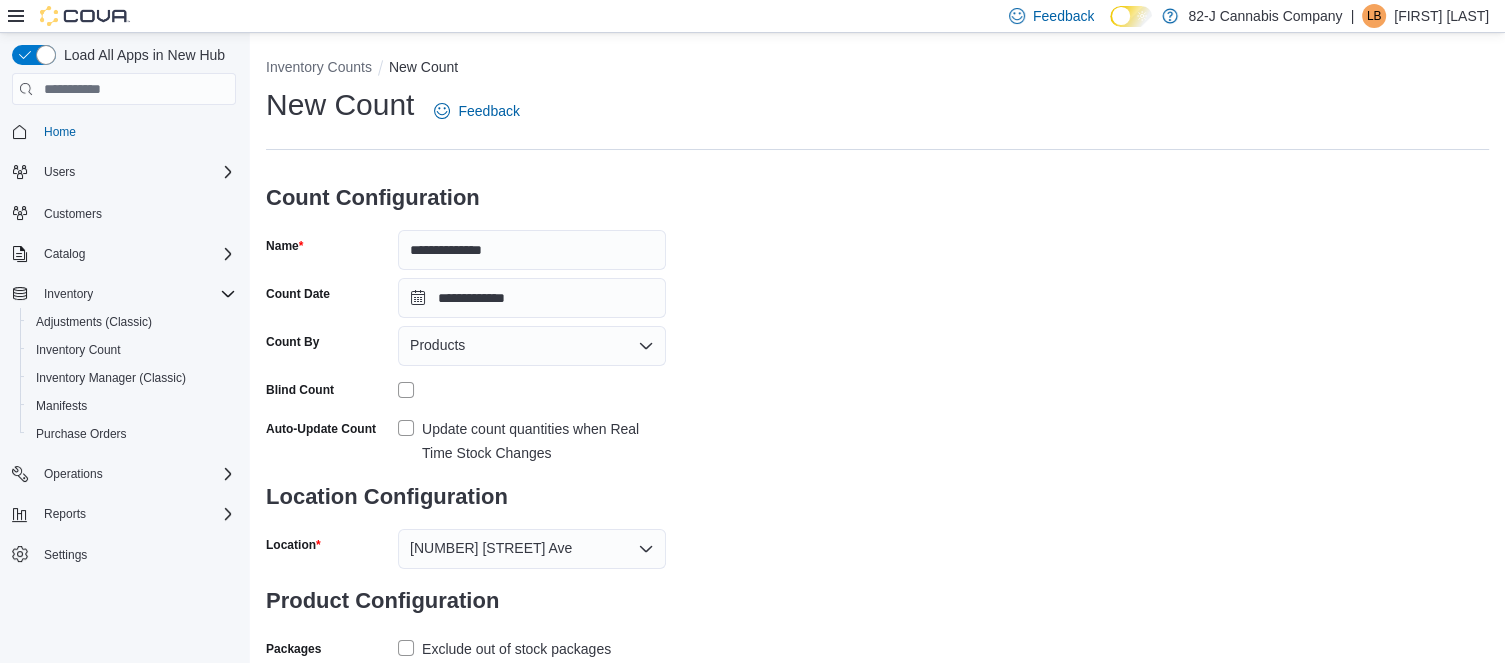 scroll, scrollTop: 144, scrollLeft: 0, axis: vertical 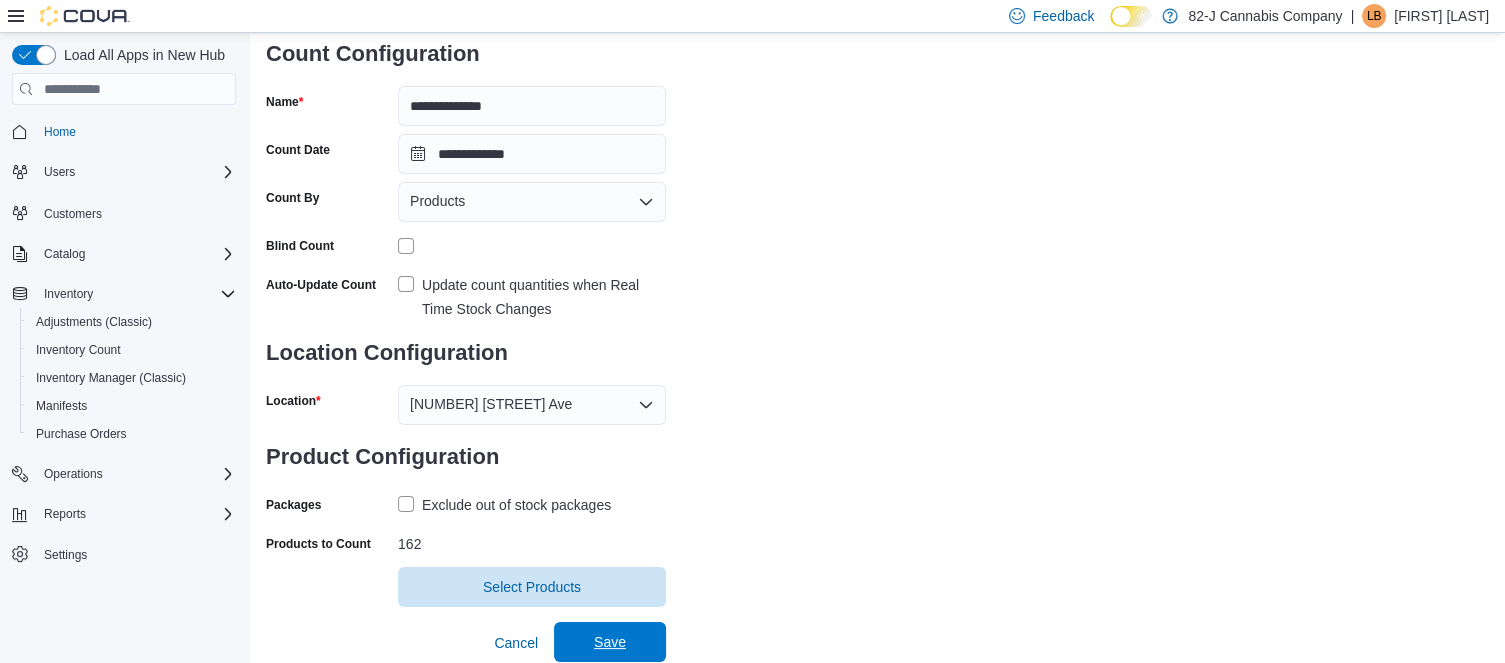 click on "Save" at bounding box center [610, 642] 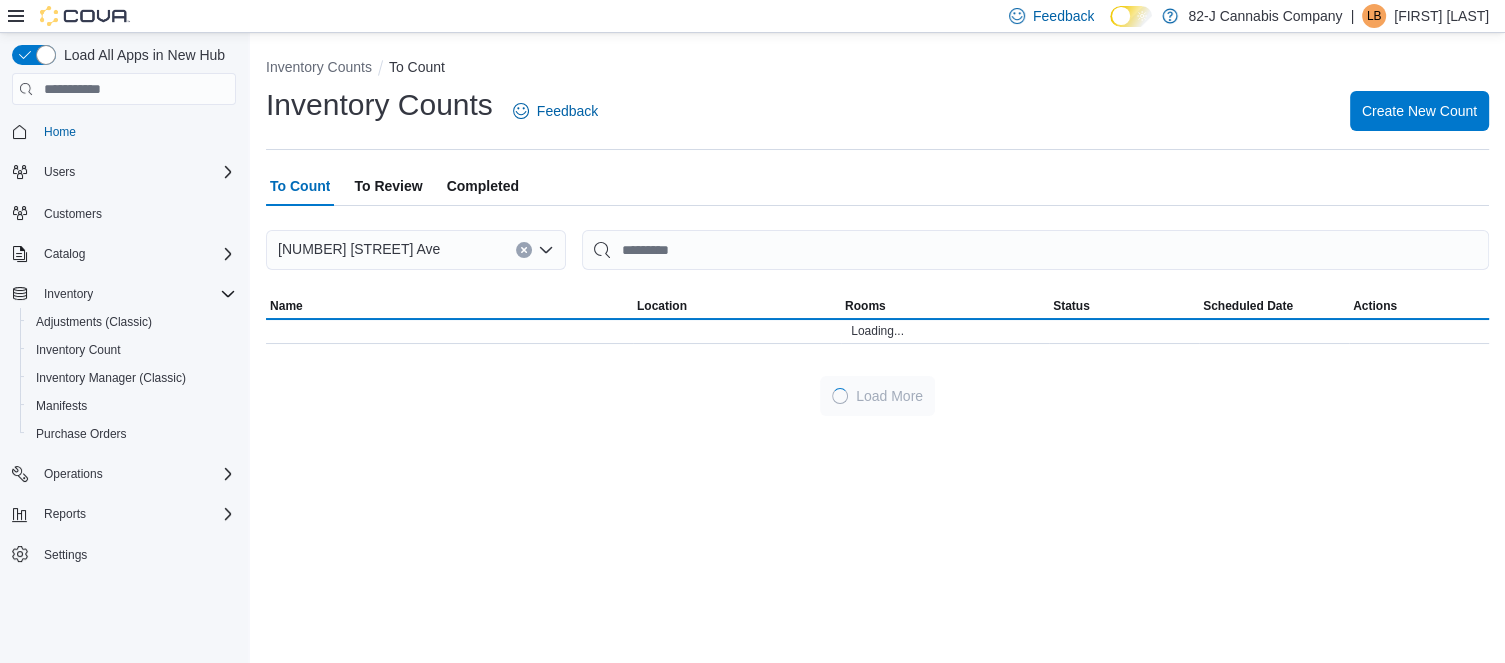 scroll, scrollTop: 0, scrollLeft: 0, axis: both 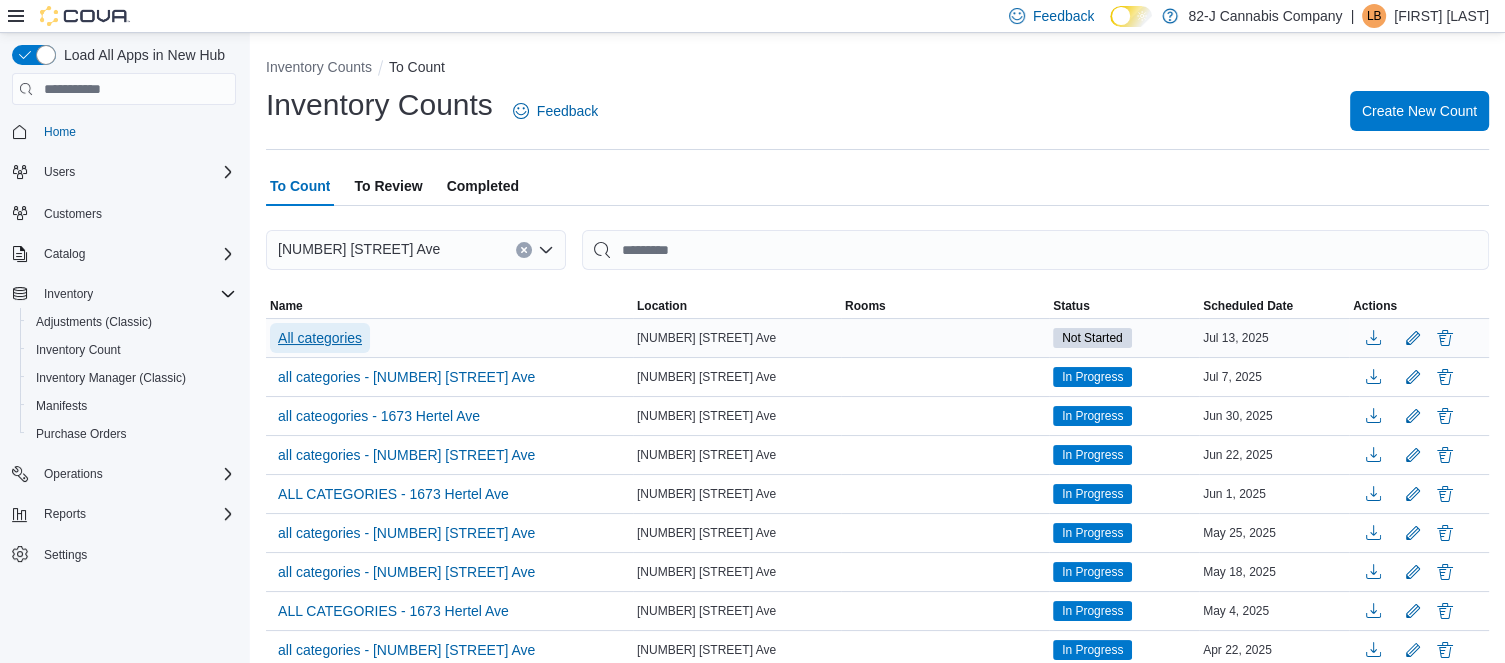 click on "All categories" at bounding box center [320, 338] 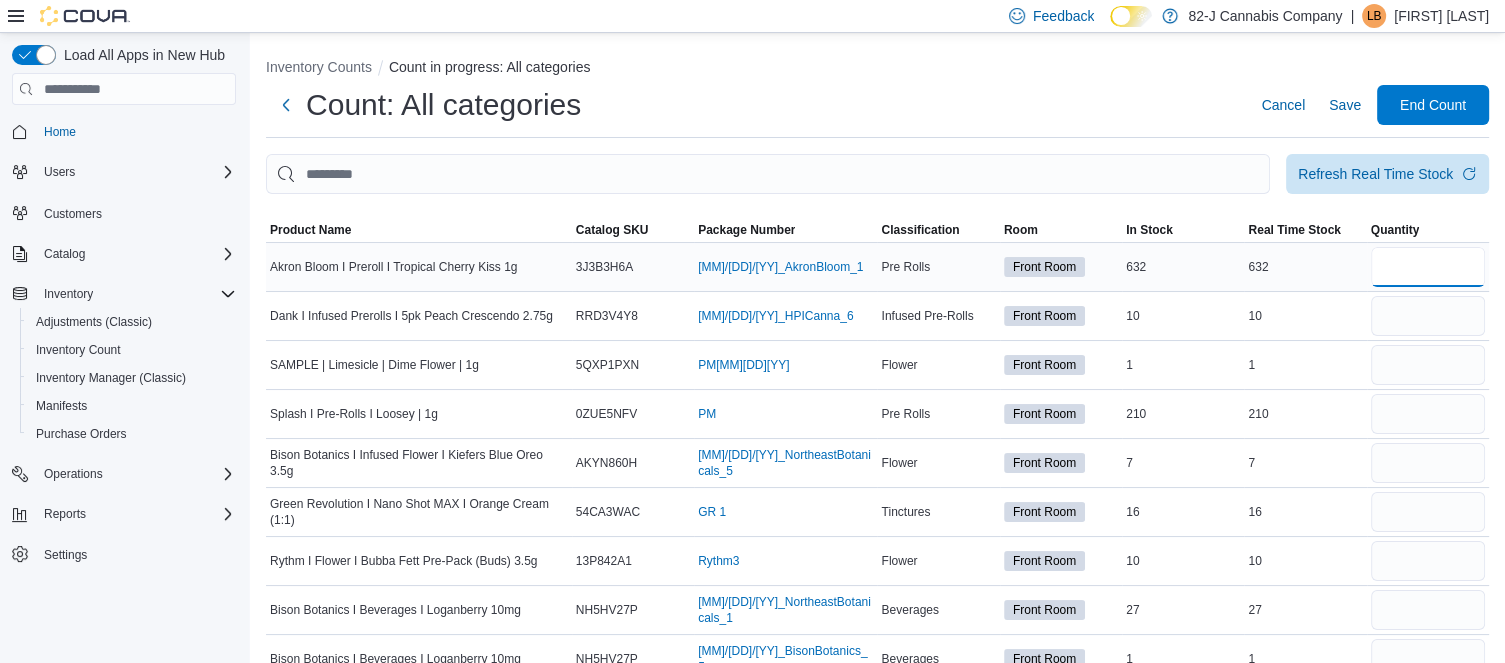 click at bounding box center (1428, 267) 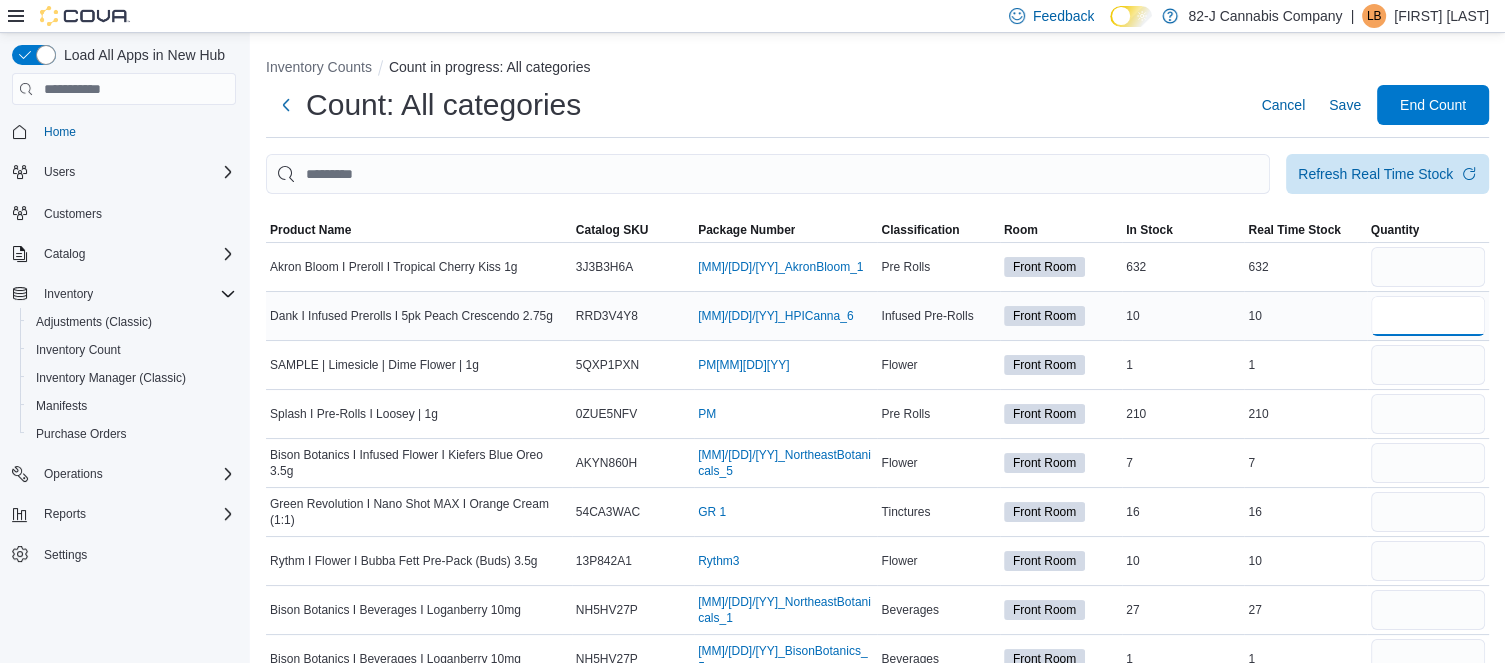 click at bounding box center (1428, 316) 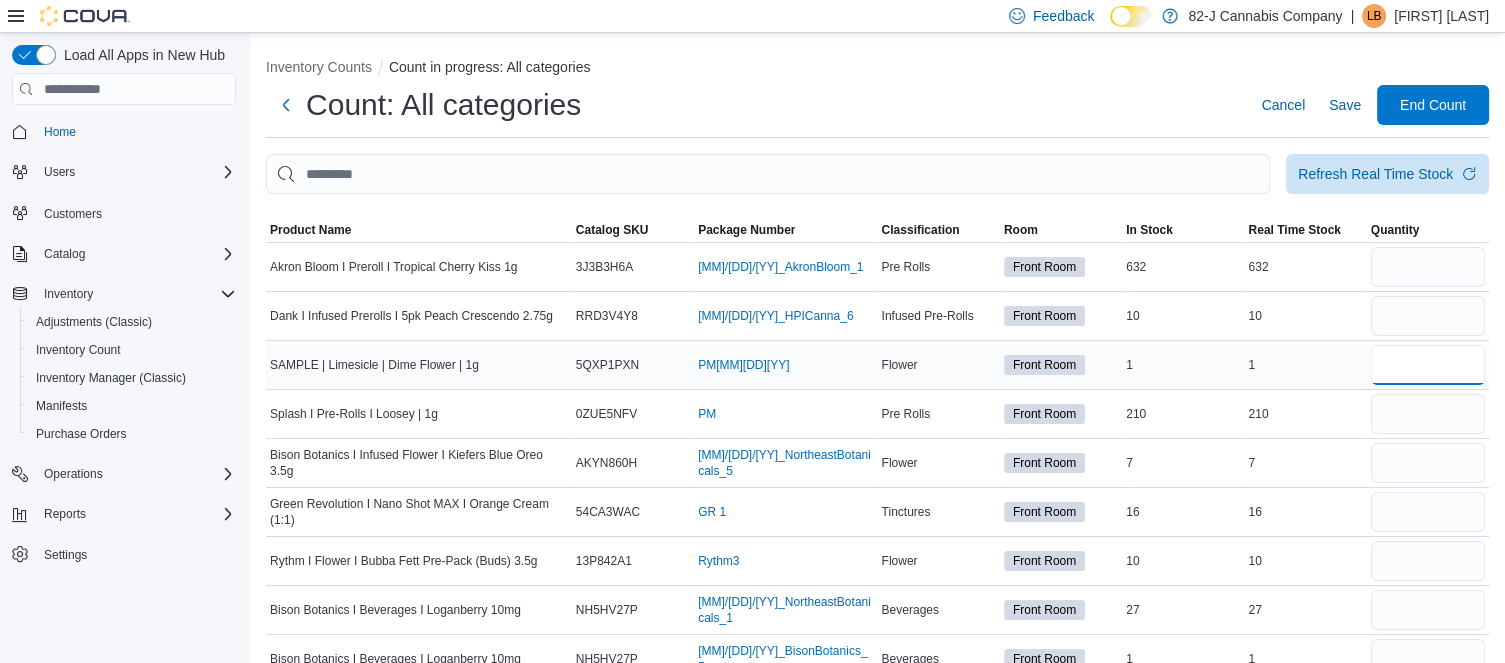 click at bounding box center [1428, 365] 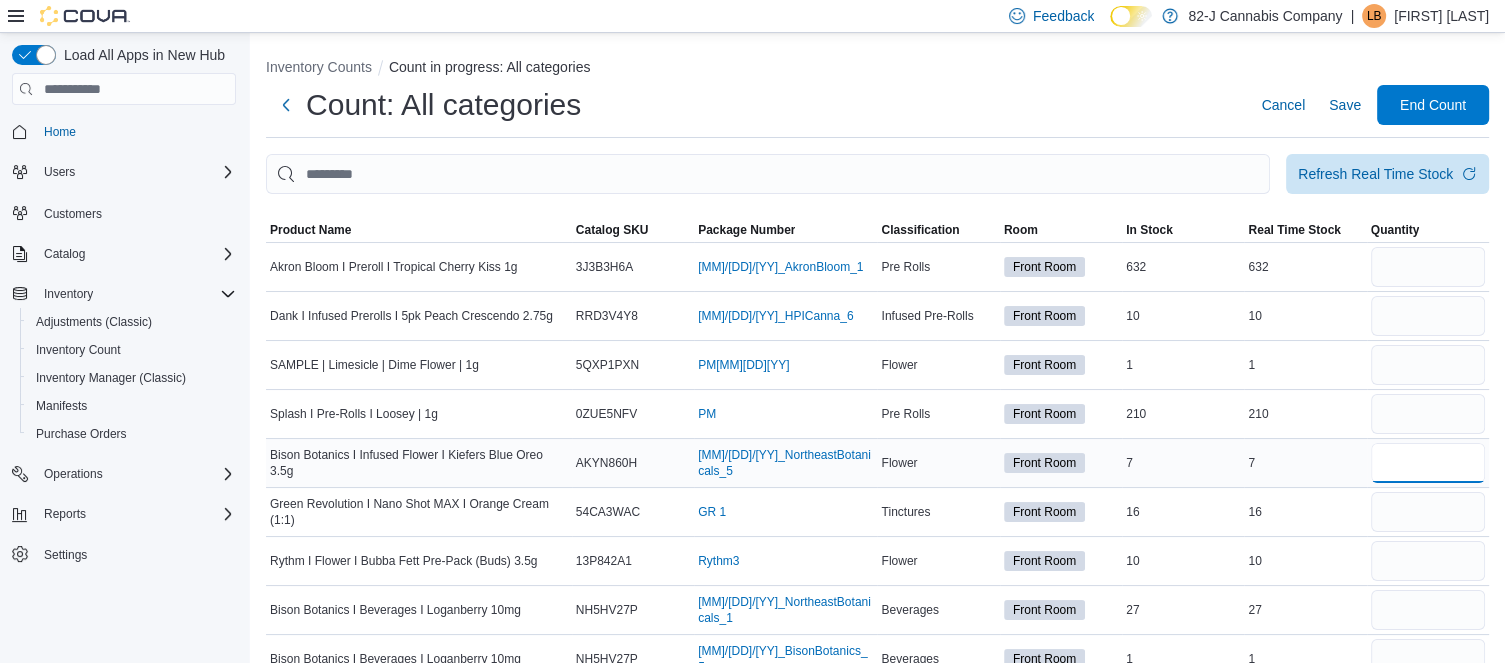 click at bounding box center [1428, 463] 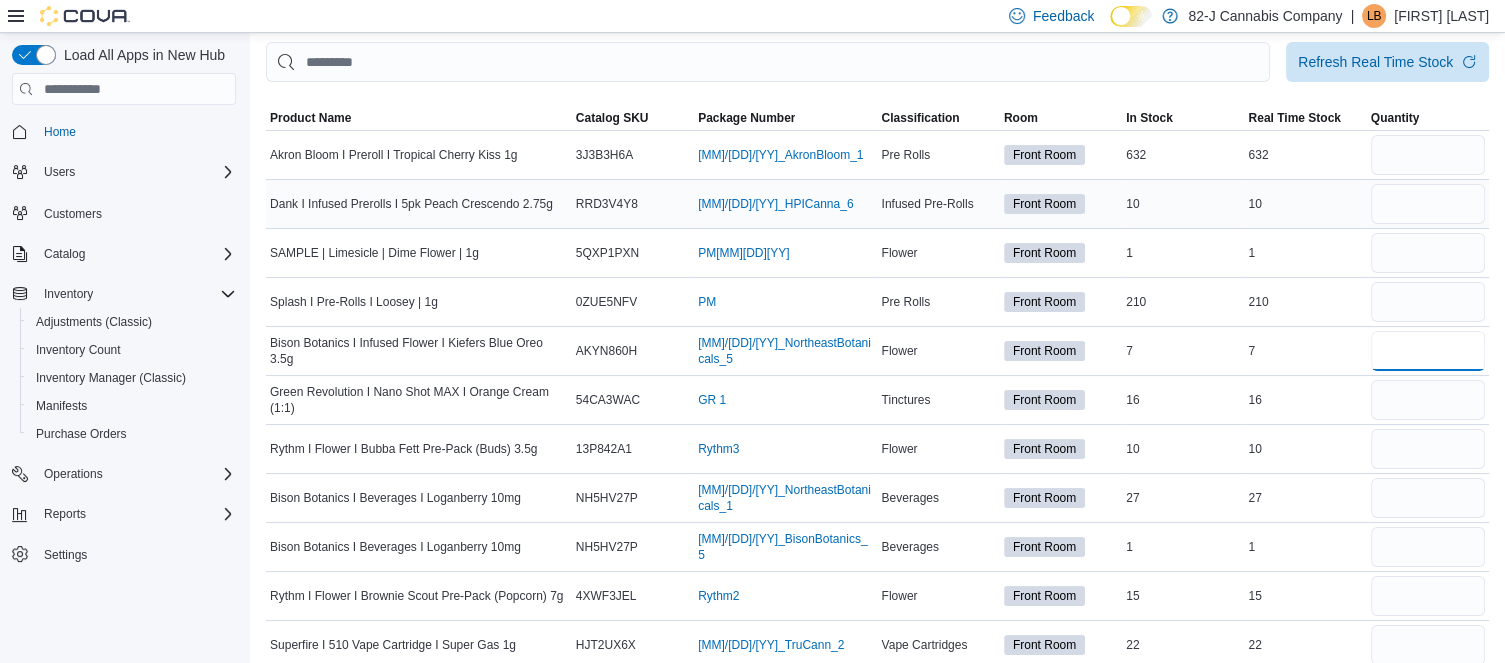 scroll, scrollTop: 112, scrollLeft: 0, axis: vertical 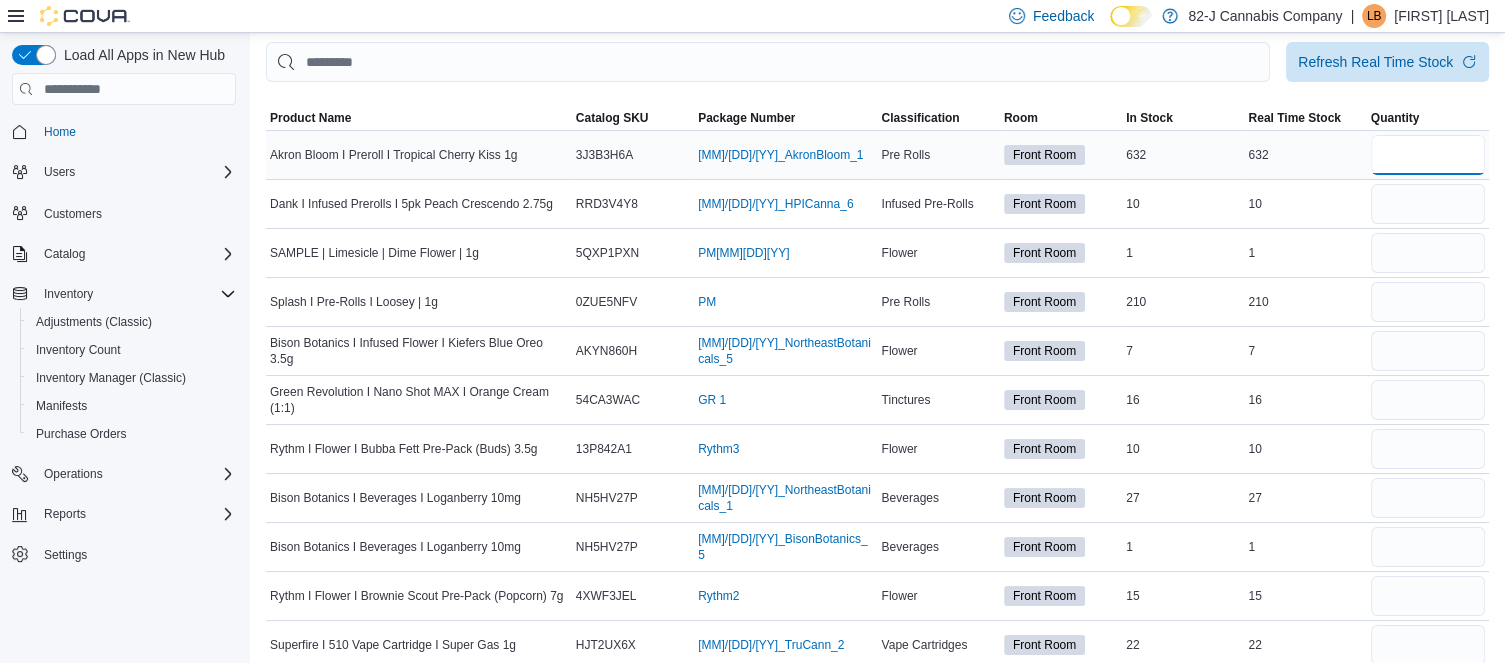 click at bounding box center [1428, 155] 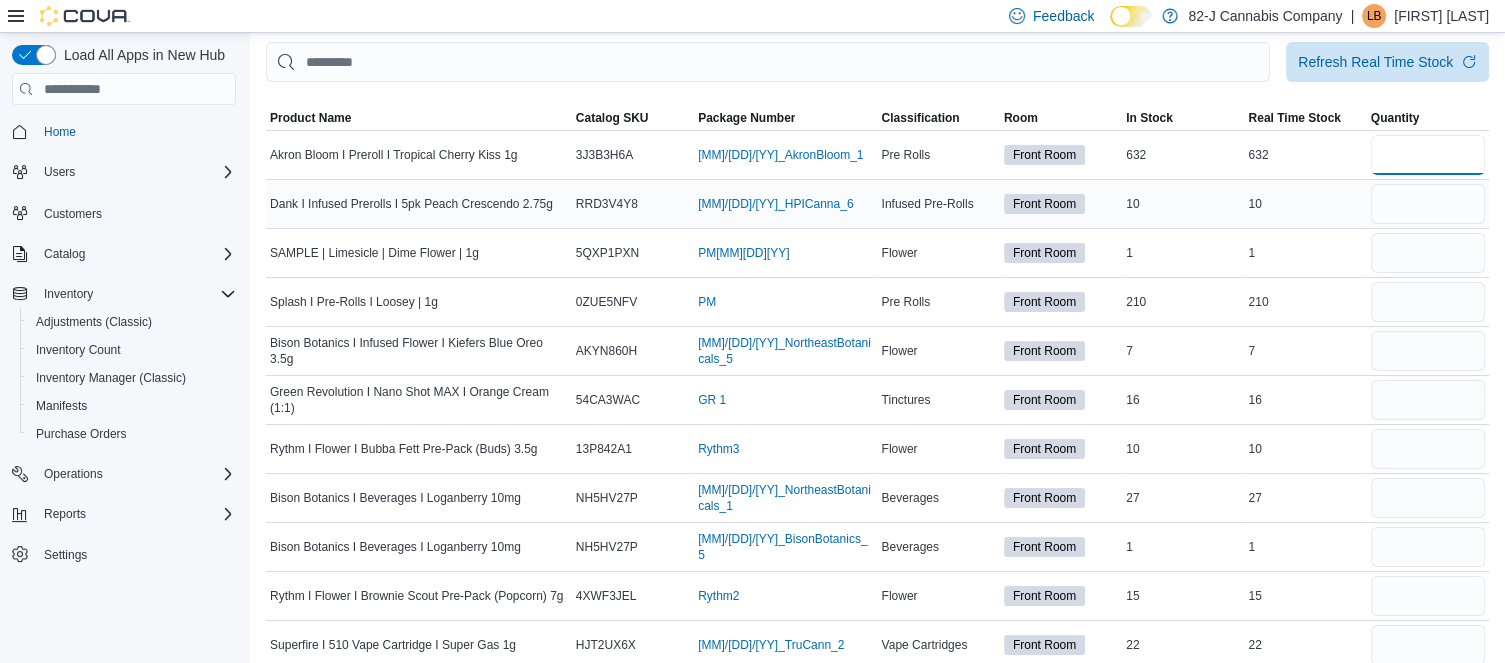 type on "***" 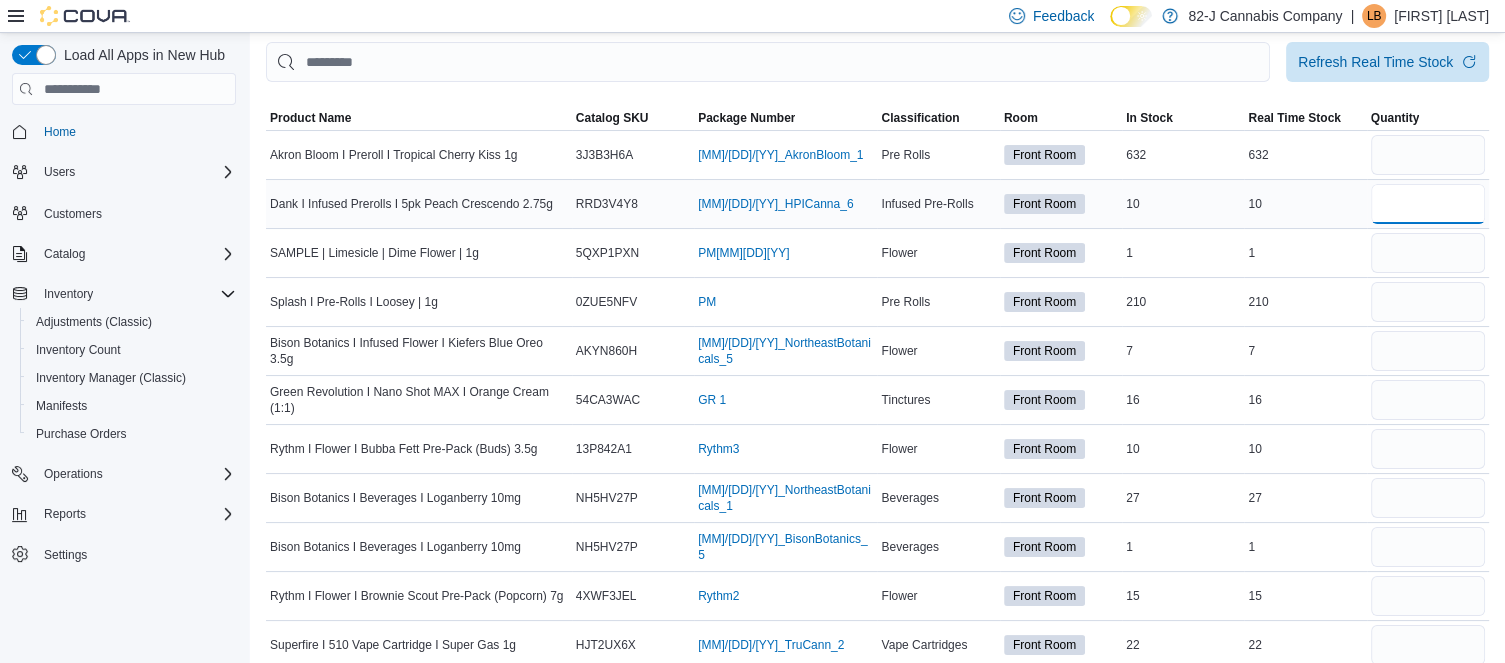 click at bounding box center (1428, 204) 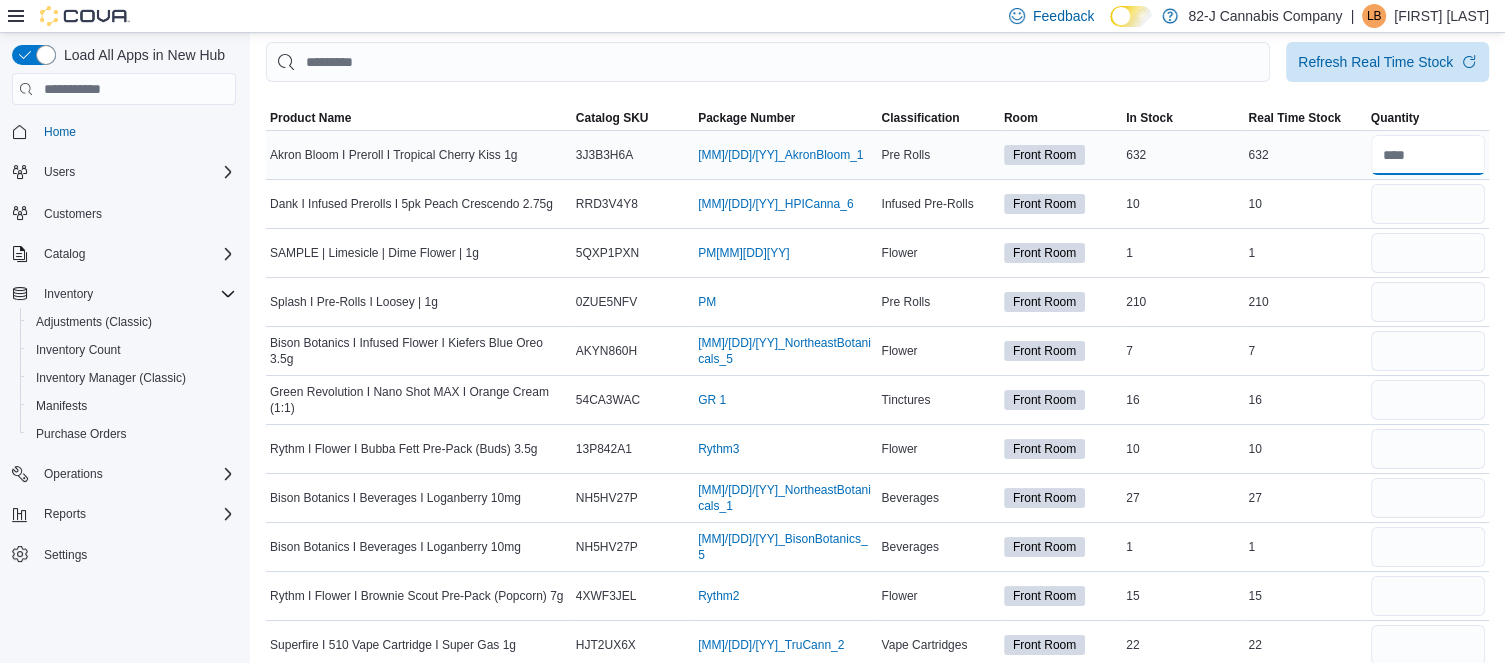 click at bounding box center [1428, 155] 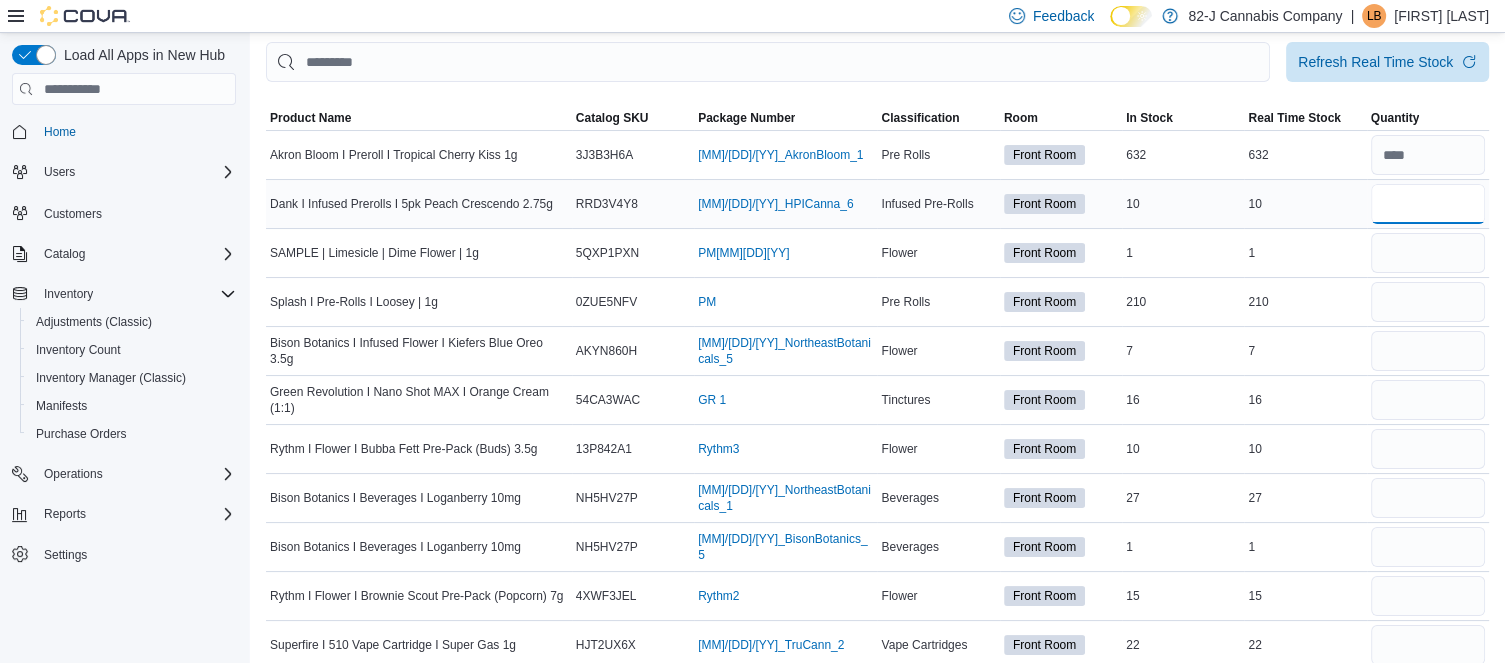 click at bounding box center (1428, 204) 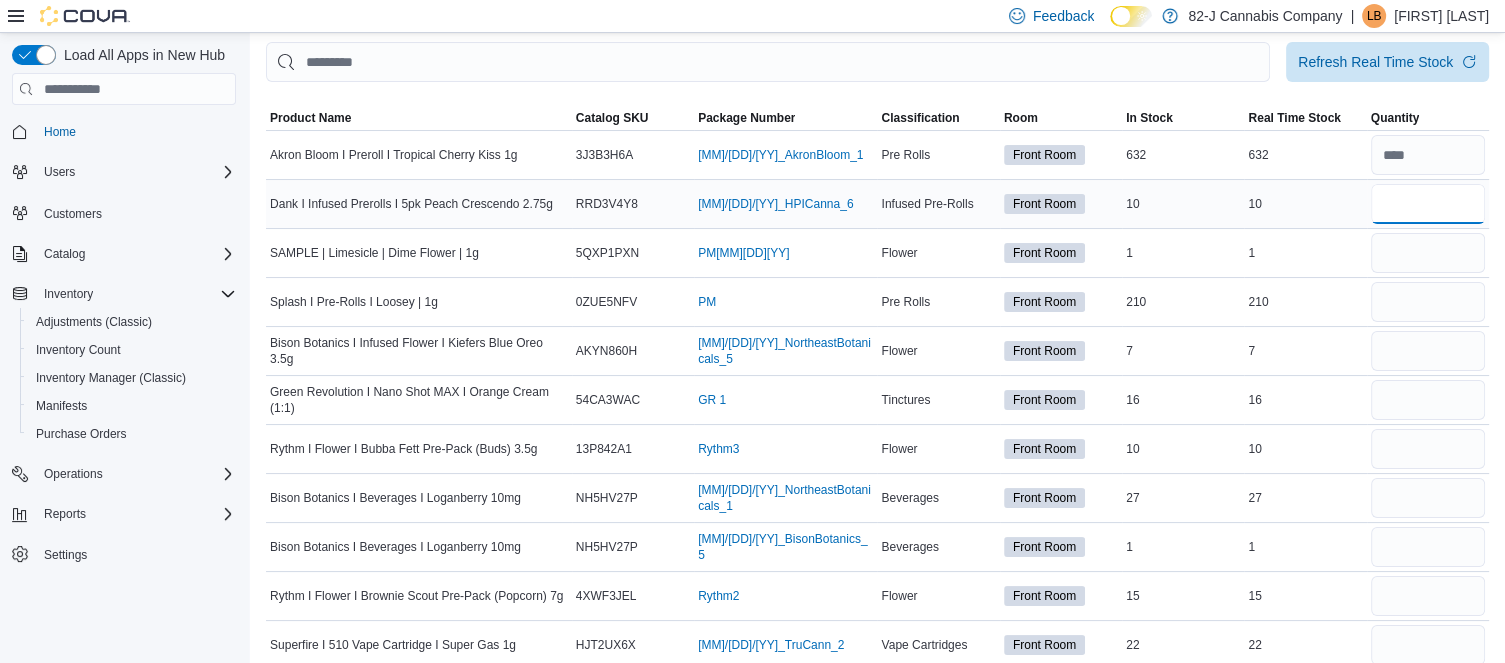 type on "**" 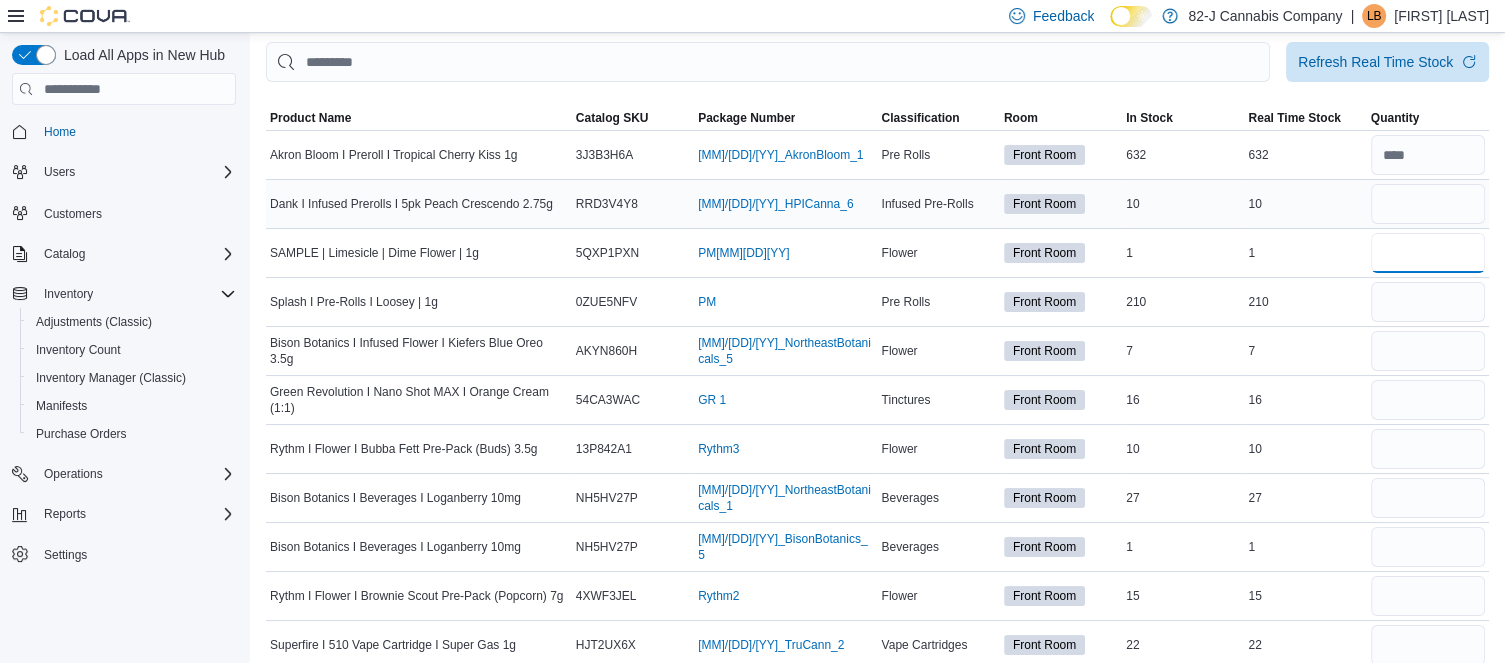 type 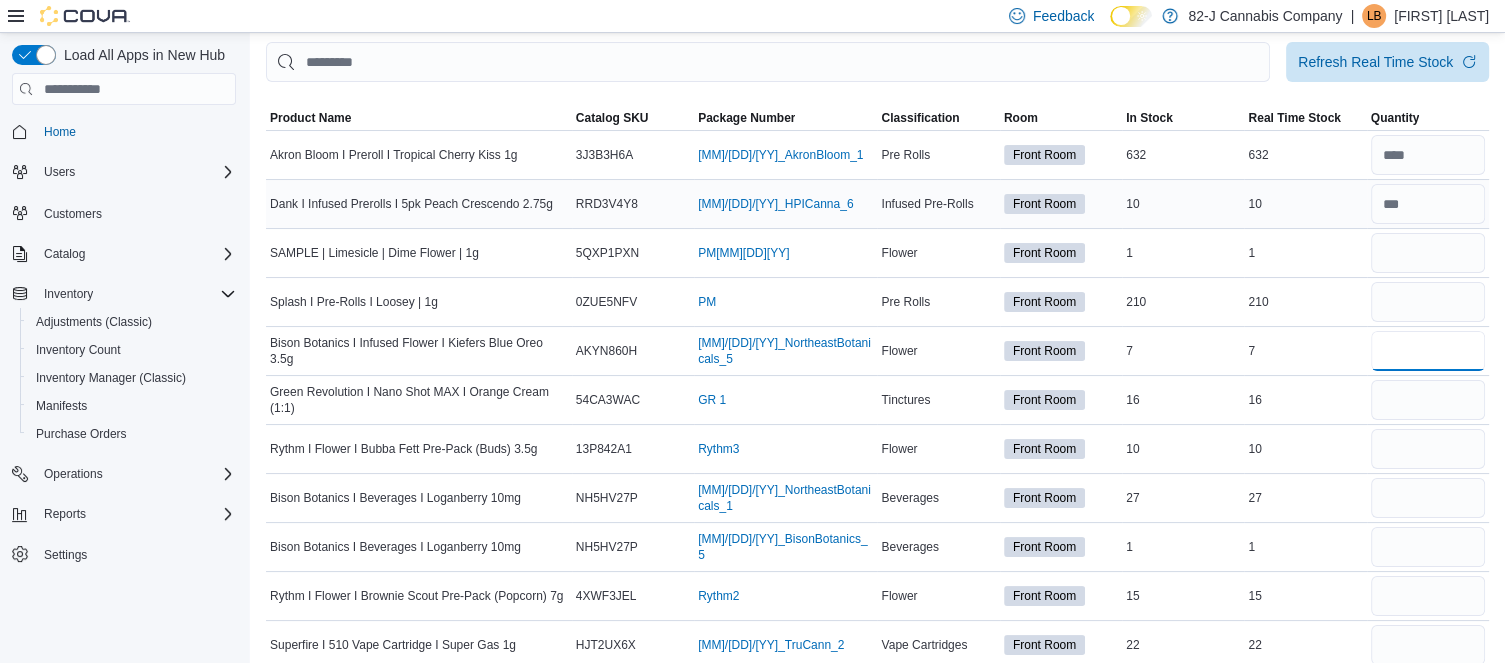 type on "*" 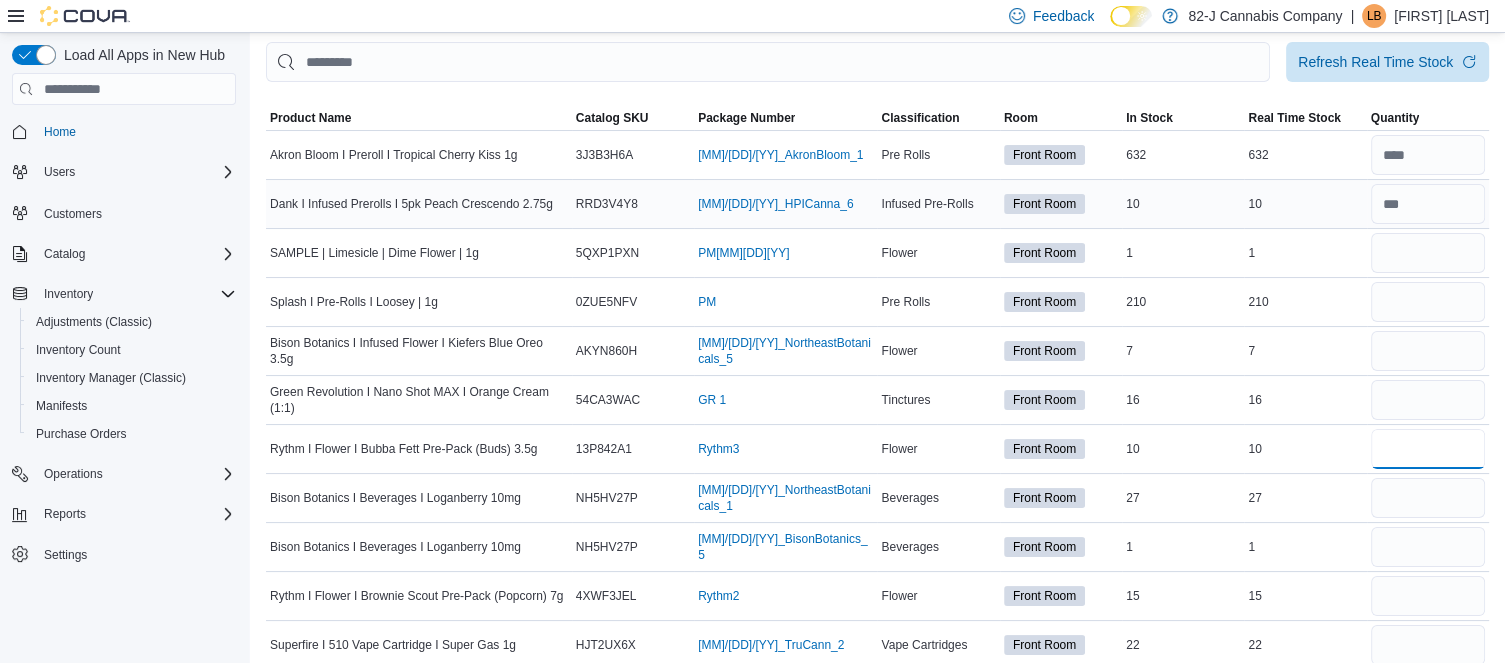 type 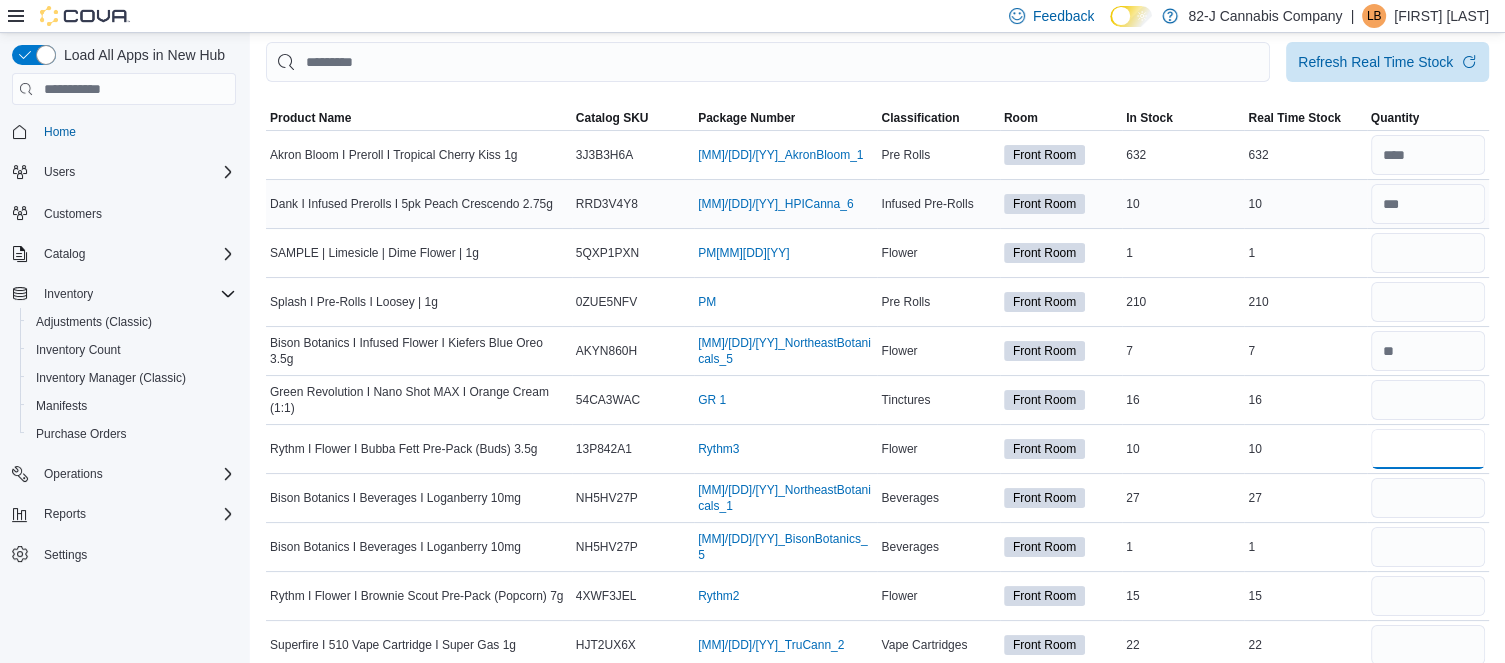 type on "**" 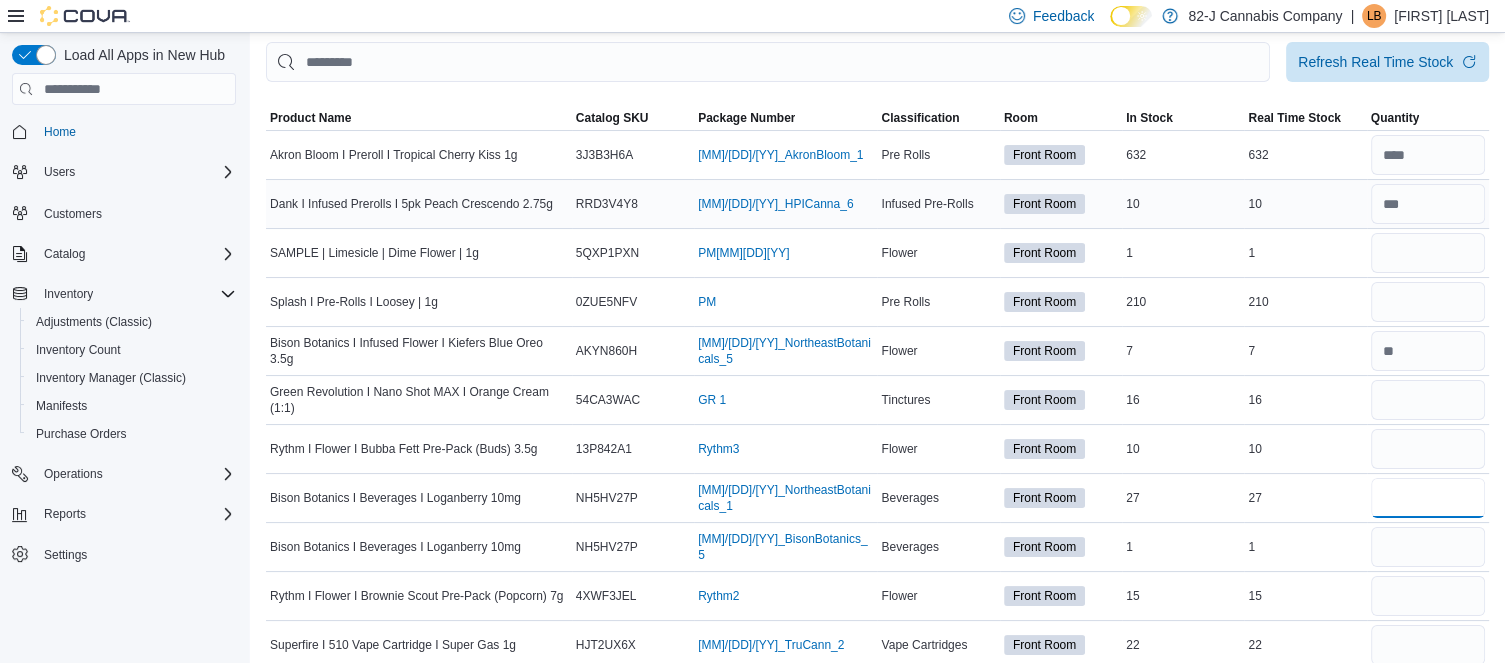 type 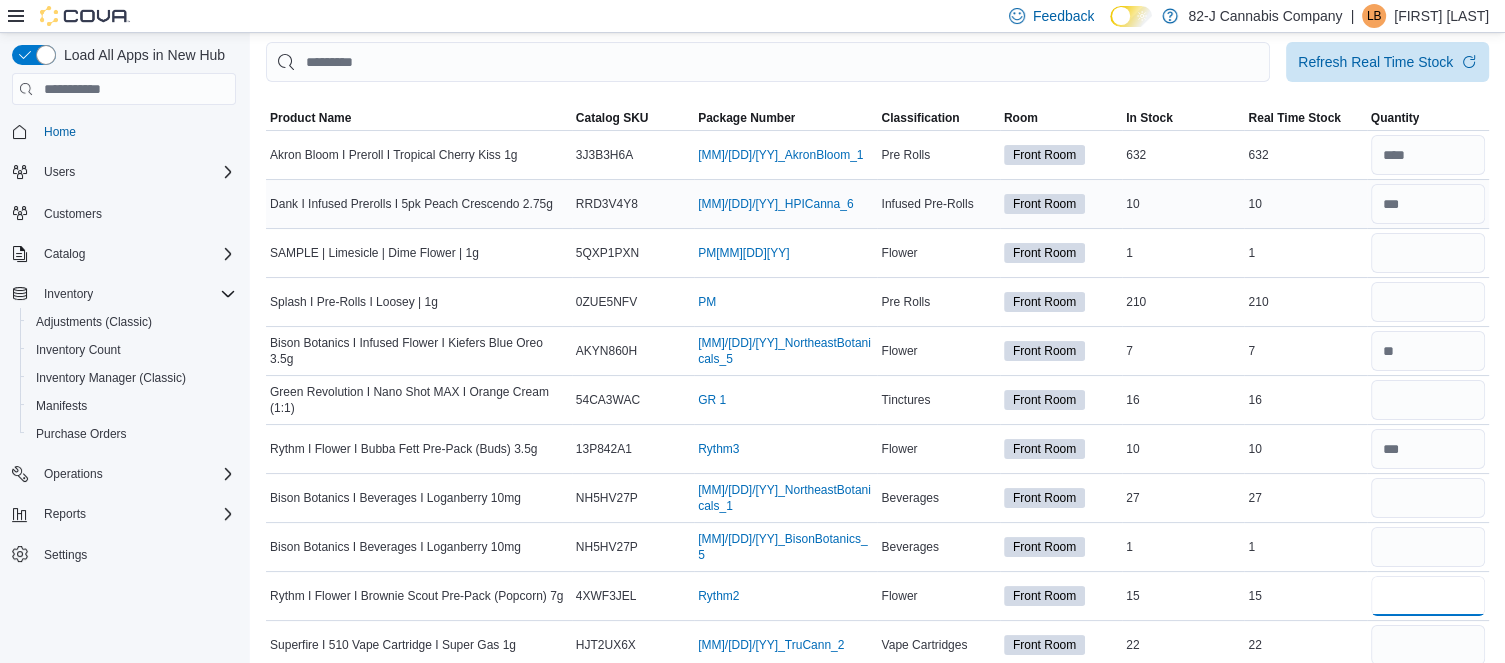 type on "**" 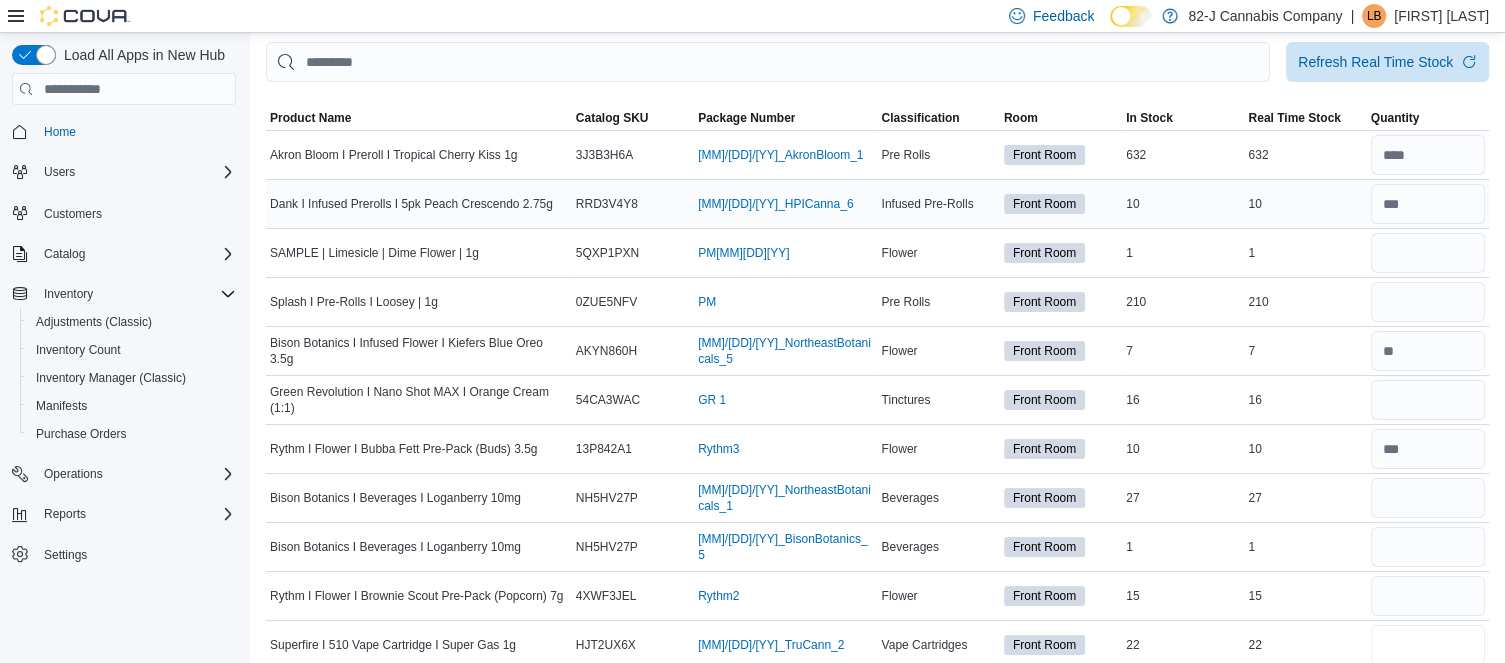 type 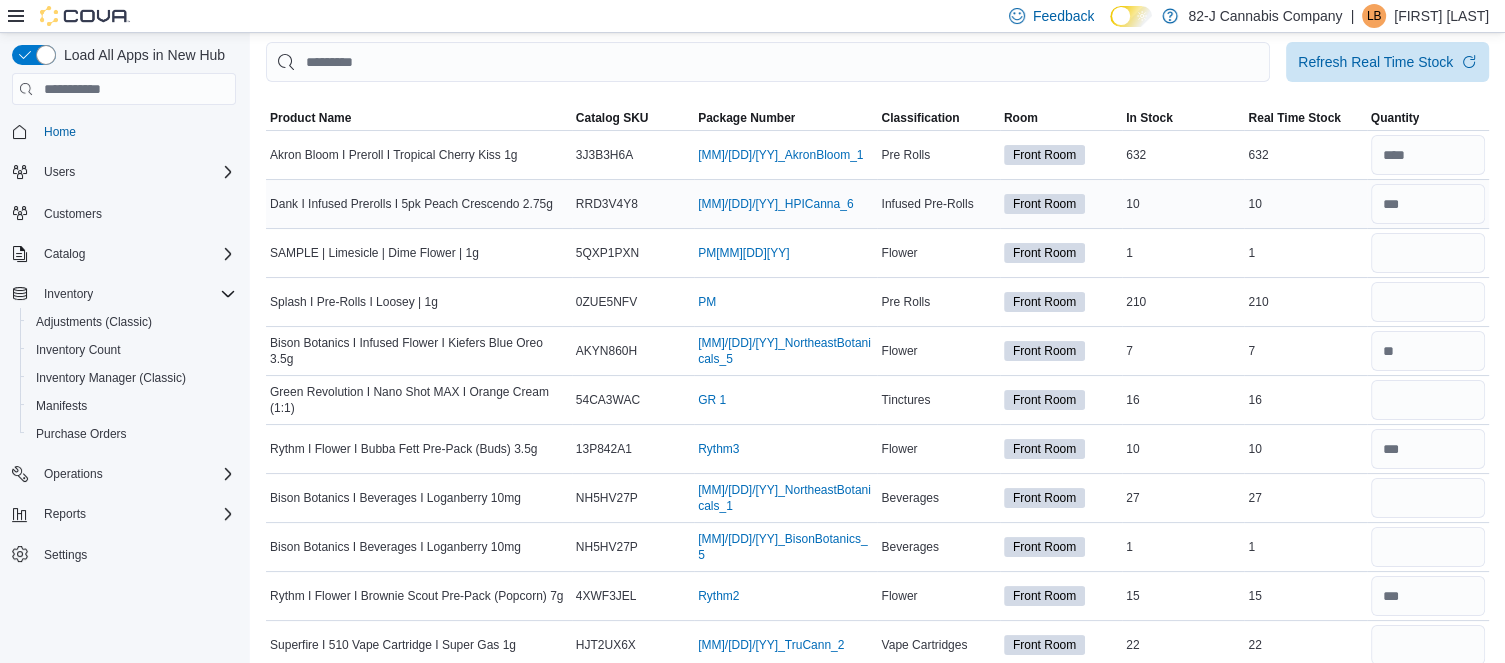 scroll, scrollTop: 472, scrollLeft: 0, axis: vertical 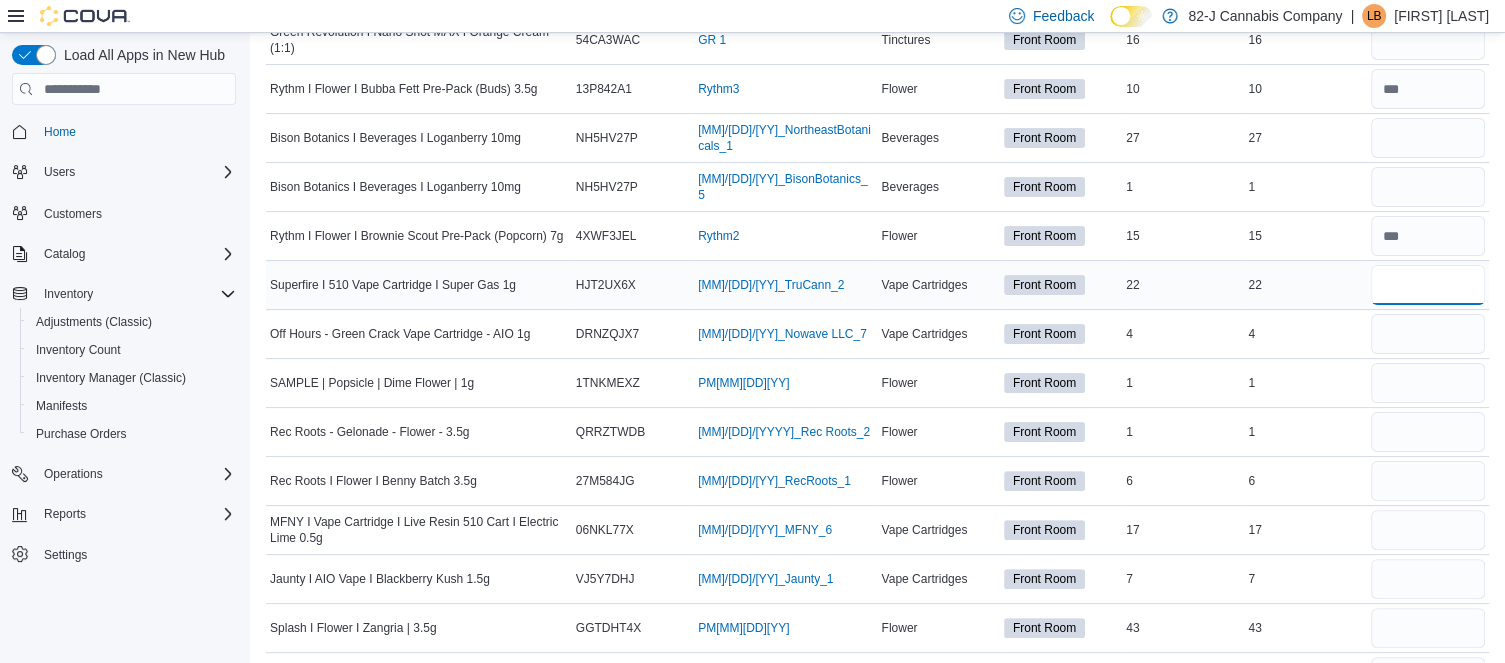 click at bounding box center [1428, 285] 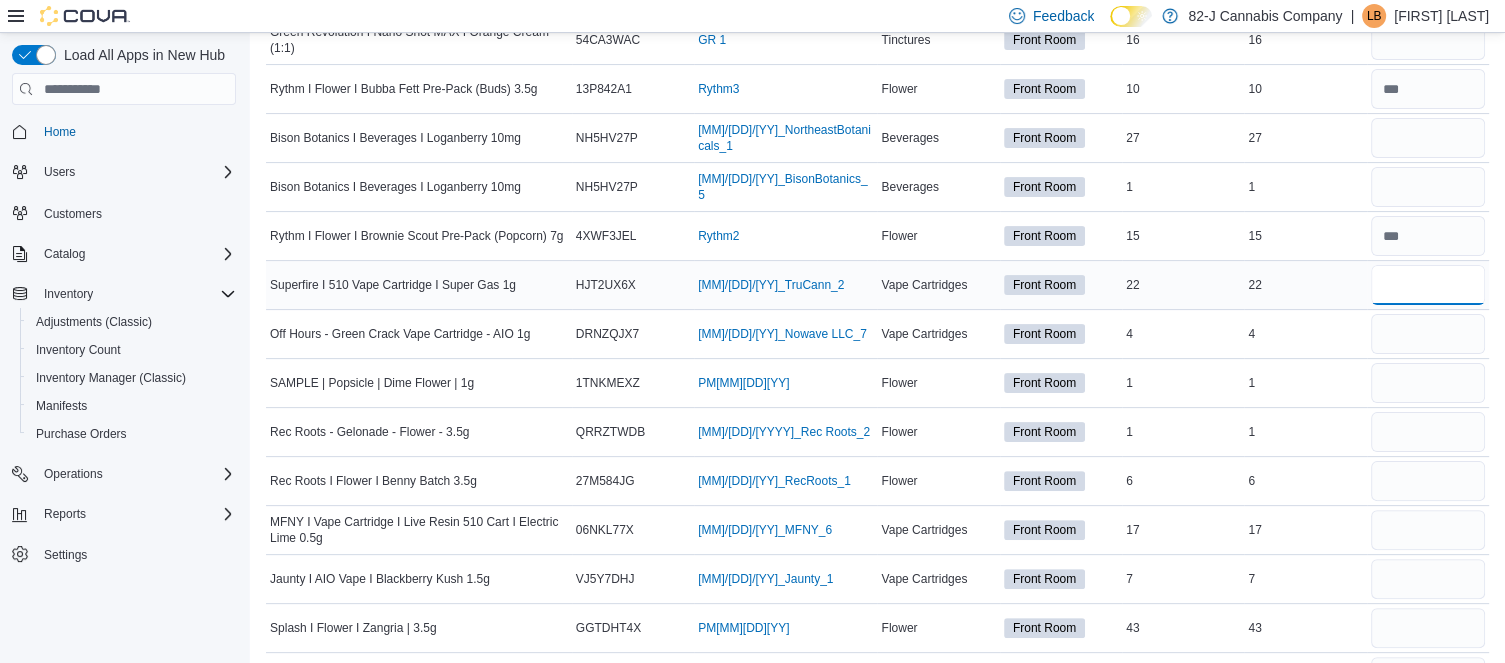 type 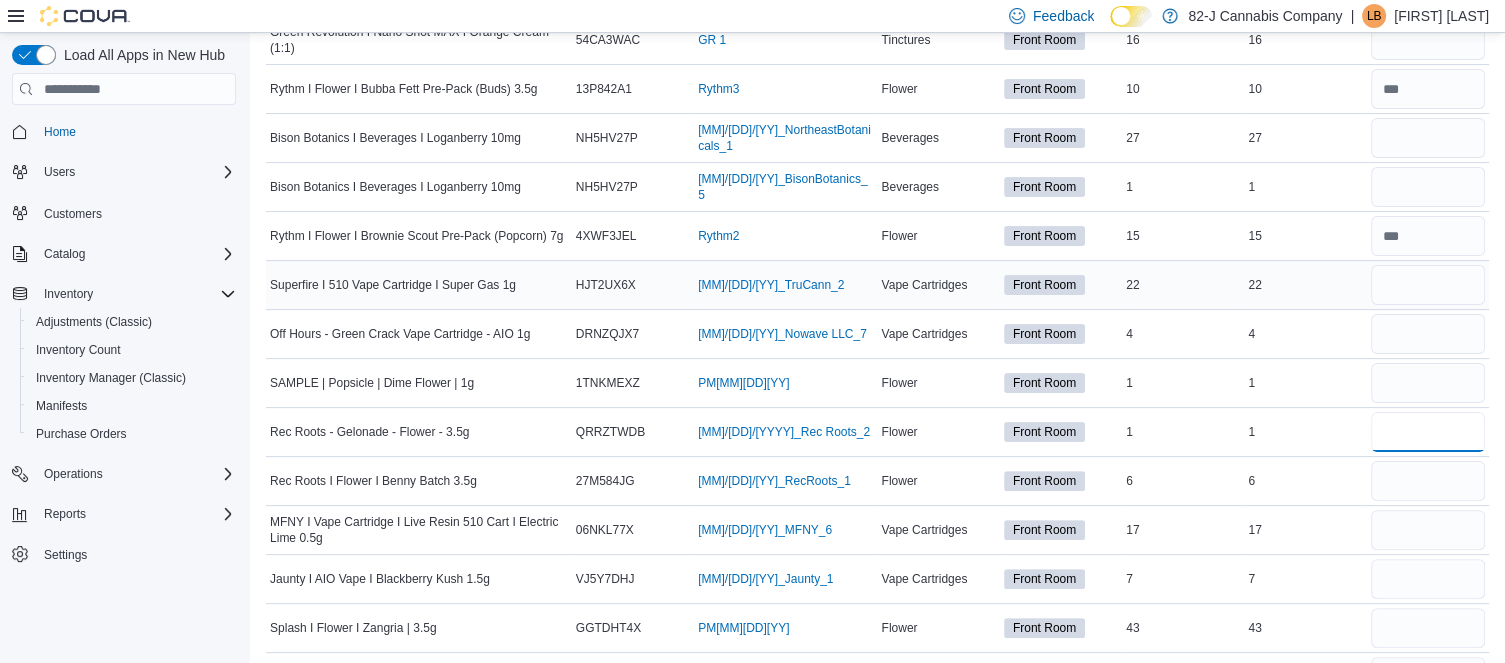 type on "*" 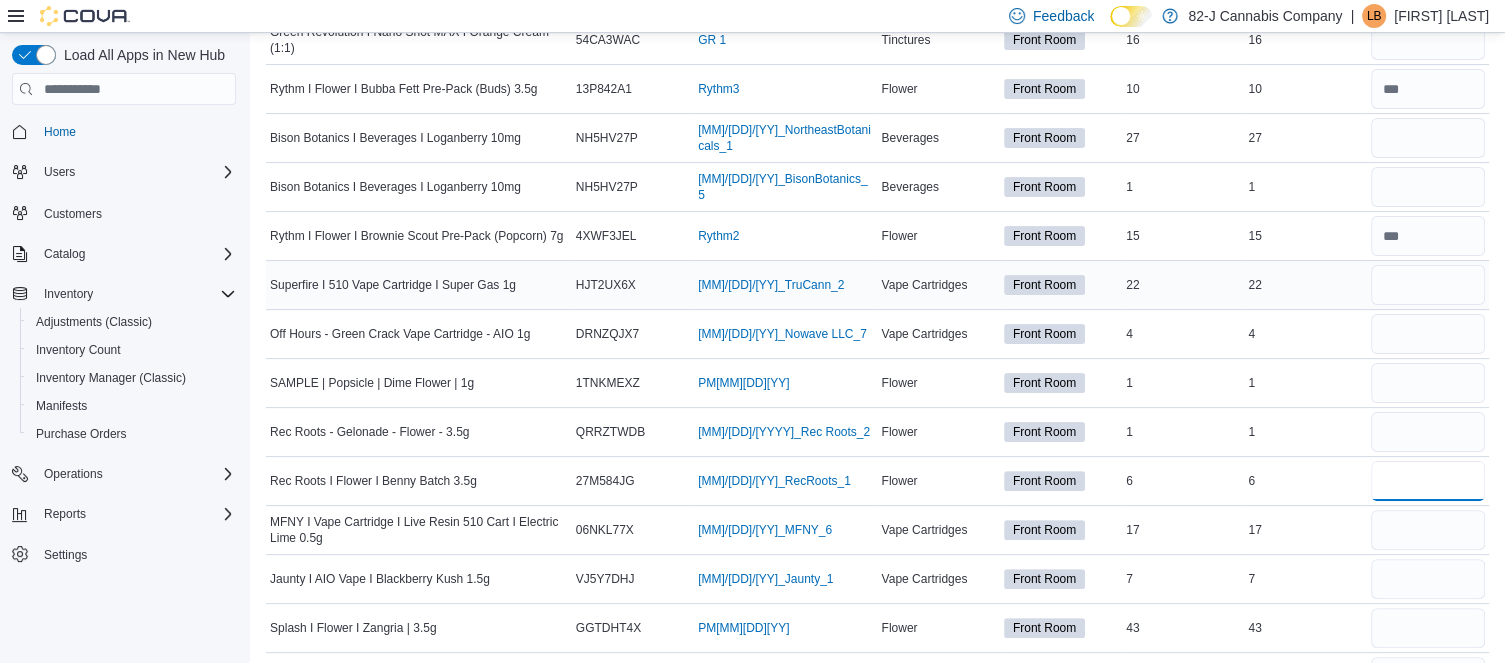 type 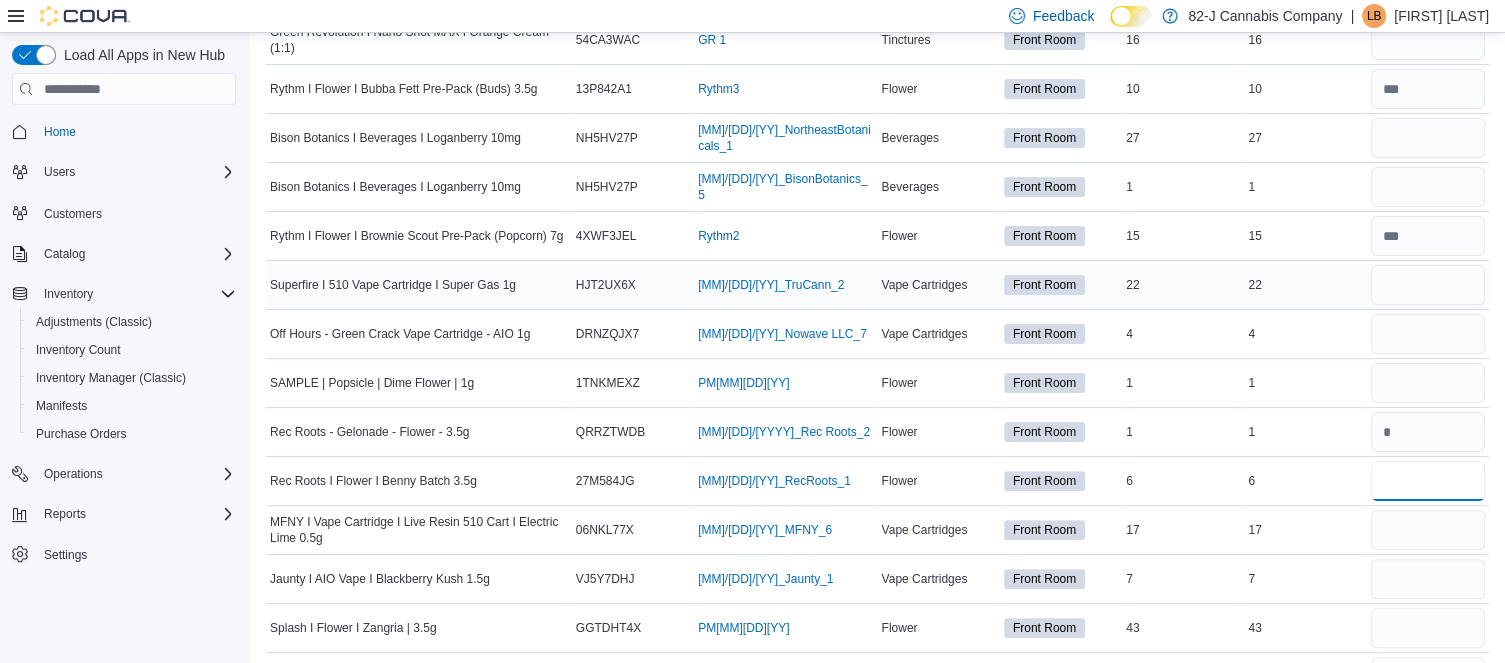 type on "*" 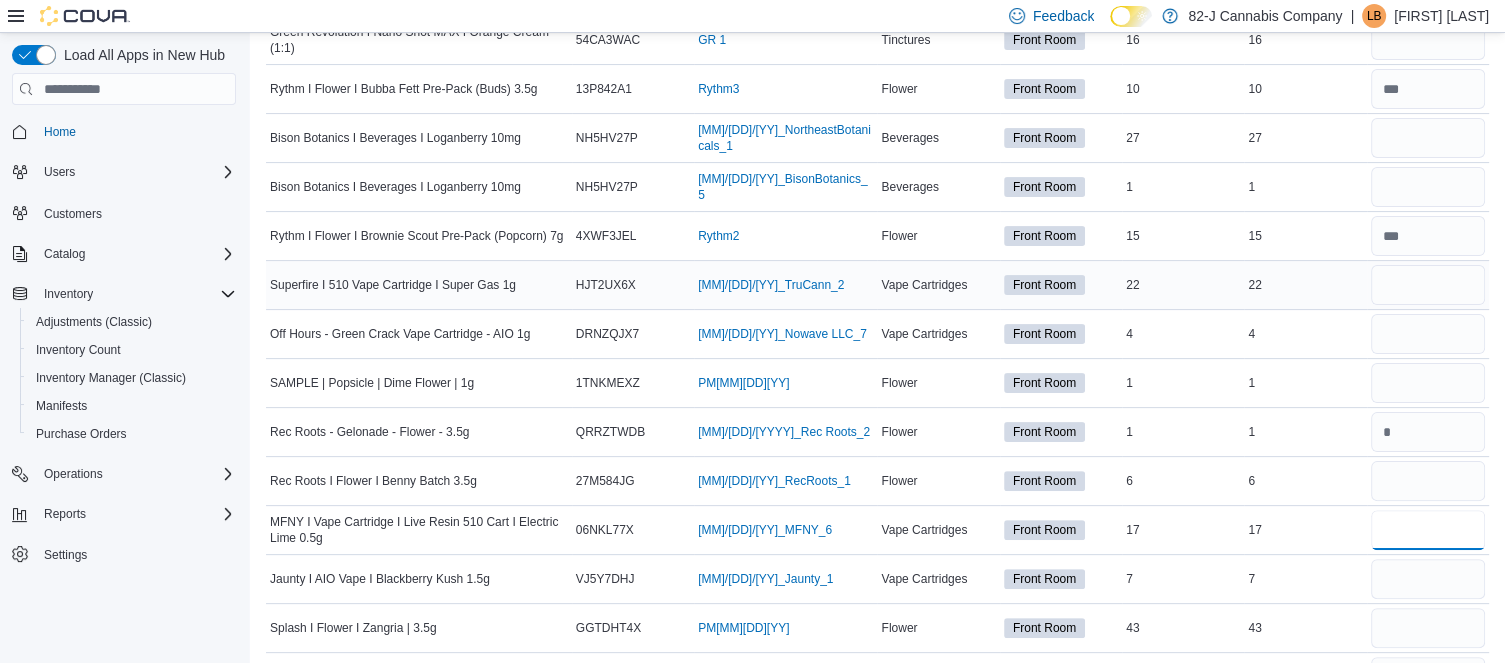 type 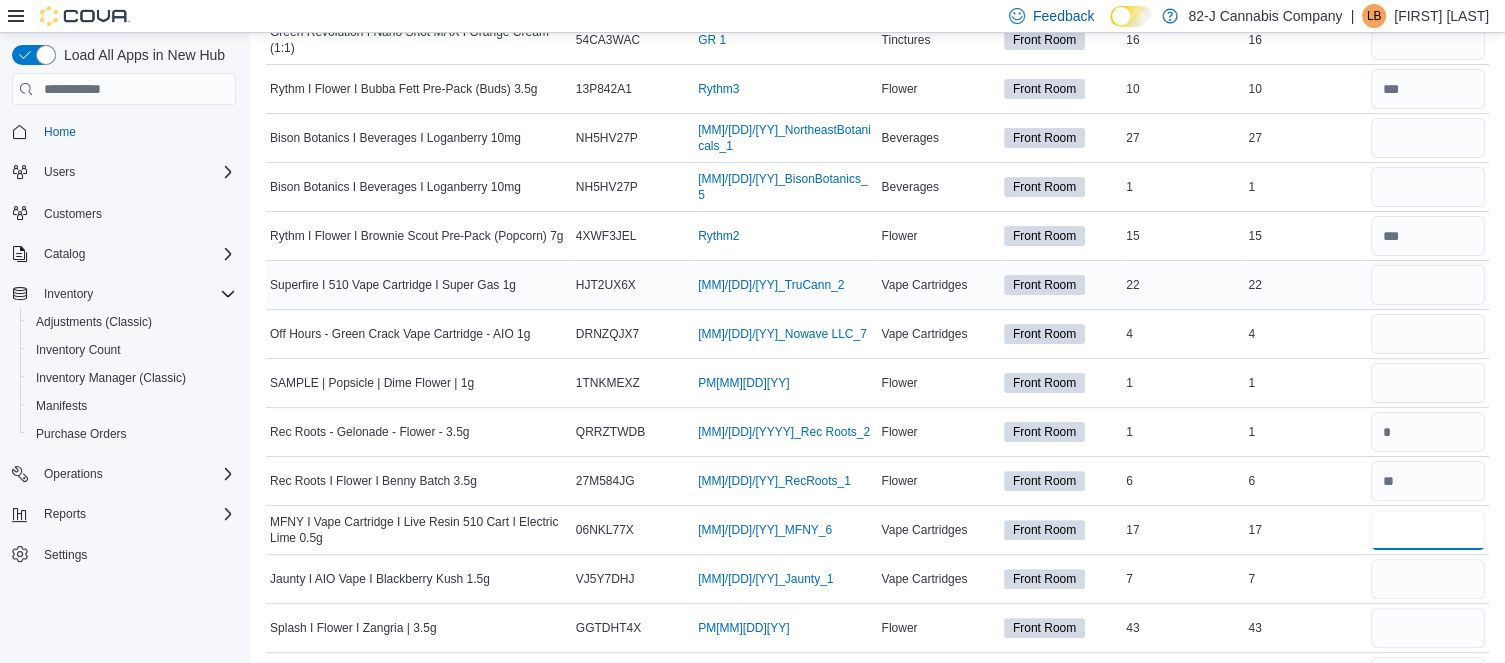 type on "**" 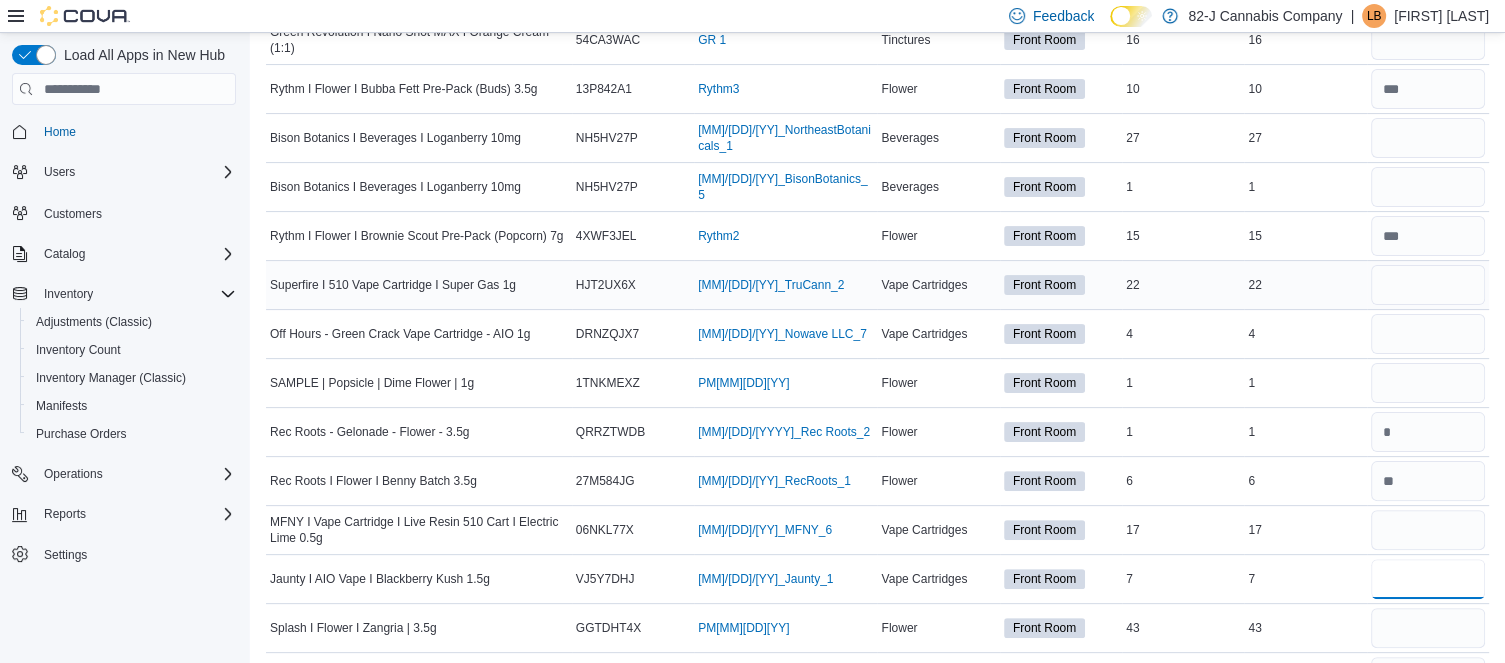 type 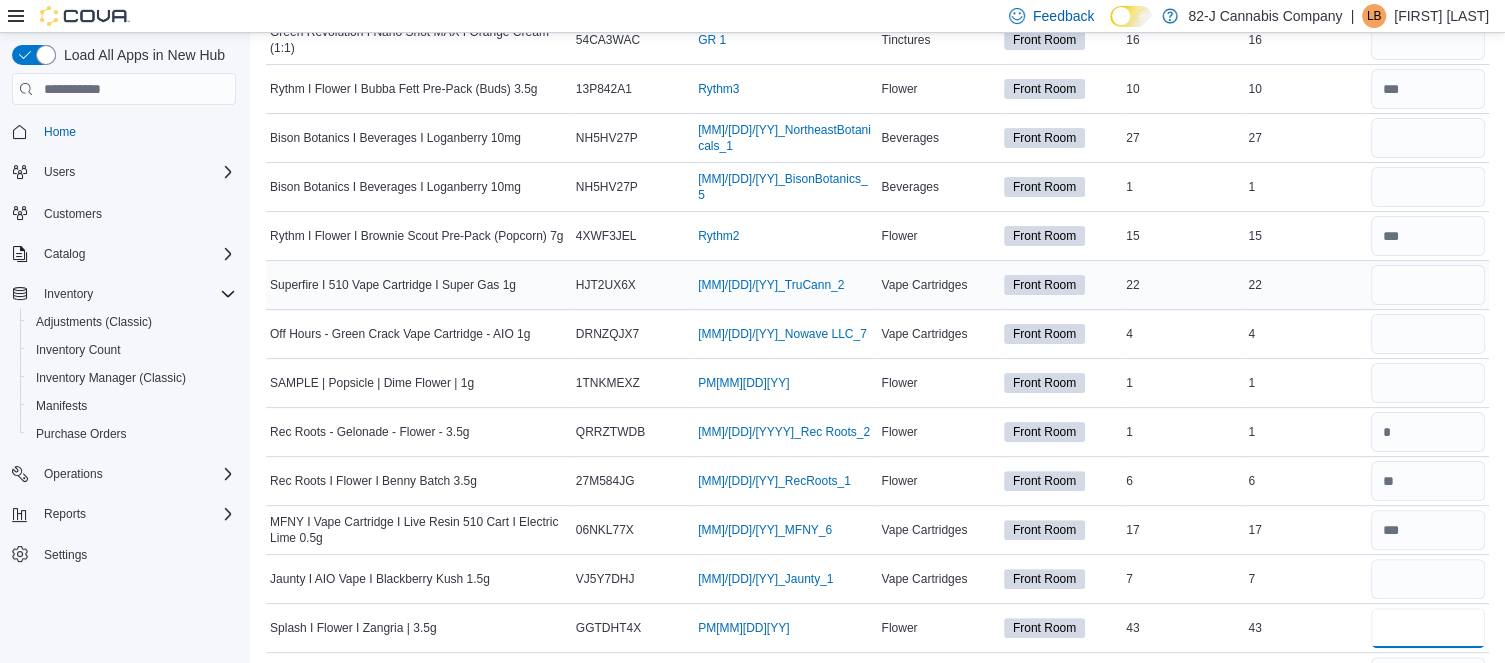 type on "**" 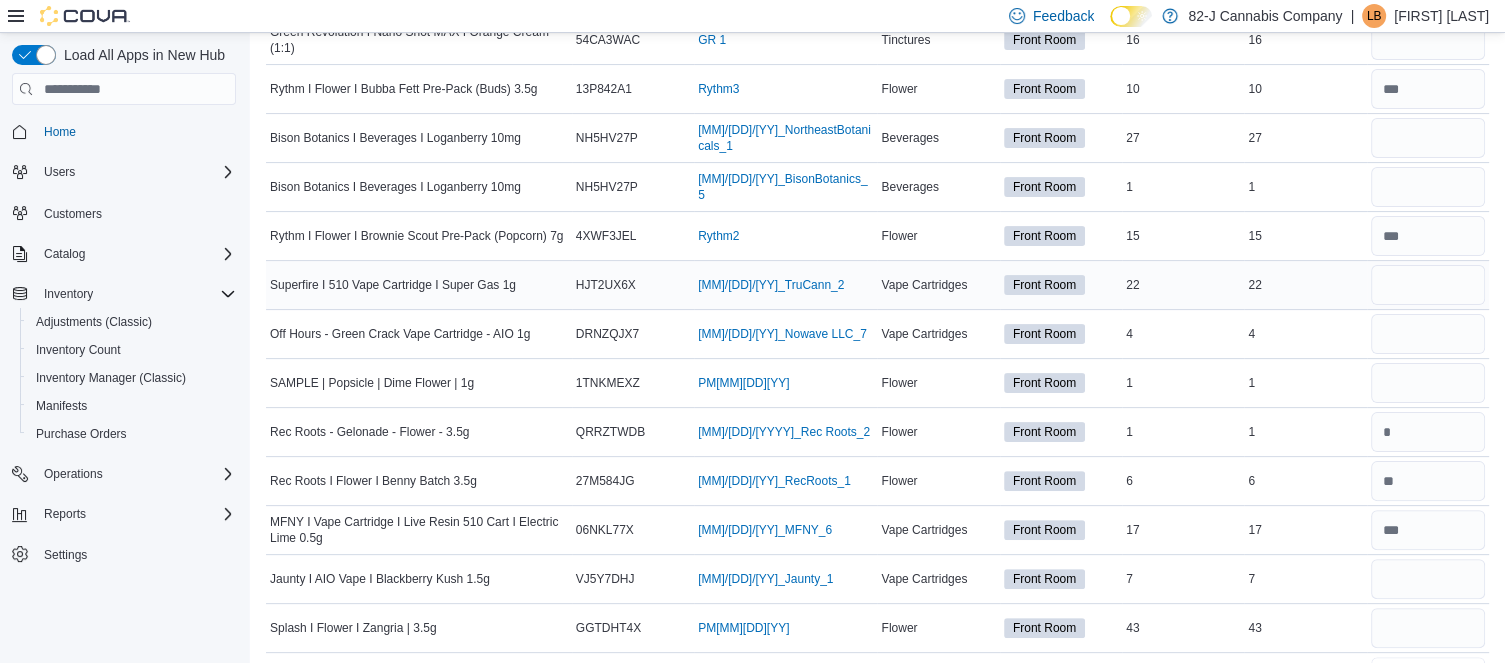 type 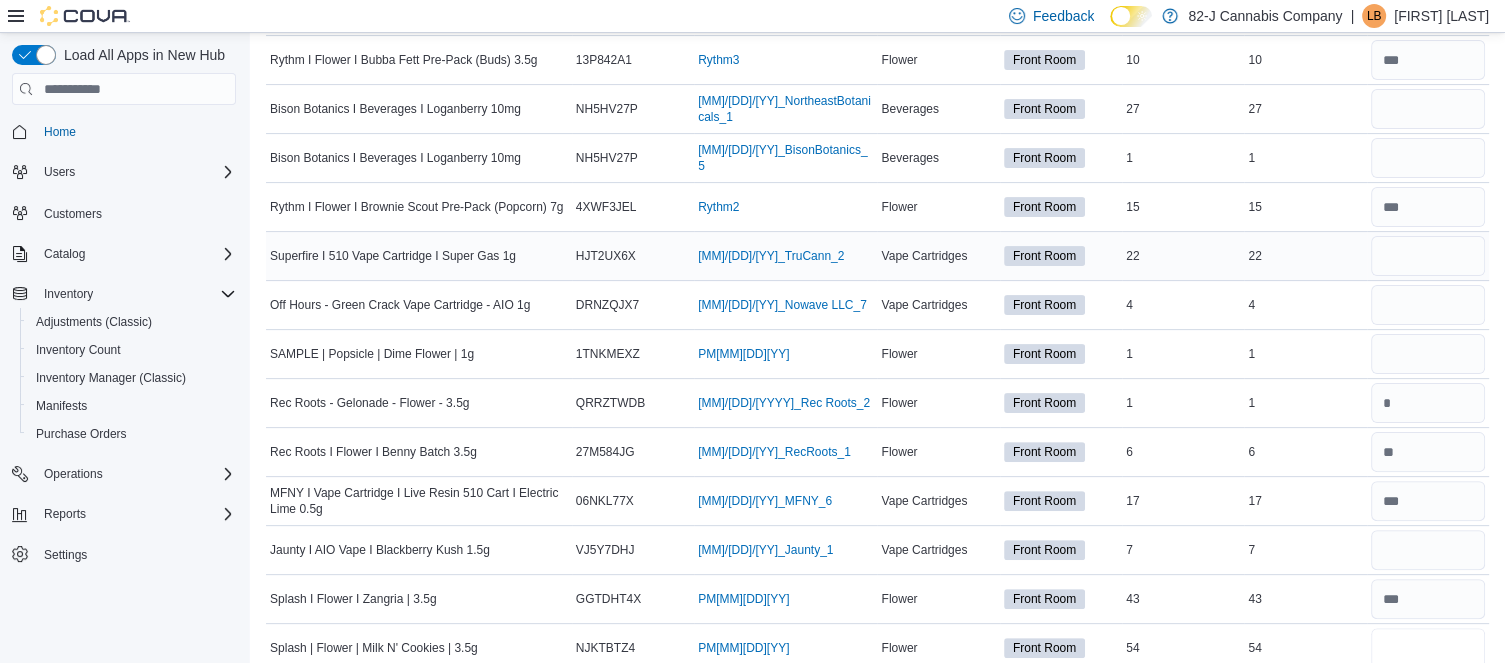 type on "**" 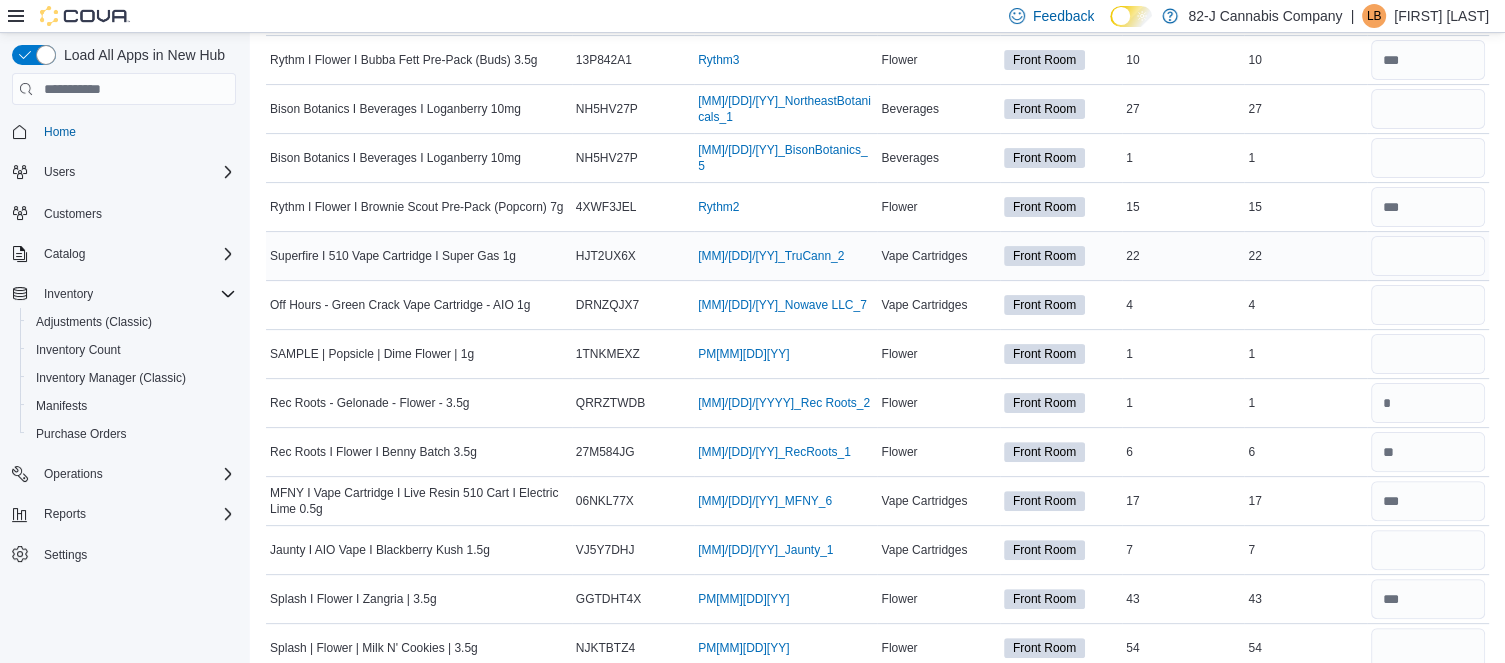 type 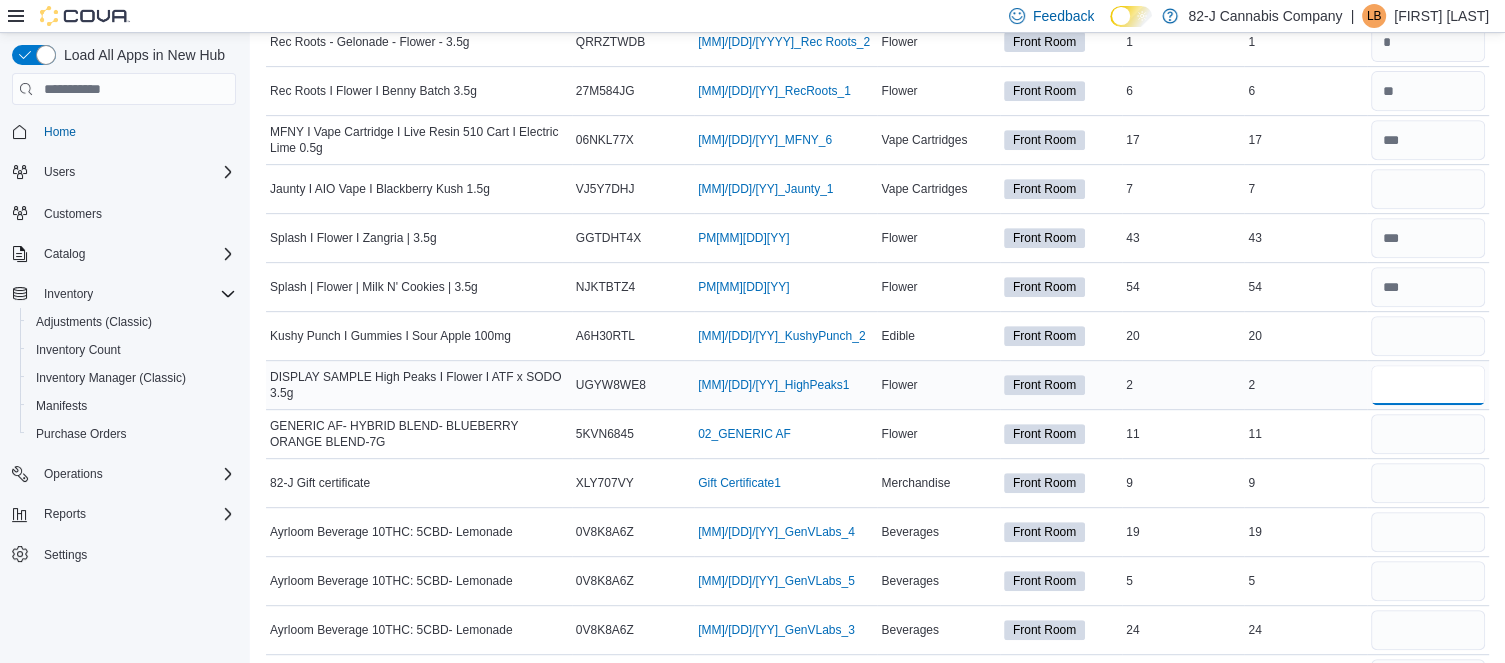 click at bounding box center (1428, 385) 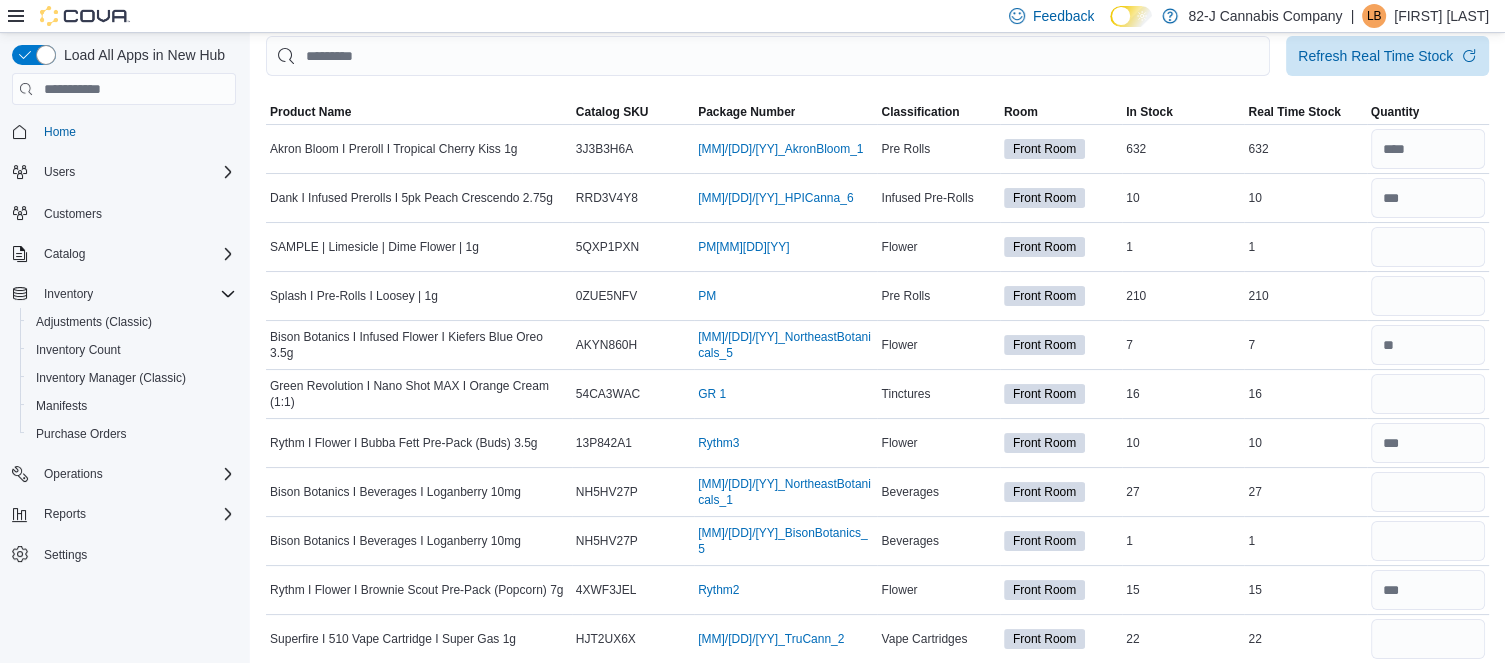 scroll, scrollTop: 0, scrollLeft: 0, axis: both 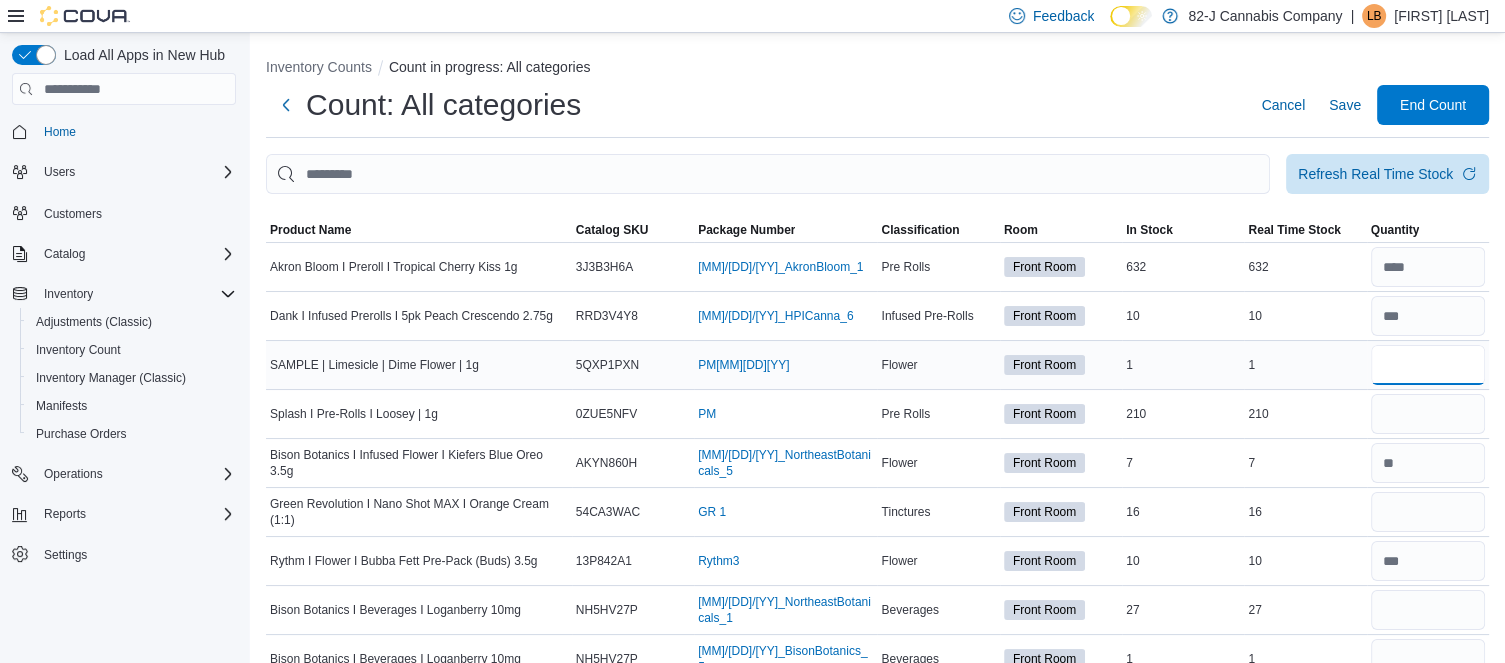 click at bounding box center (1428, 365) 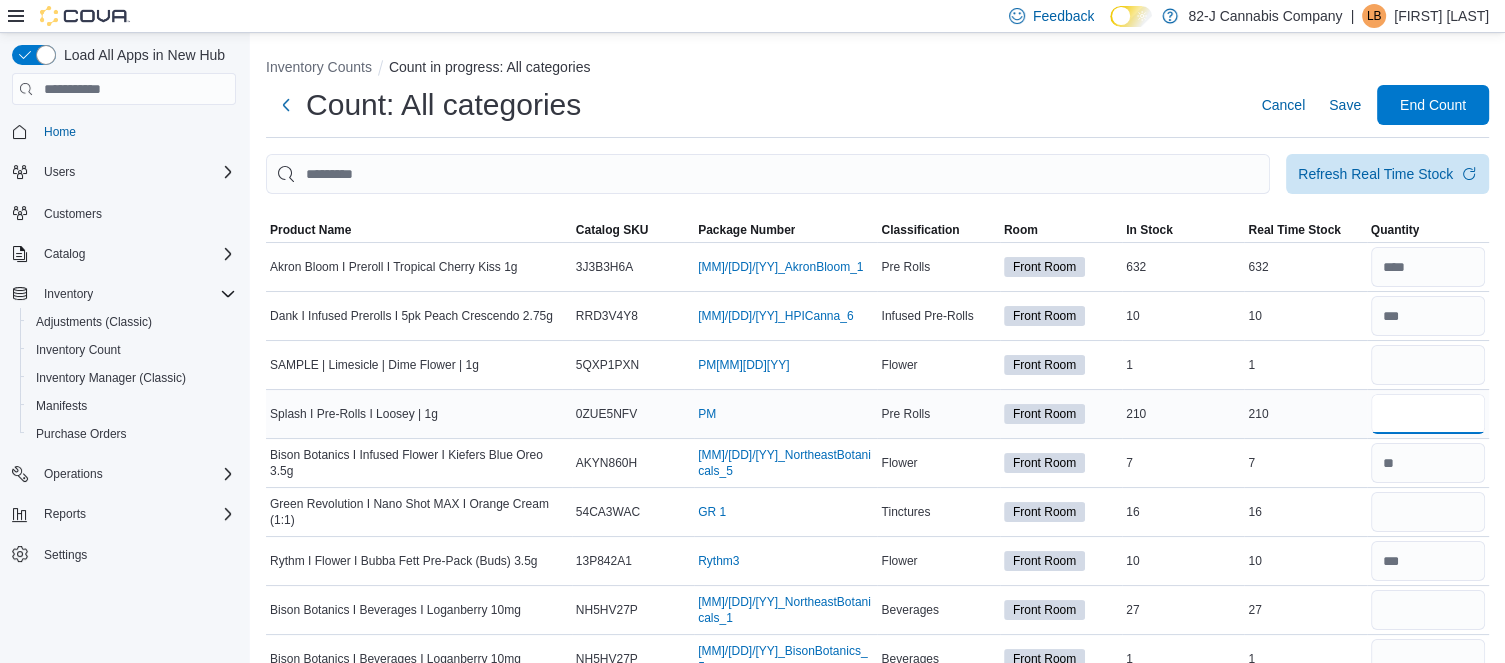 click at bounding box center (1428, 414) 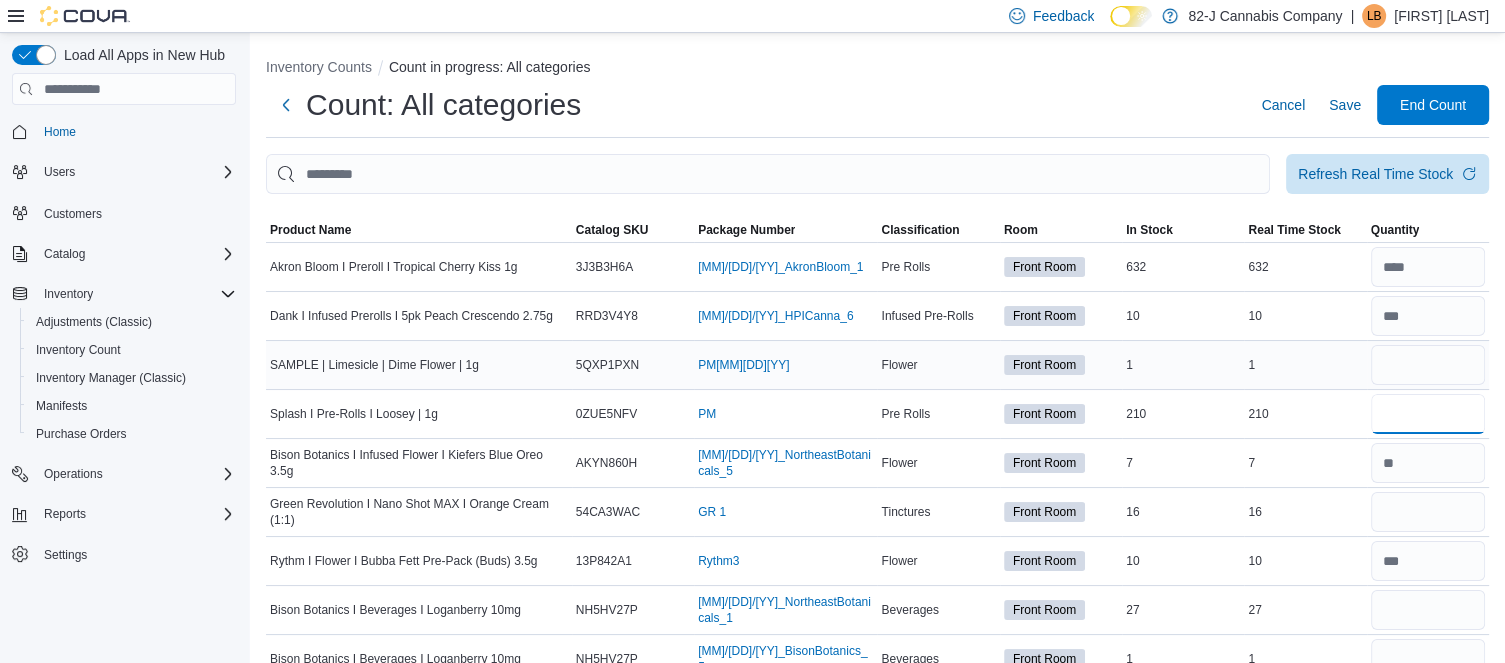 type on "***" 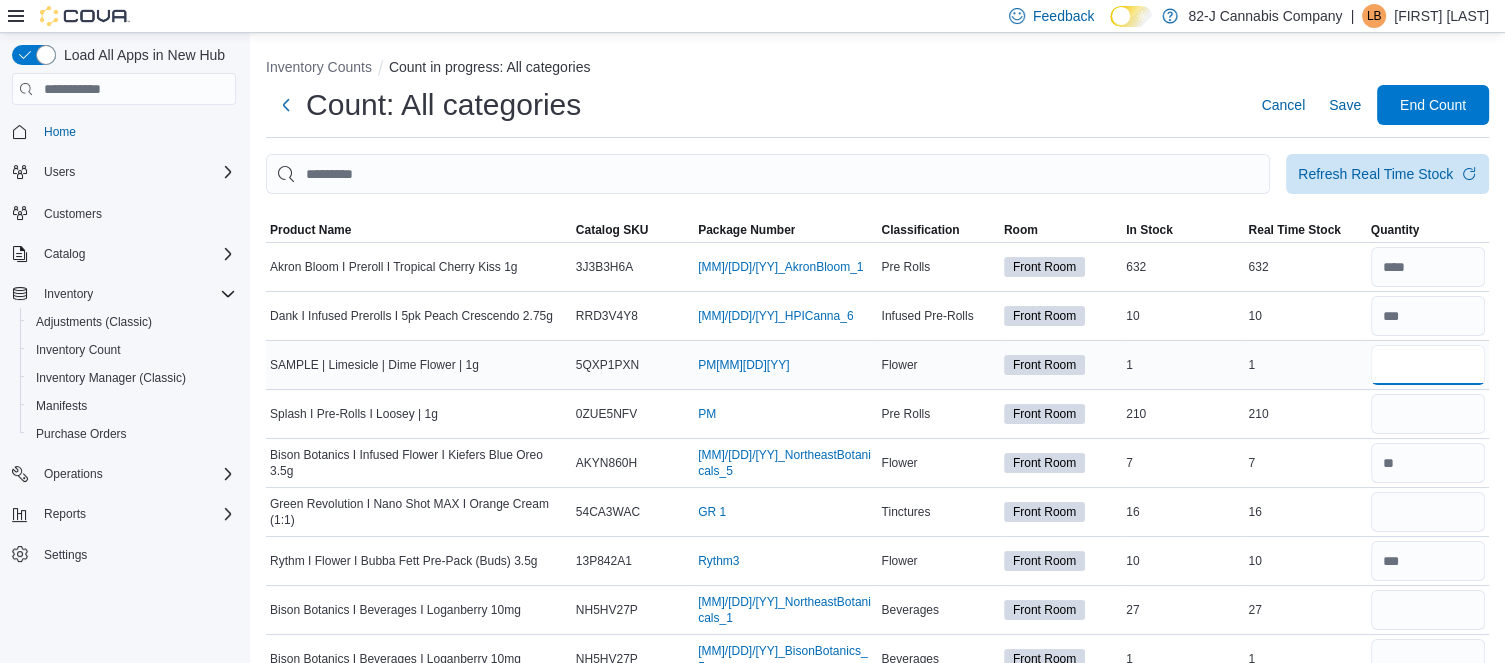 click at bounding box center (1428, 365) 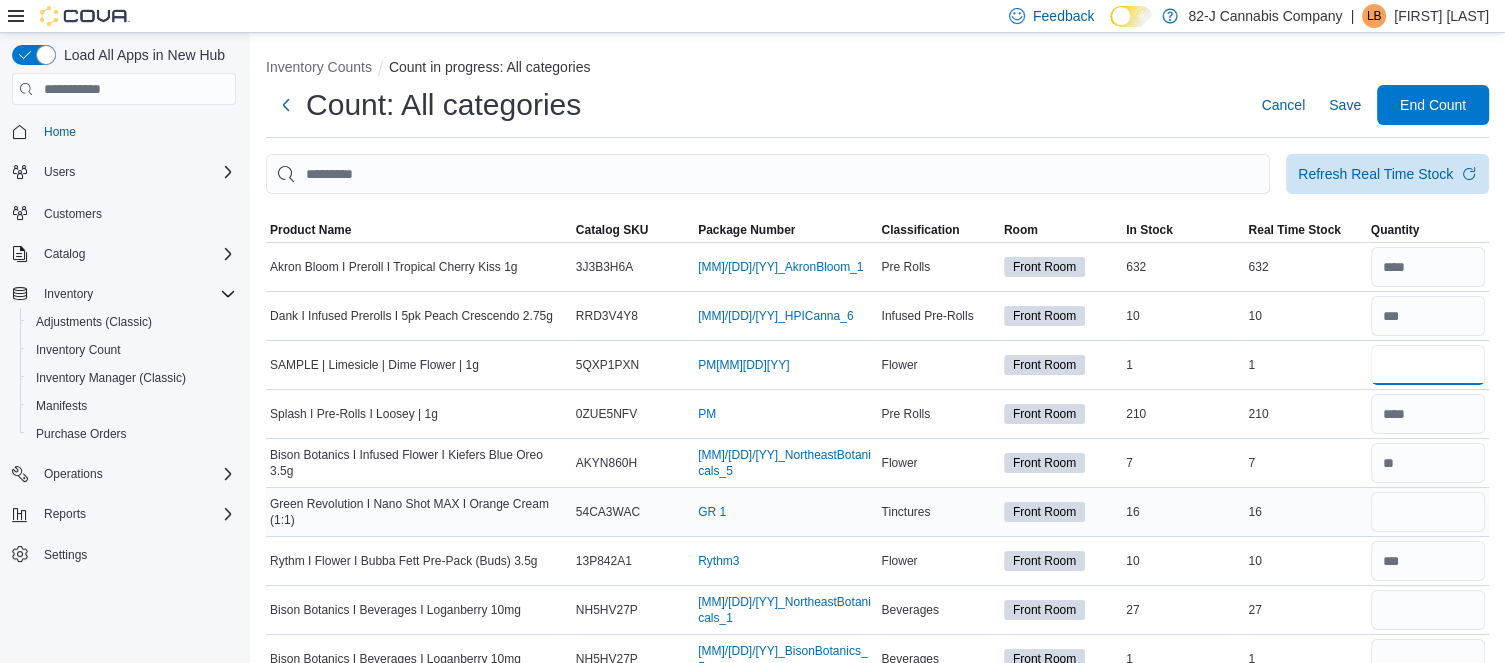 type on "*" 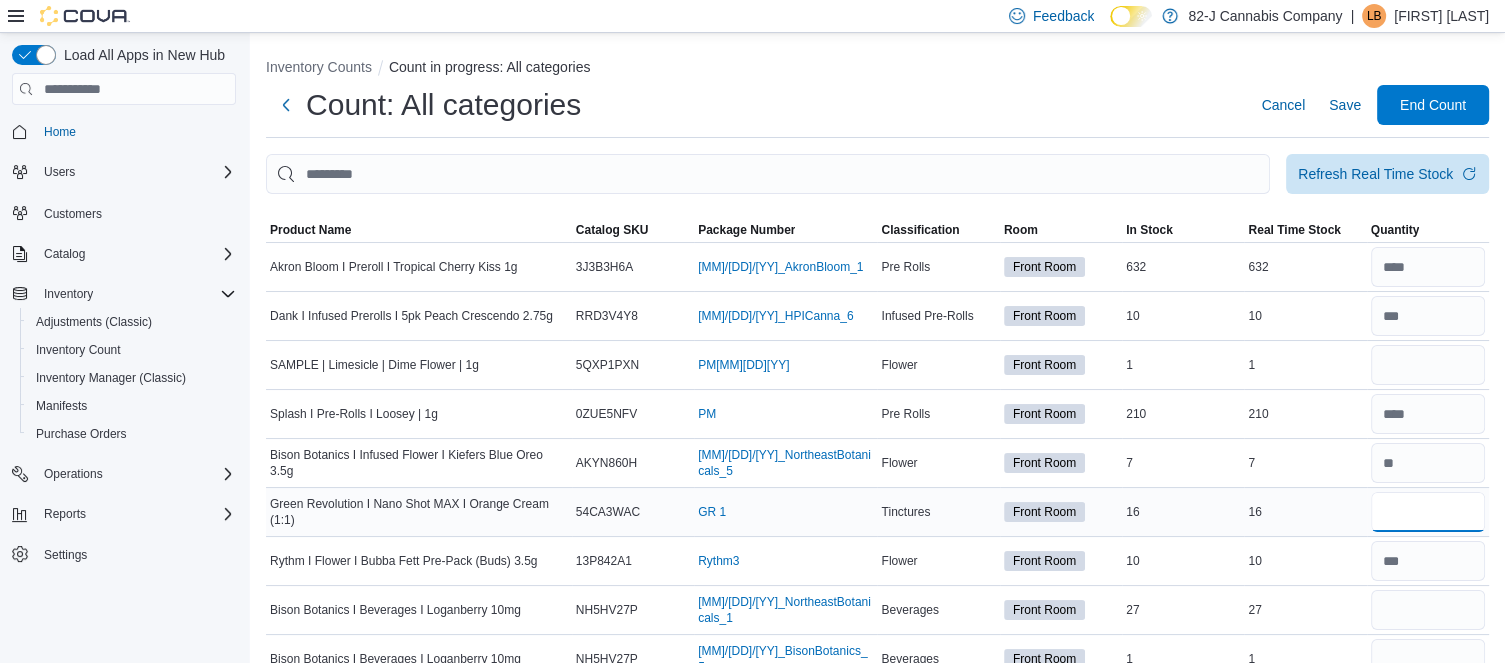click at bounding box center (1428, 512) 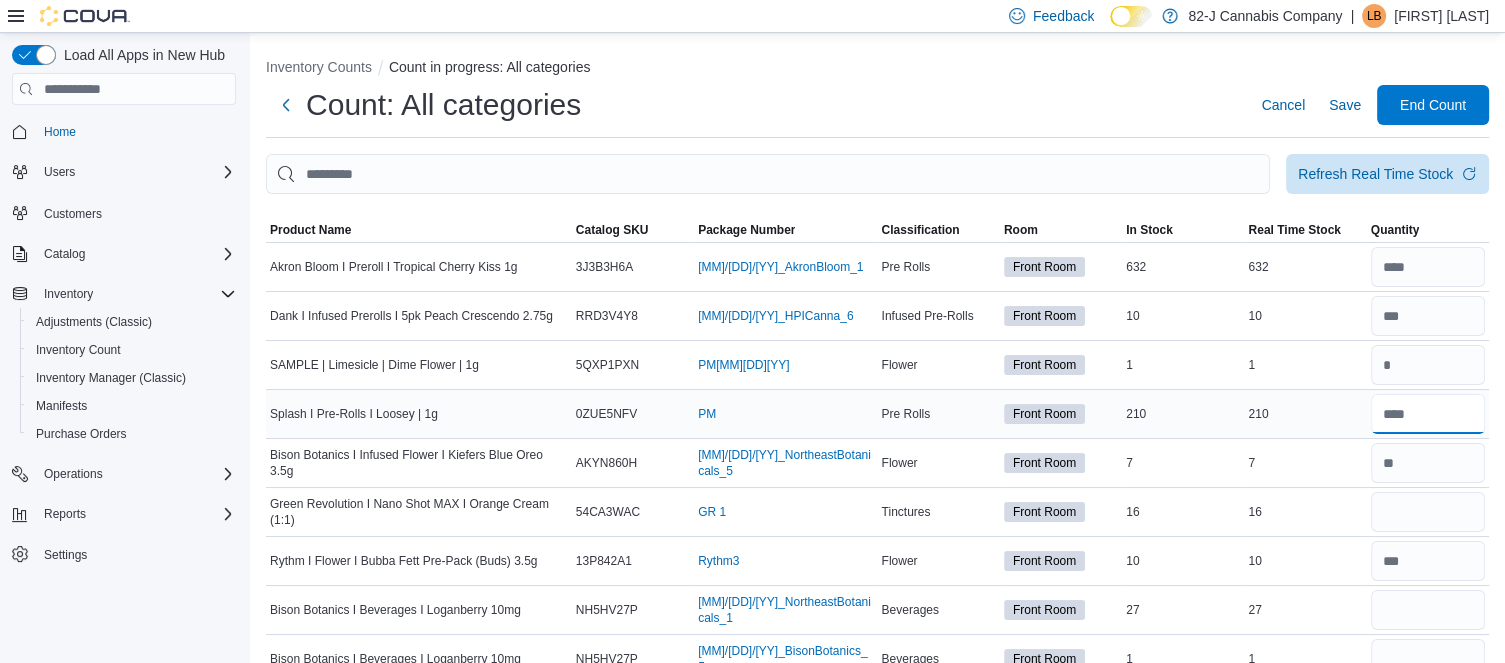 click at bounding box center (1428, 414) 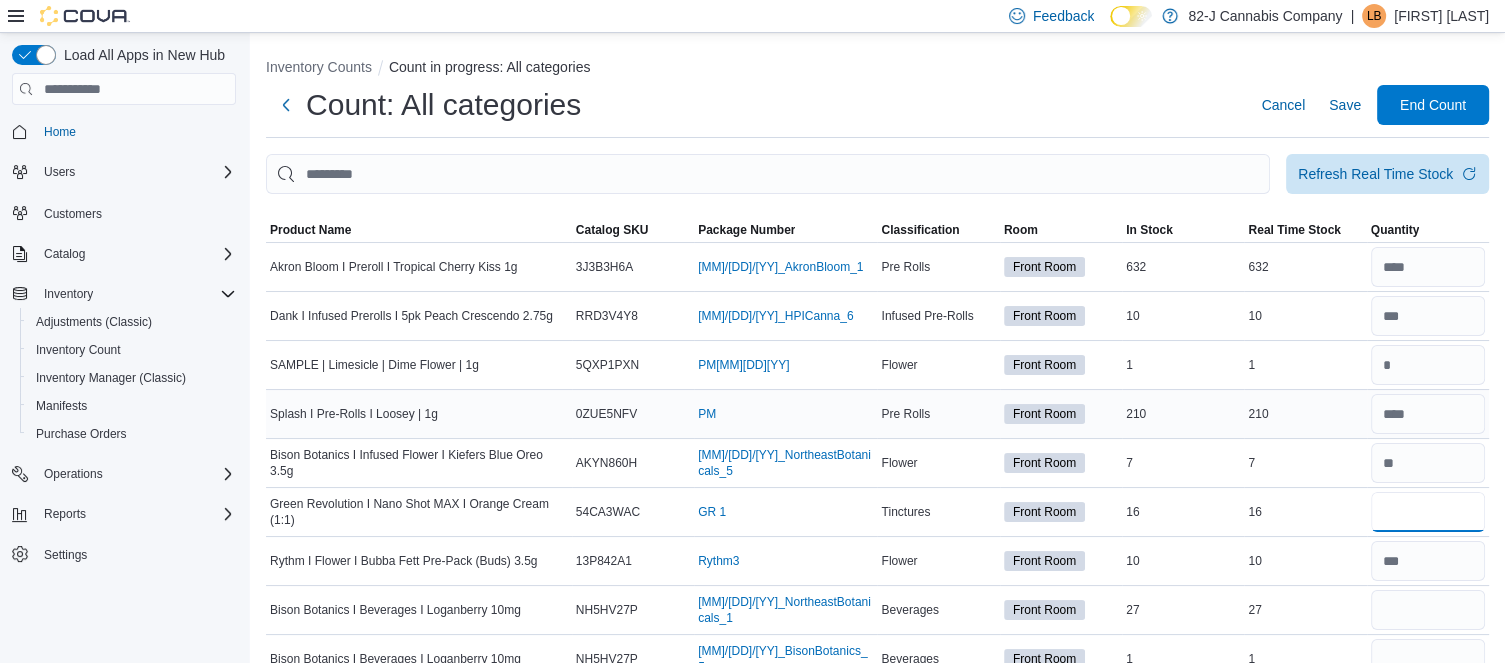 type 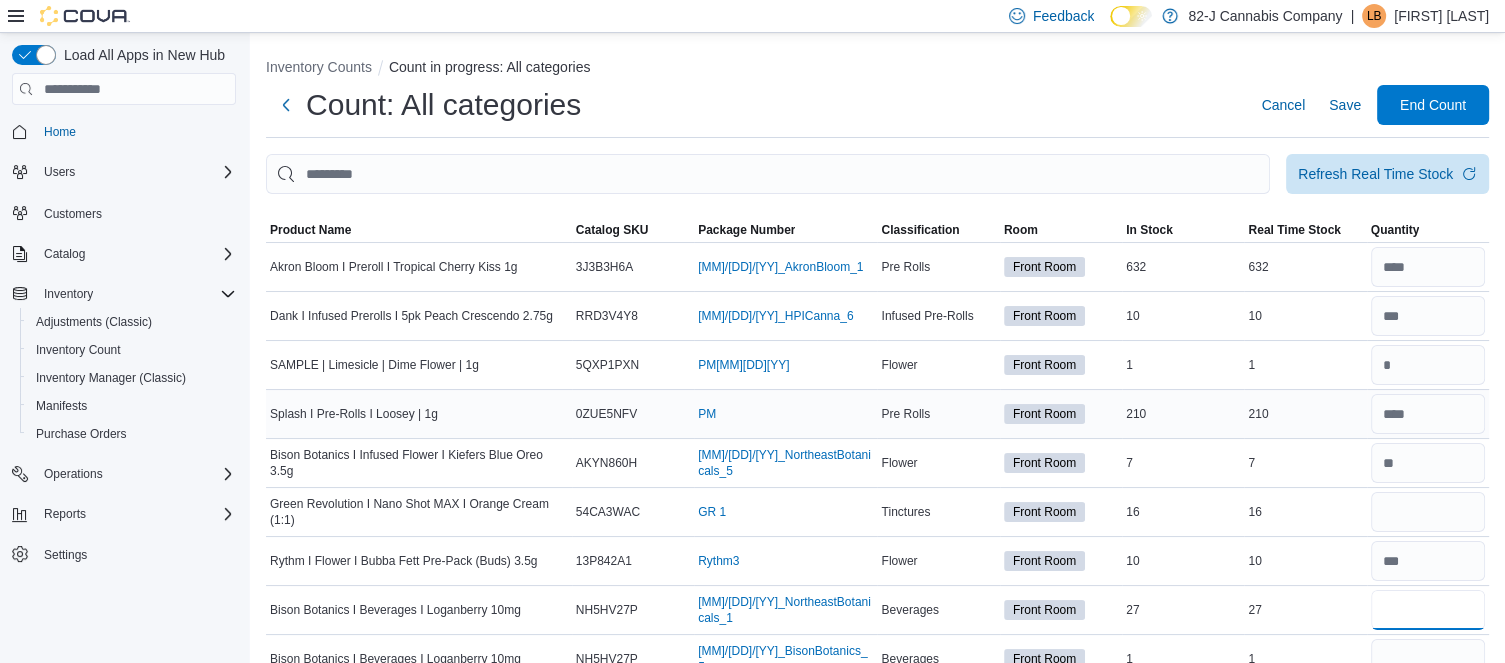 type 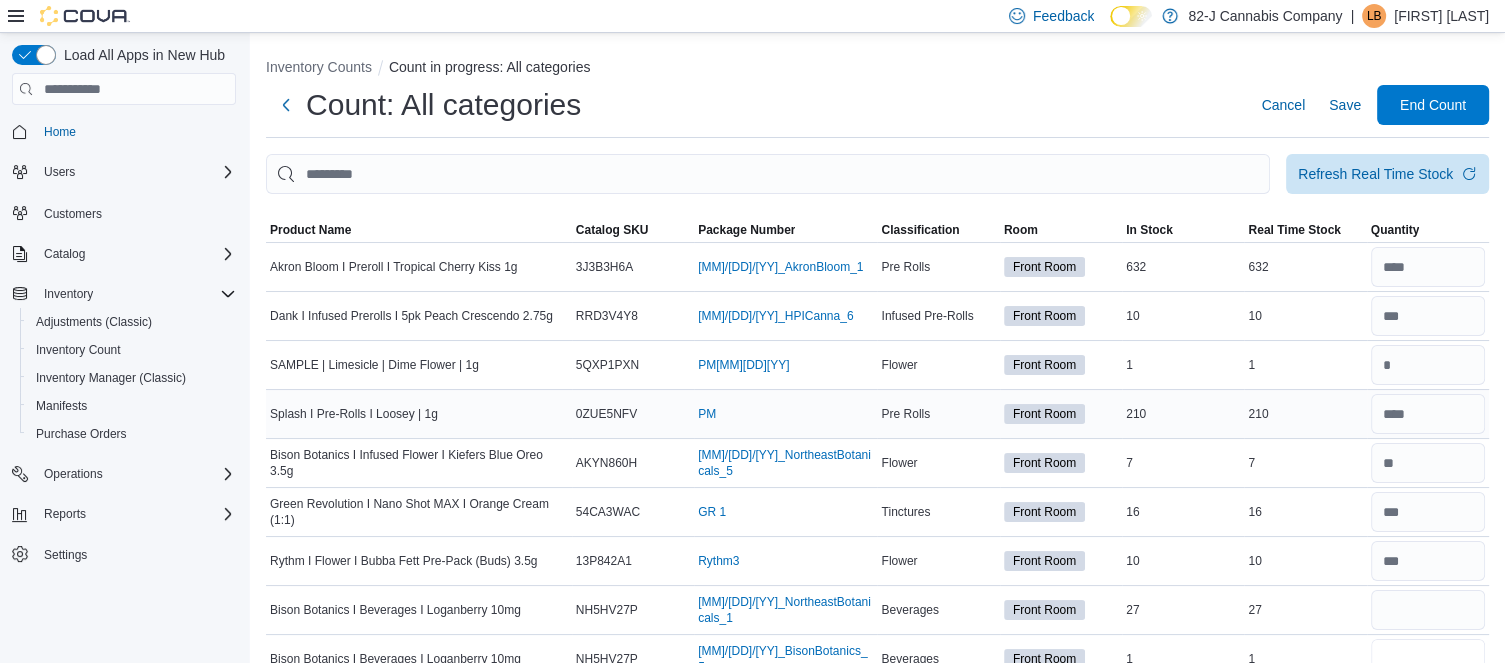 scroll, scrollTop: 13, scrollLeft: 0, axis: vertical 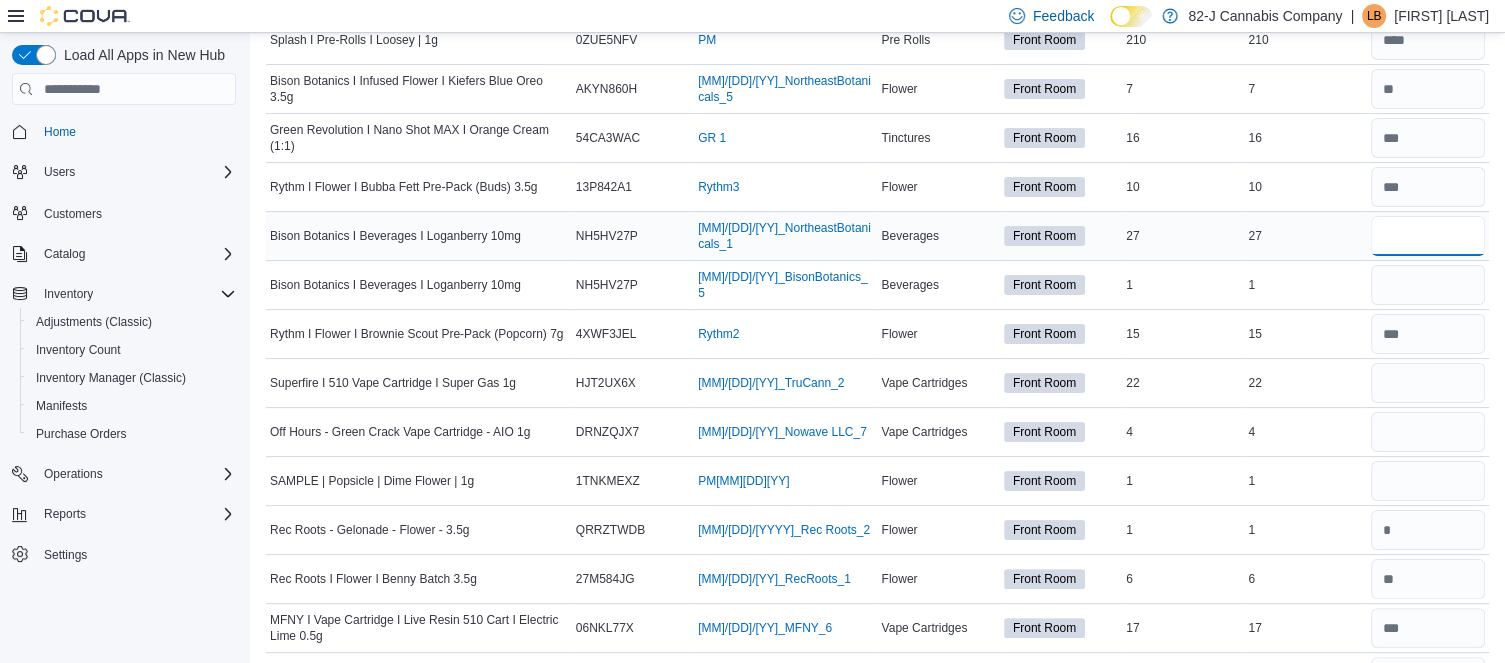 click at bounding box center [1428, 236] 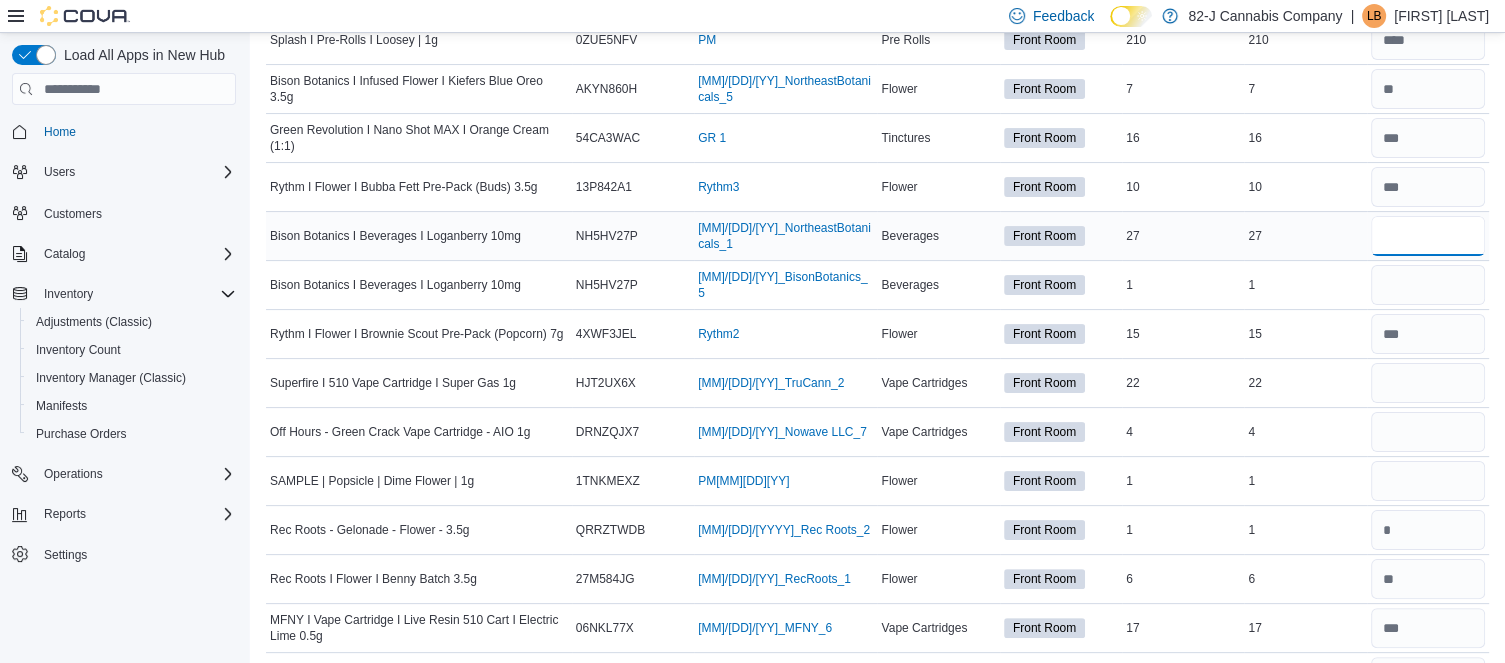 type on "**" 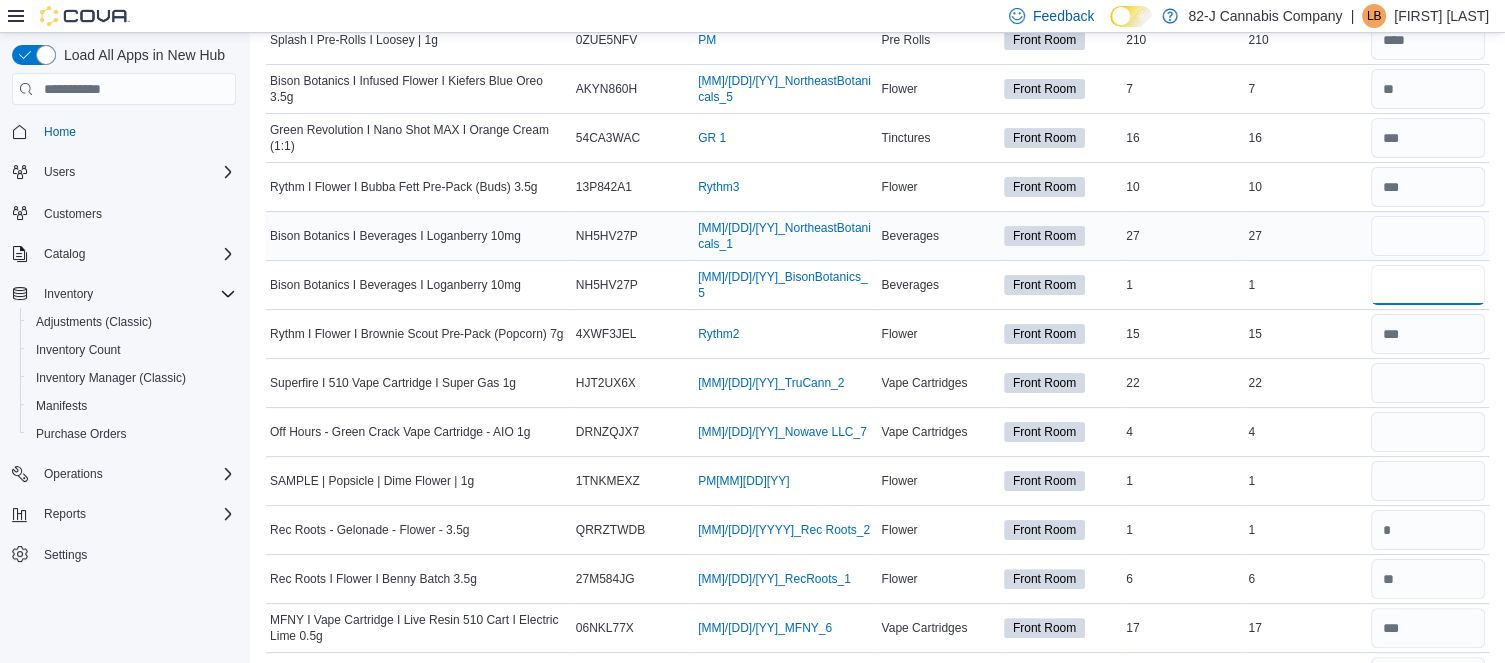 type 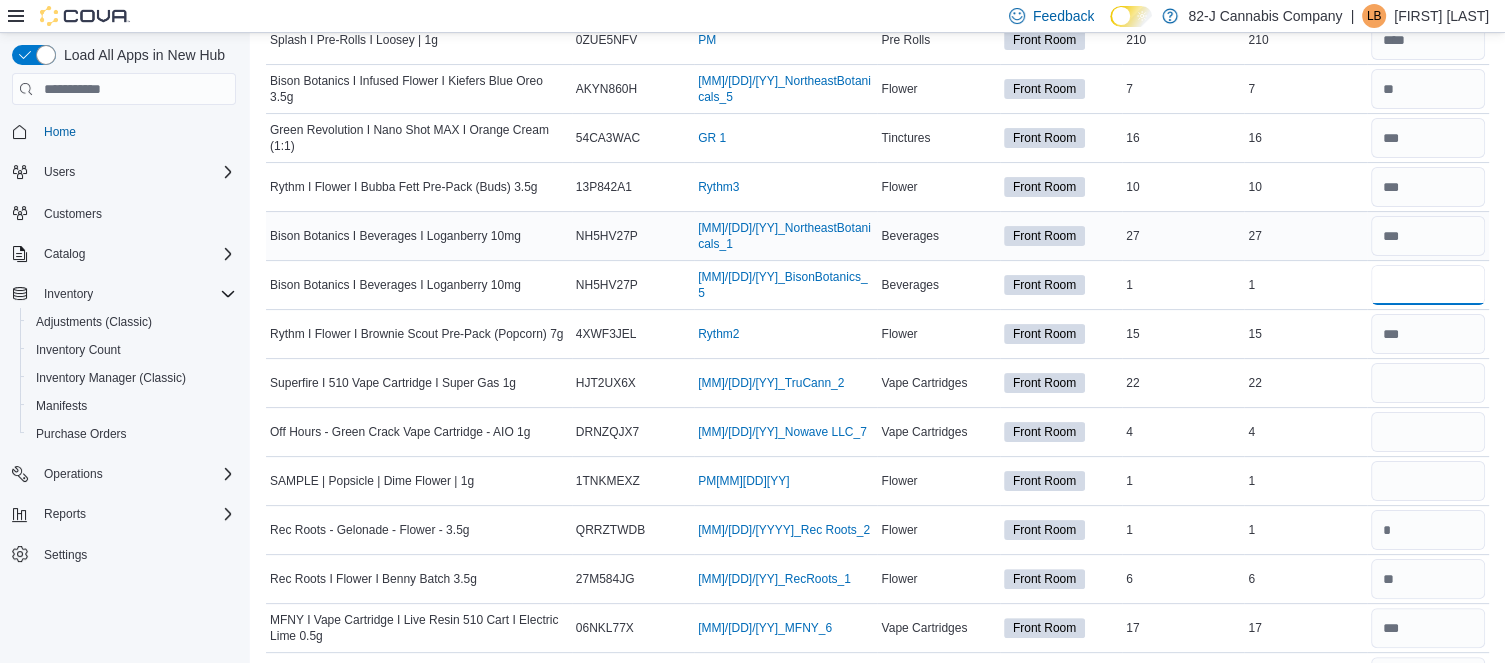 type on "*" 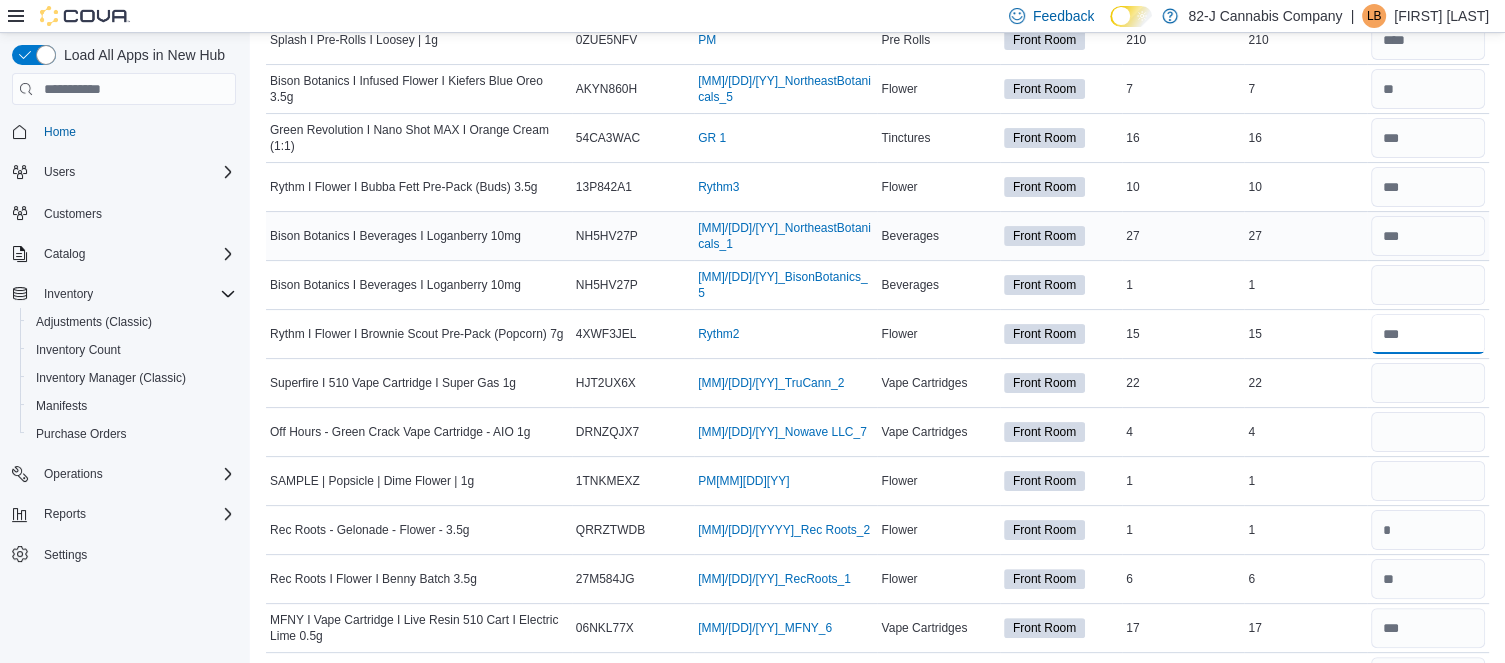 type 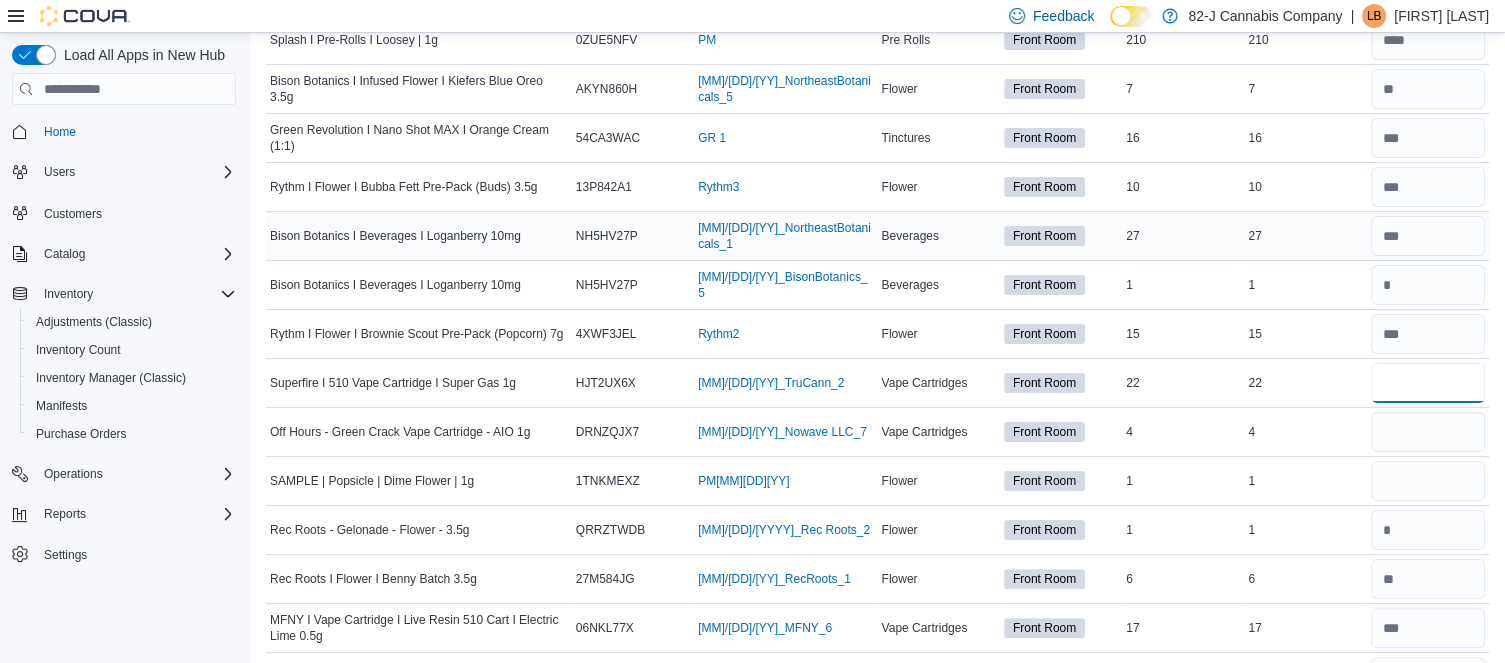 type on "**" 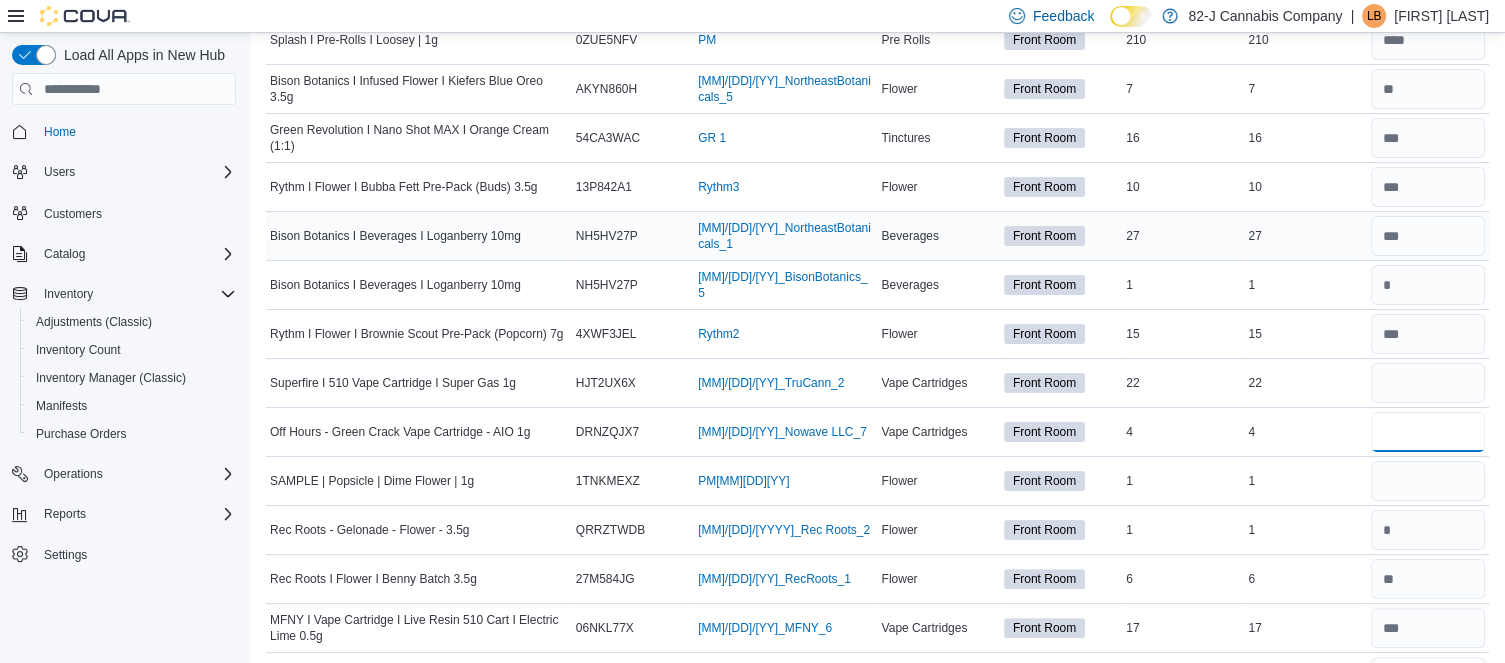 type 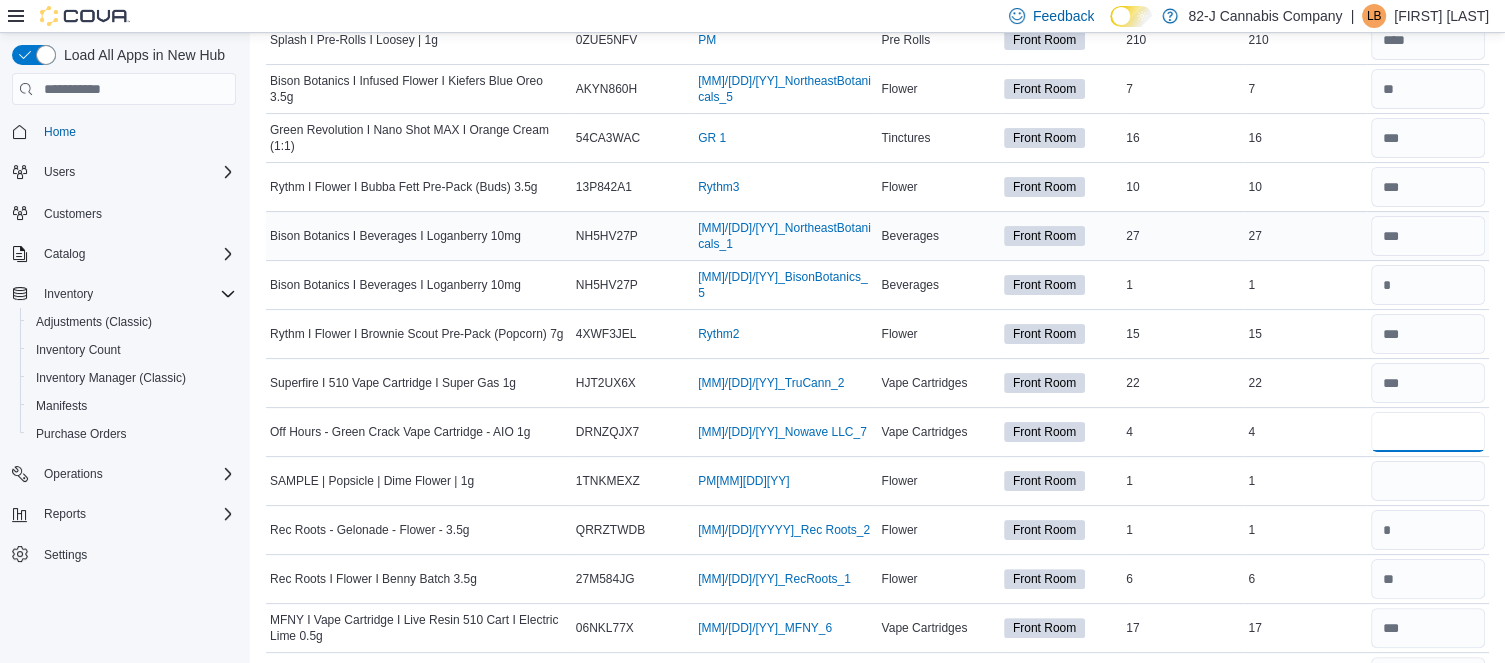 type on "*" 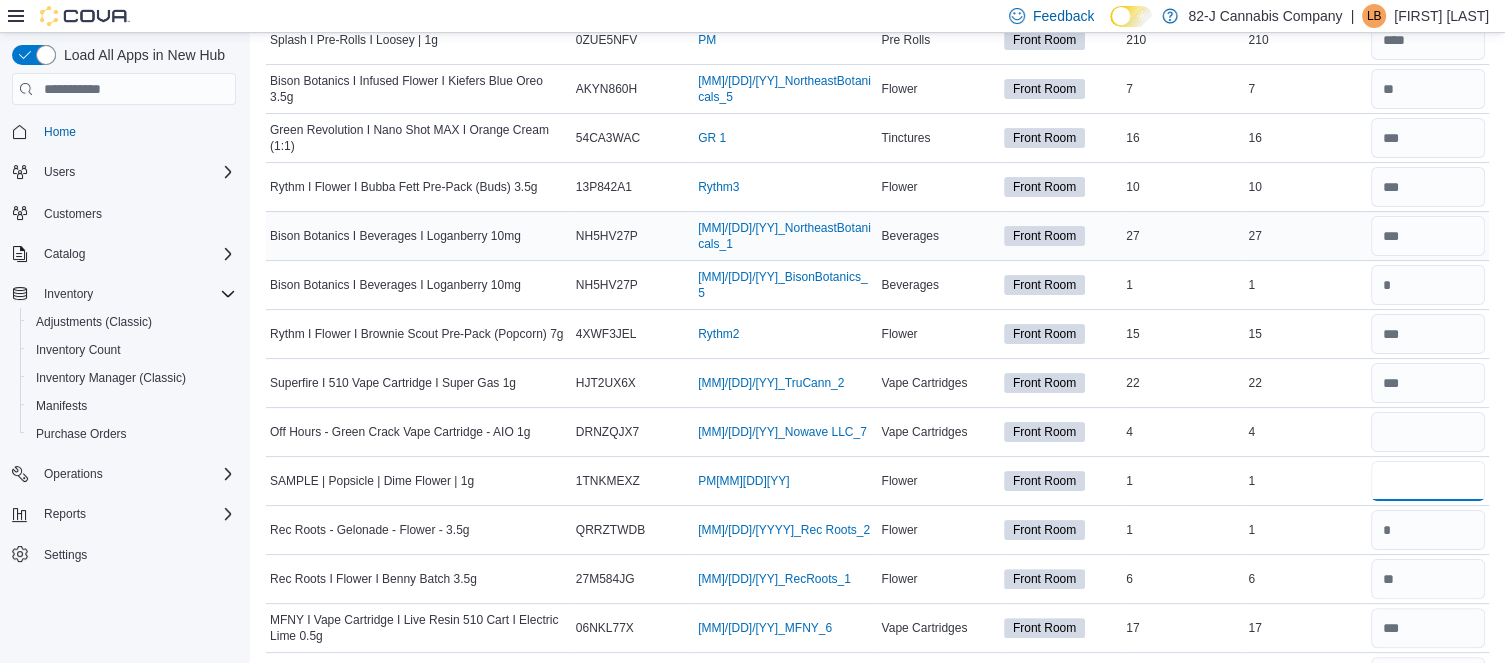 type 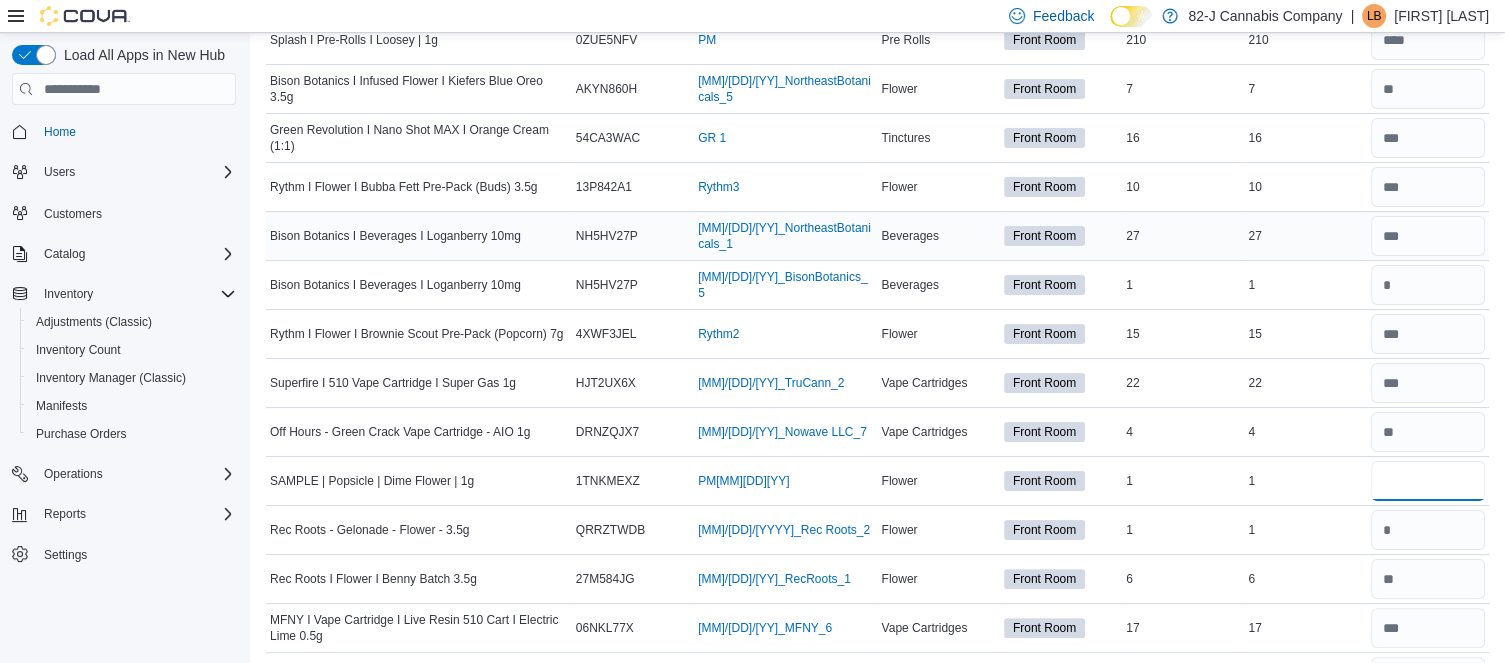 type on "*" 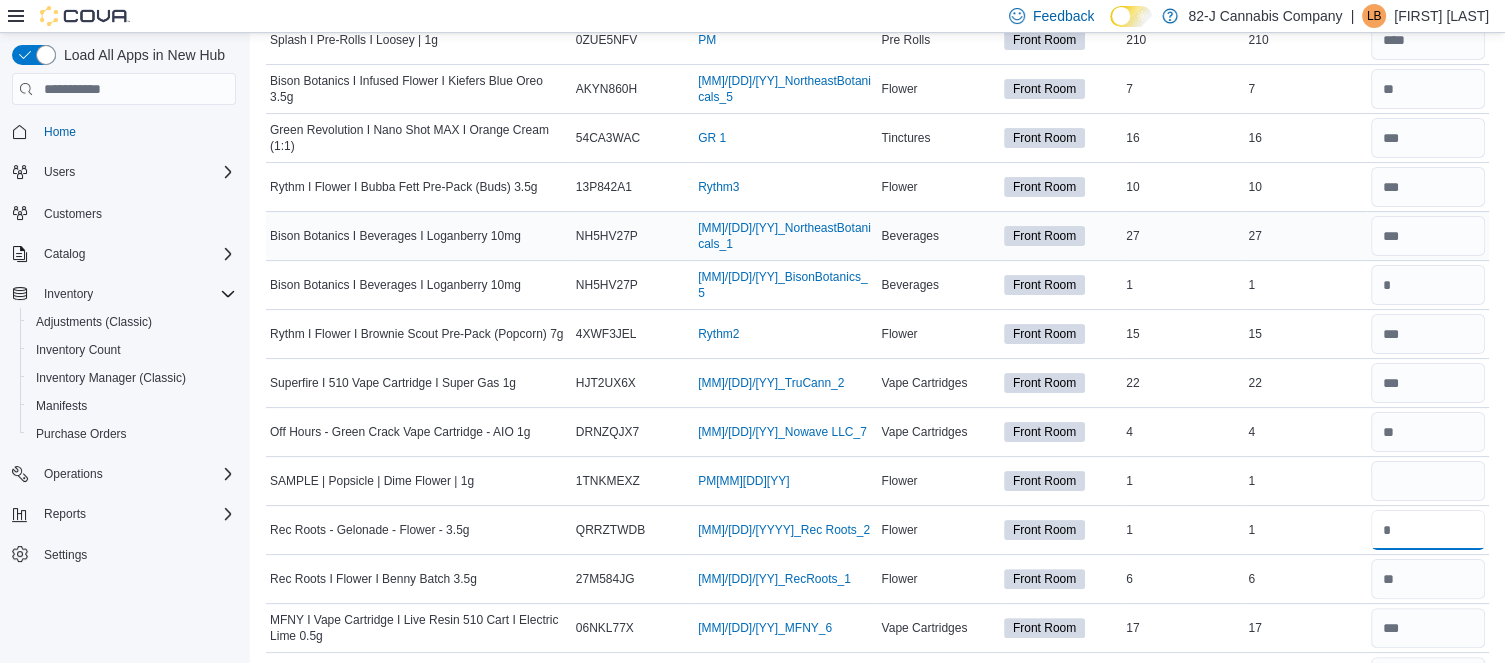 type 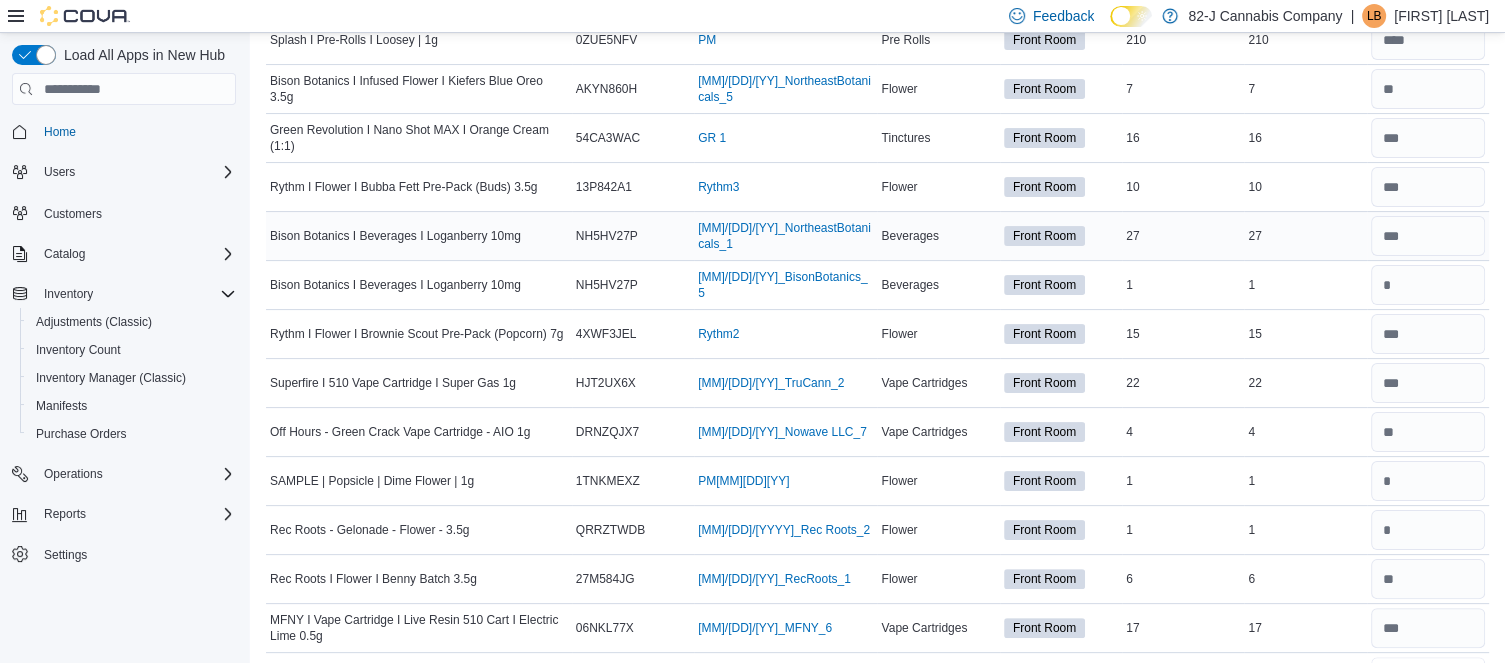 scroll, scrollTop: 404, scrollLeft: 0, axis: vertical 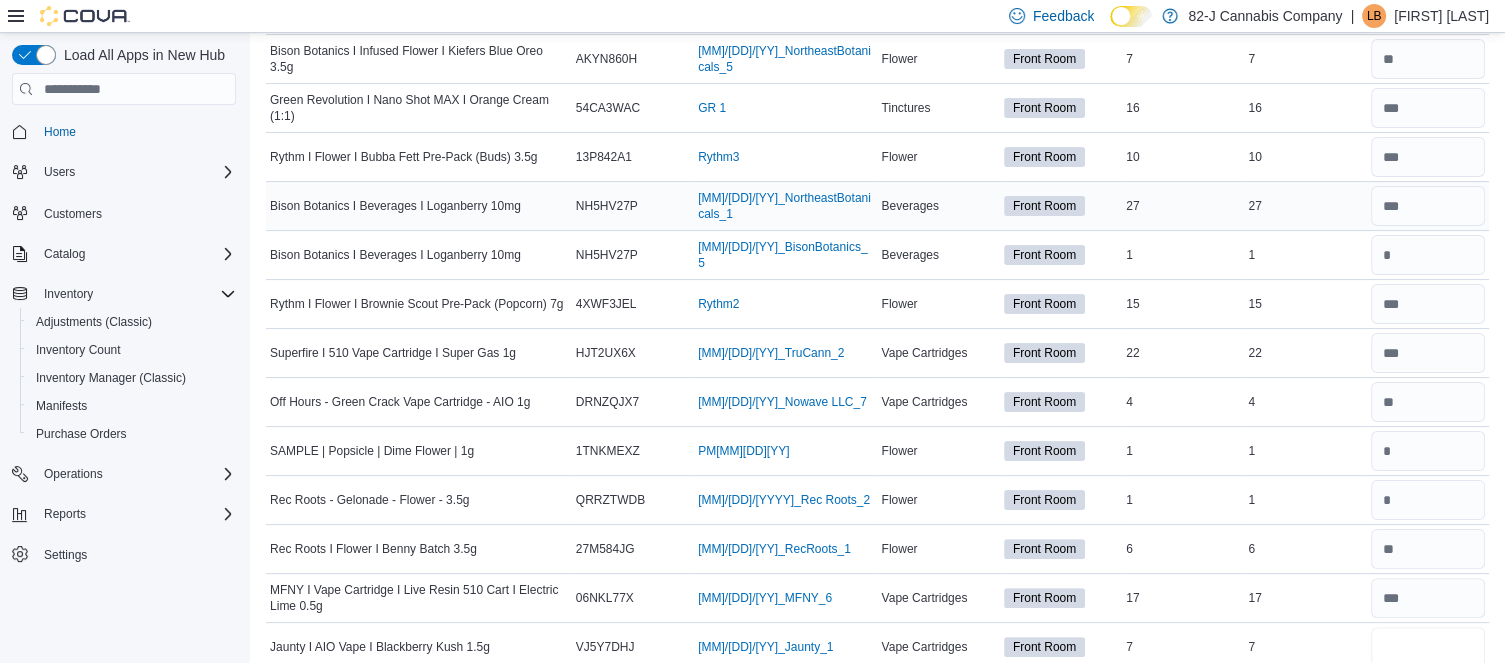 type on "*" 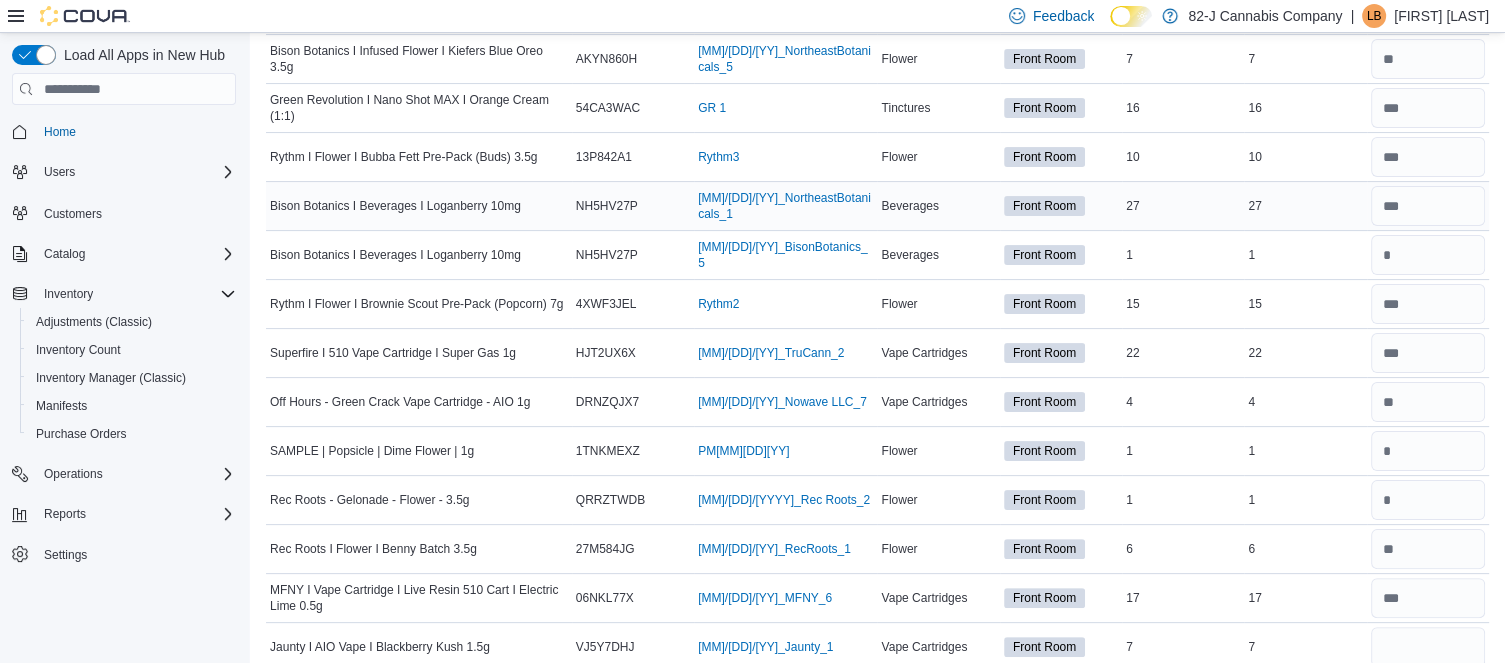type 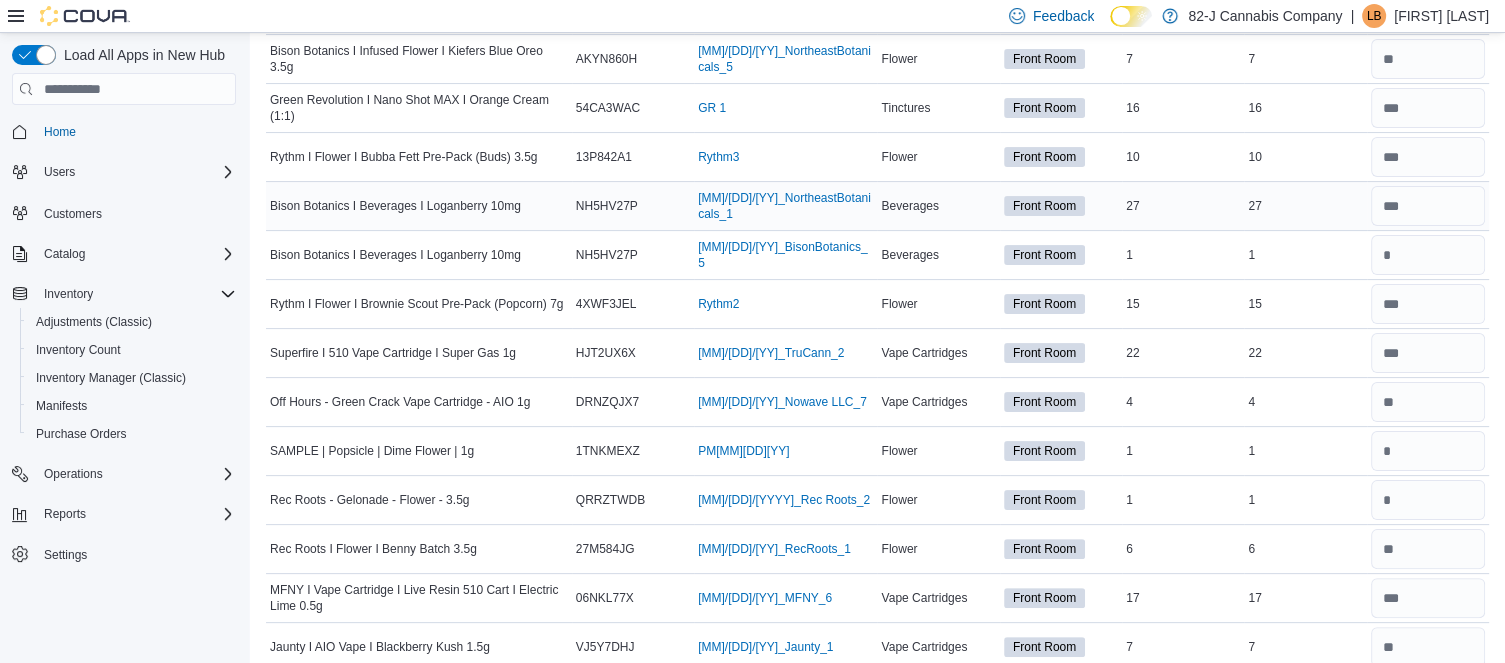 scroll, scrollTop: 764, scrollLeft: 0, axis: vertical 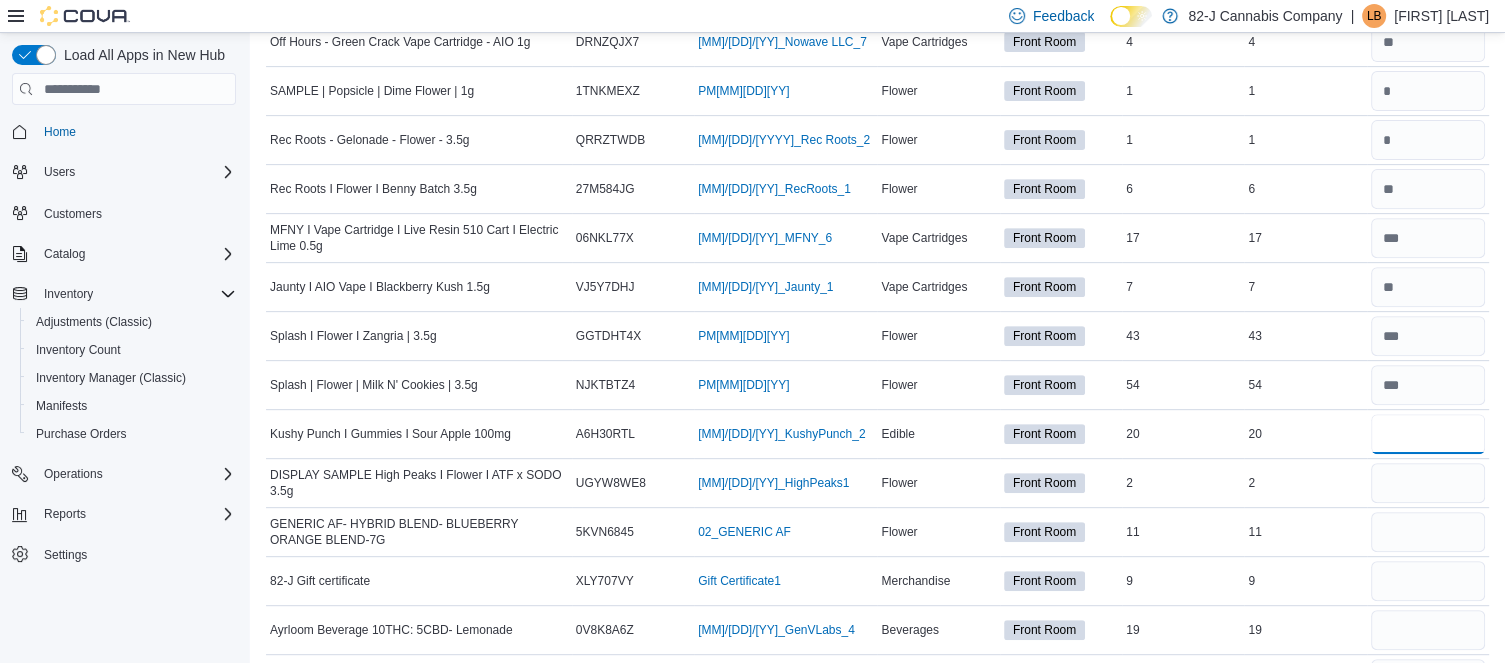 type on "**" 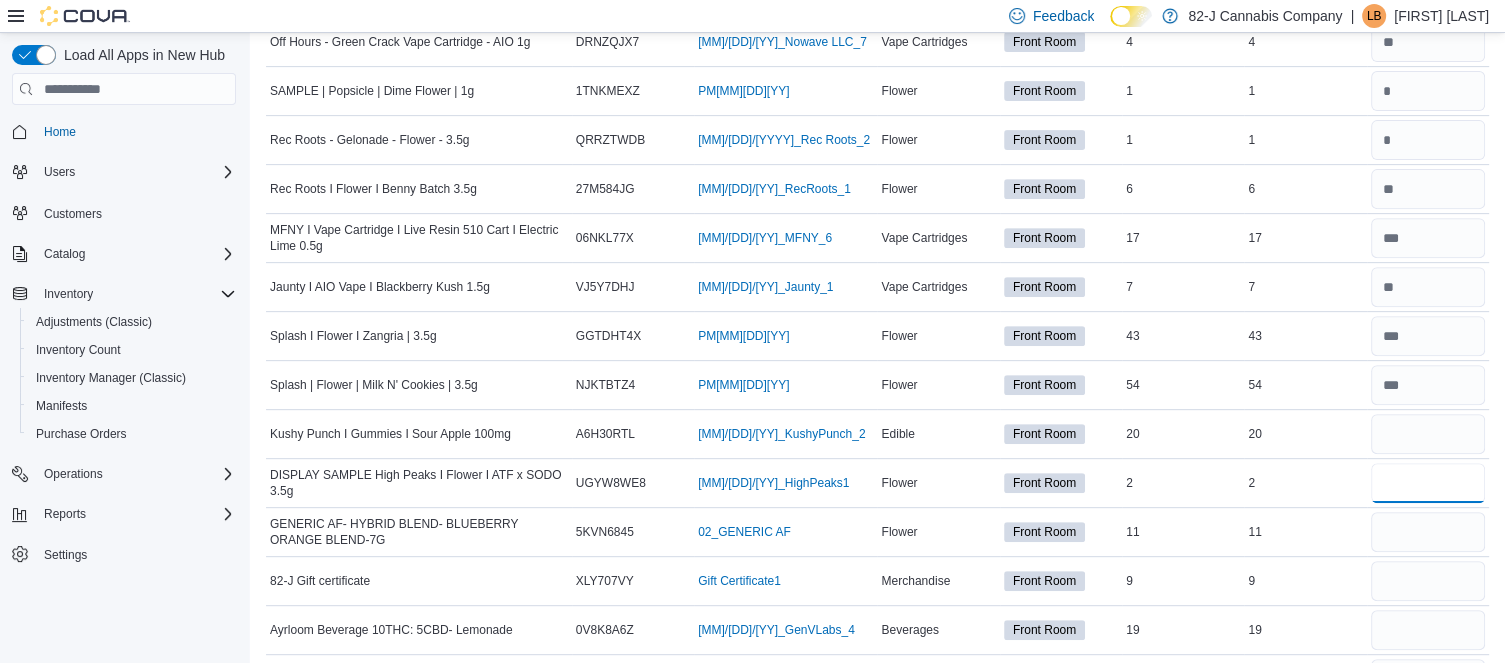 type 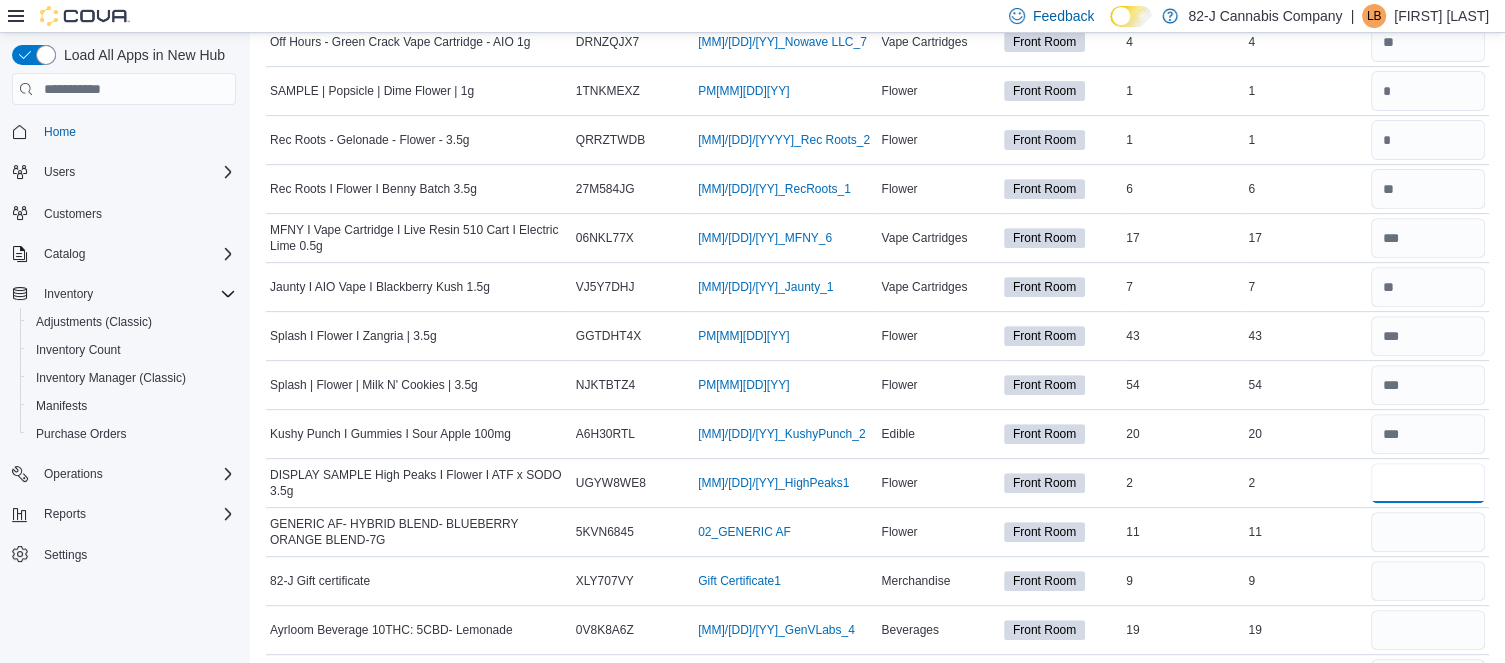 type on "*" 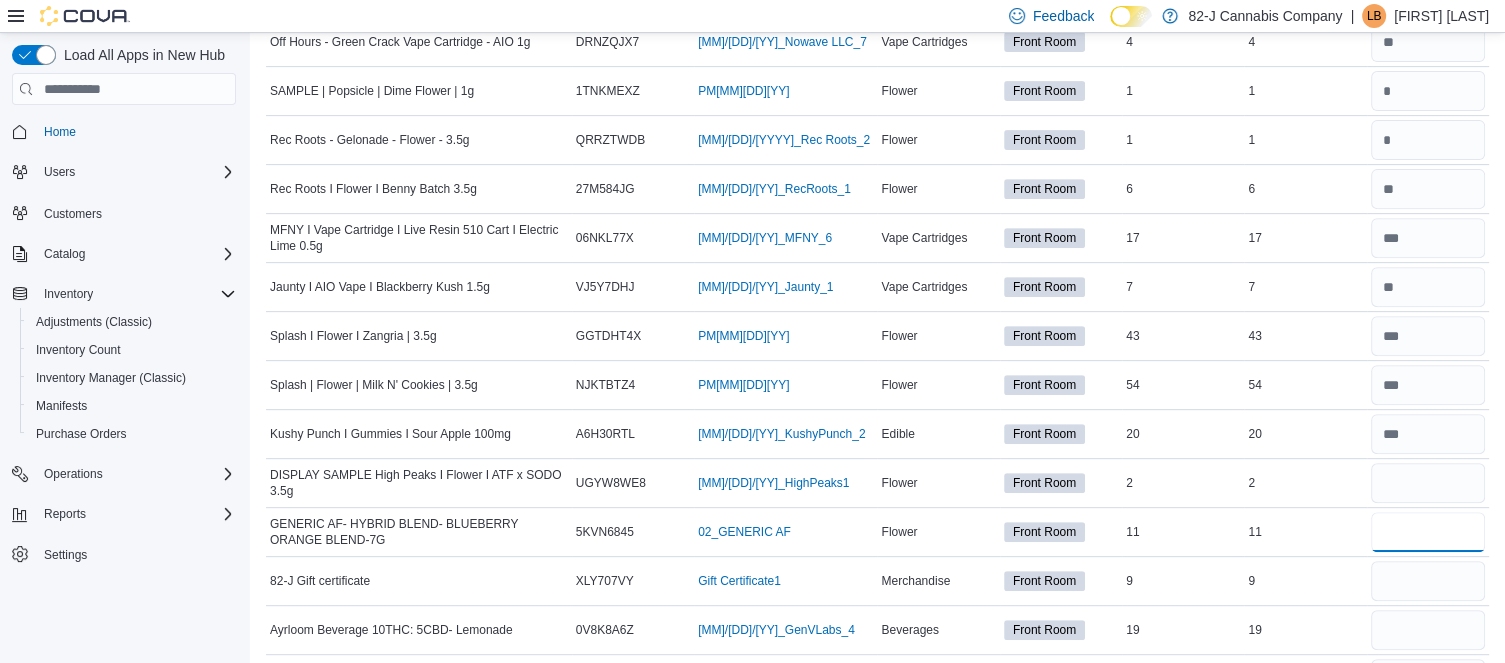 type 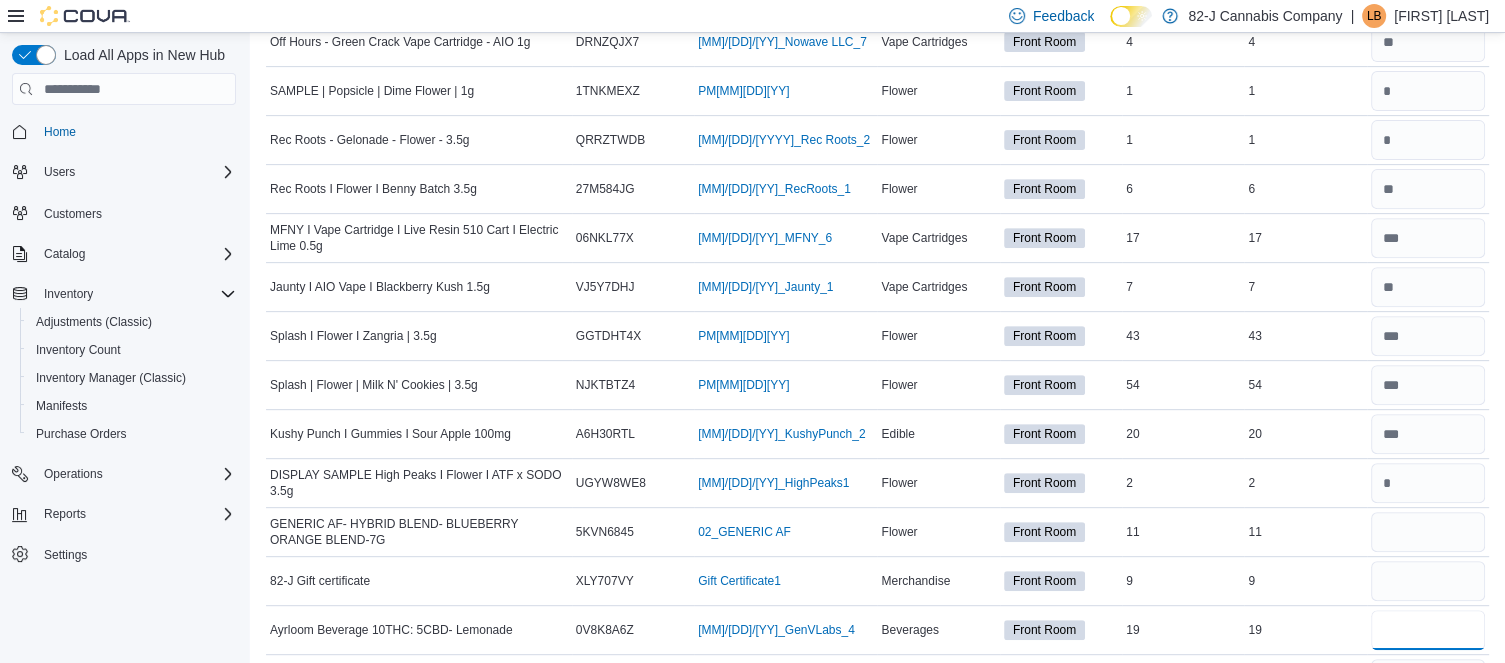 type on "**" 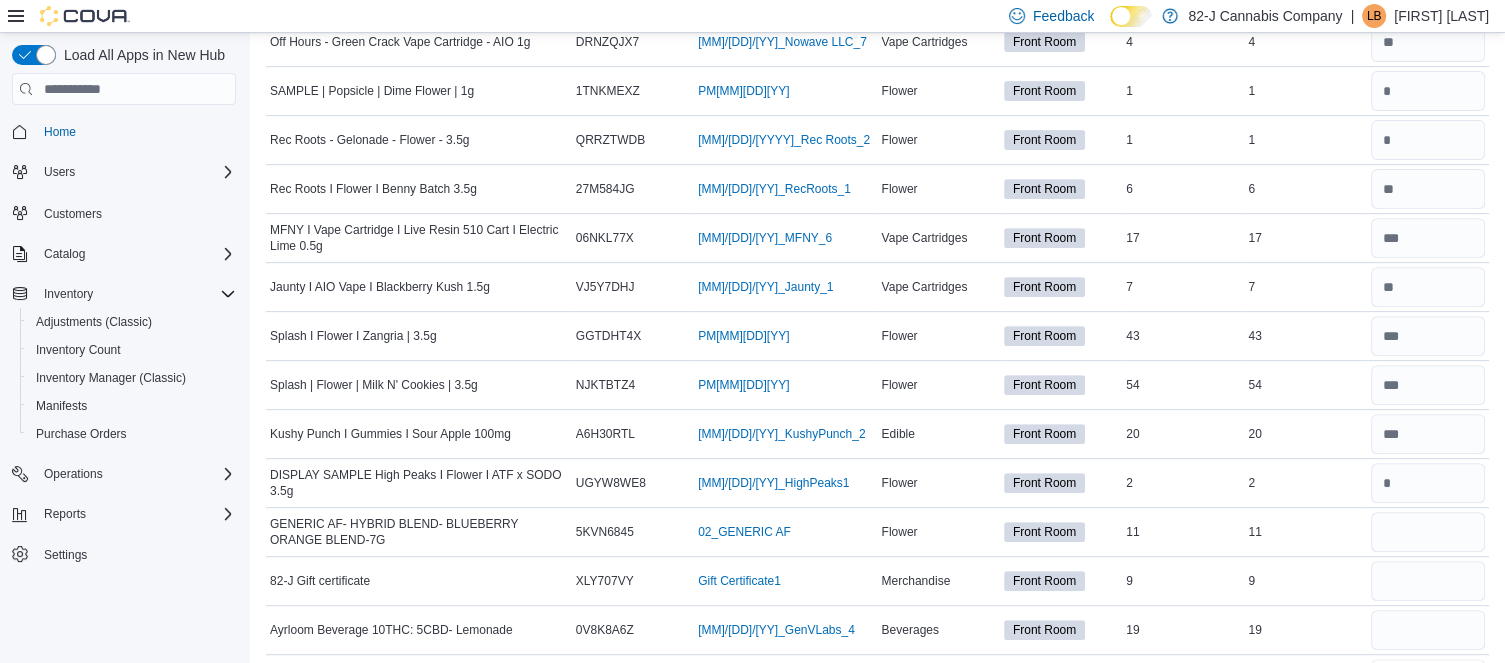 type 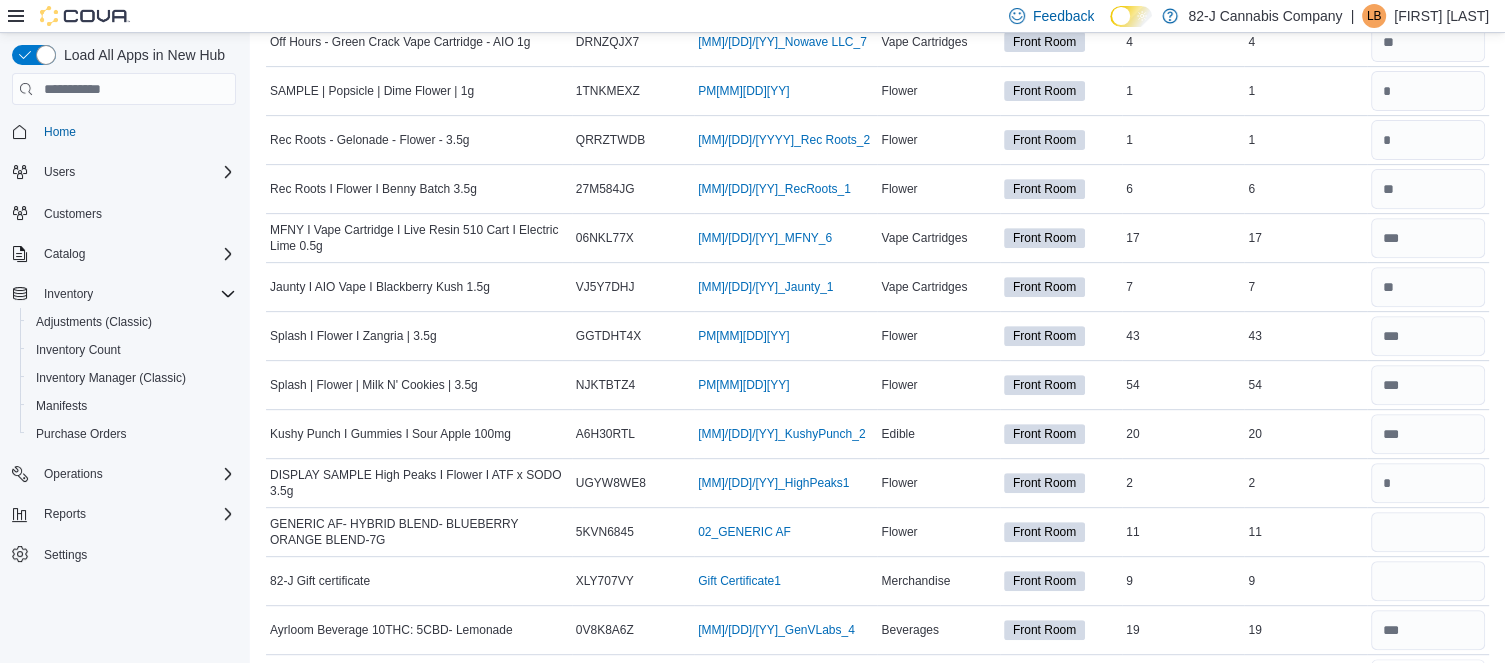 scroll, scrollTop: 794, scrollLeft: 0, axis: vertical 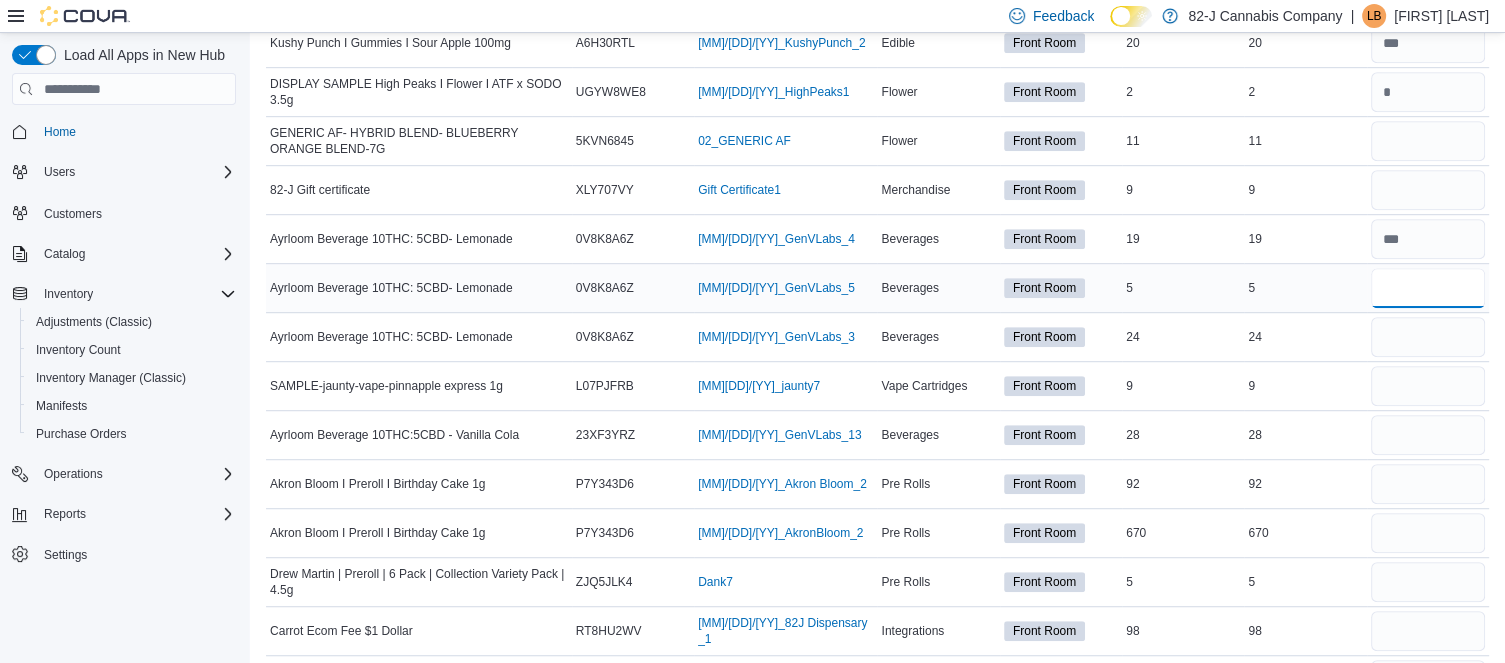 click at bounding box center (1428, 288) 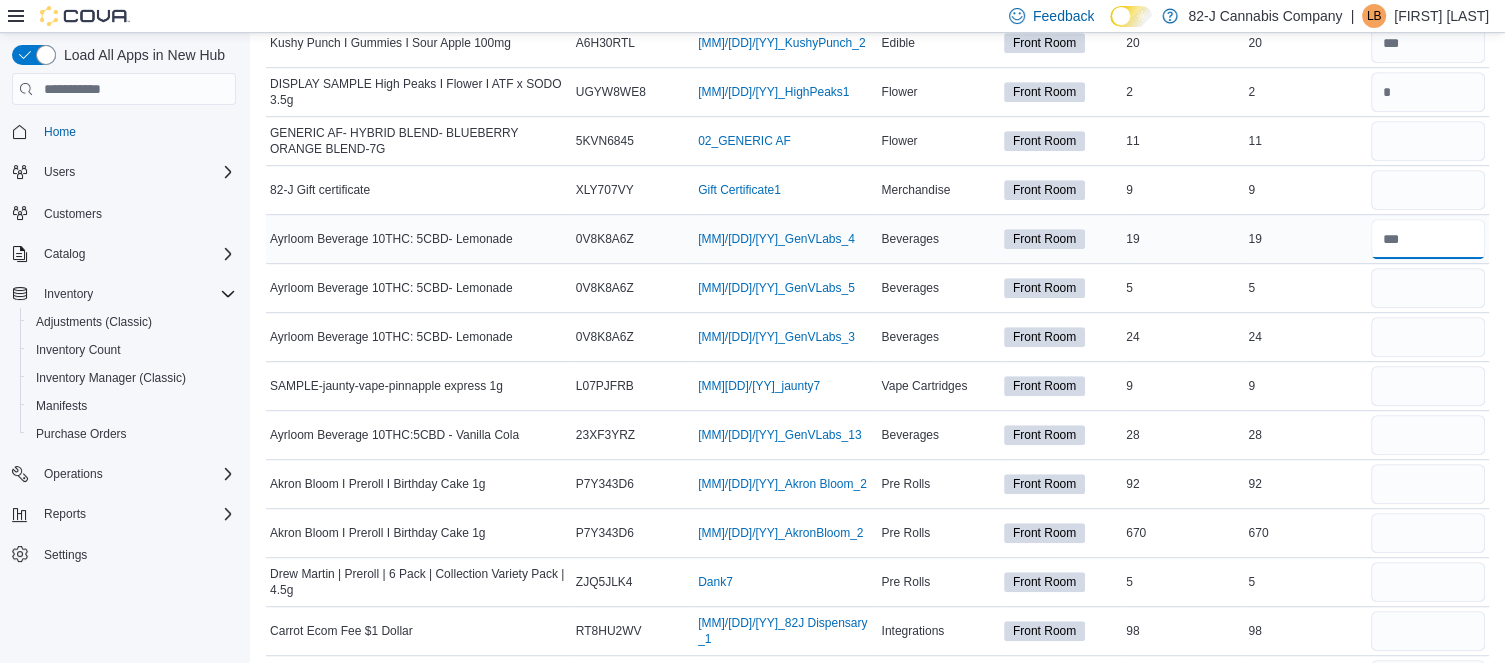 click at bounding box center (1428, 239) 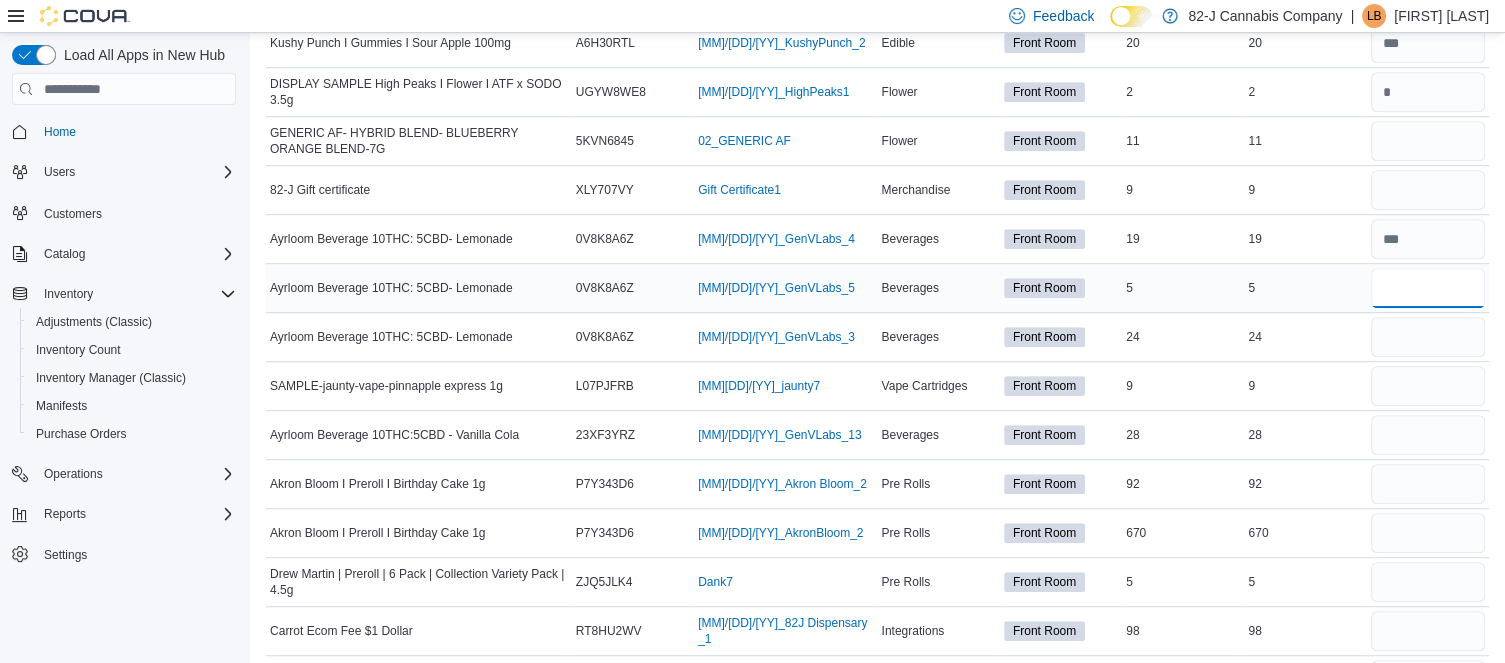 click at bounding box center (1428, 288) 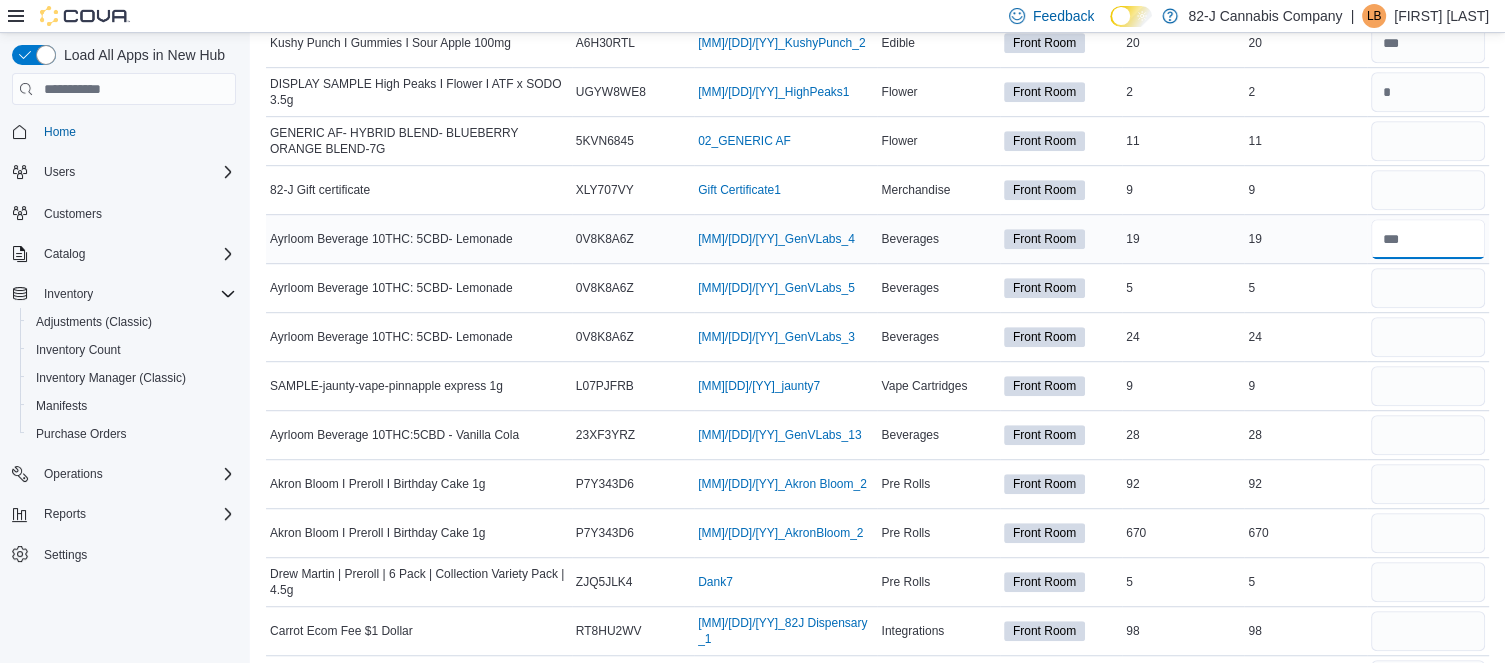 click at bounding box center (1428, 239) 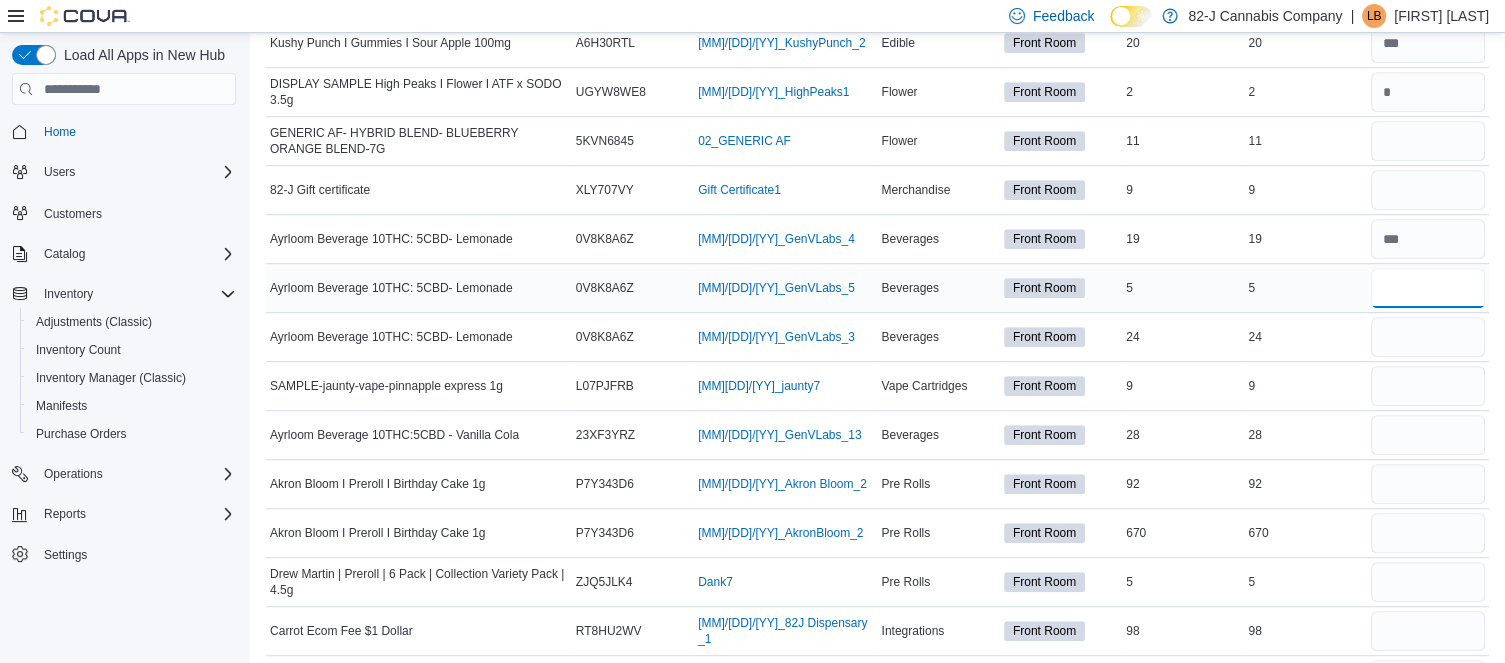 click at bounding box center (1428, 288) 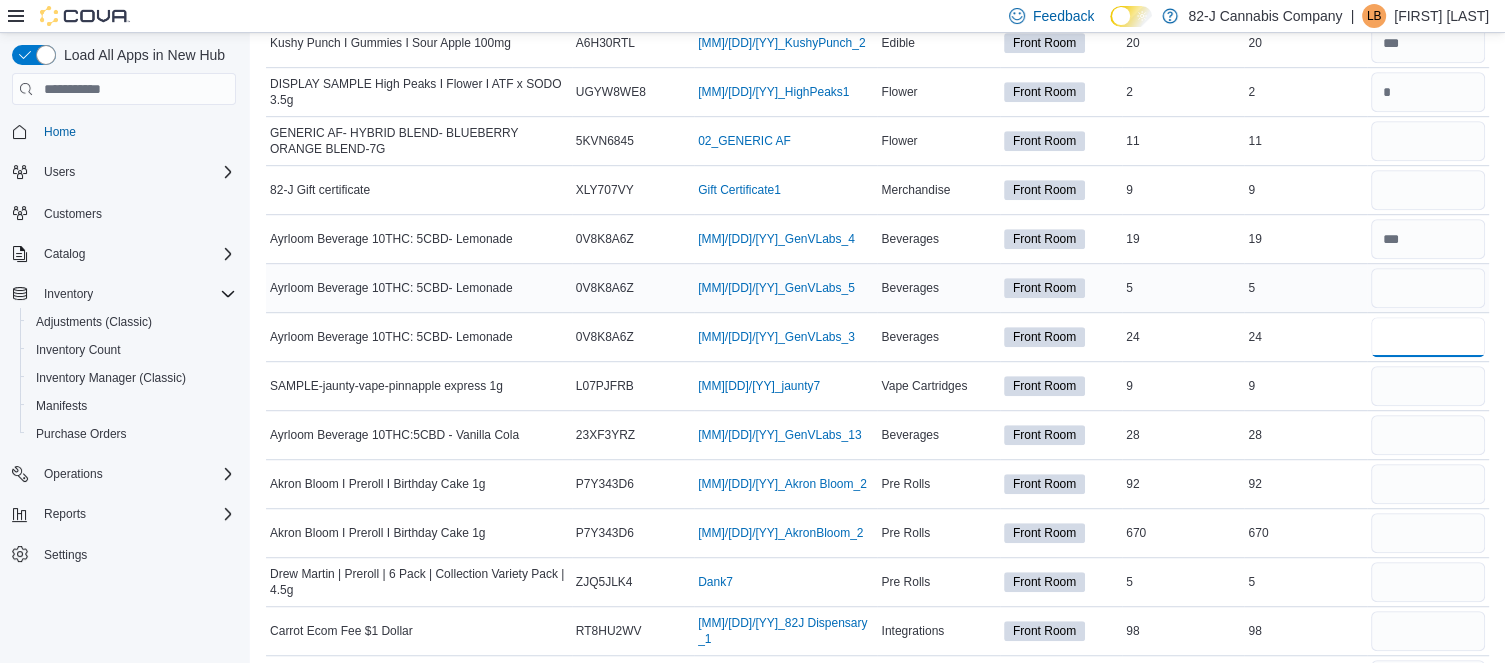 type 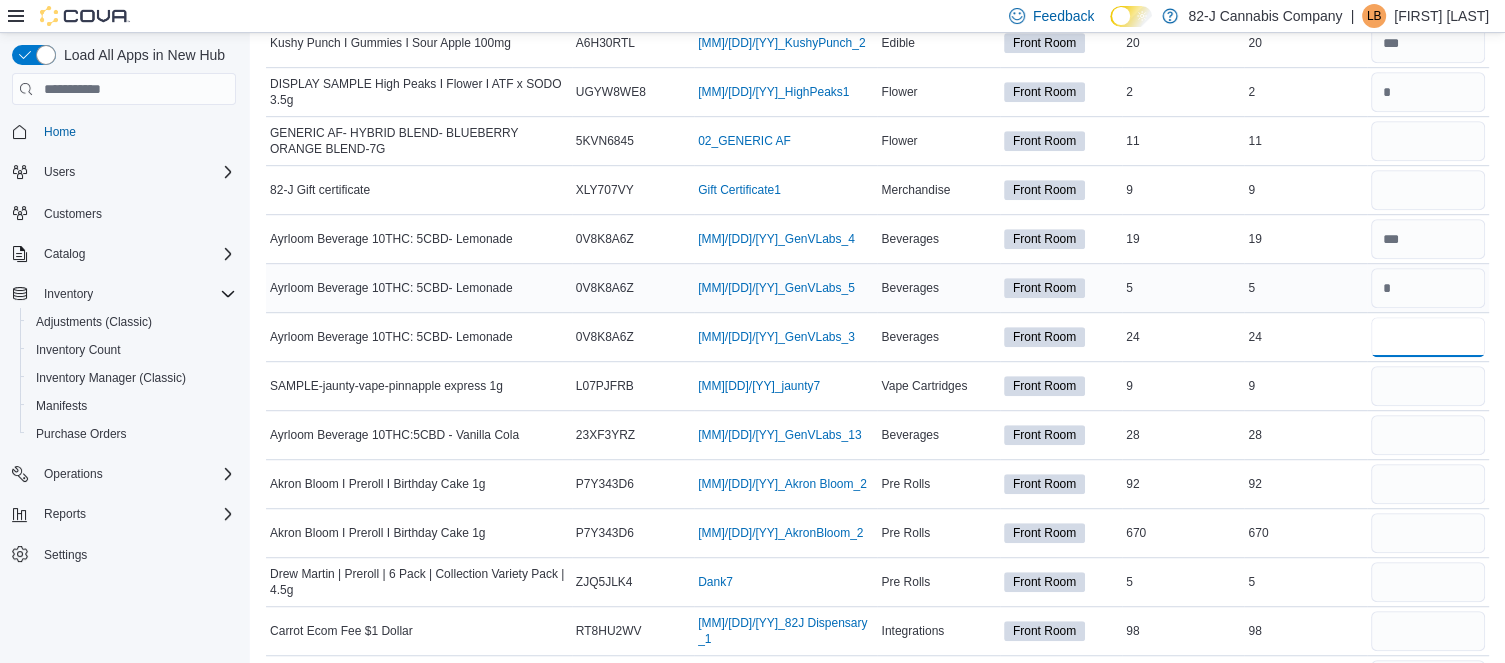 type on "*" 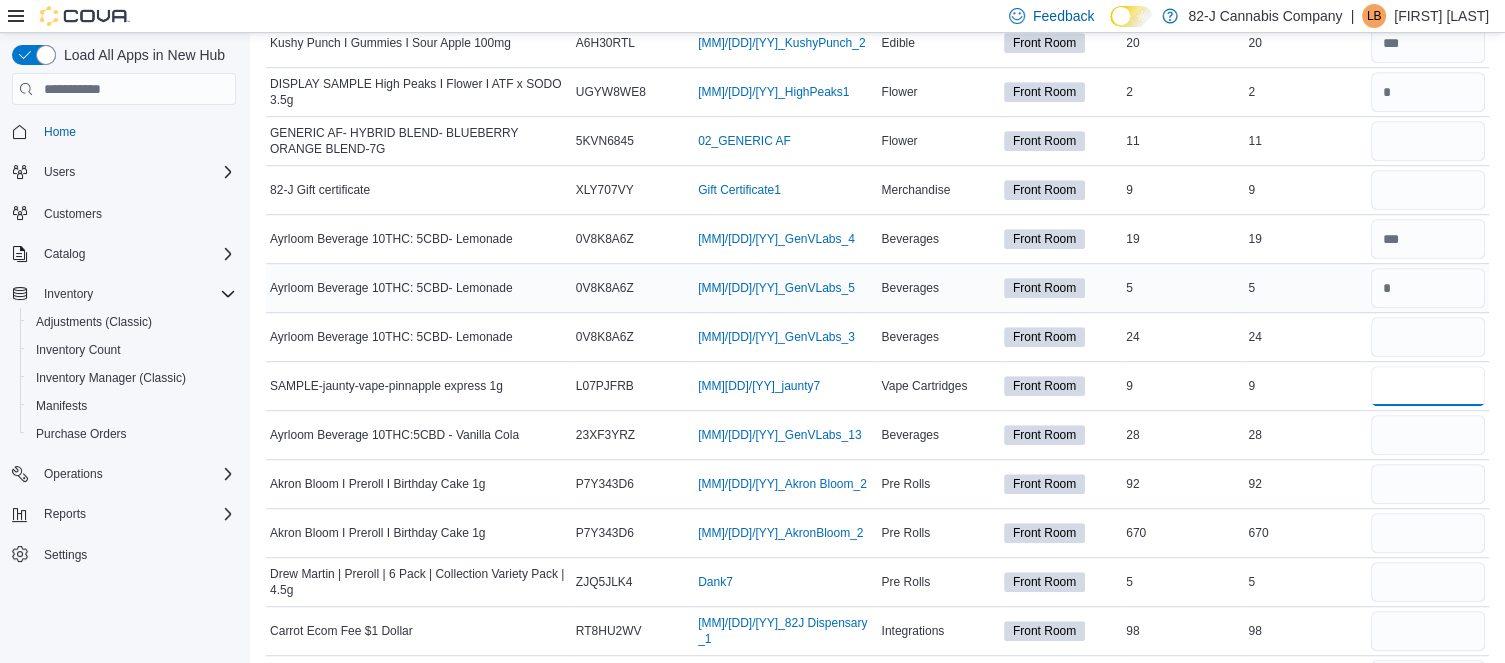 type 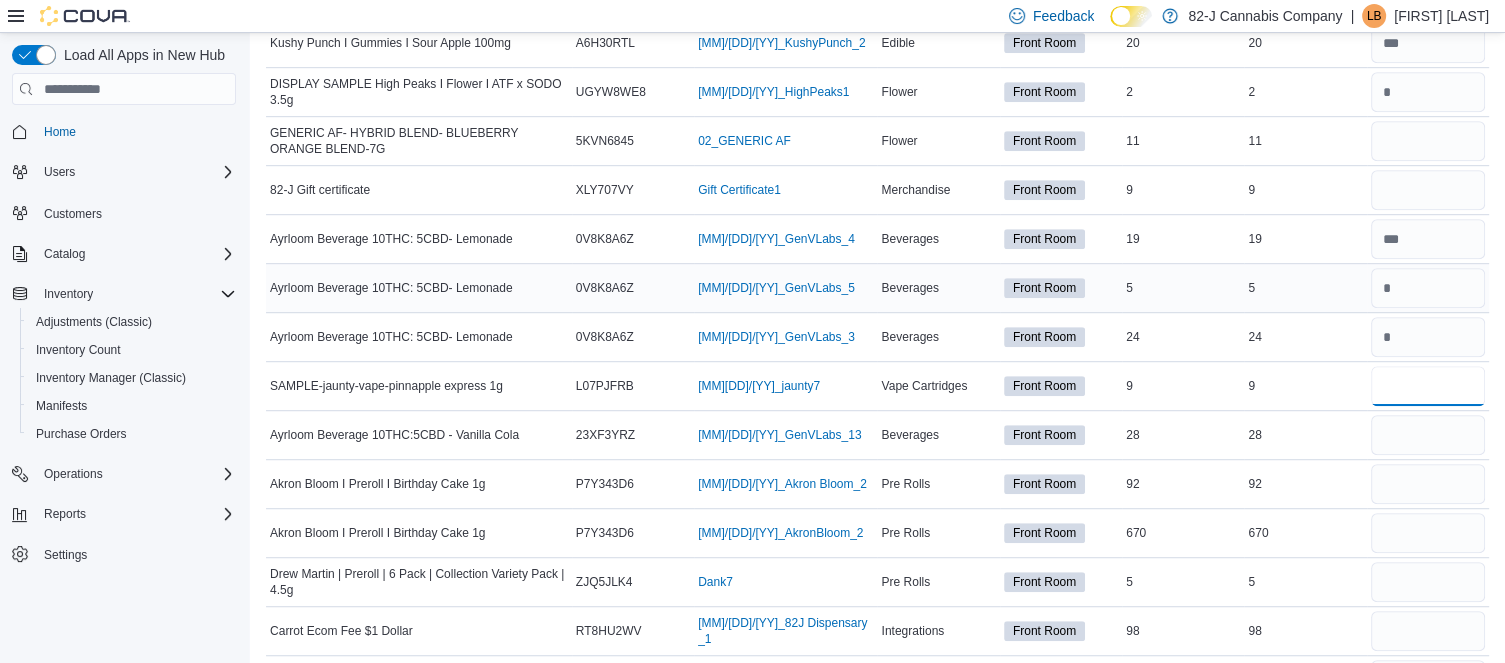 type on "*" 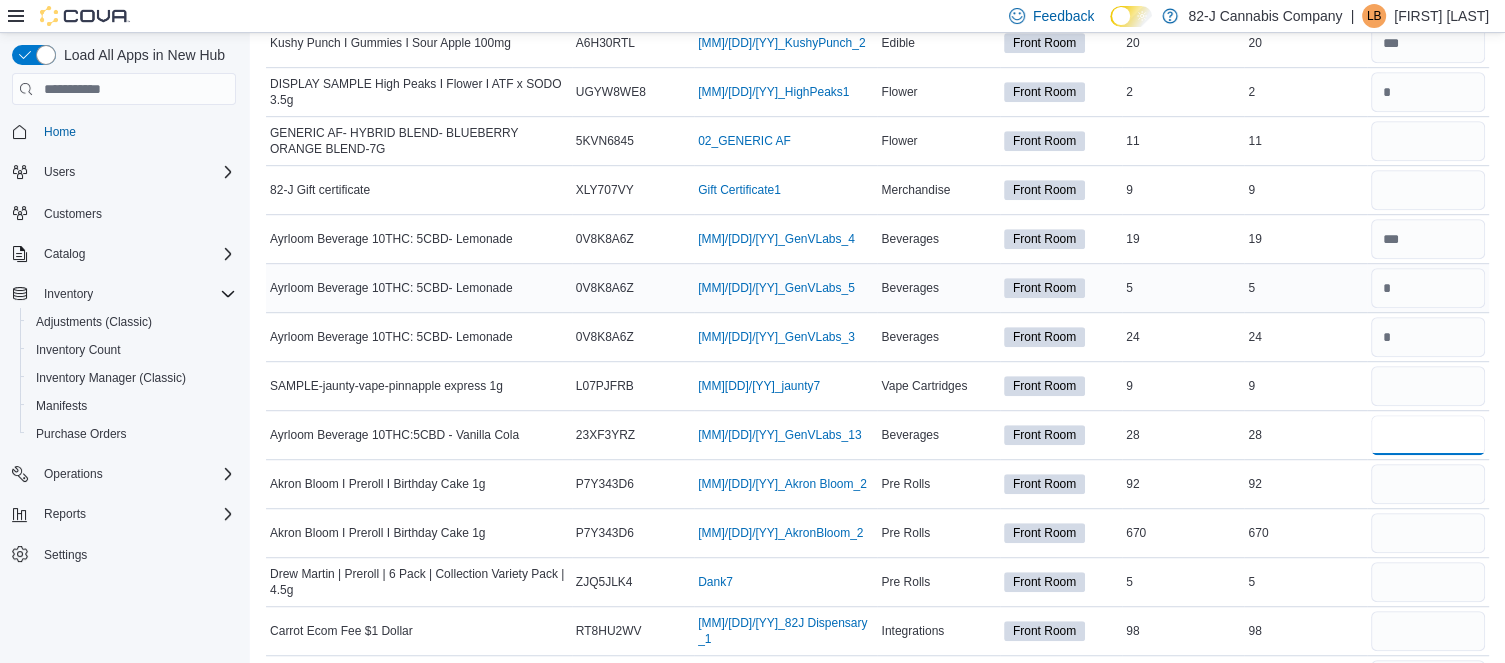 type 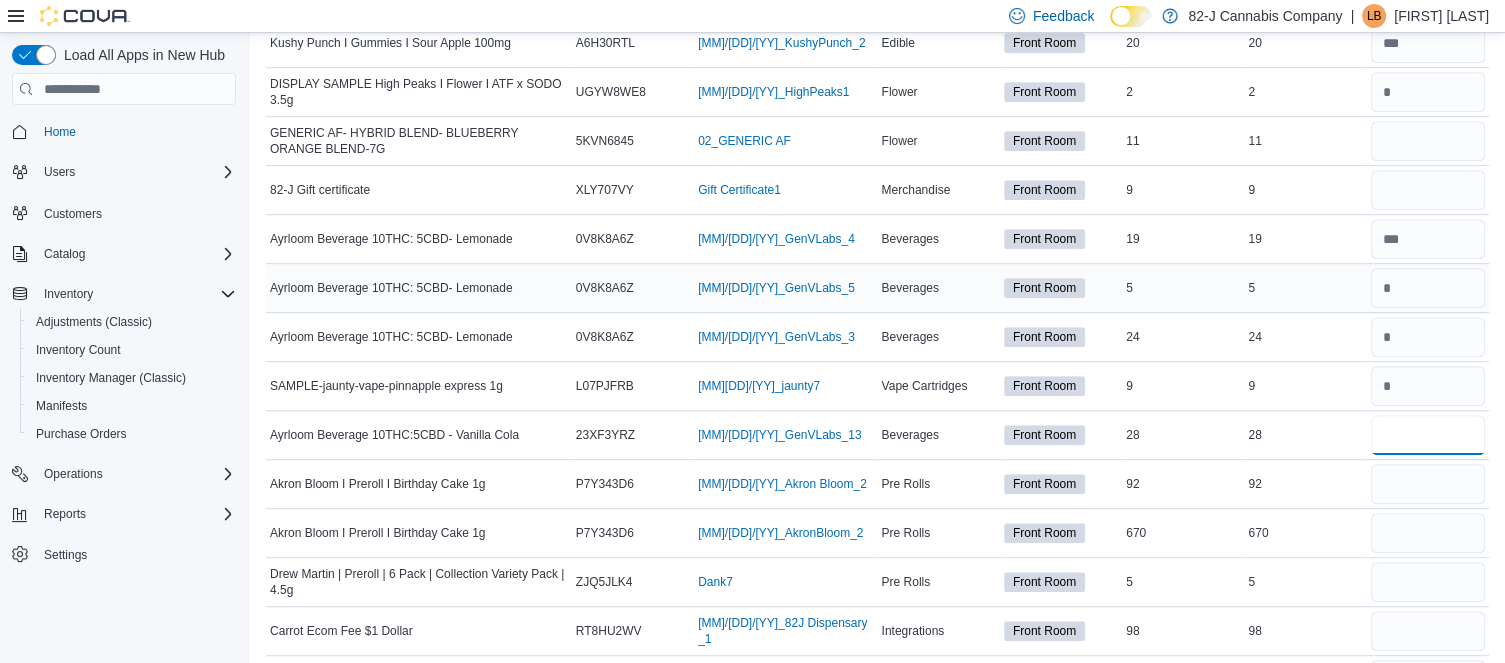 type on "**" 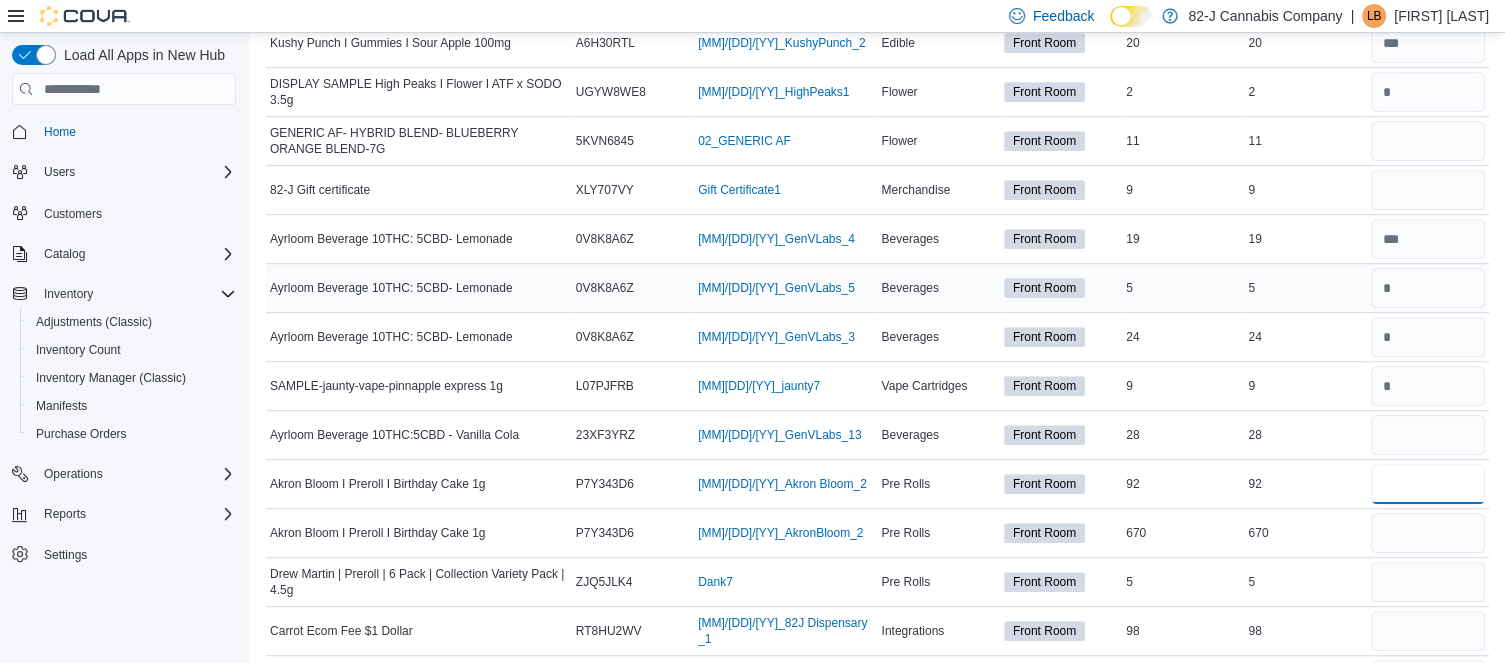 type 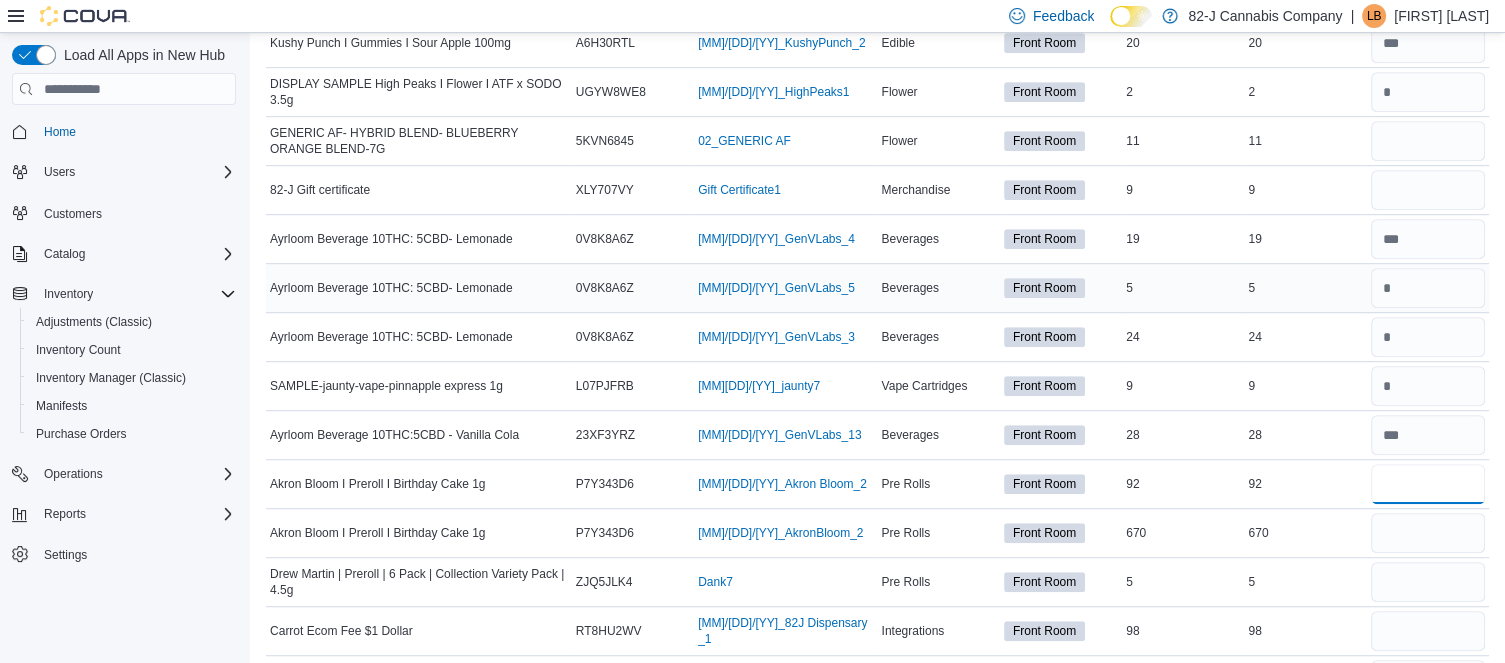 type on "***" 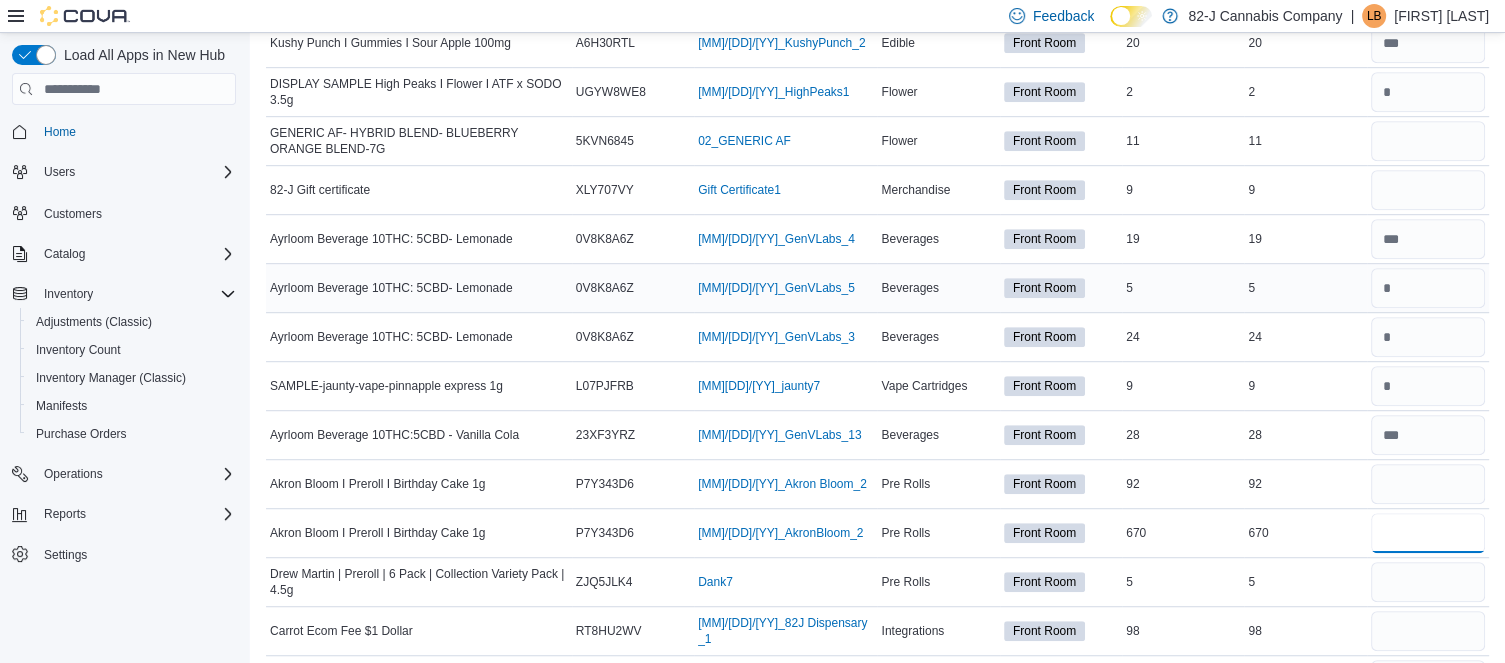 type 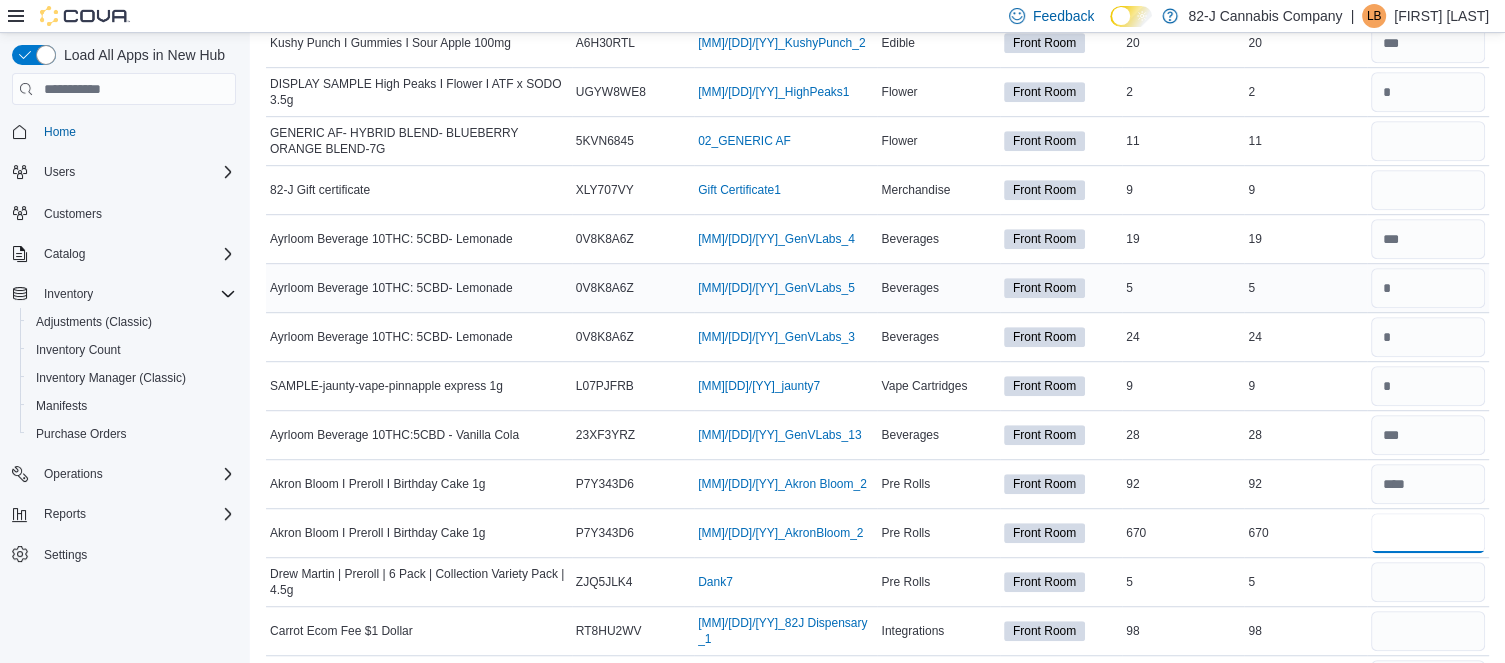 type on "*" 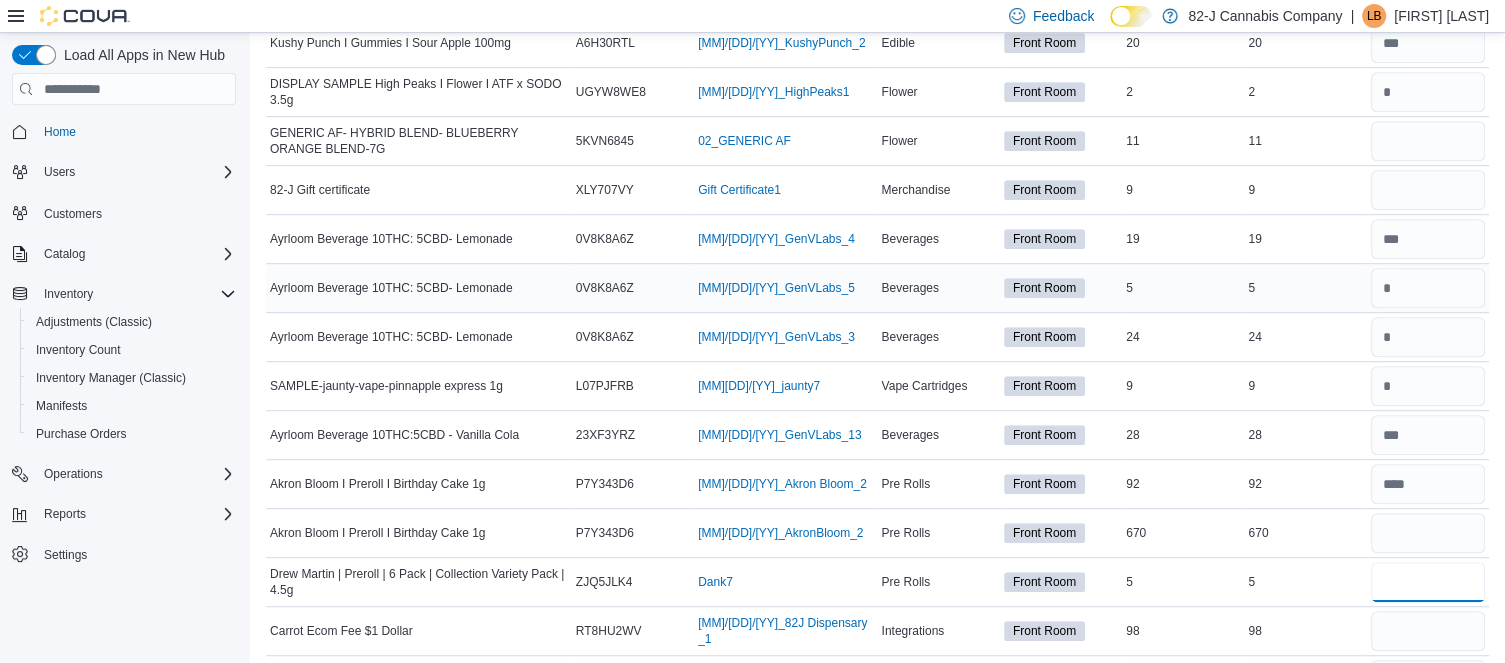 type 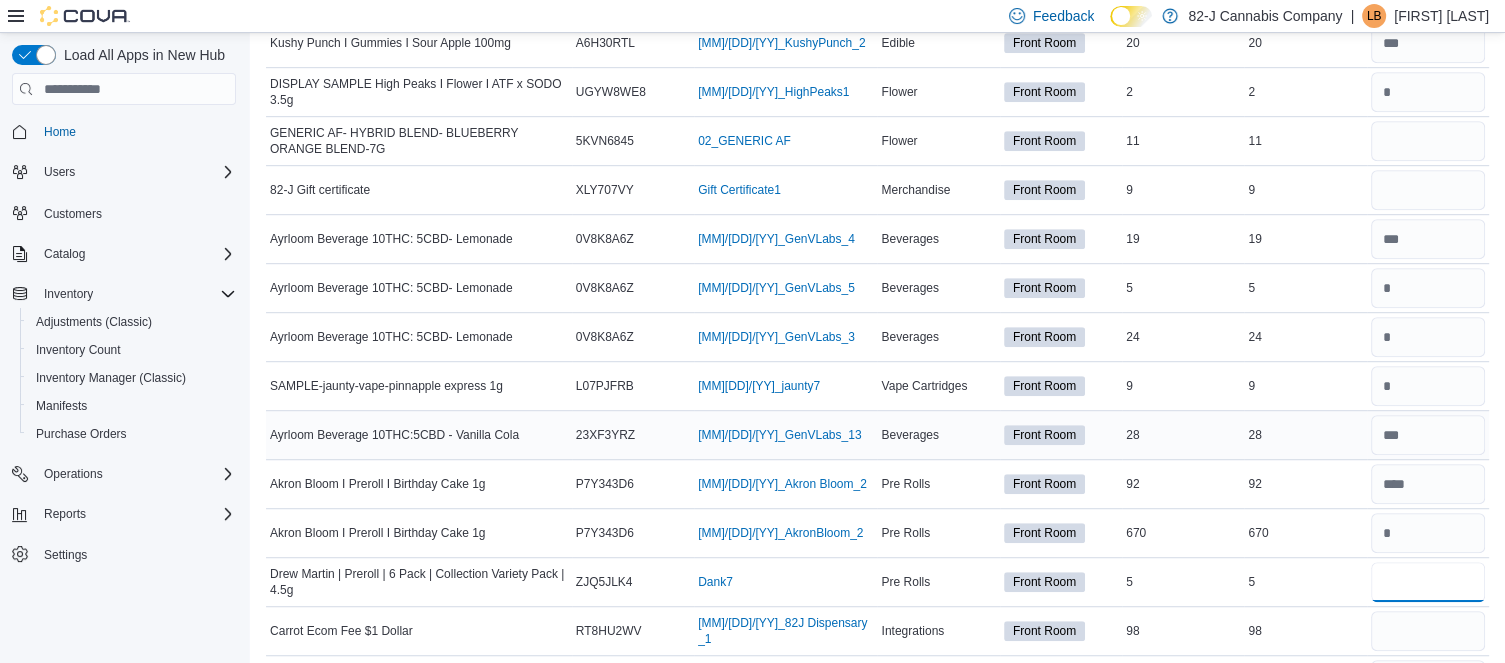 type on "*" 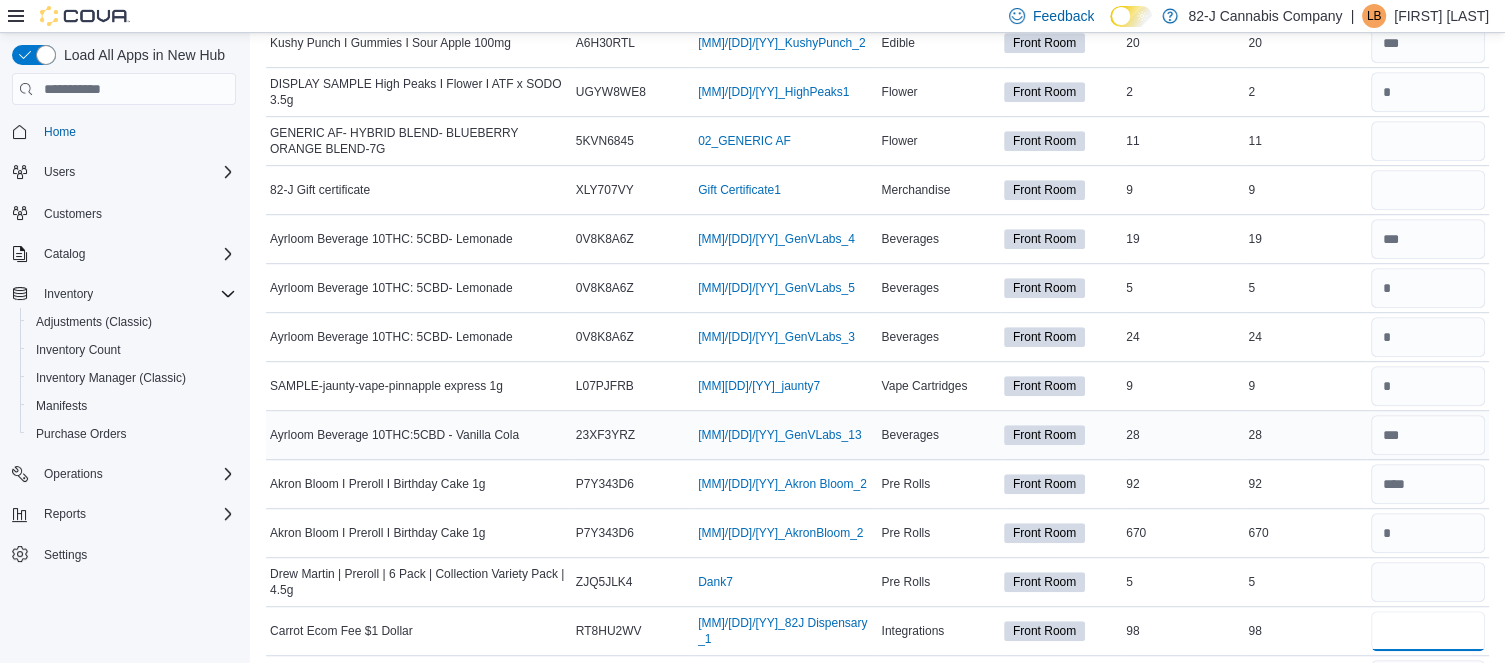 type 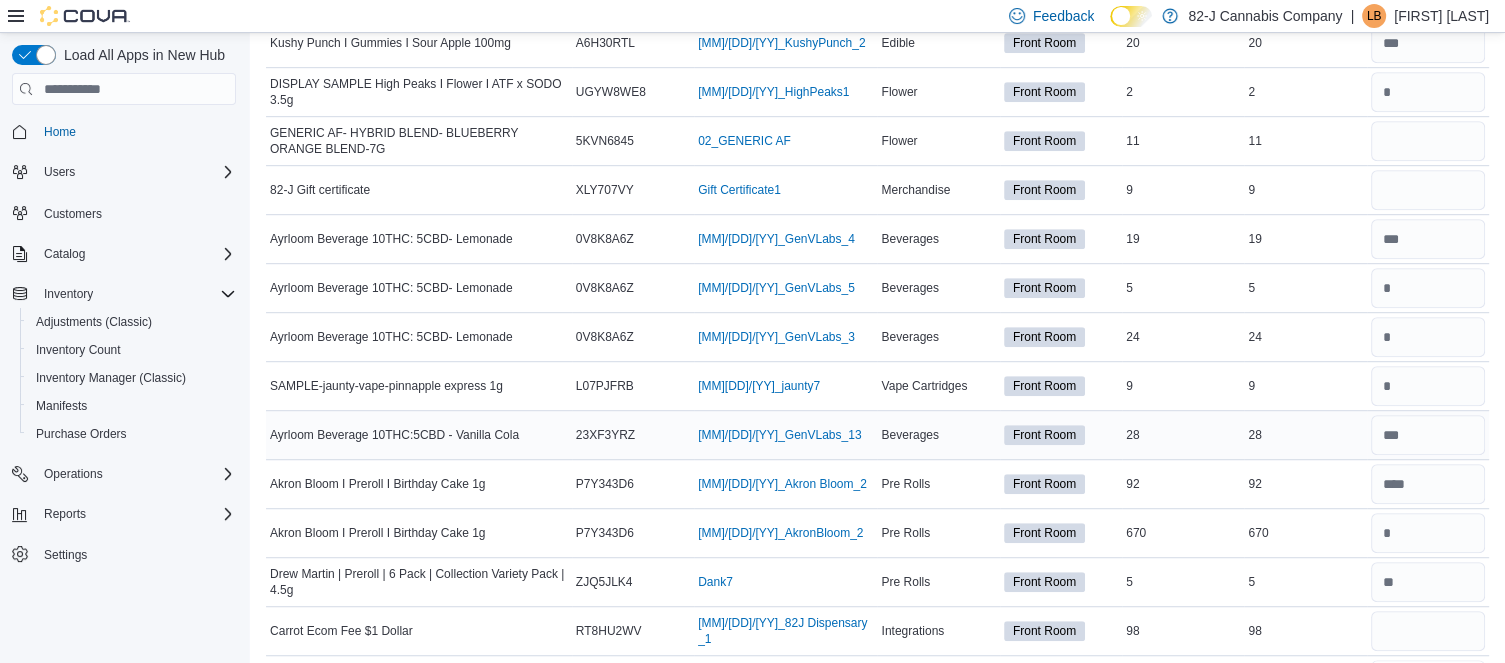 scroll, scrollTop: 1184, scrollLeft: 0, axis: vertical 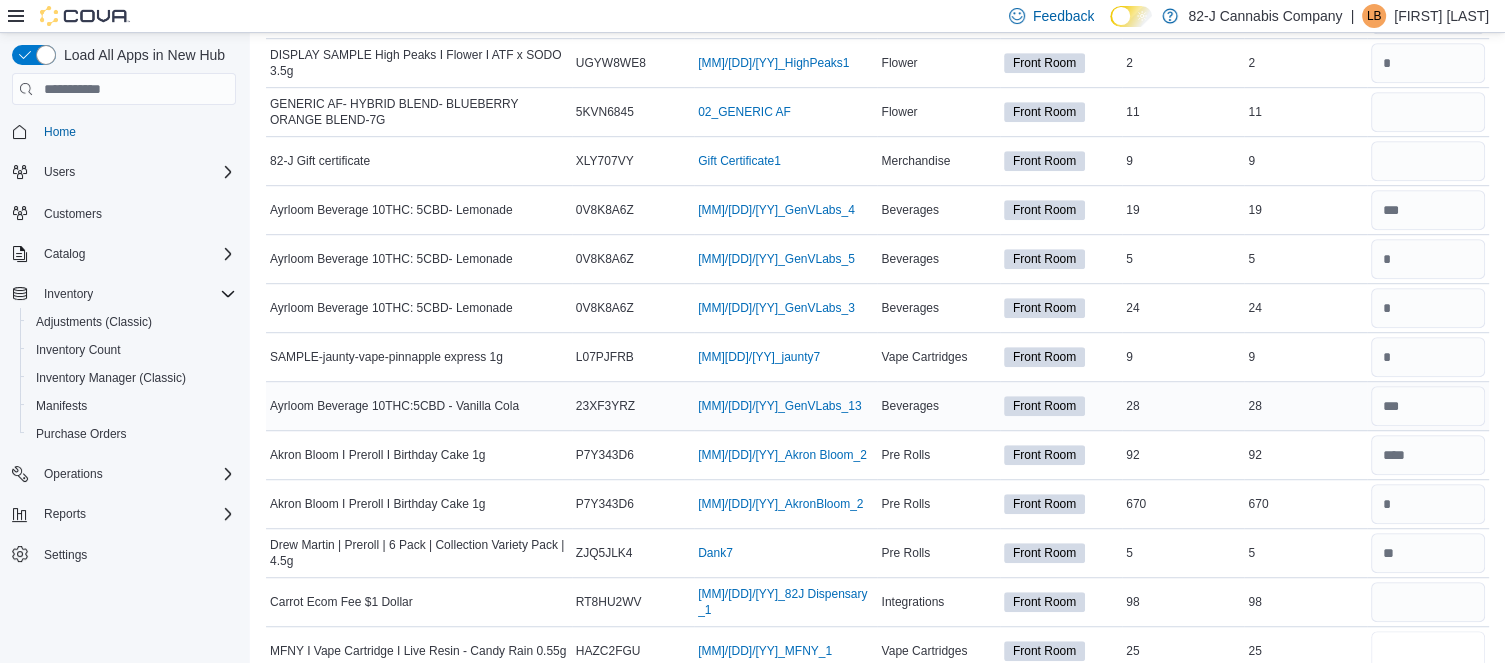 type on "**" 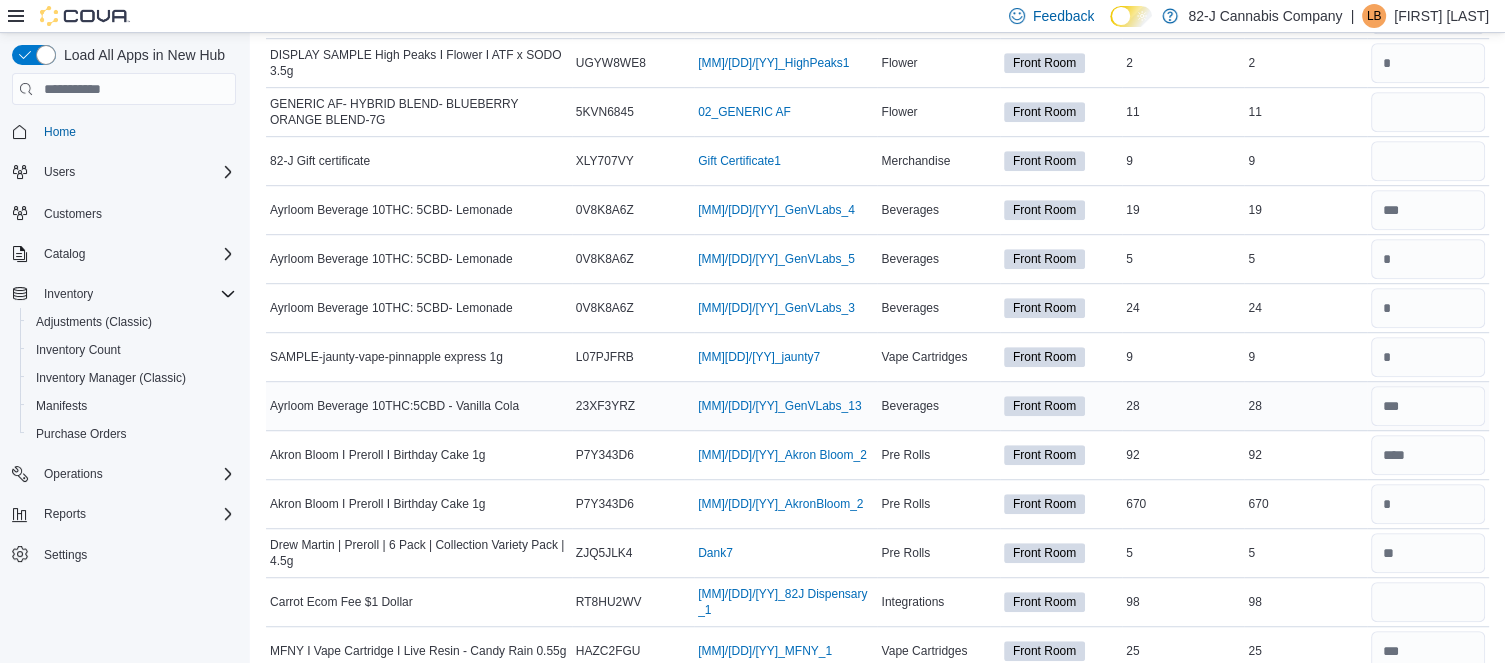 scroll, scrollTop: 1545, scrollLeft: 0, axis: vertical 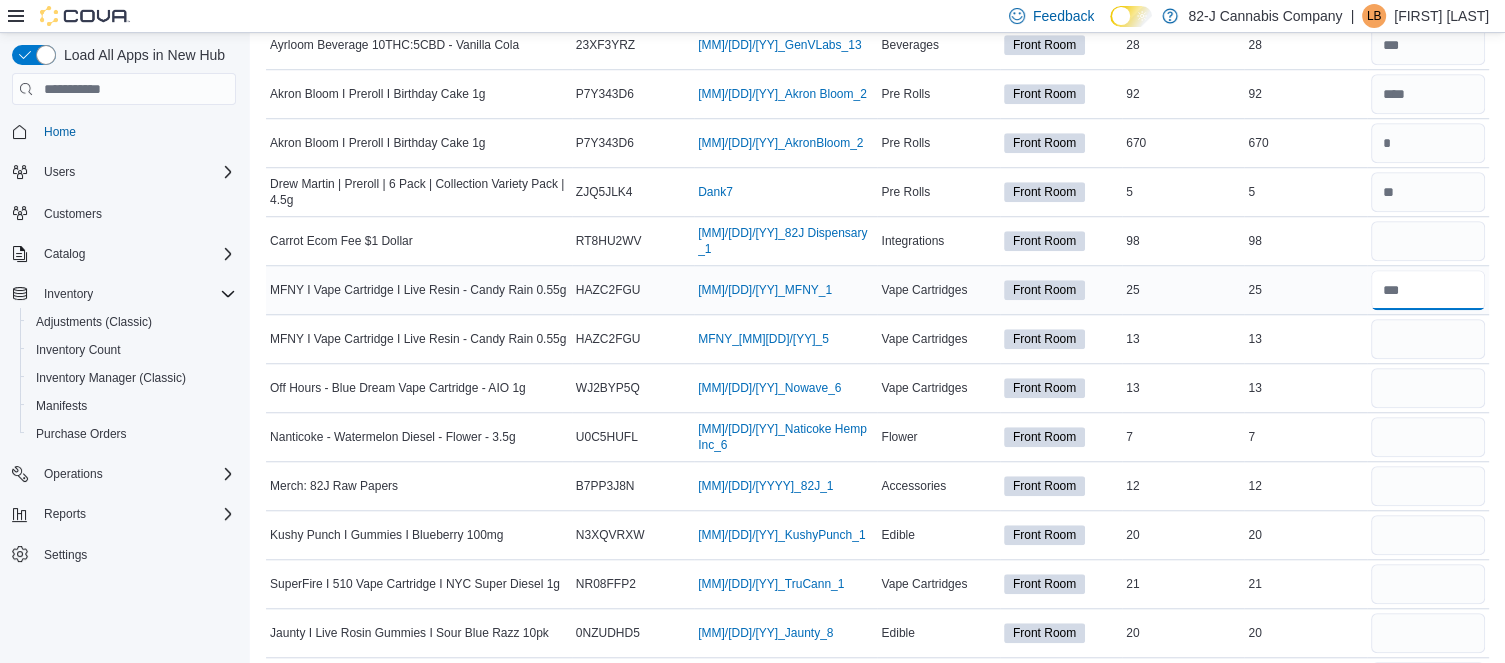click at bounding box center (1428, 290) 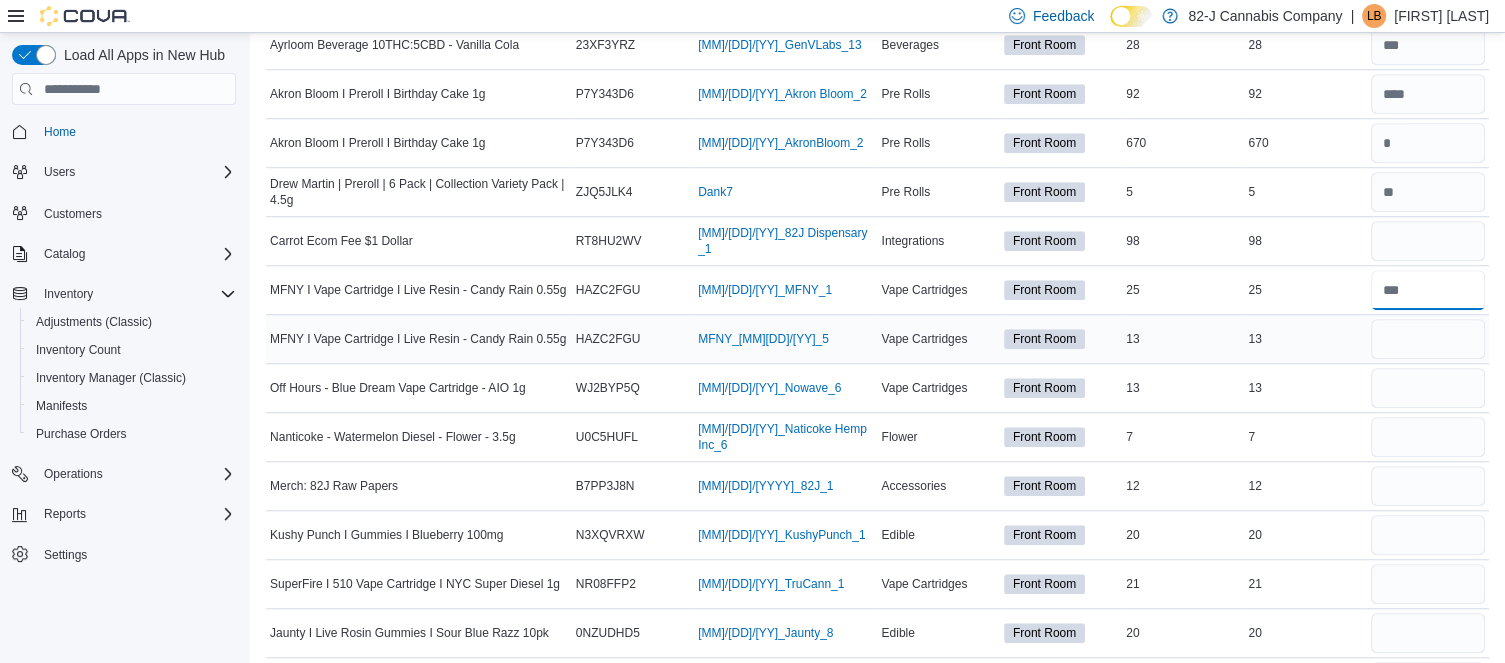 type on "**" 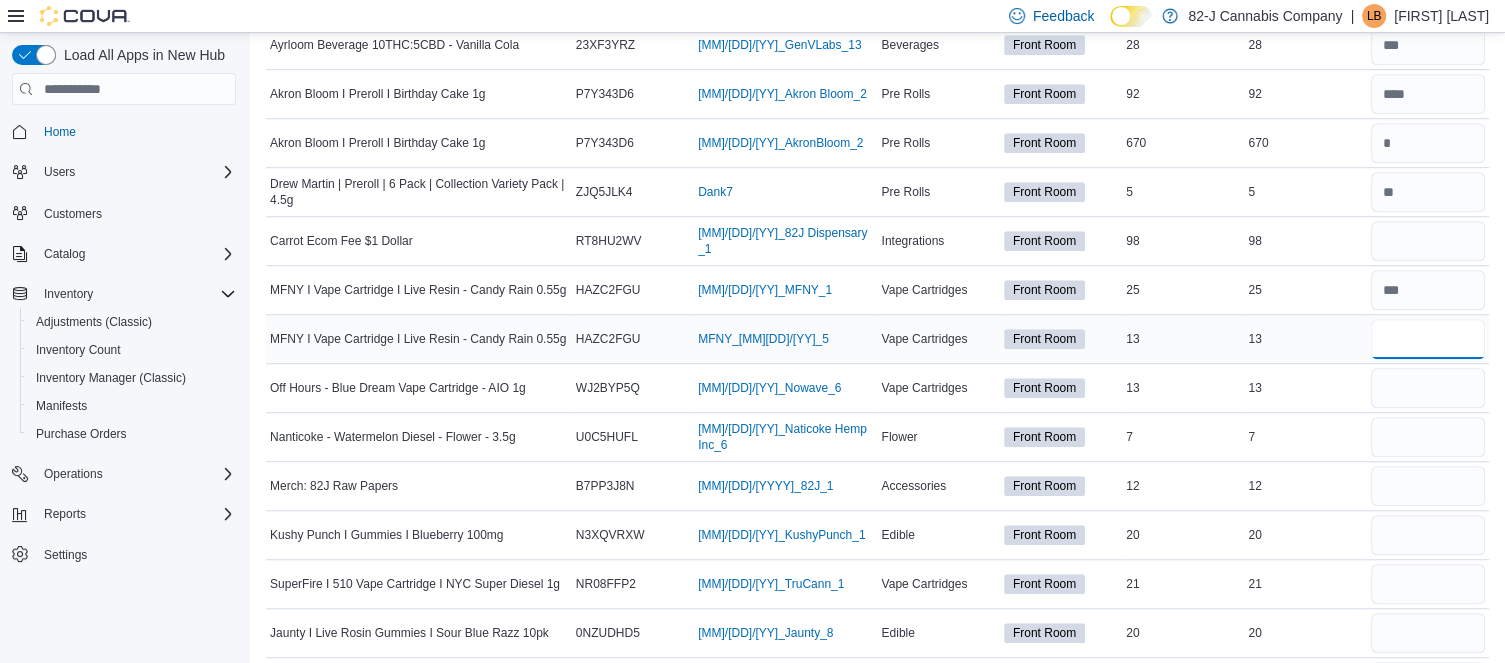 click at bounding box center (1428, 339) 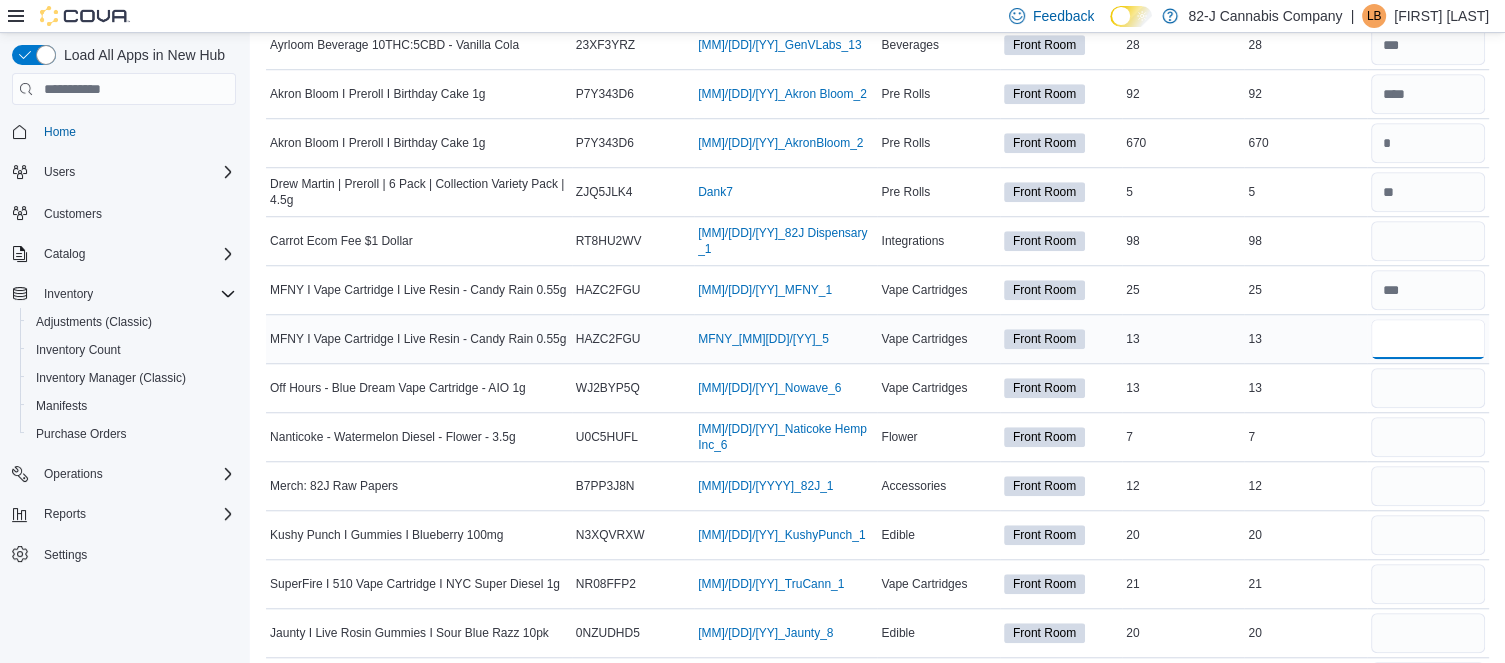 type on "**" 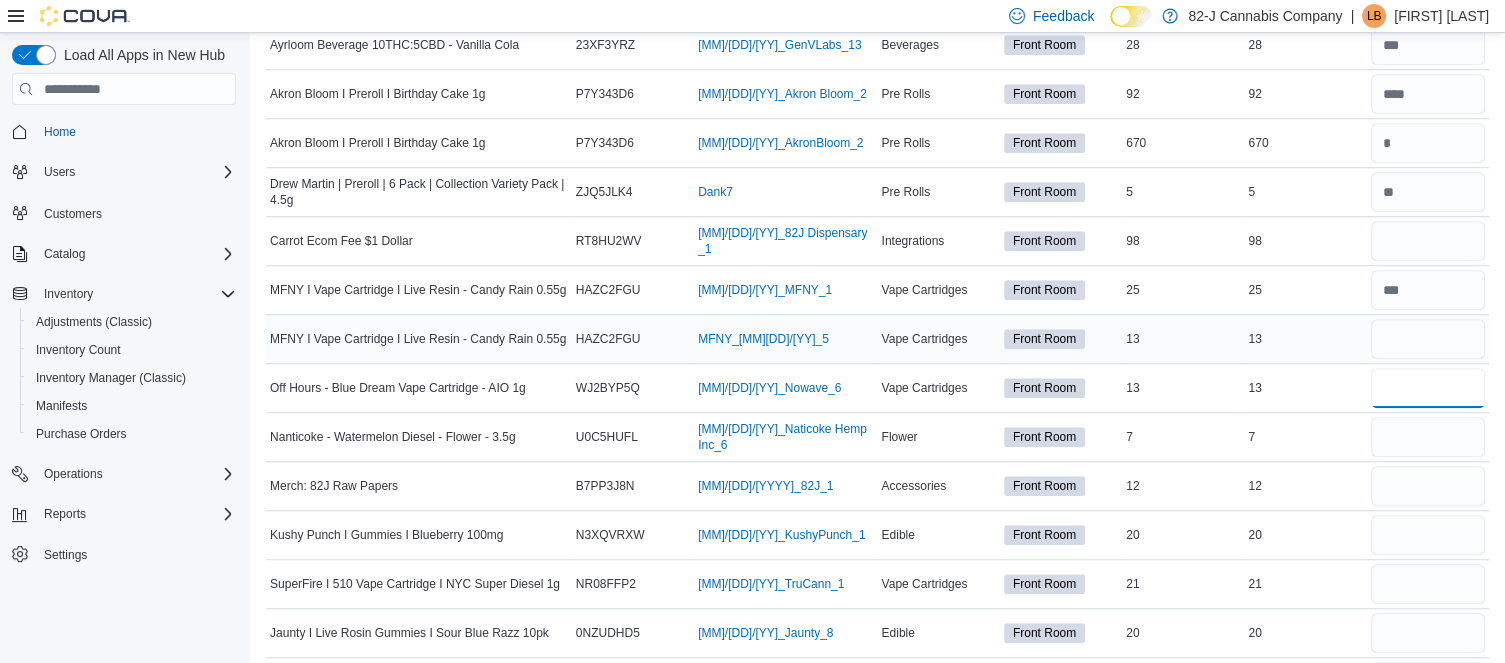 type 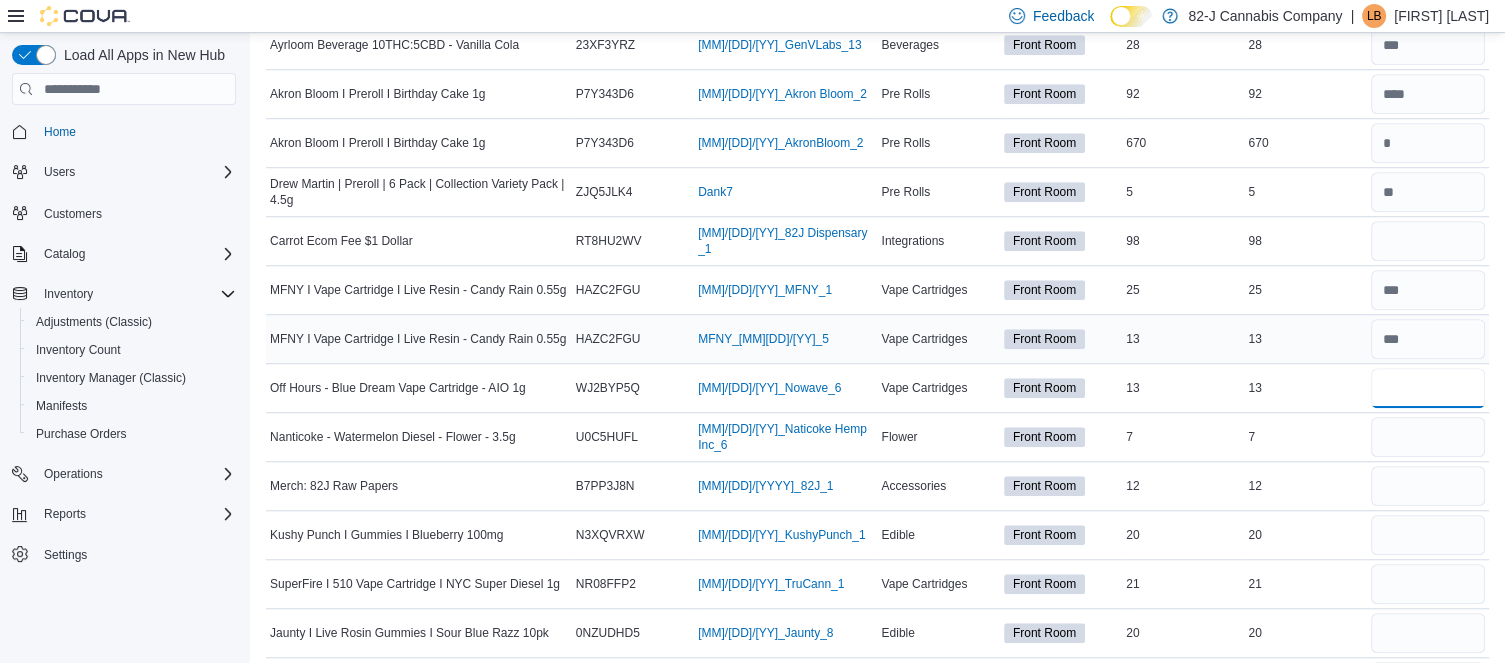 type on "**" 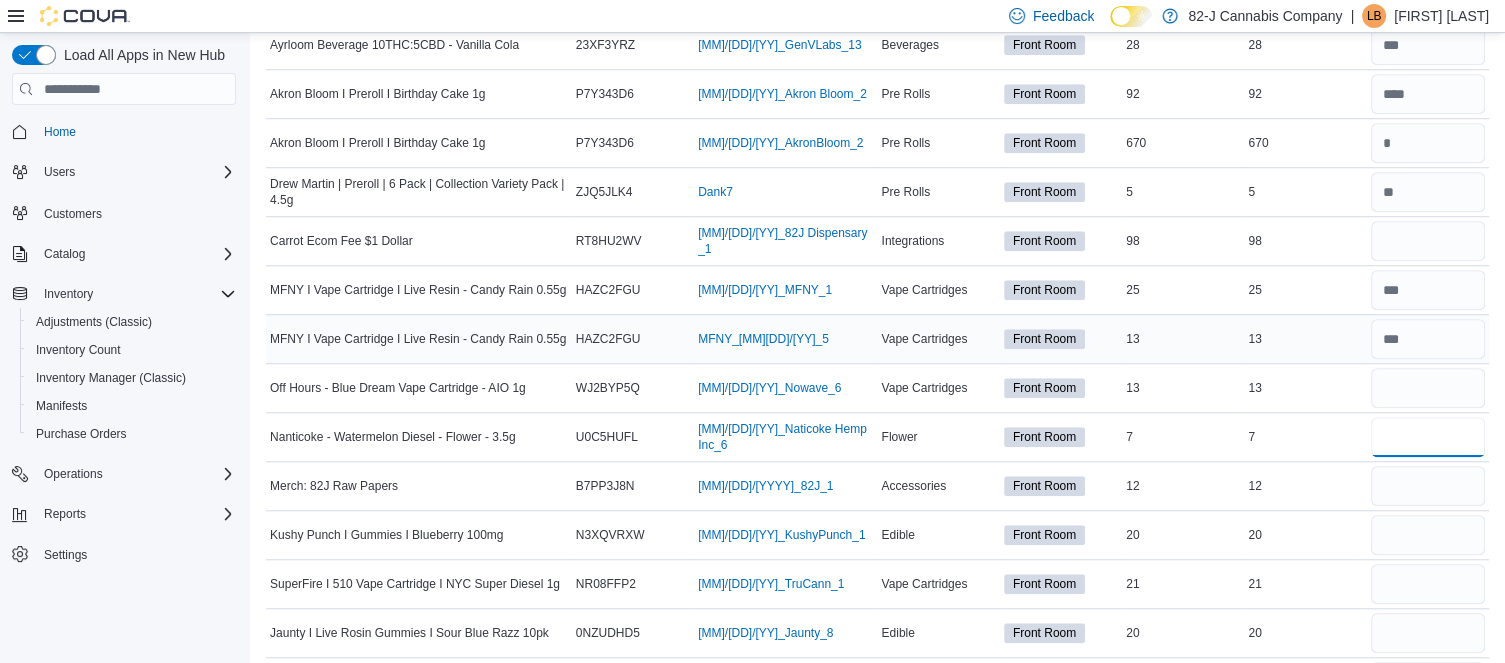 type 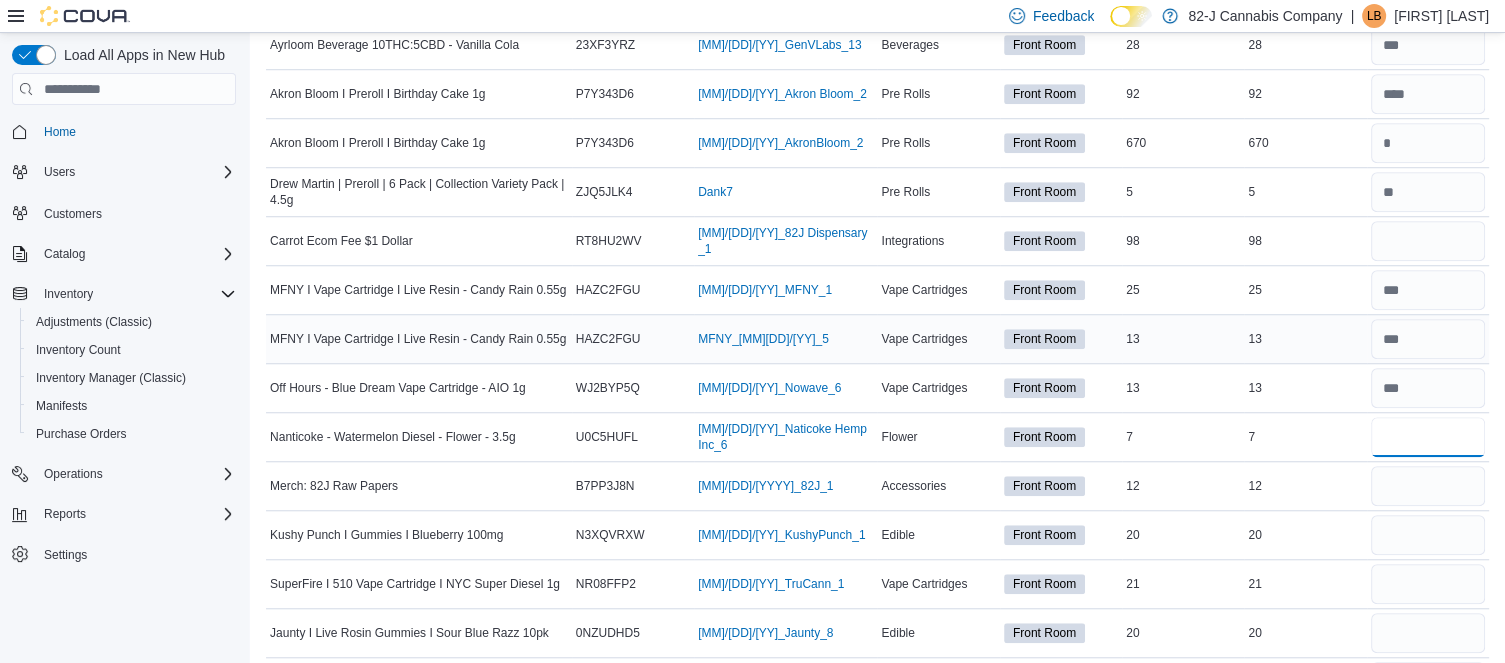 type on "*" 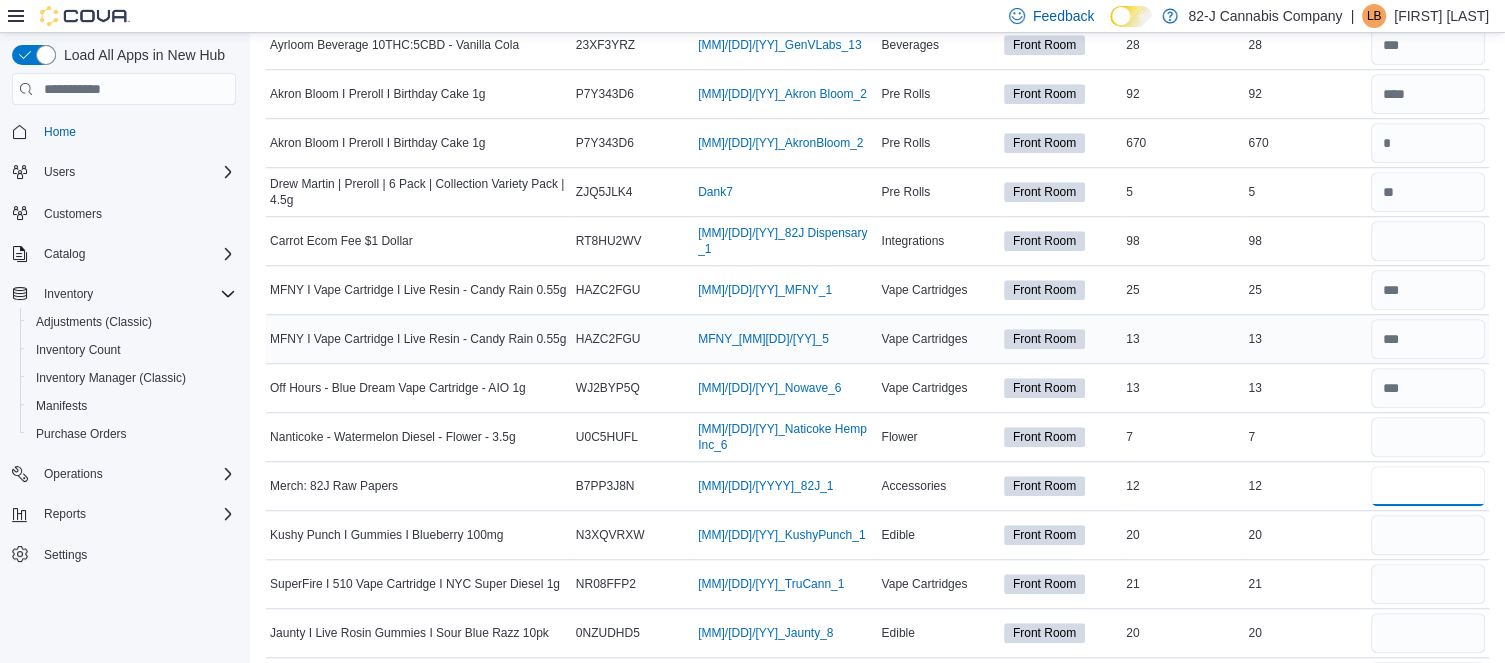 type 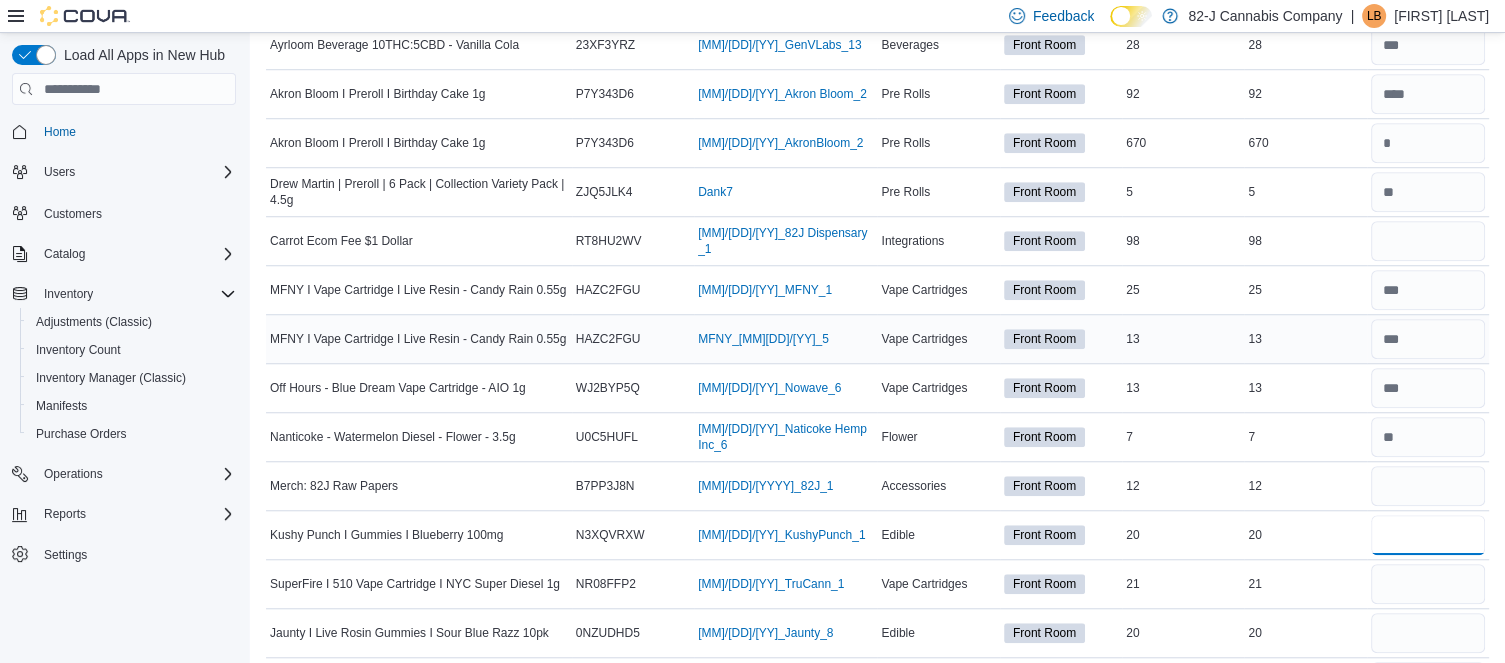 type on "**" 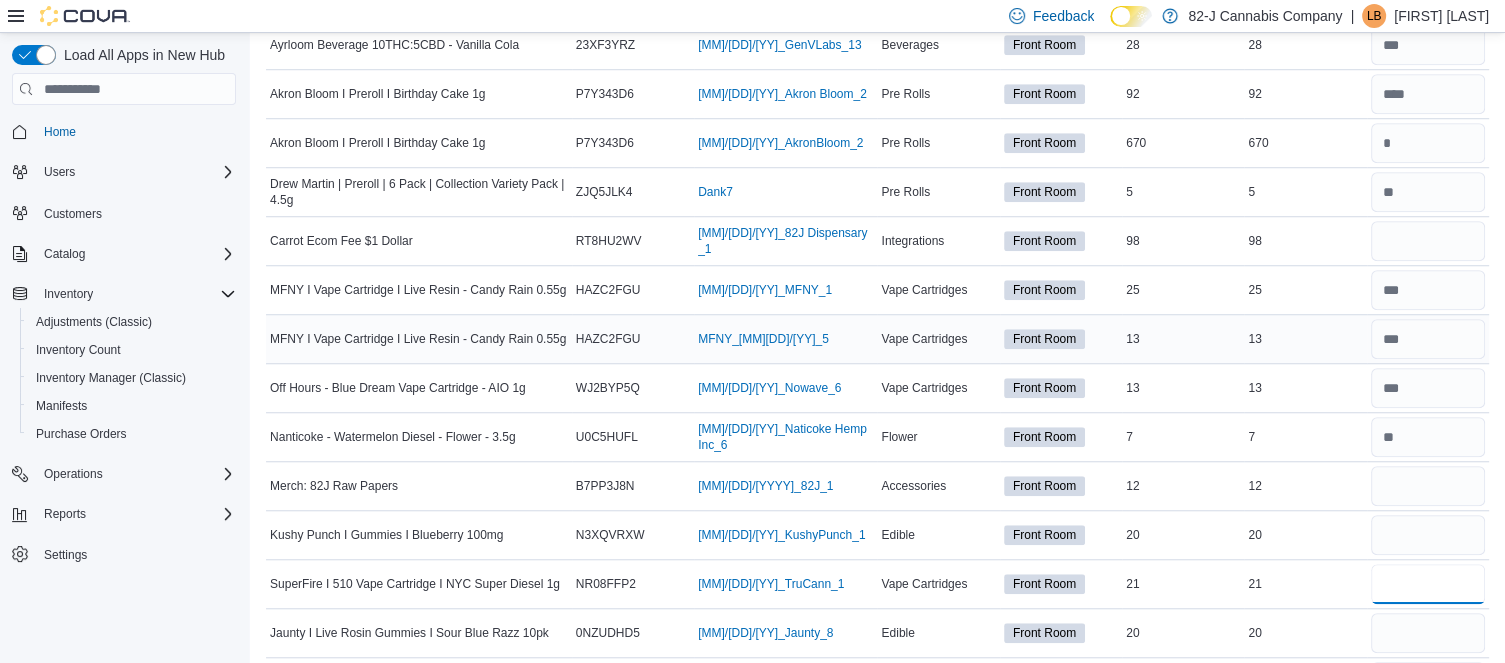 type 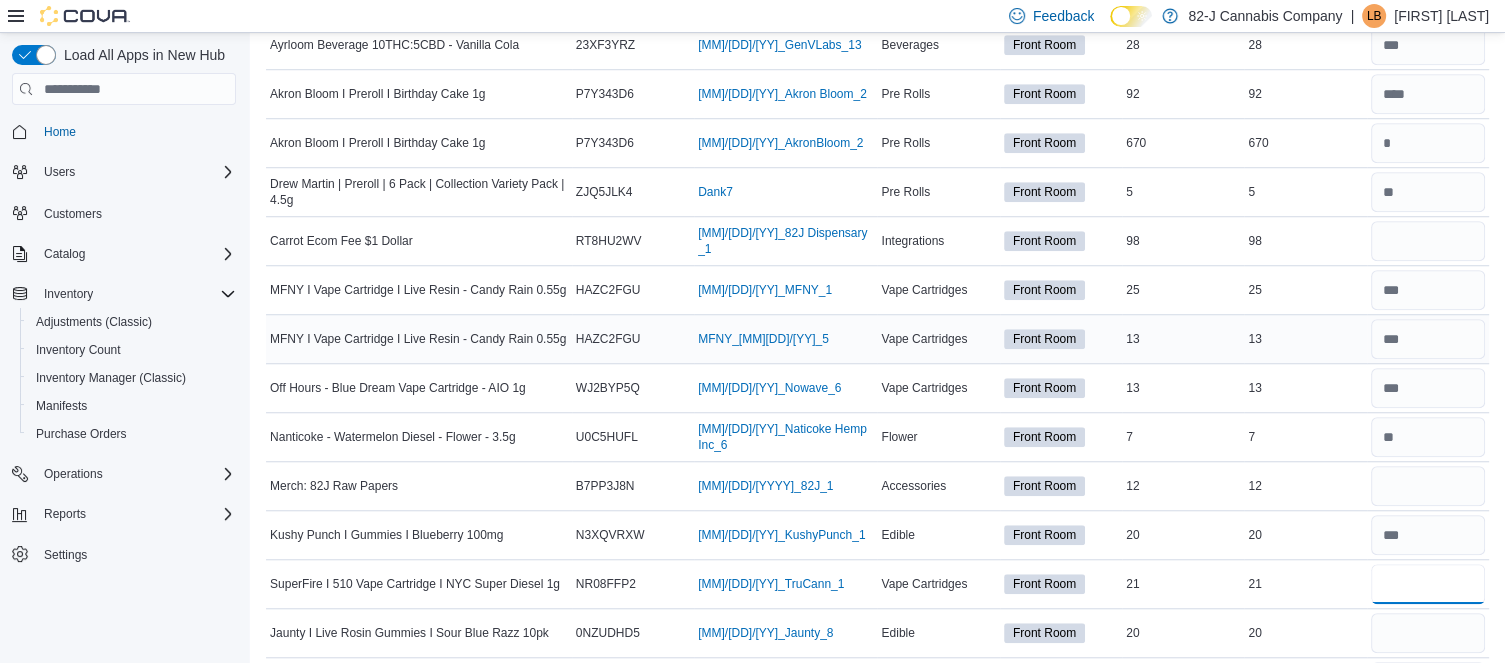 type on "**" 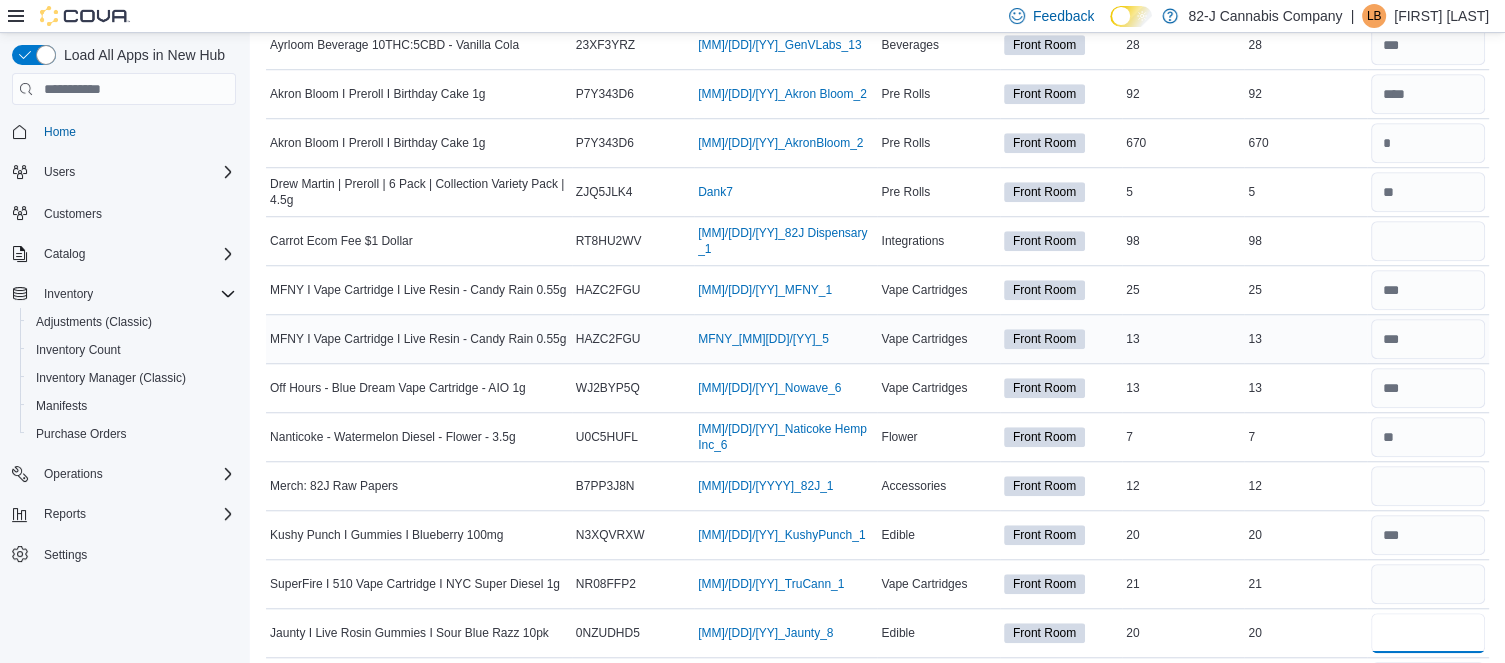 type 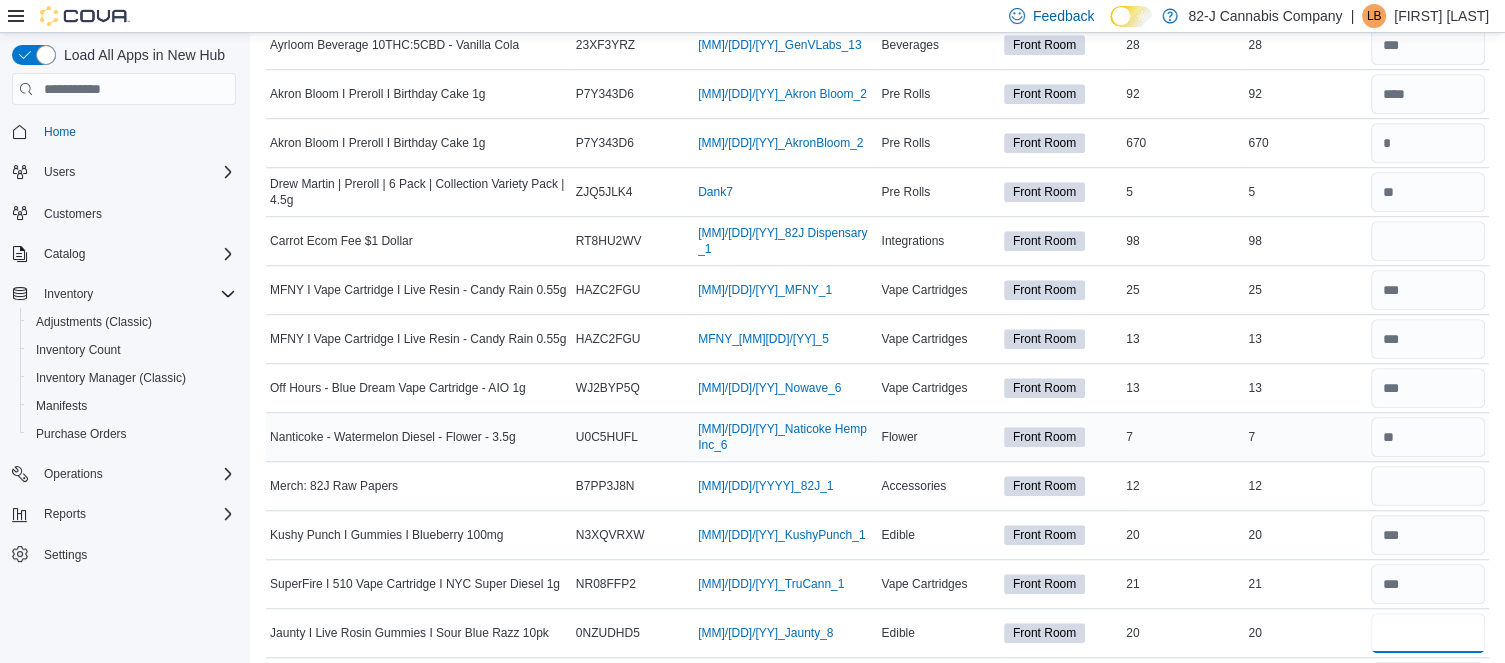 type on "**" 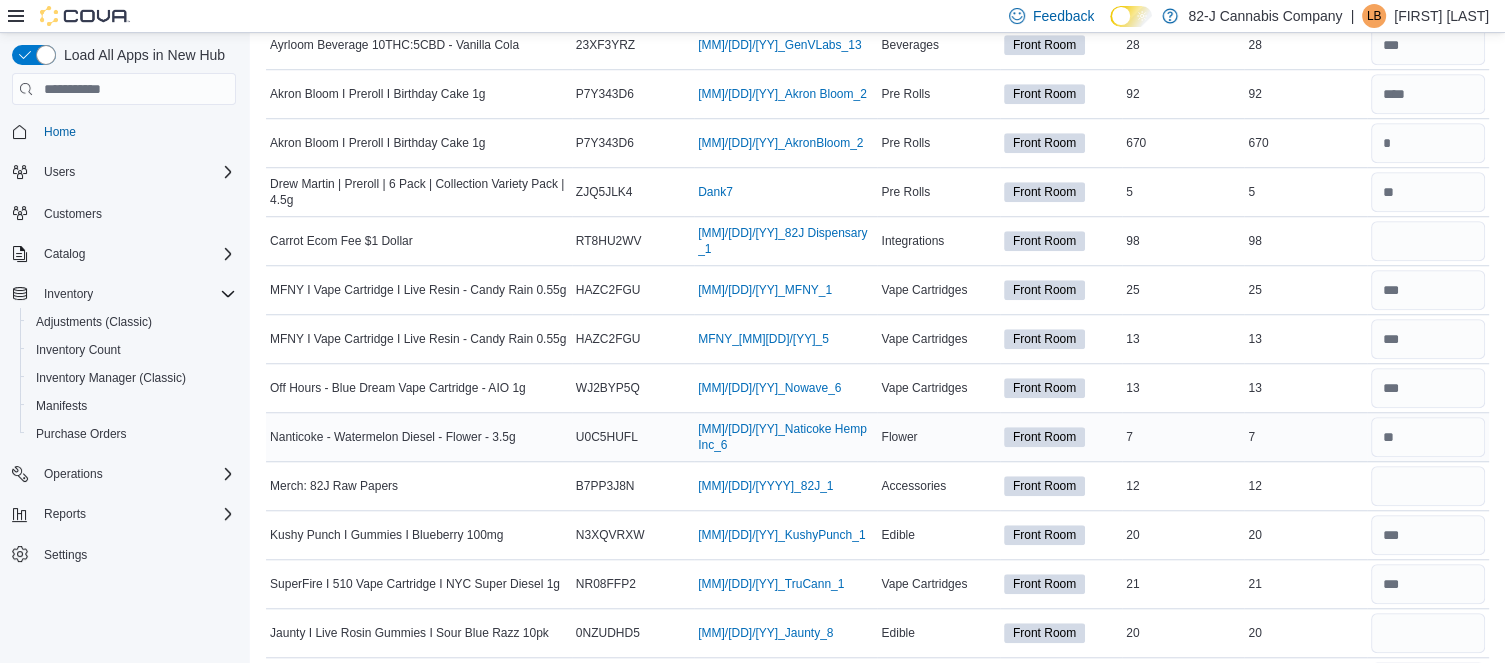 type 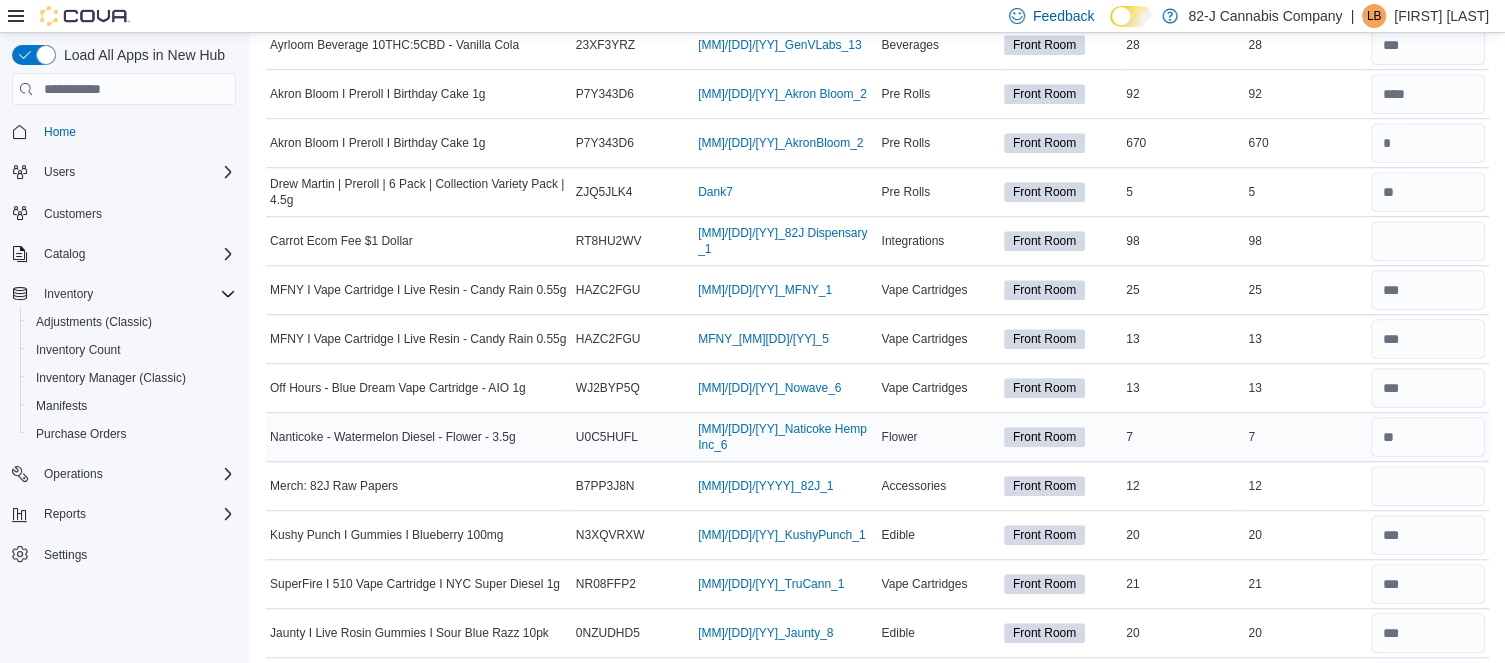 scroll, scrollTop: 1575, scrollLeft: 0, axis: vertical 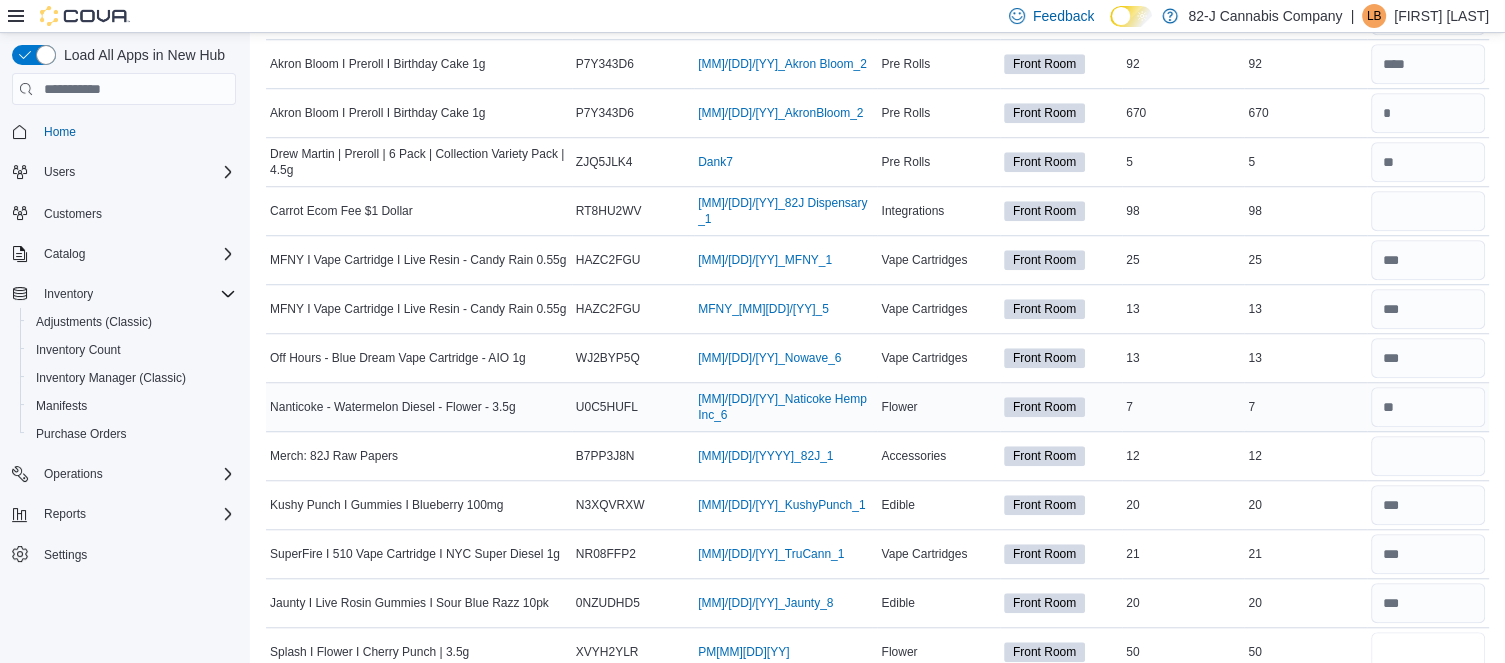 type on "**" 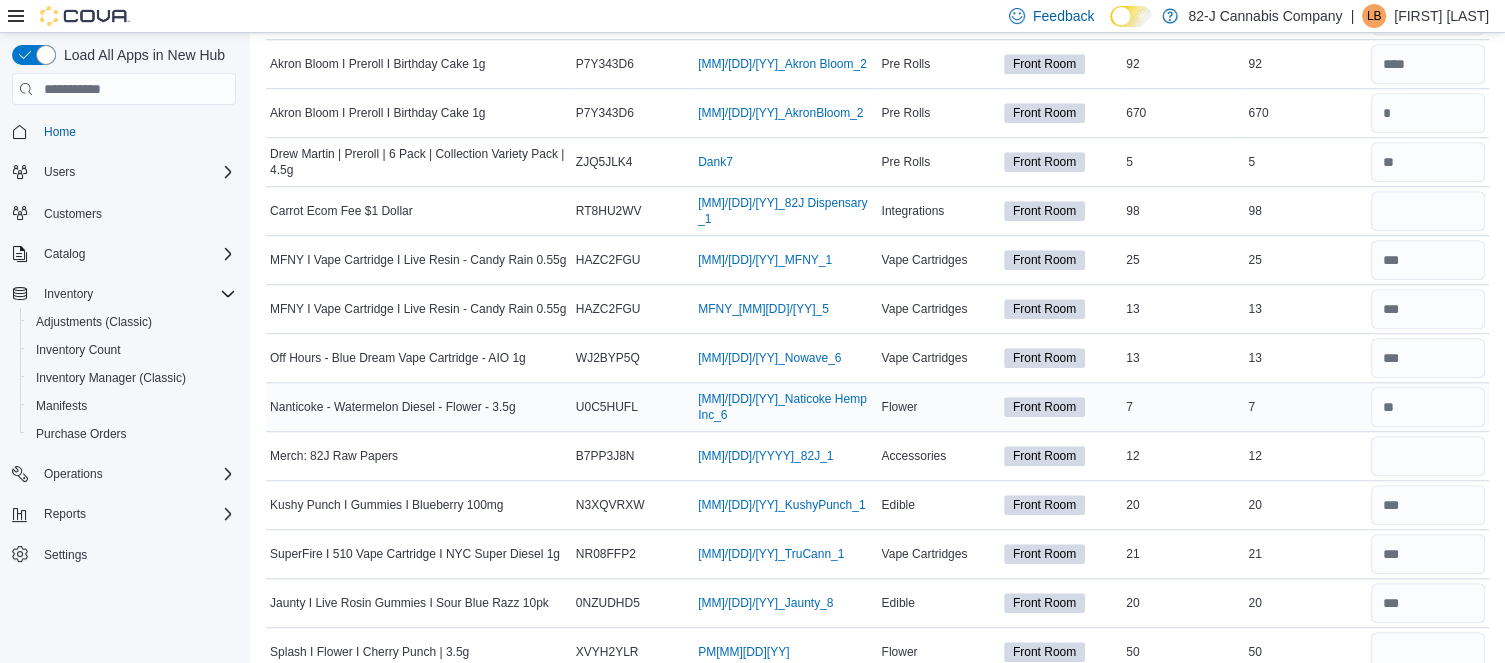 type 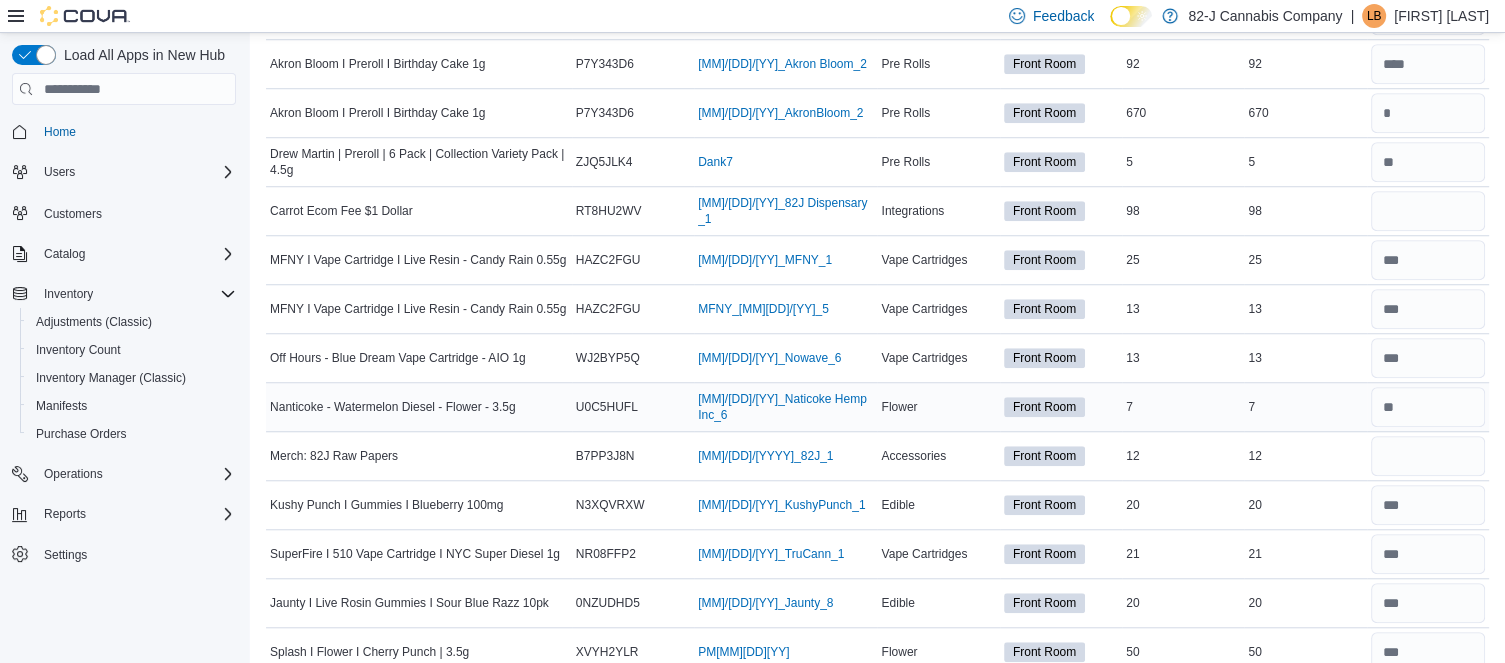 scroll, scrollTop: 1936, scrollLeft: 0, axis: vertical 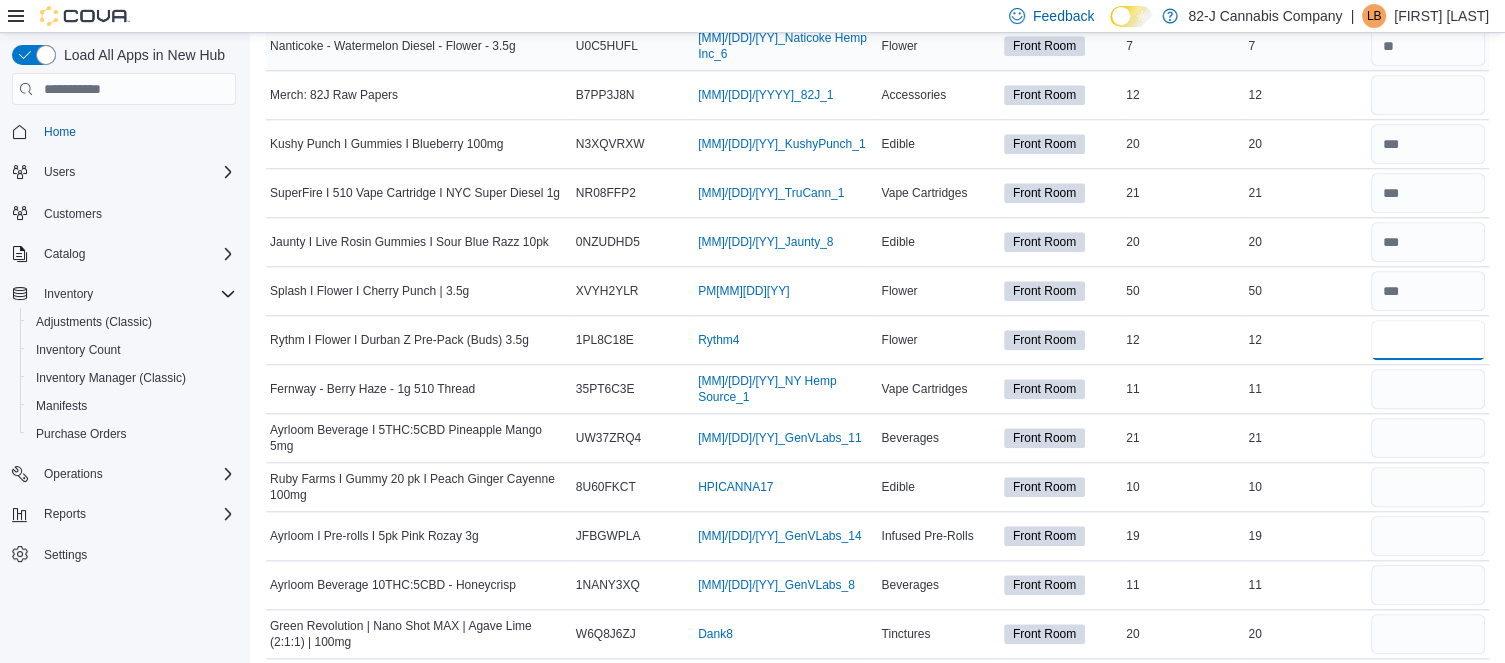 type on "**" 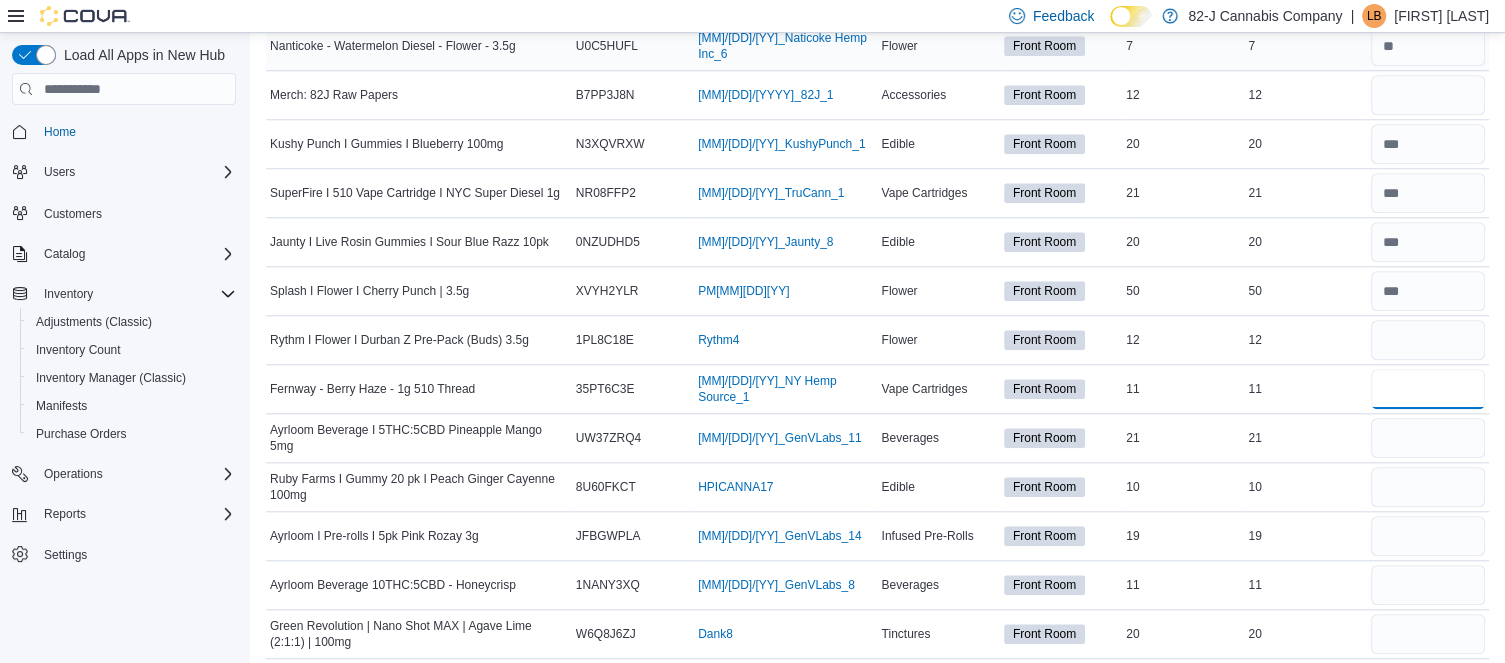 type 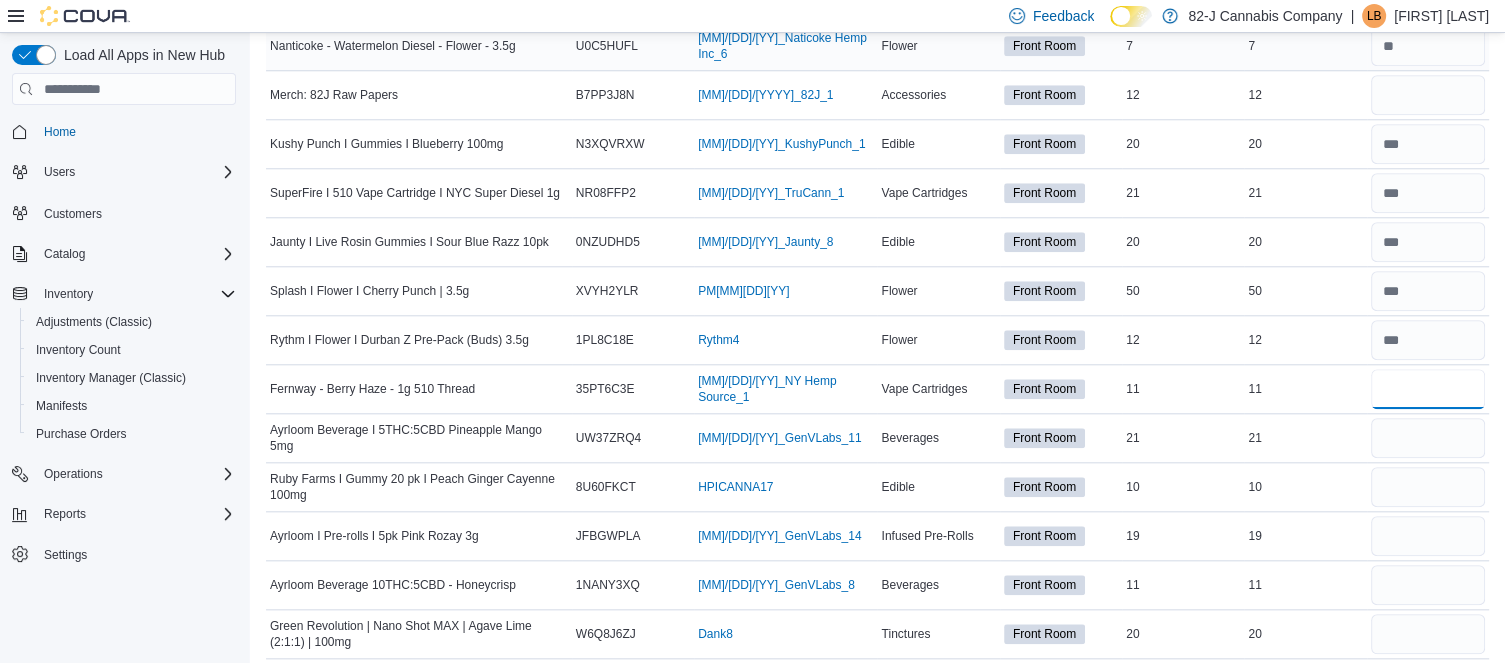 type on "**" 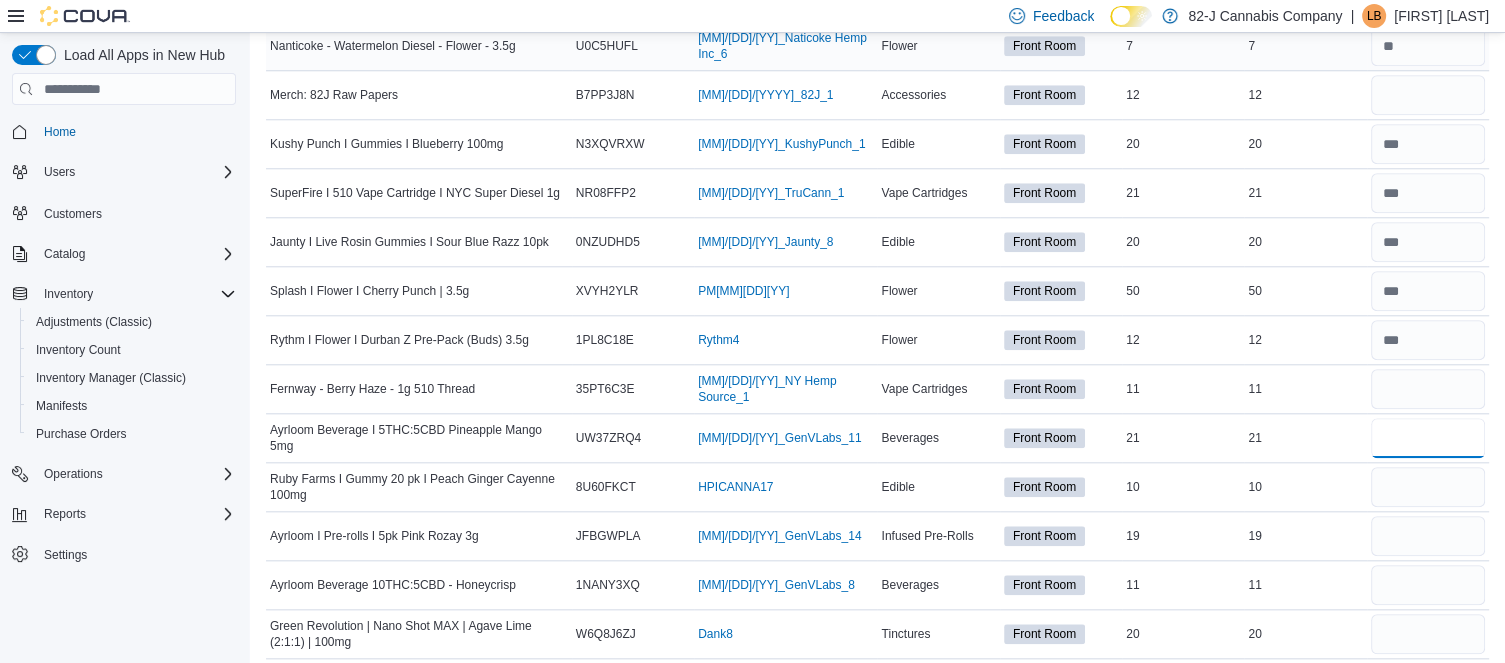 type 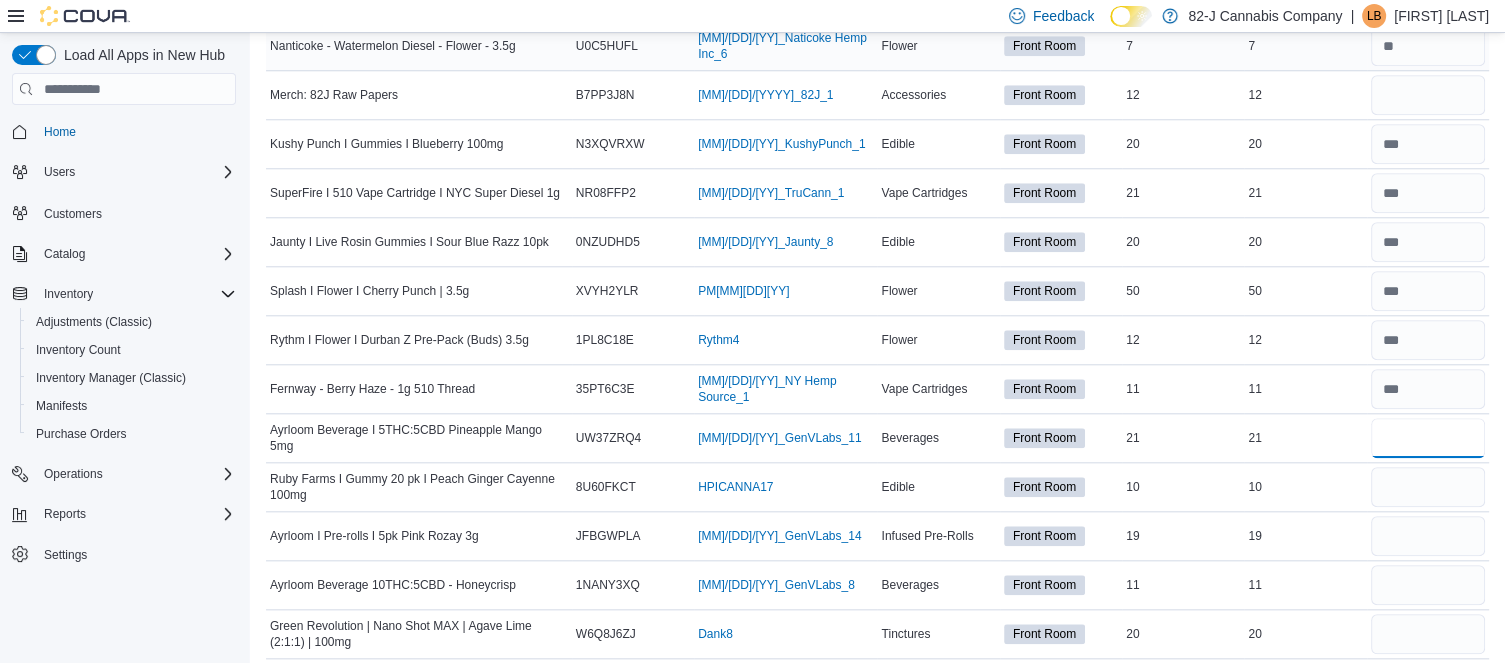 type on "**" 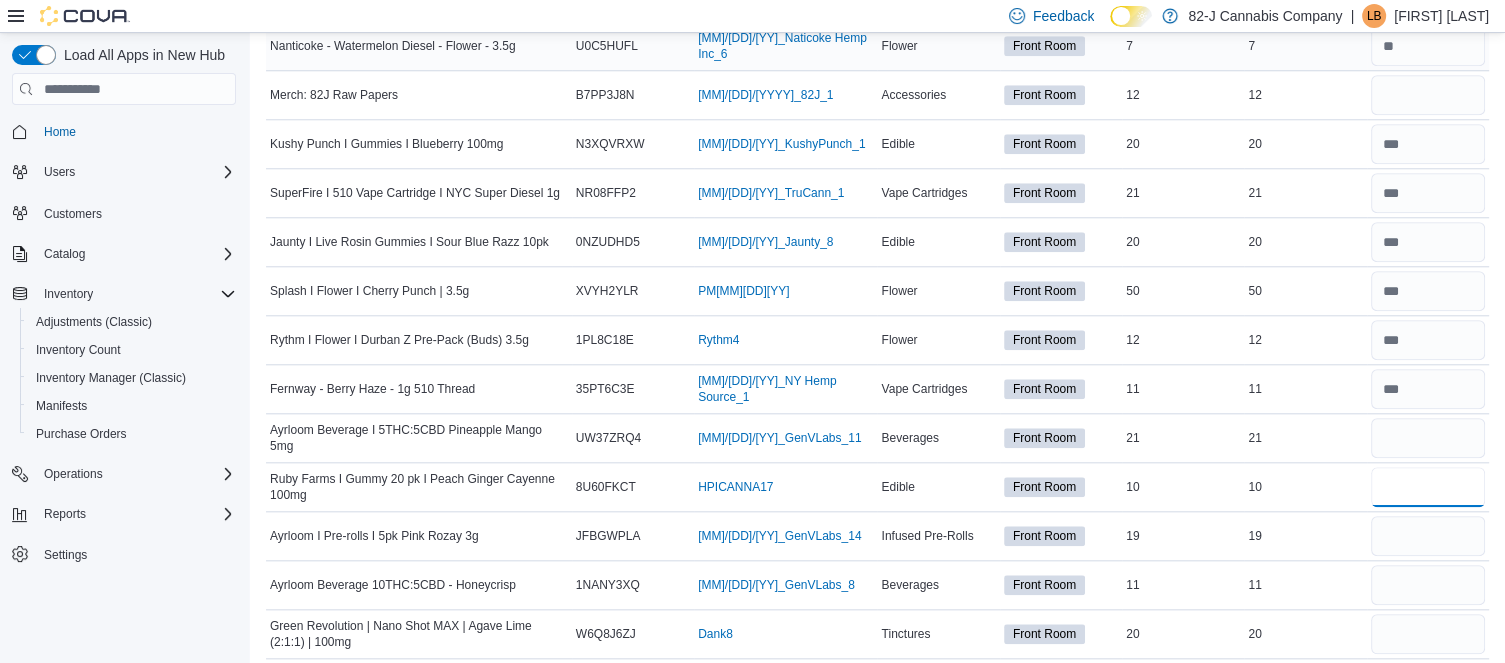 type 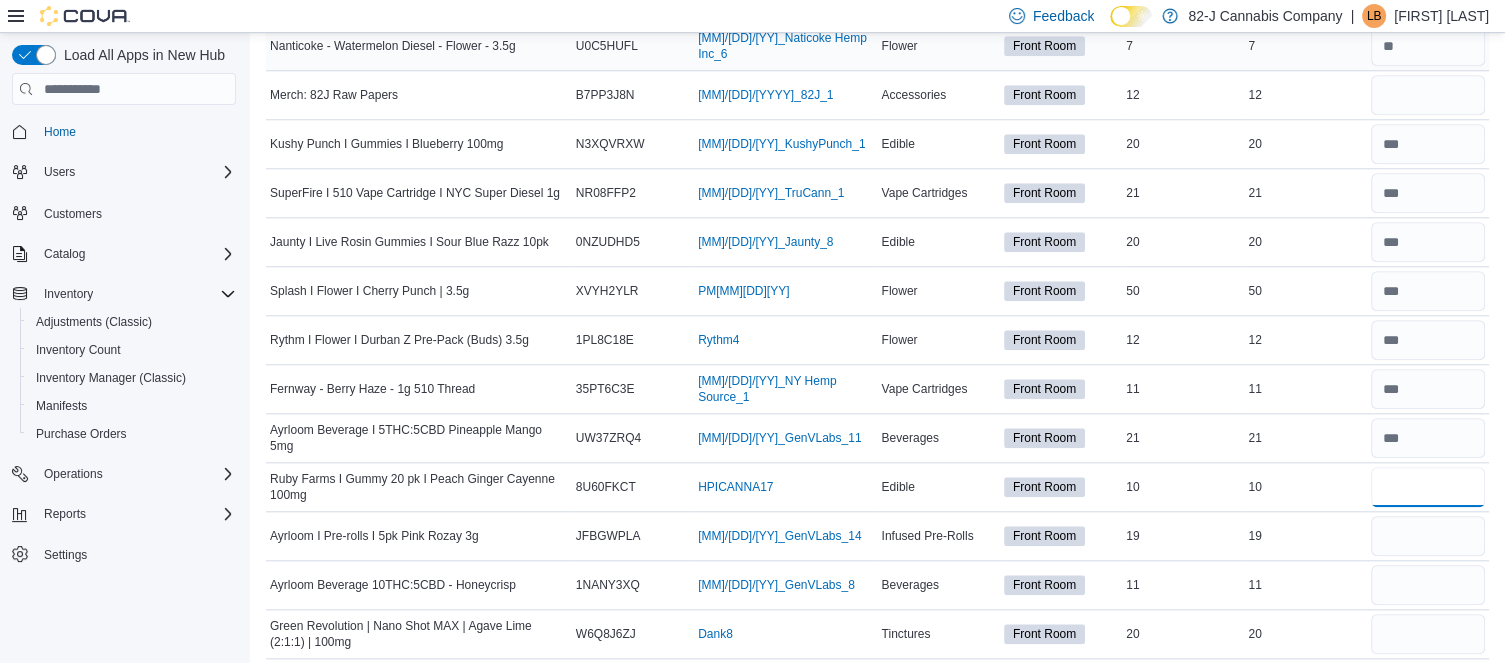 type on "**" 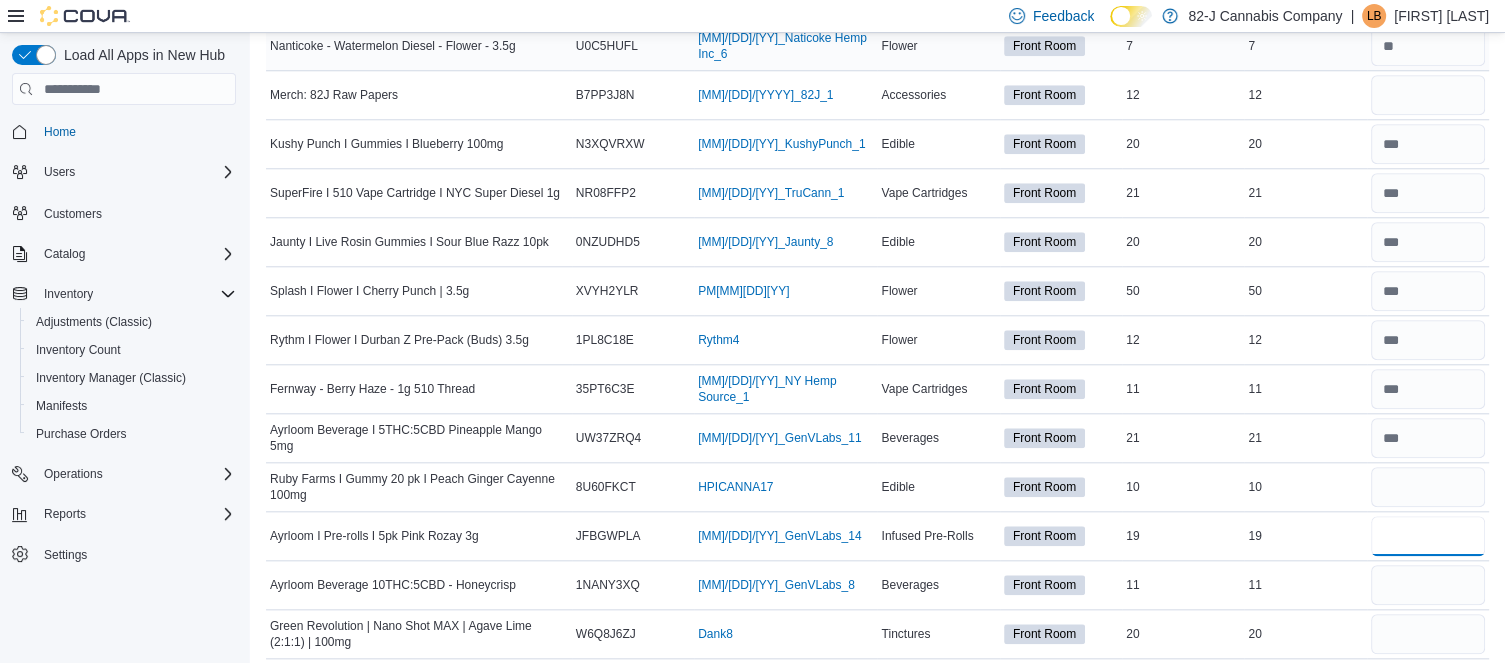 type 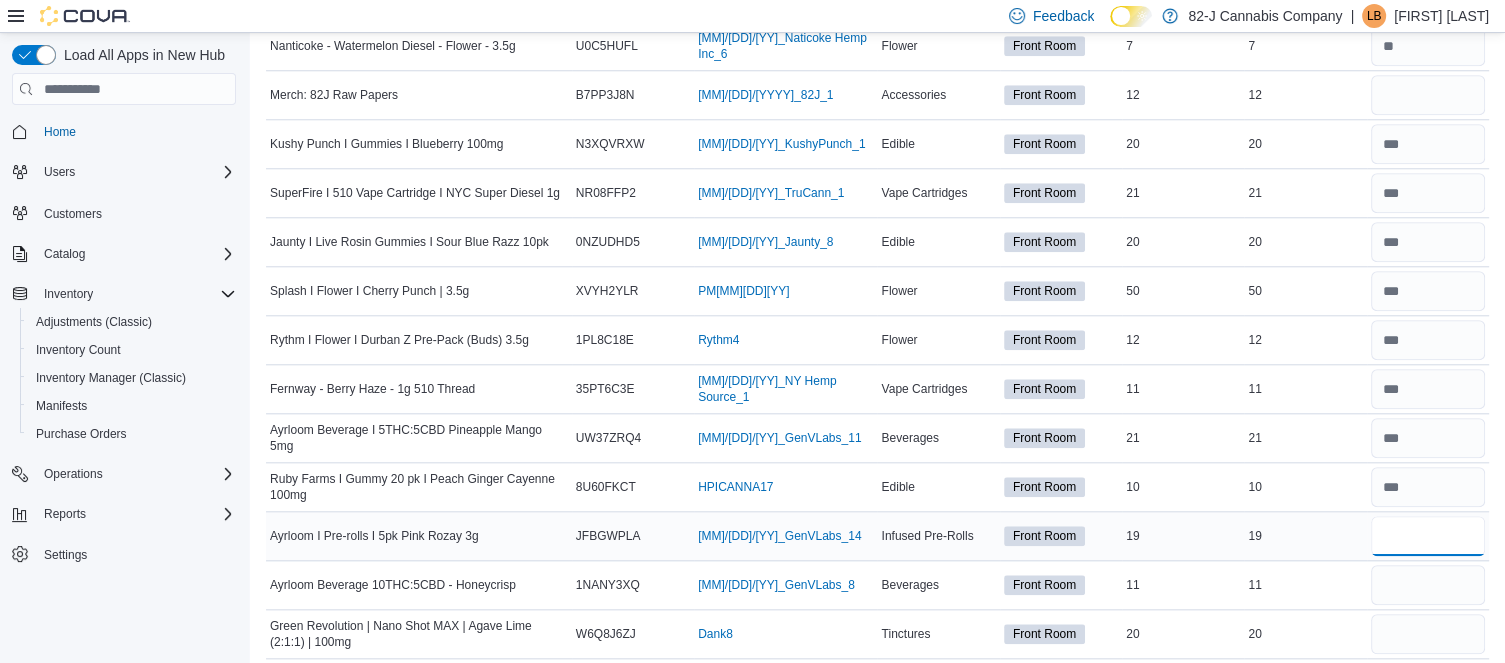 click at bounding box center [1428, 536] 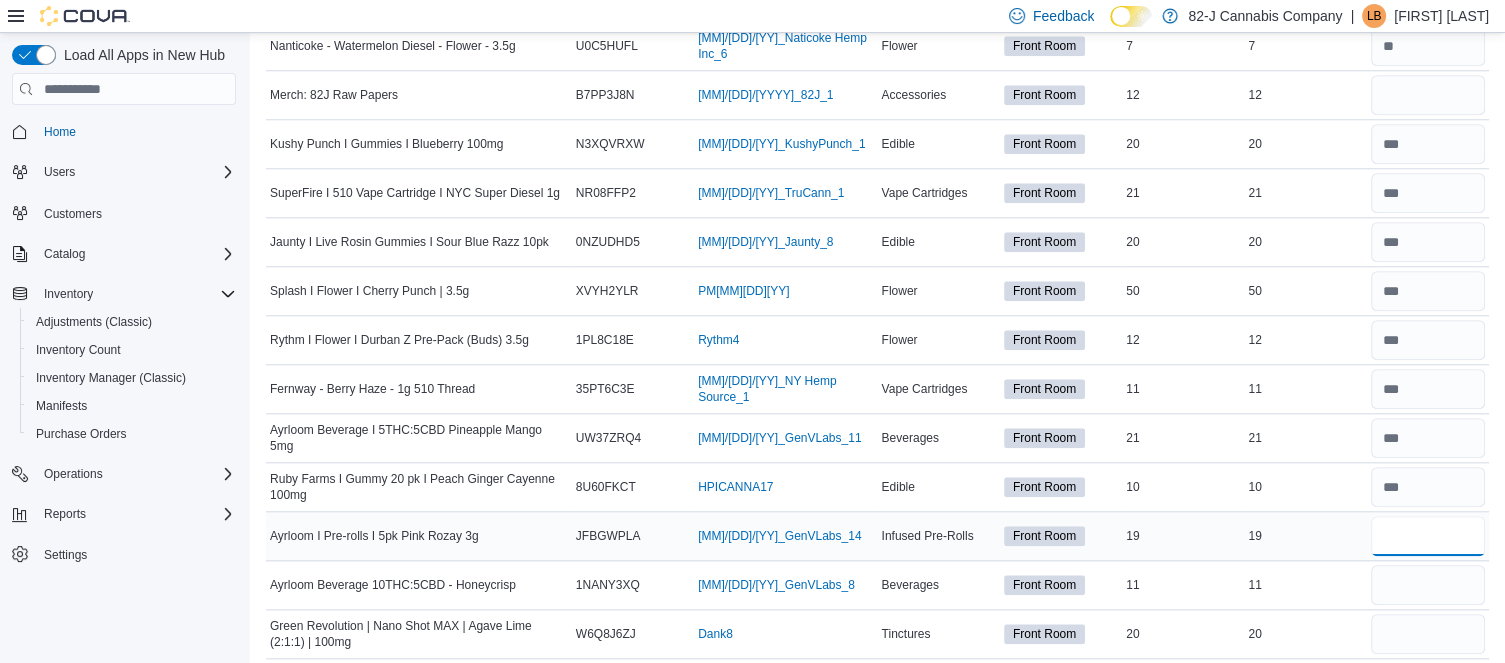 type on "**" 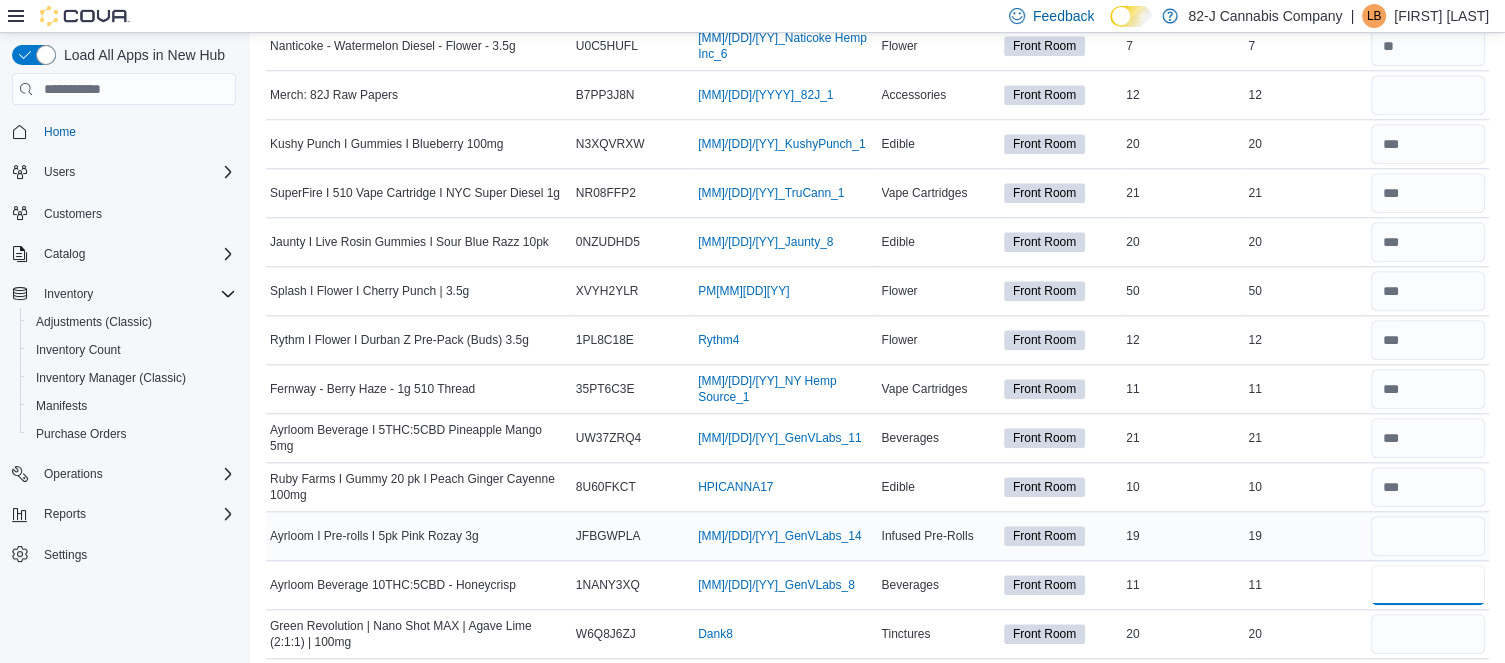 type 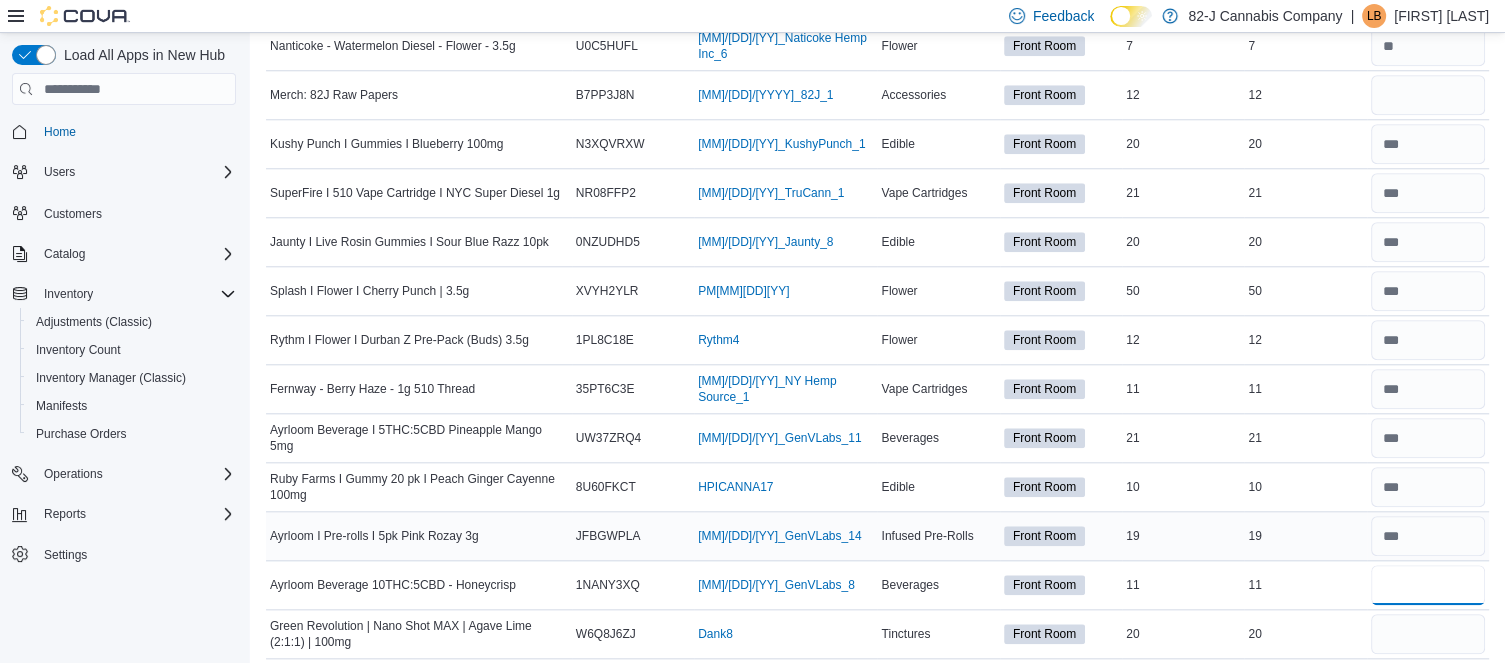 type on "*" 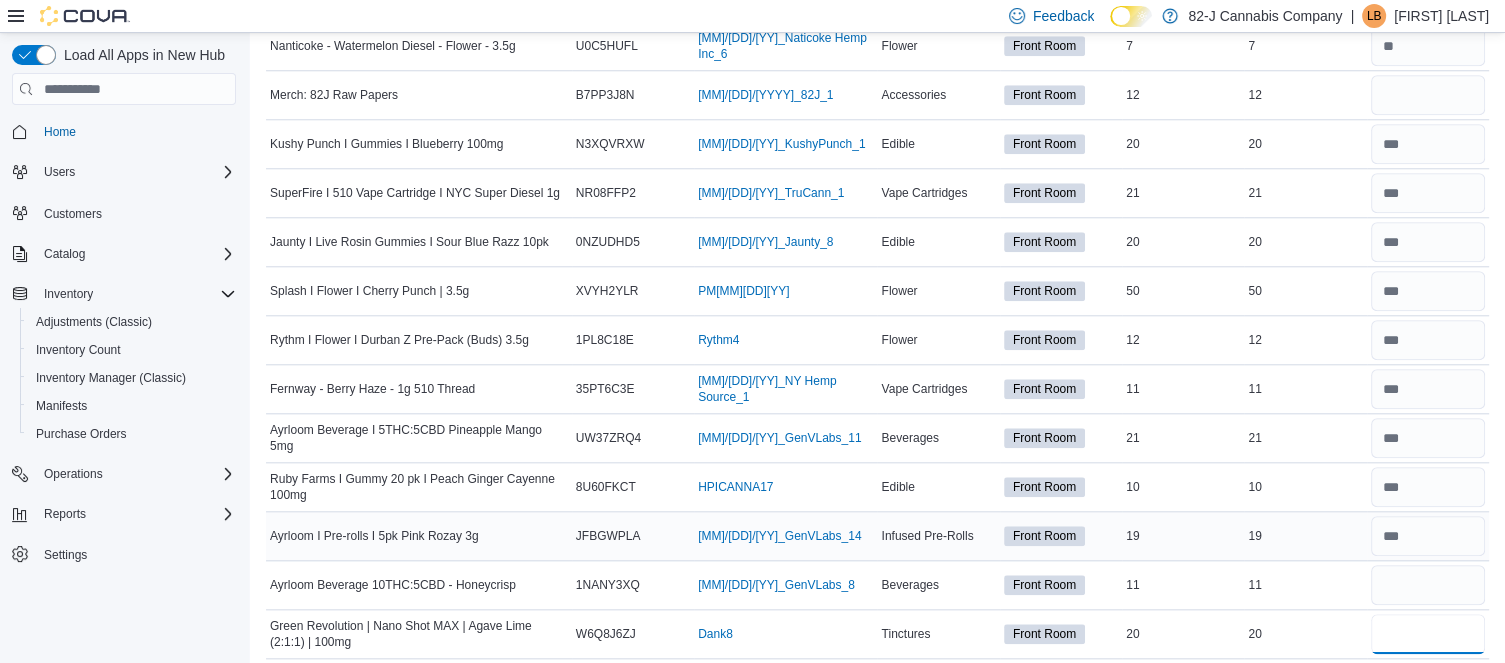 type 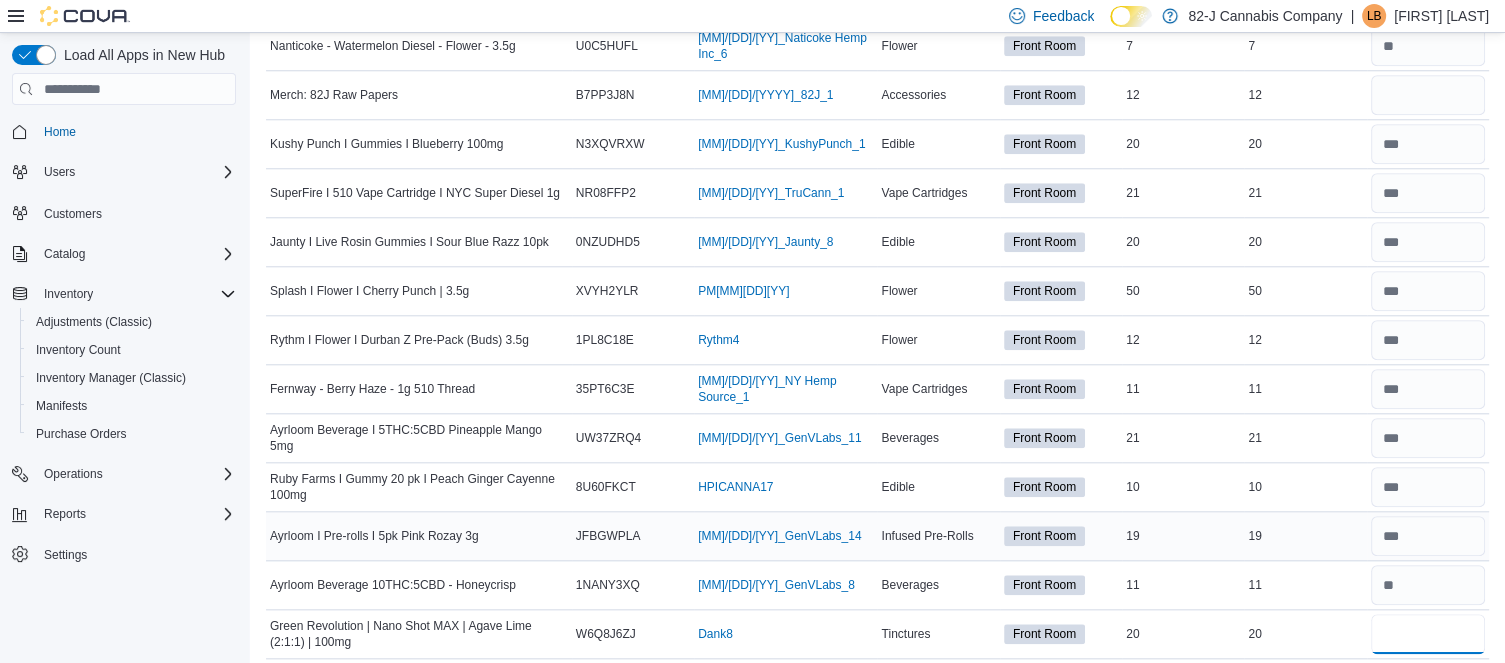 type on "**" 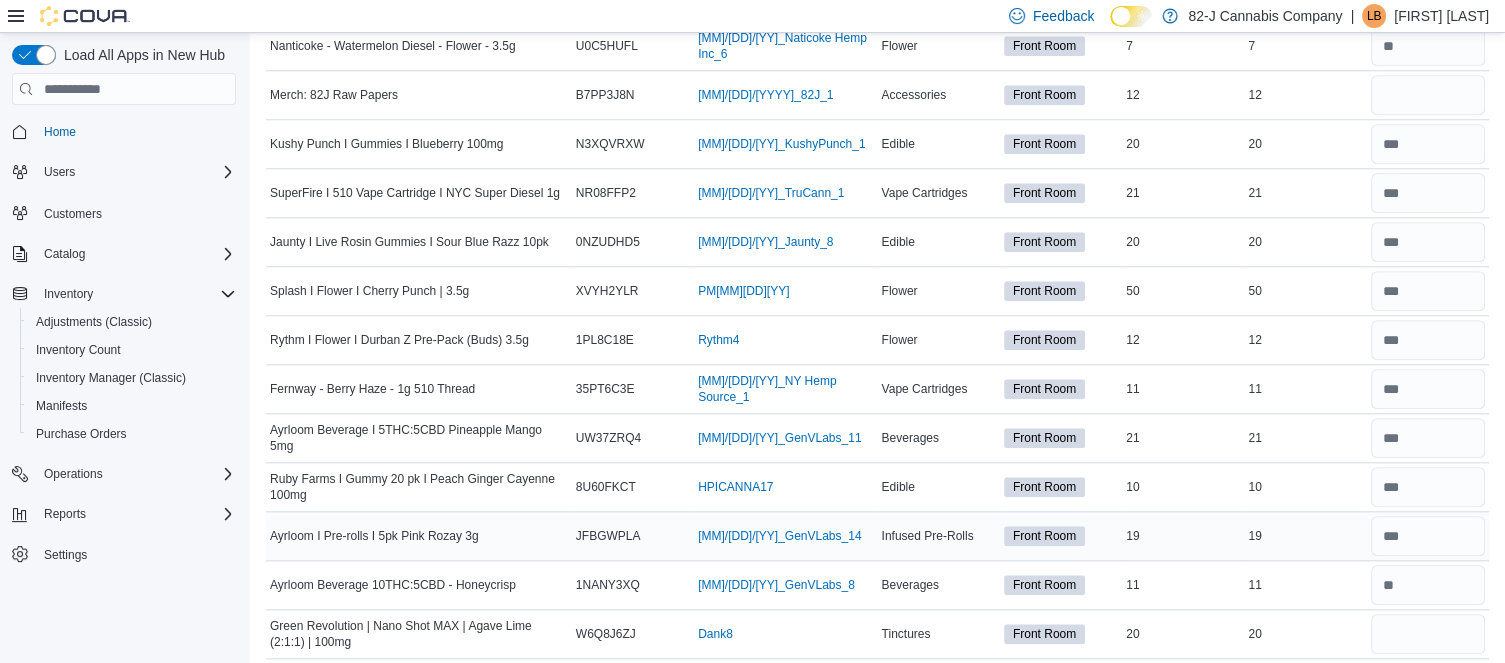 type 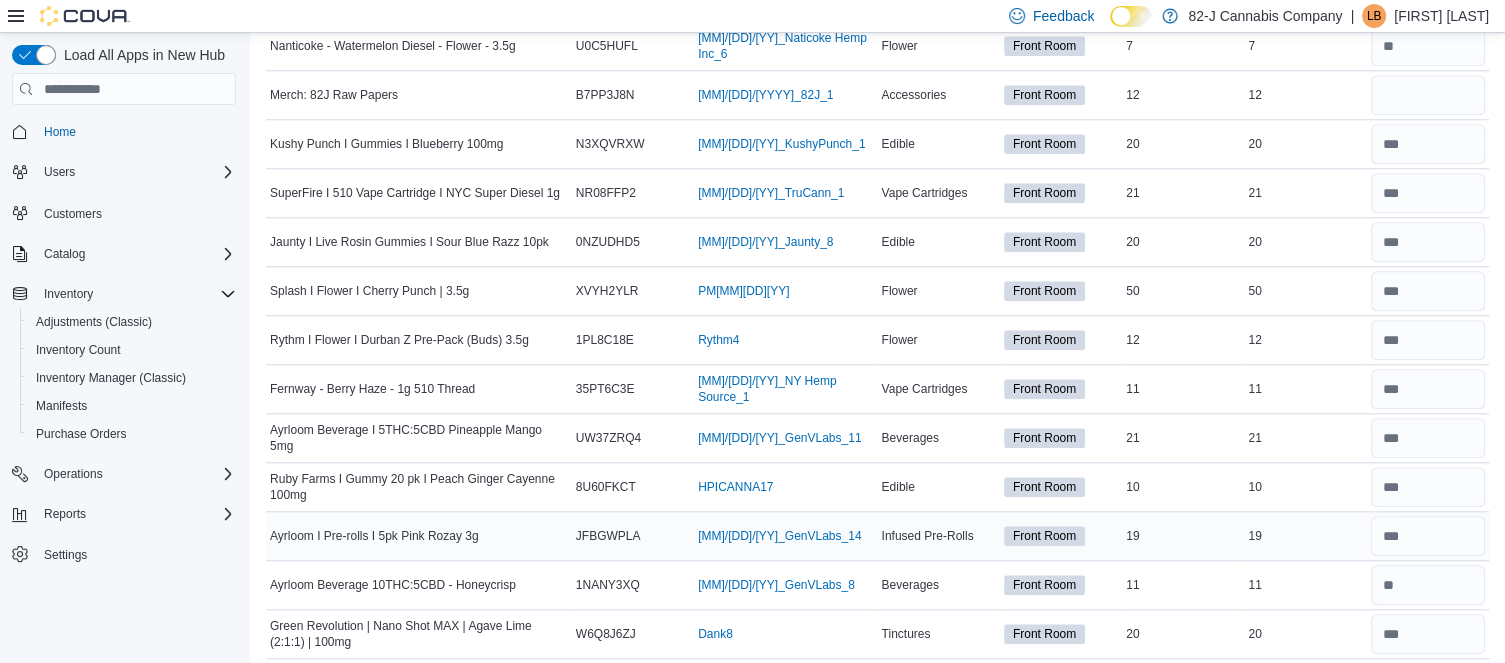 scroll, scrollTop: 1965, scrollLeft: 0, axis: vertical 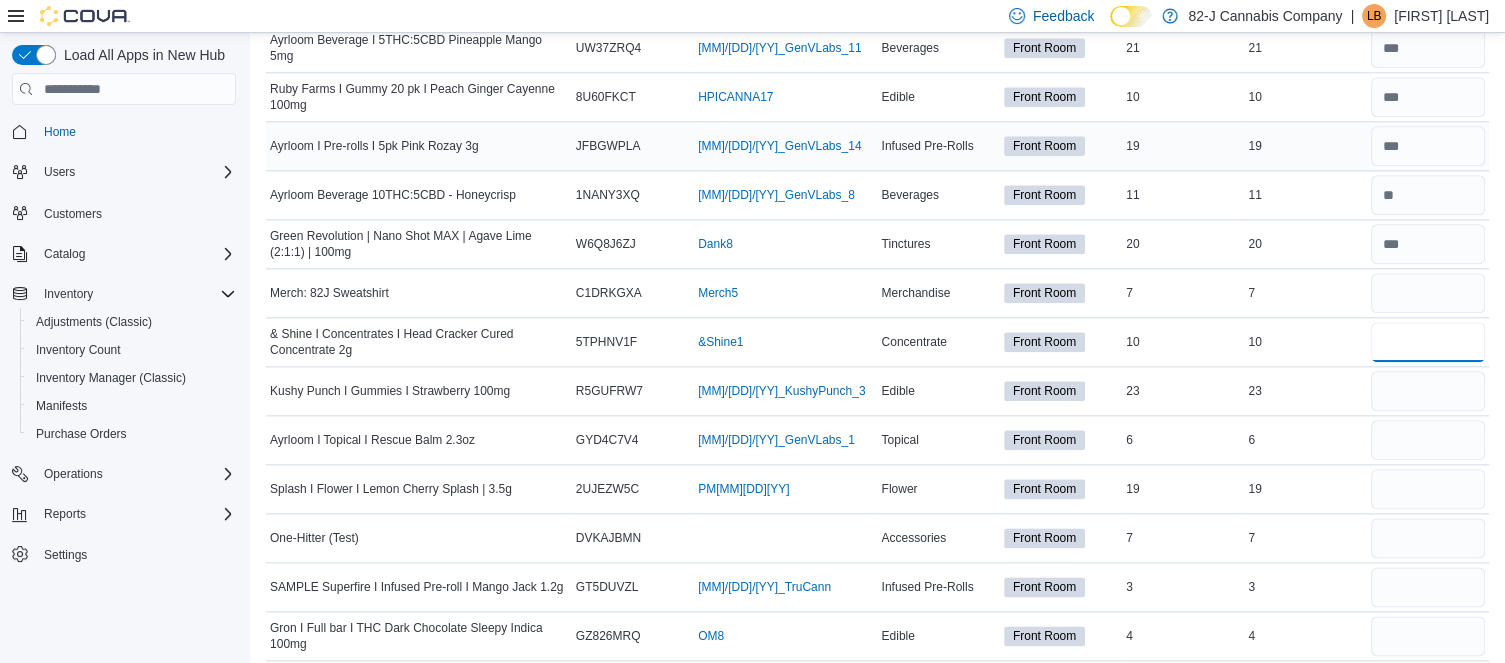 type on "**" 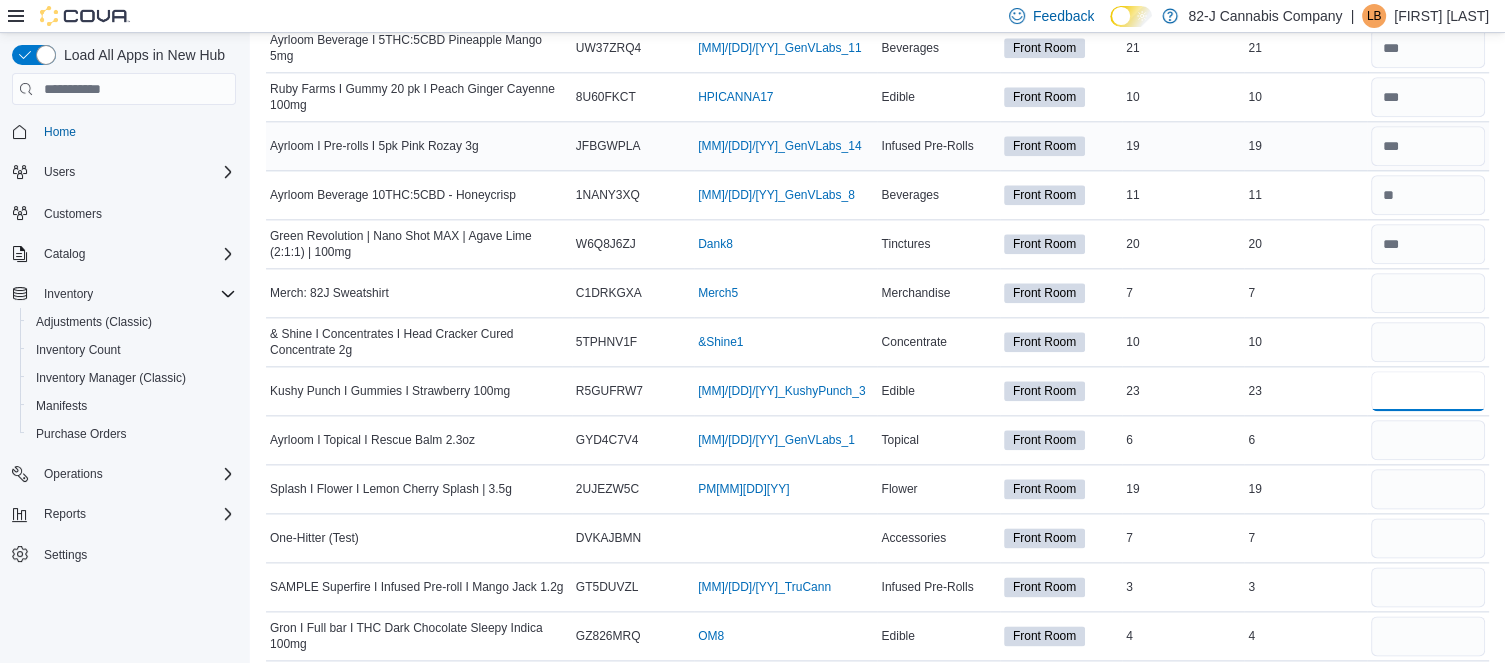 type 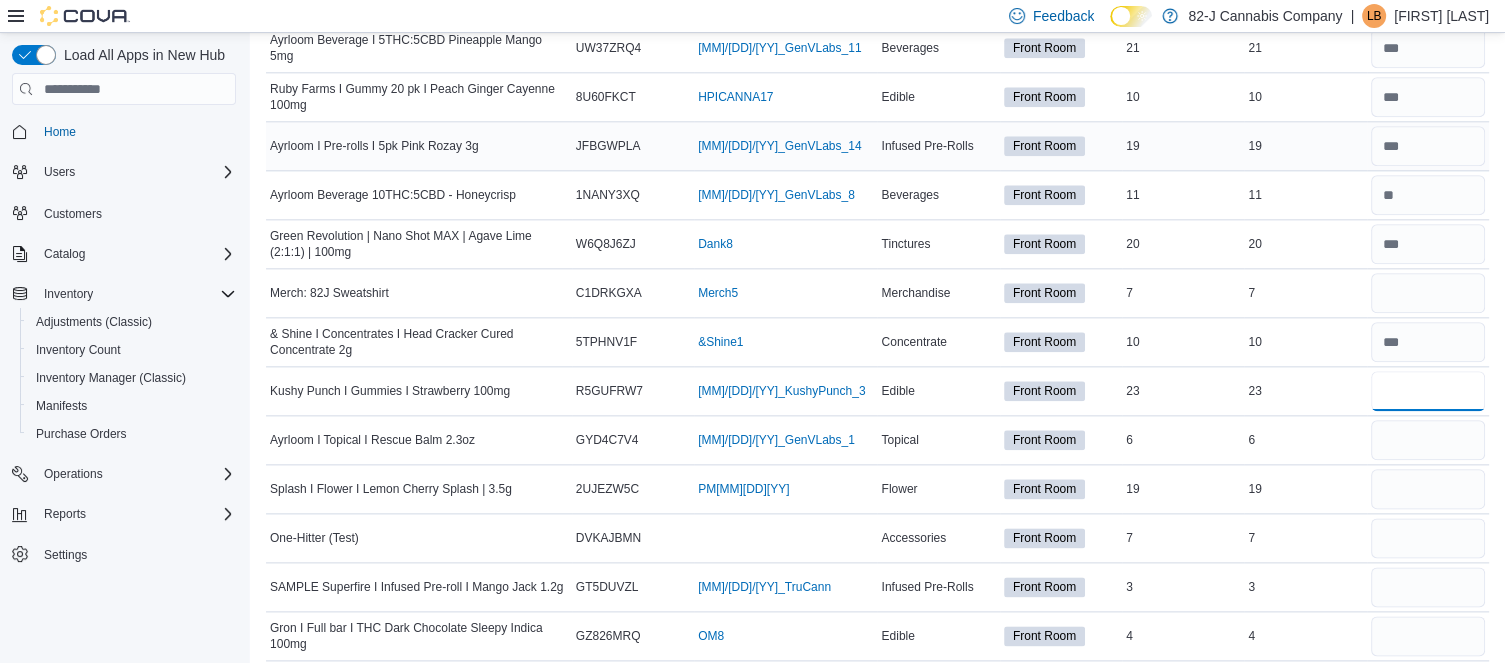 type on "**" 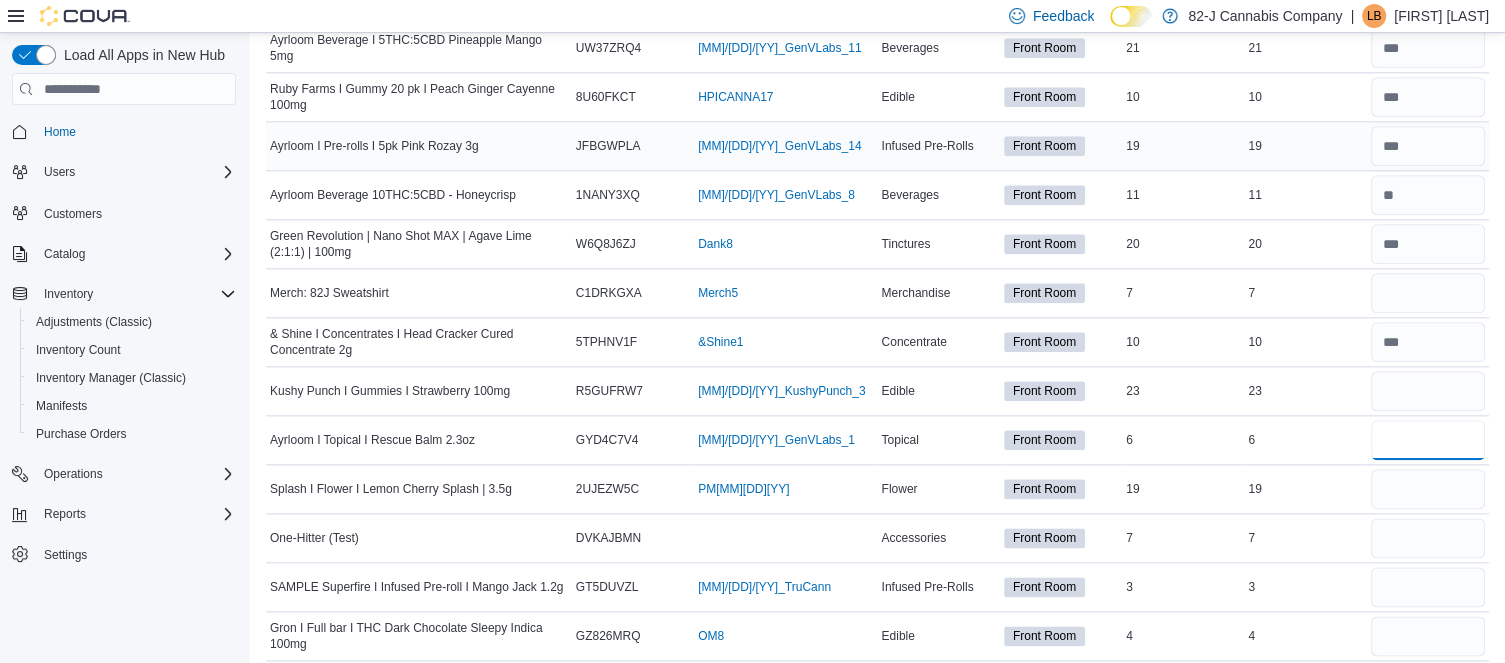 type 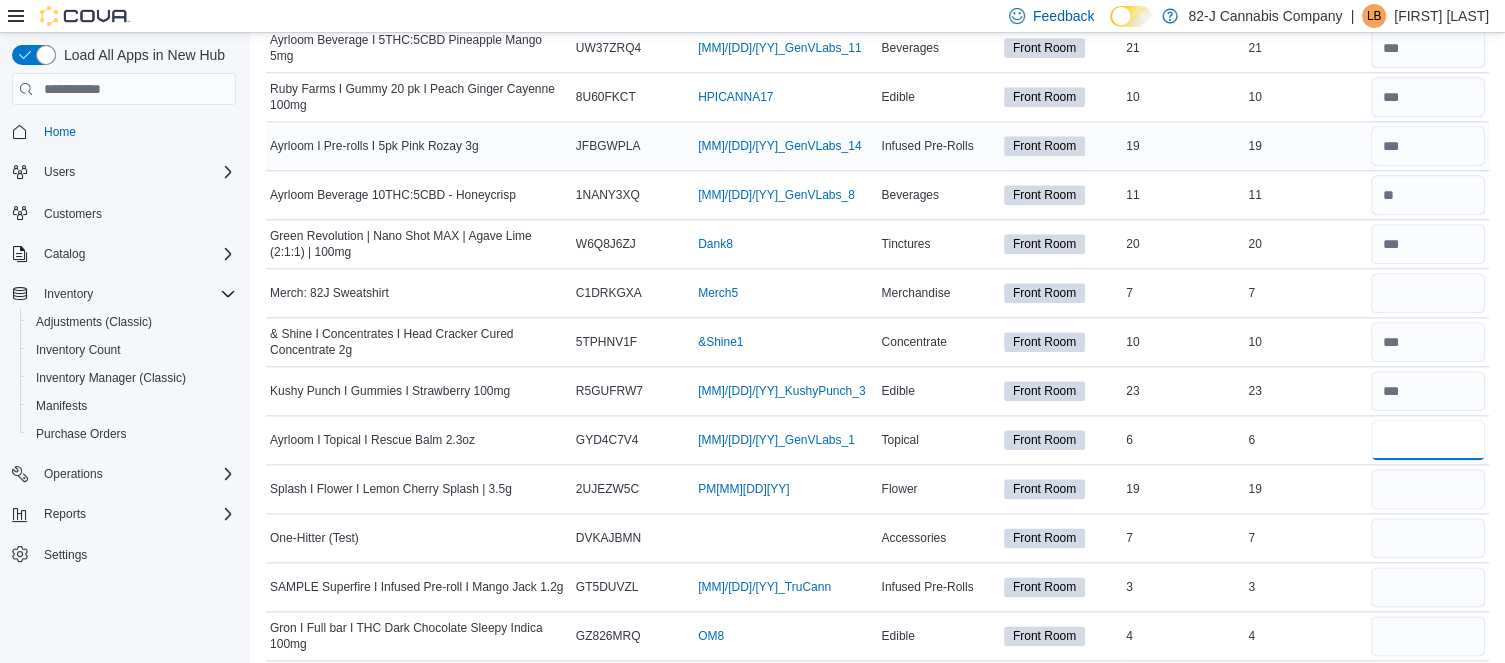 type on "*" 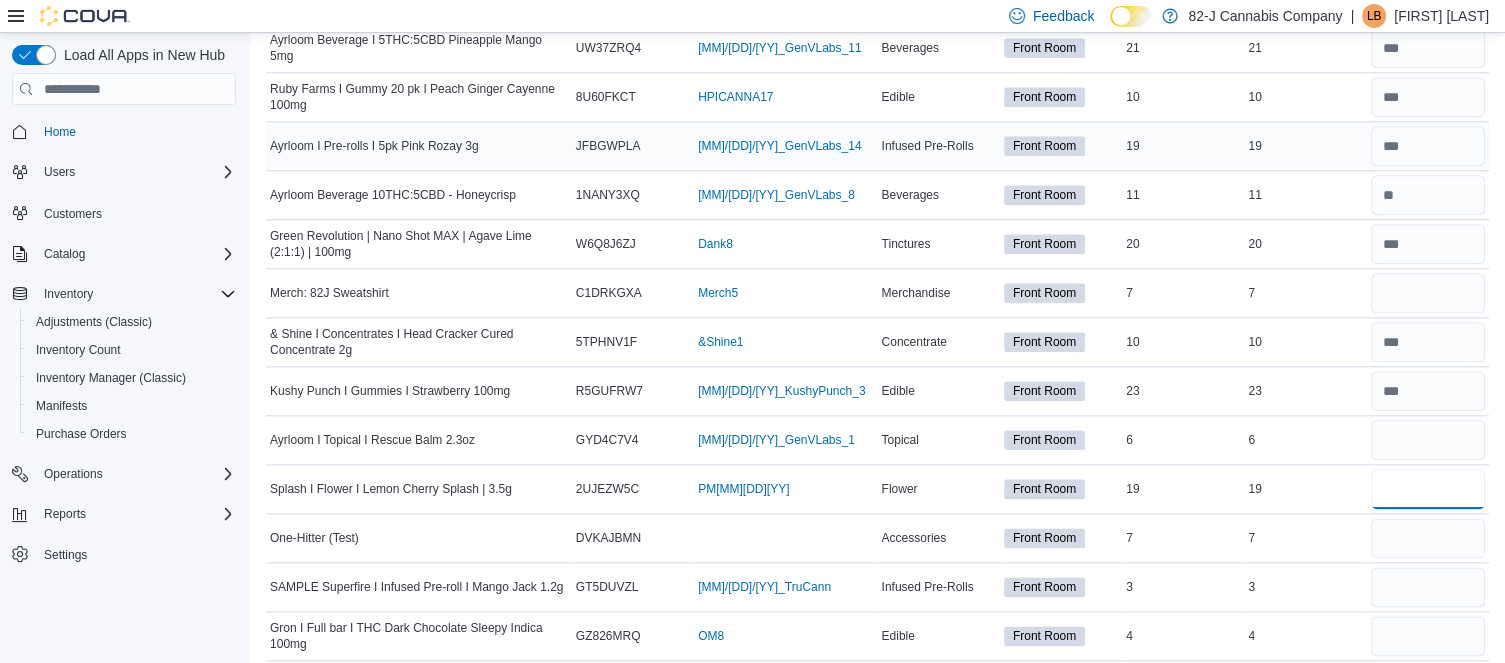 type 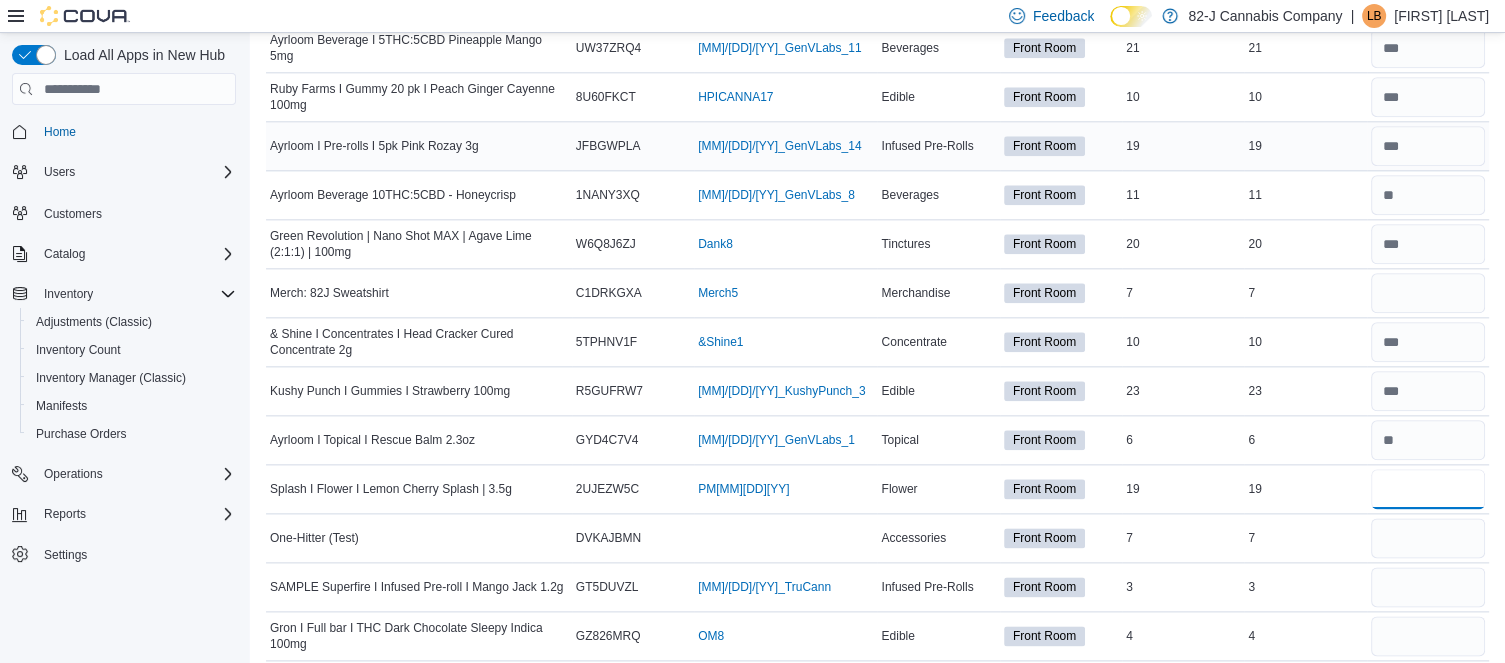 type on "**" 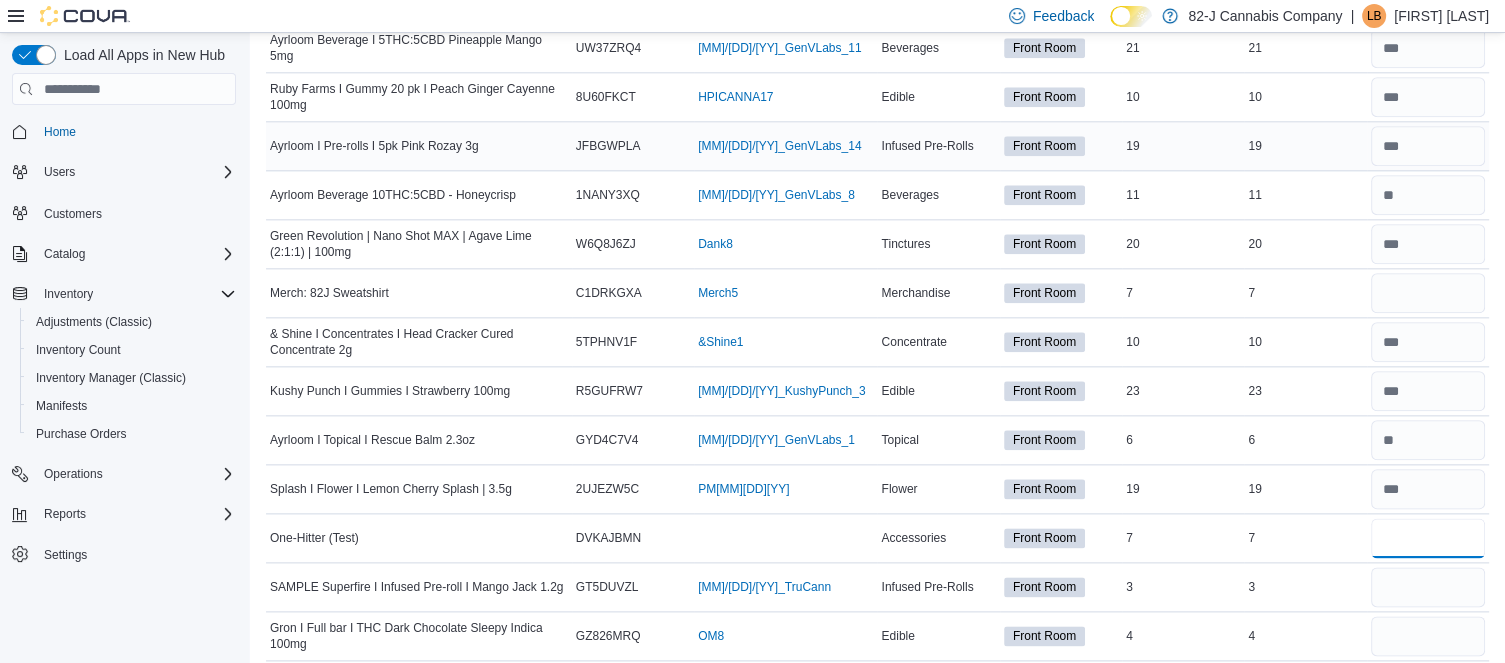 type 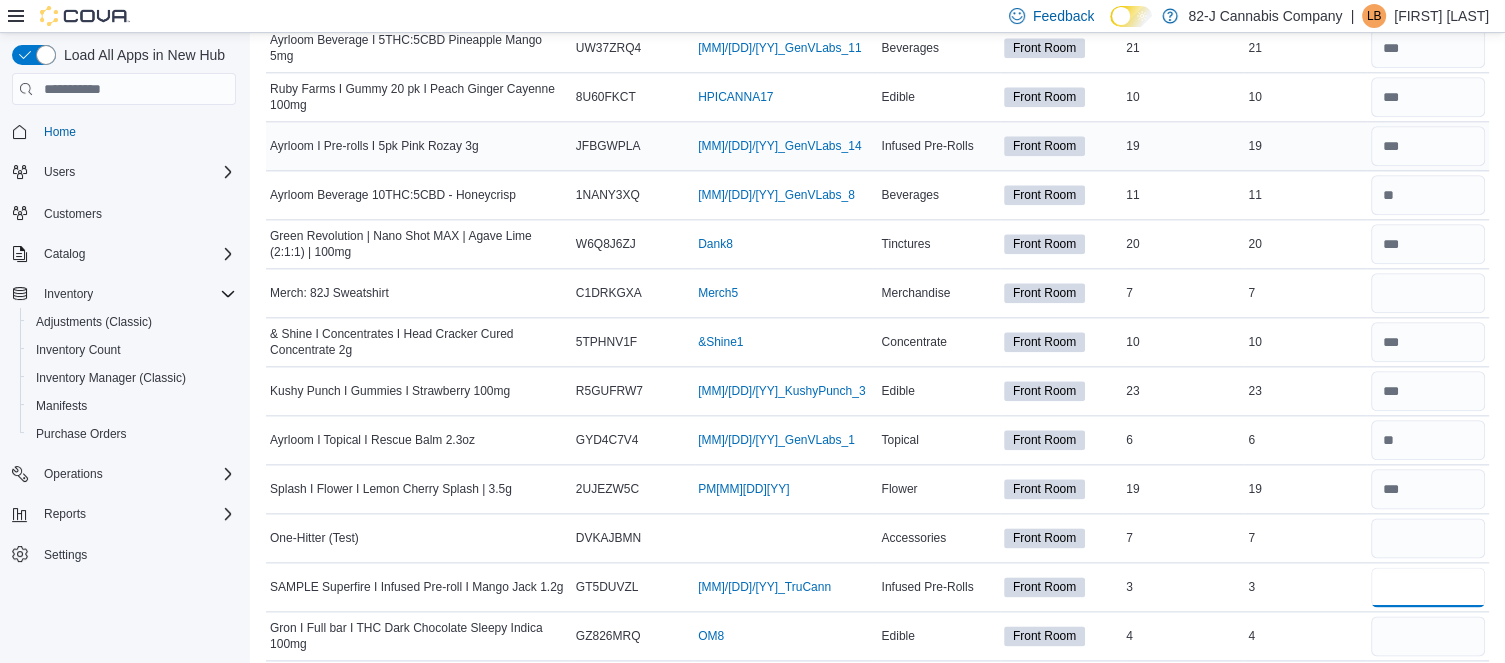 type on "*" 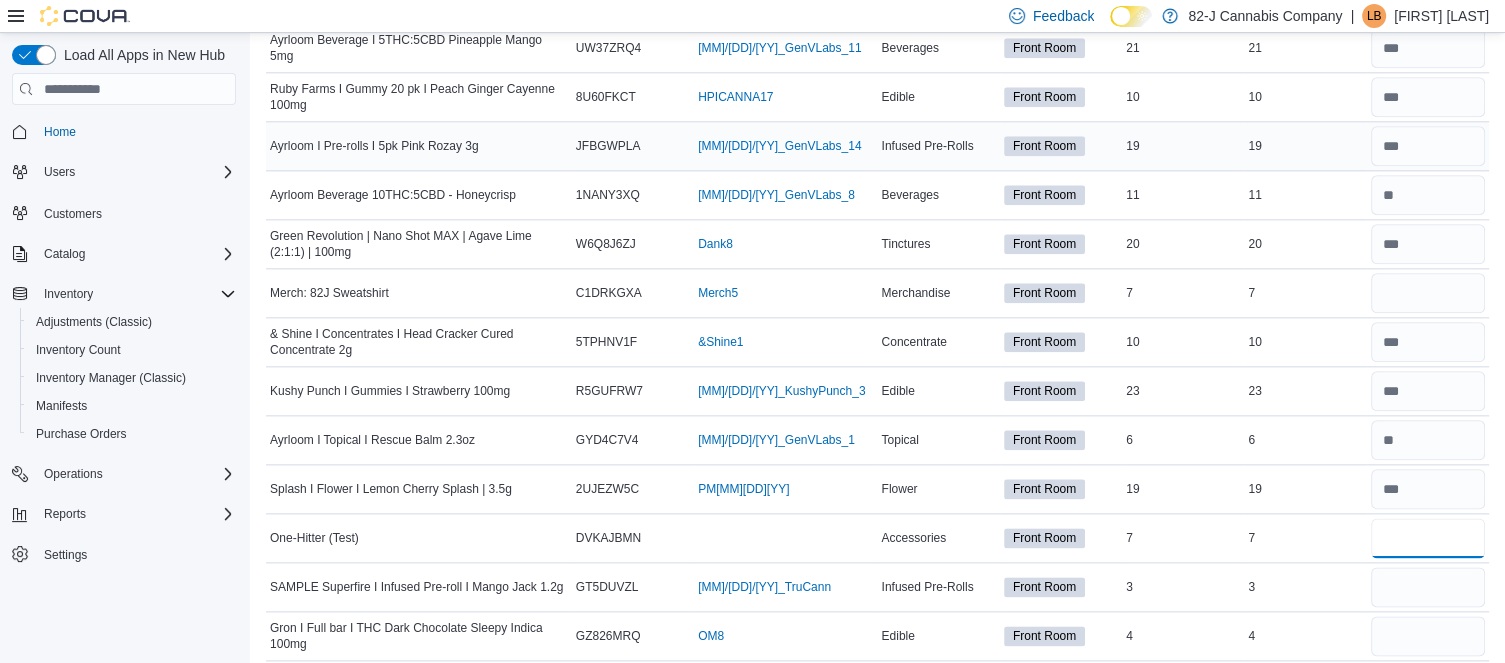 click at bounding box center [1428, 538] 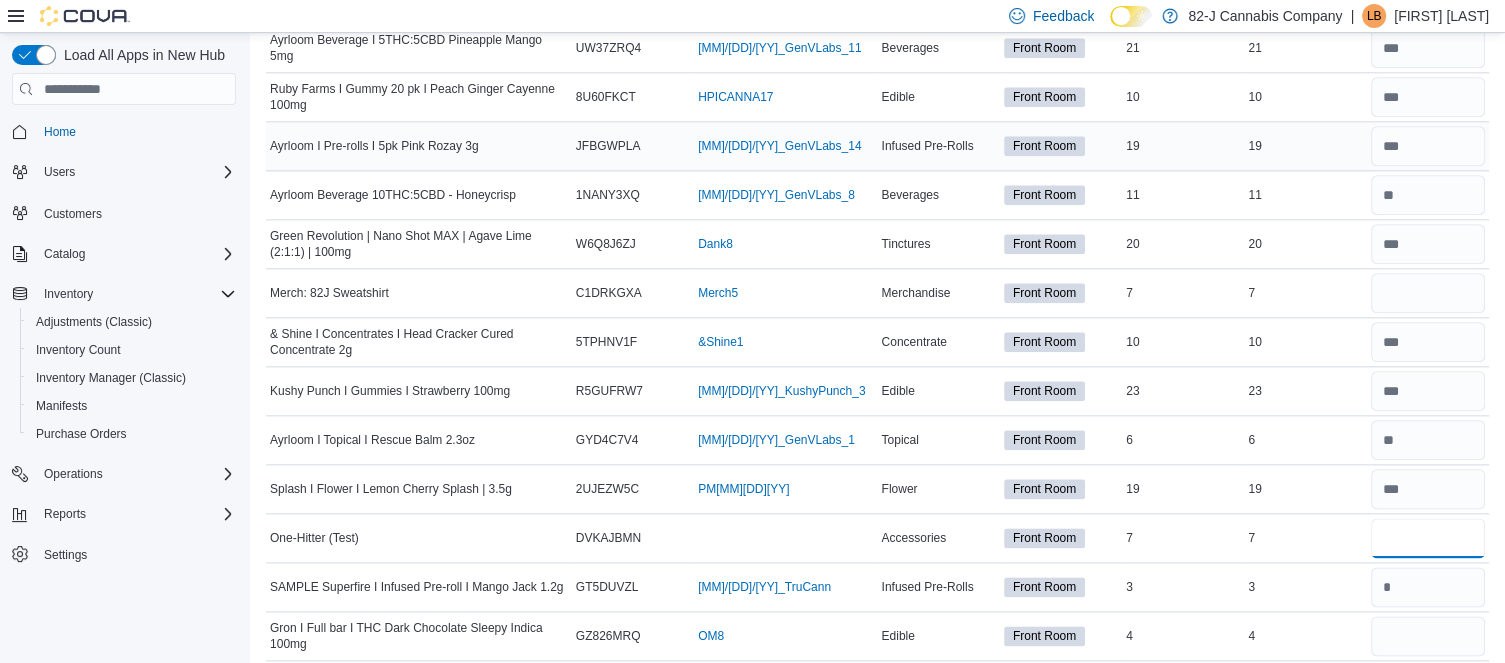 type on "*" 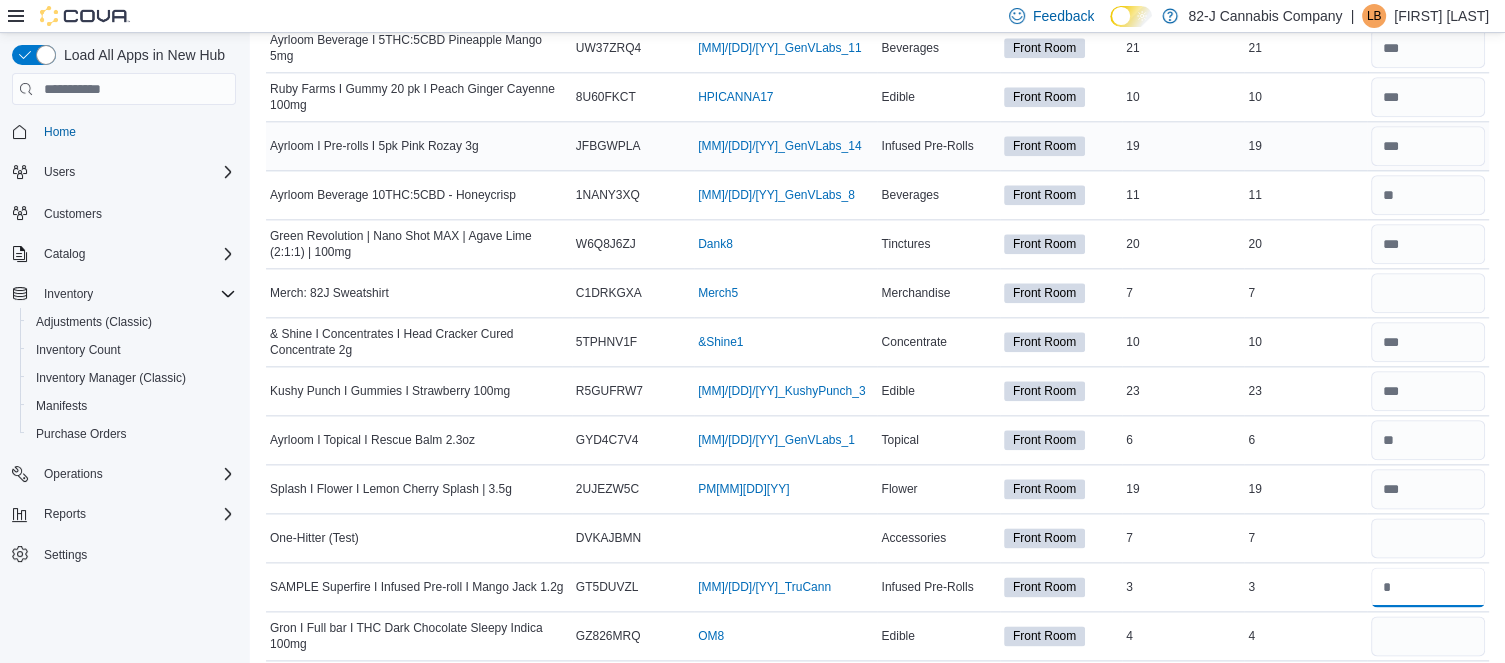 type 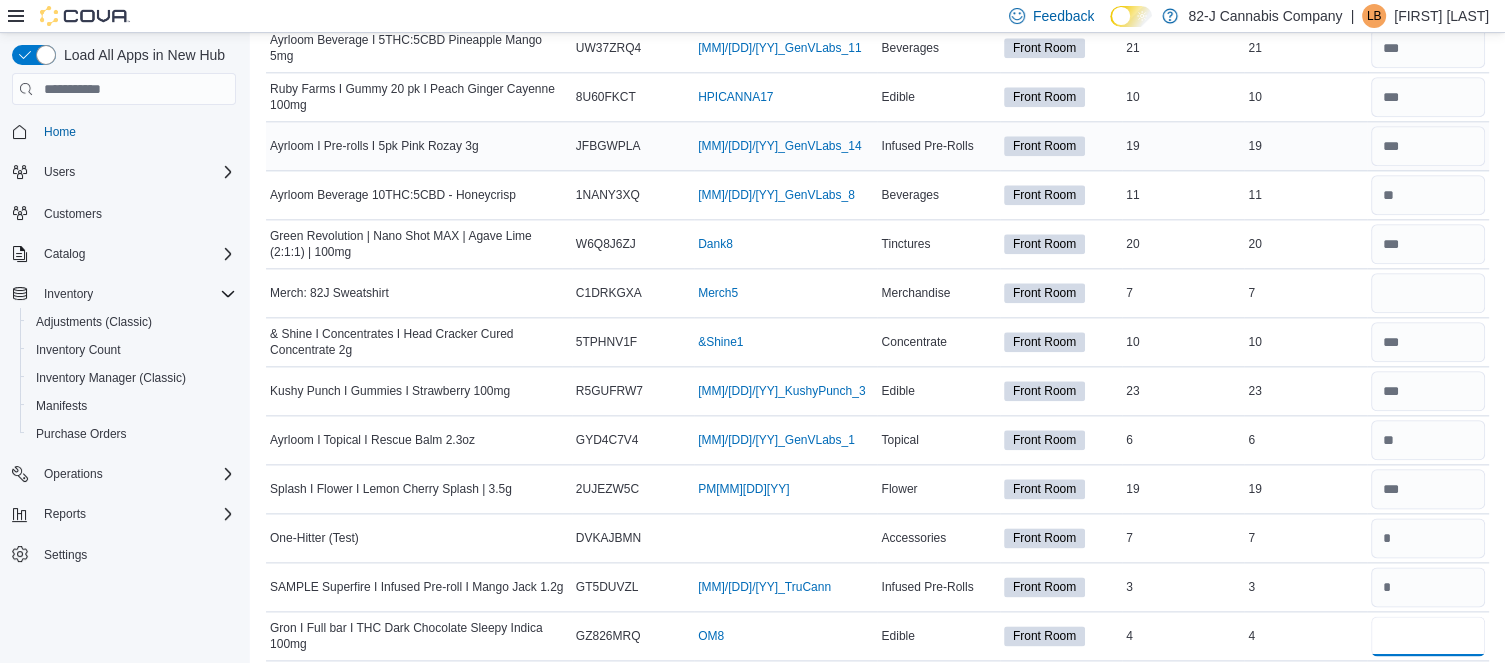 type on "*" 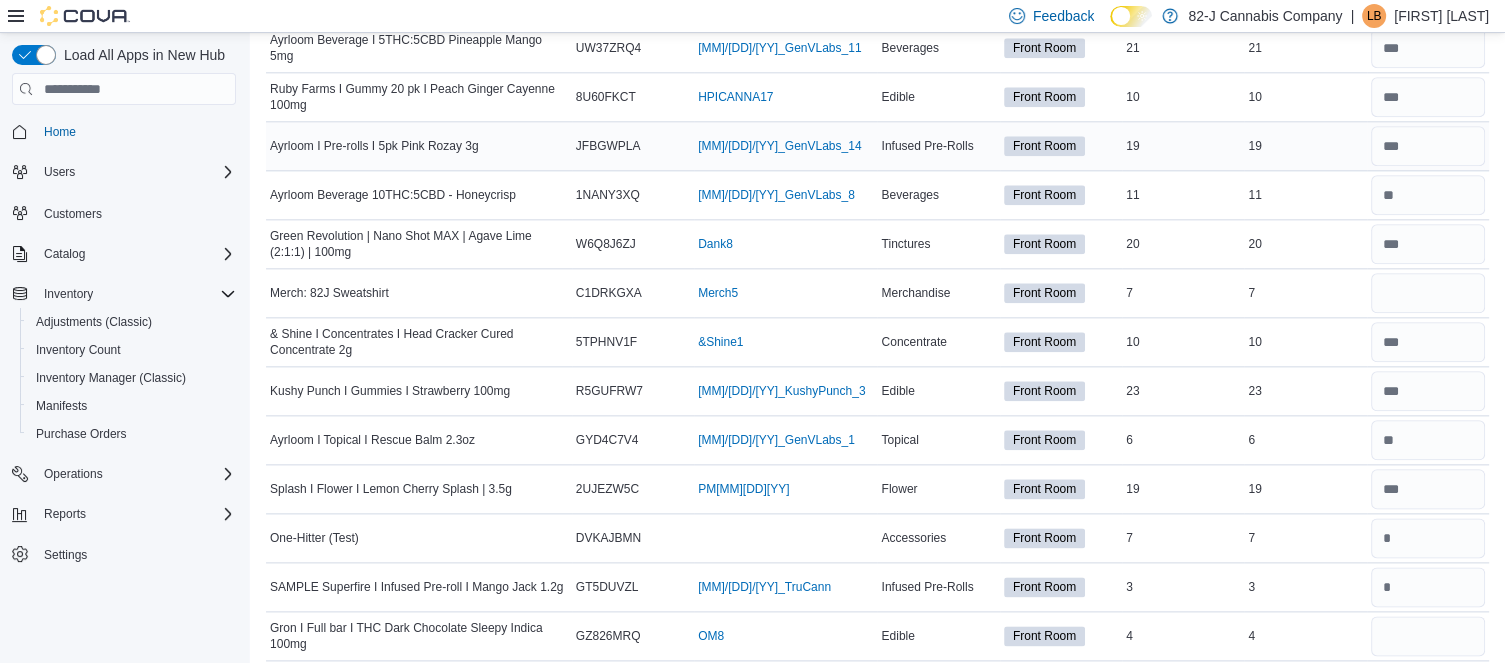 type 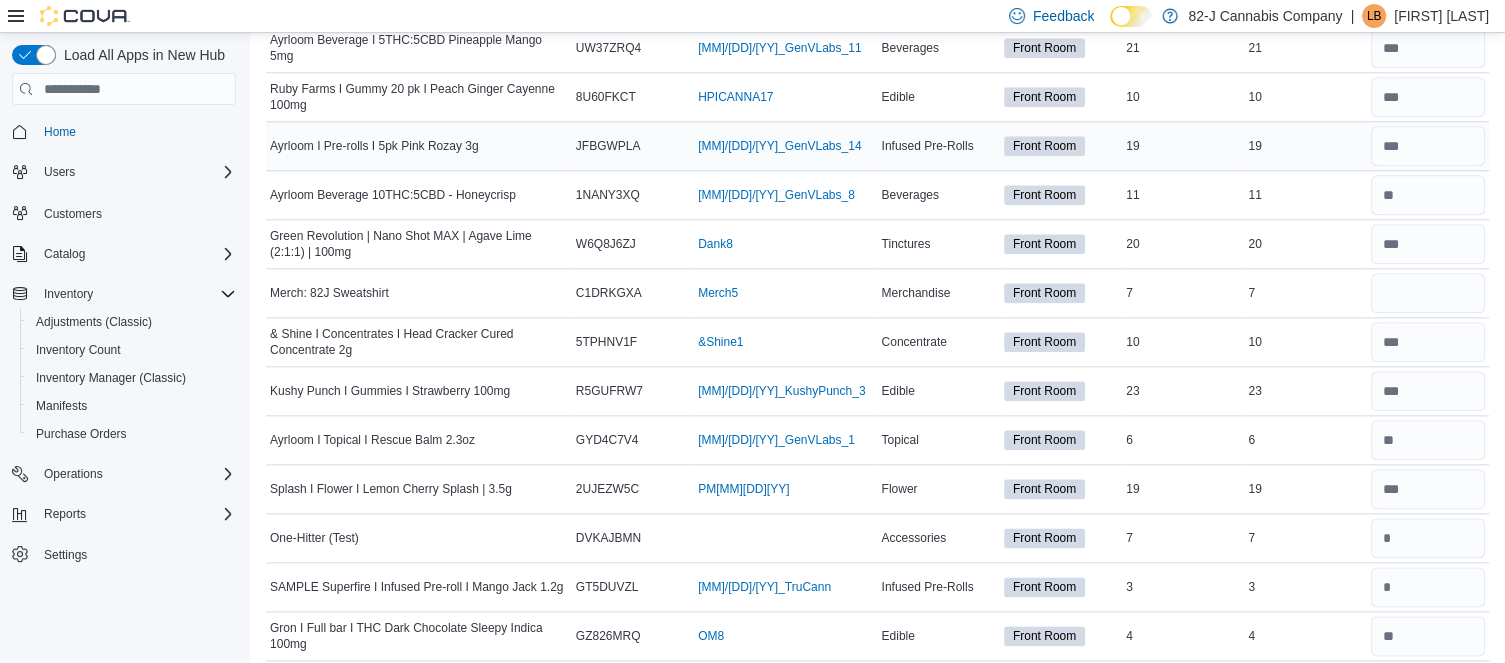 scroll, scrollTop: 2356, scrollLeft: 0, axis: vertical 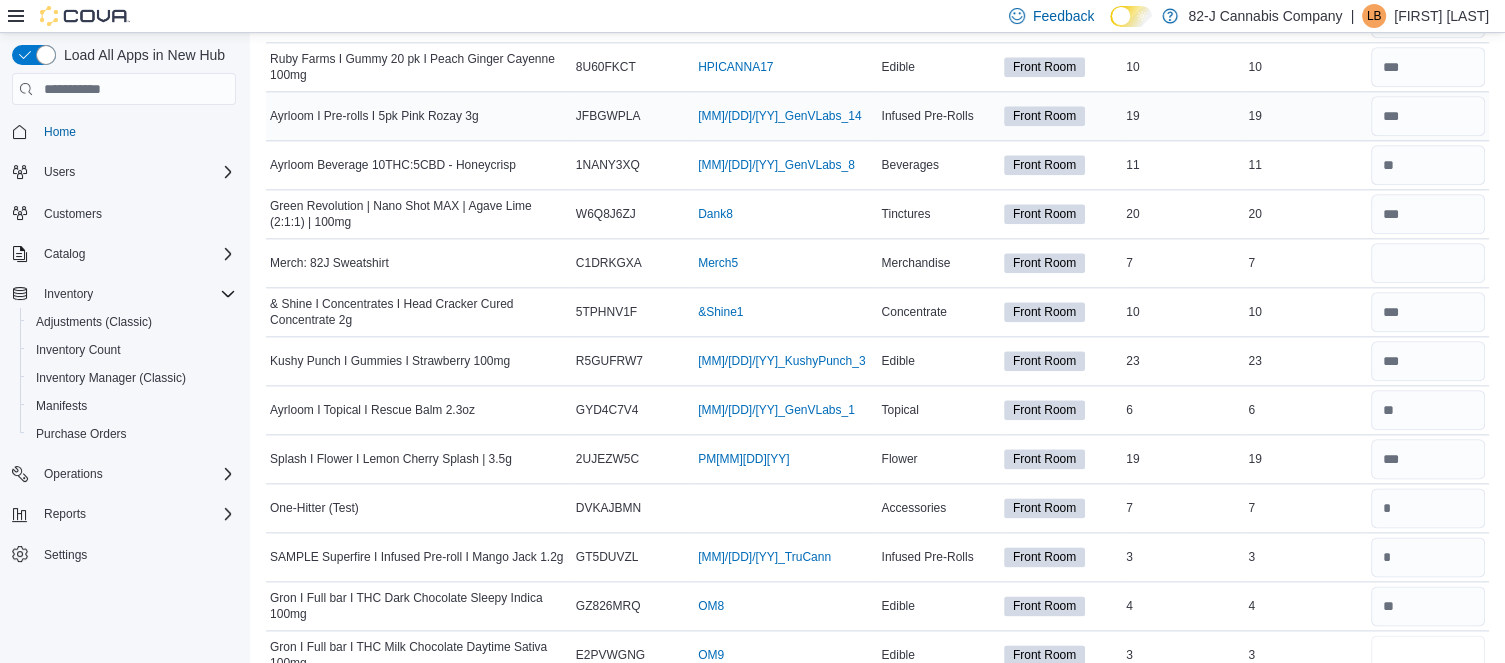 type on "*" 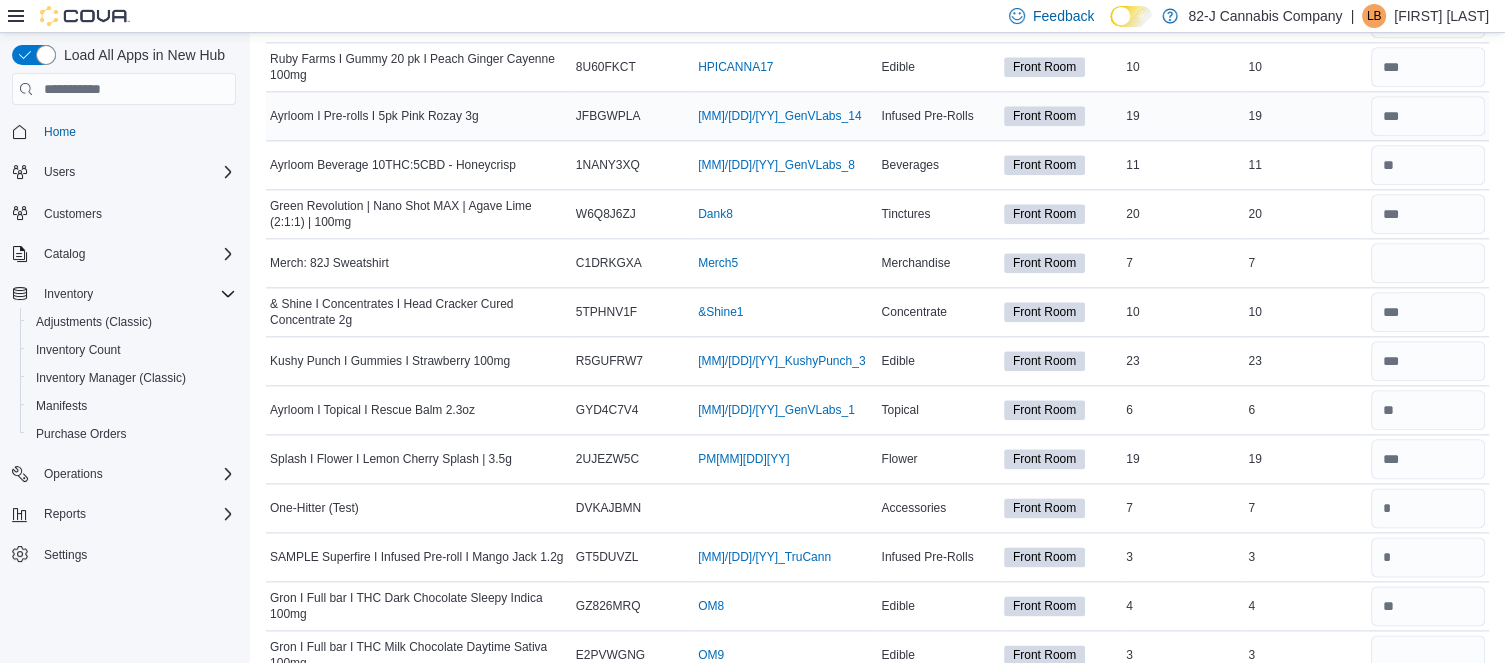 type 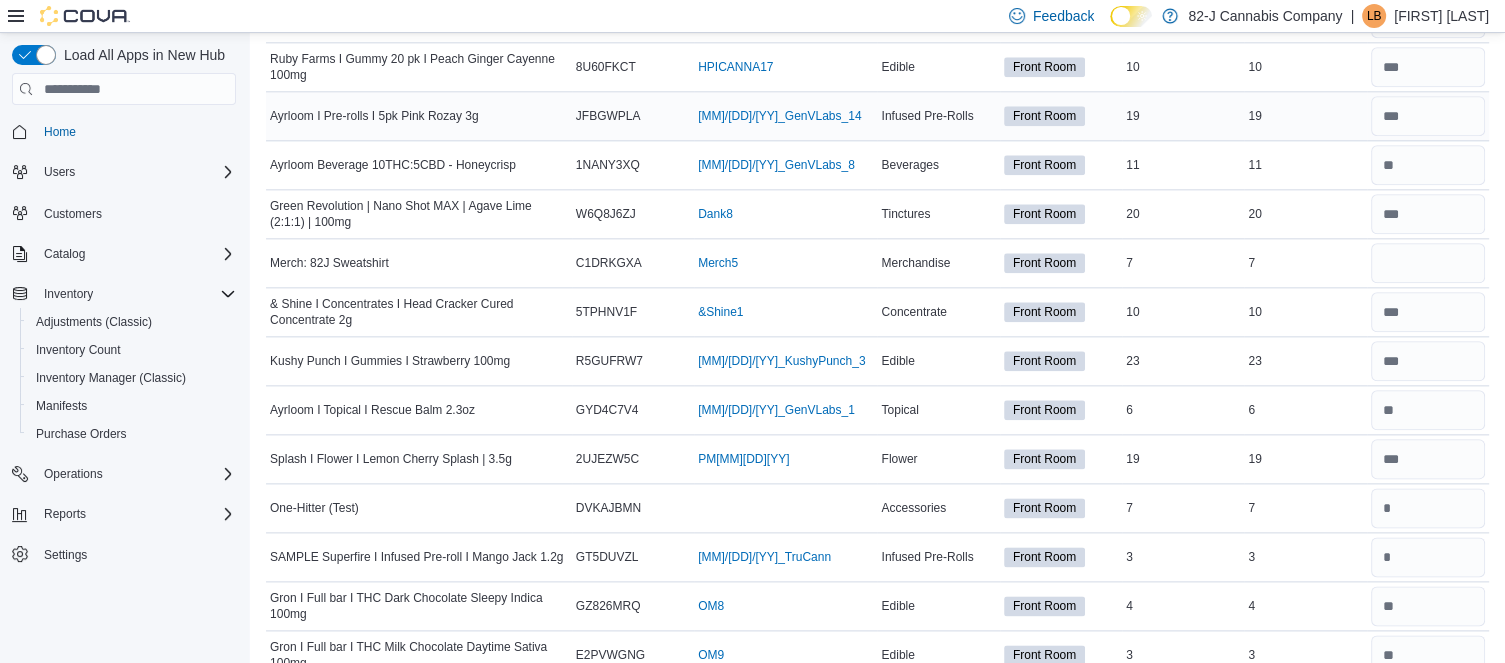 scroll, scrollTop: 2716, scrollLeft: 0, axis: vertical 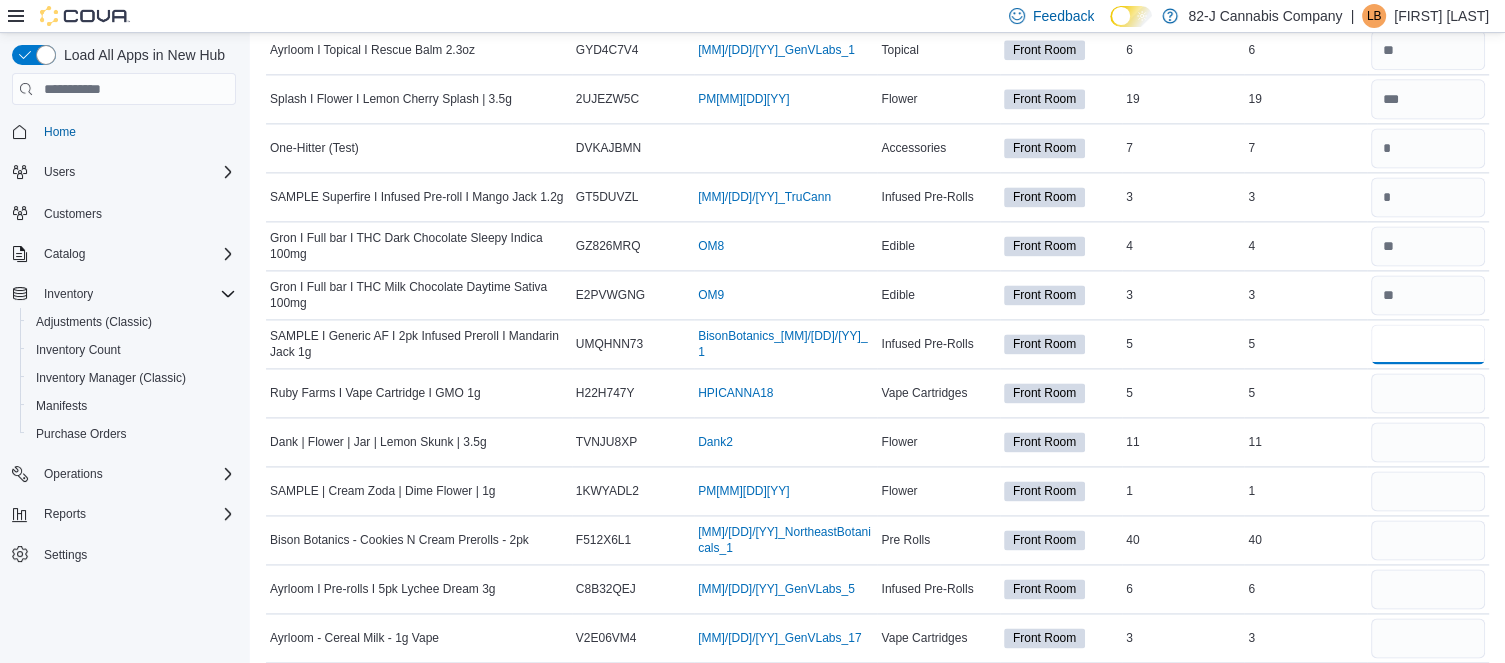 type on "*" 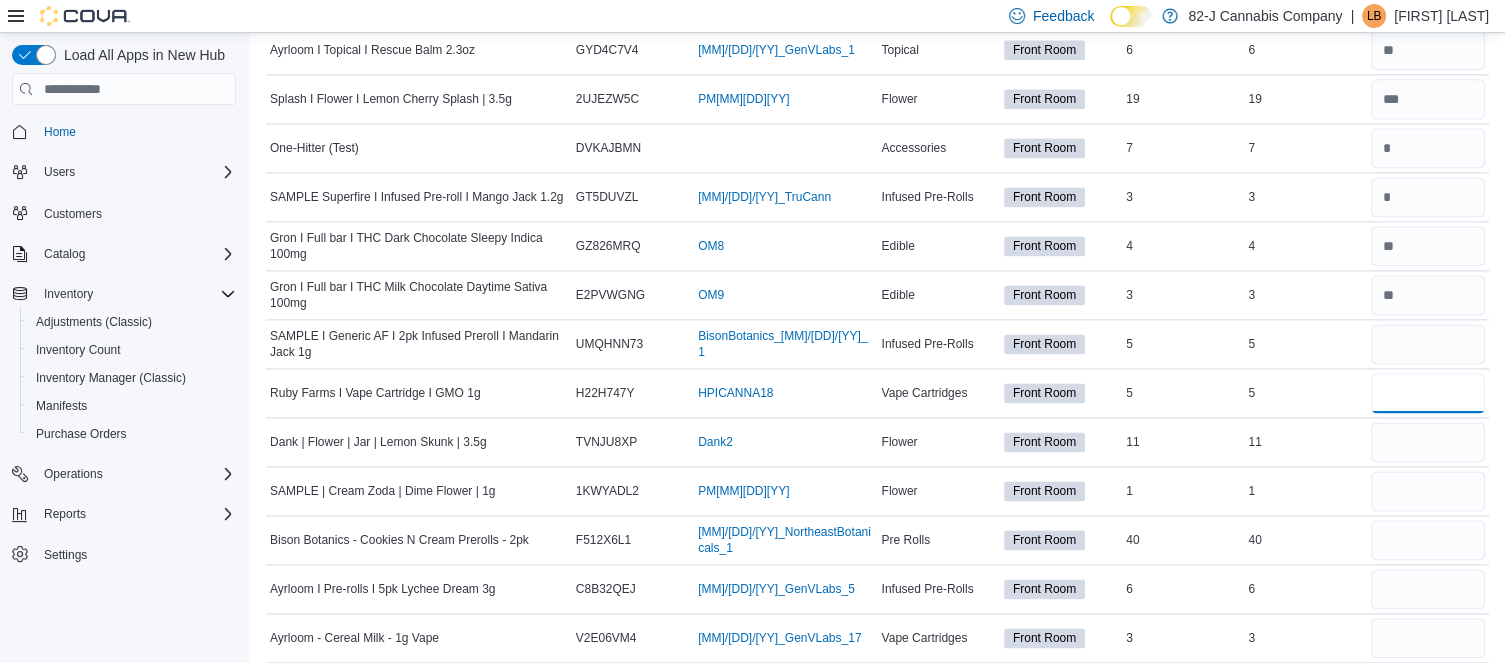 type 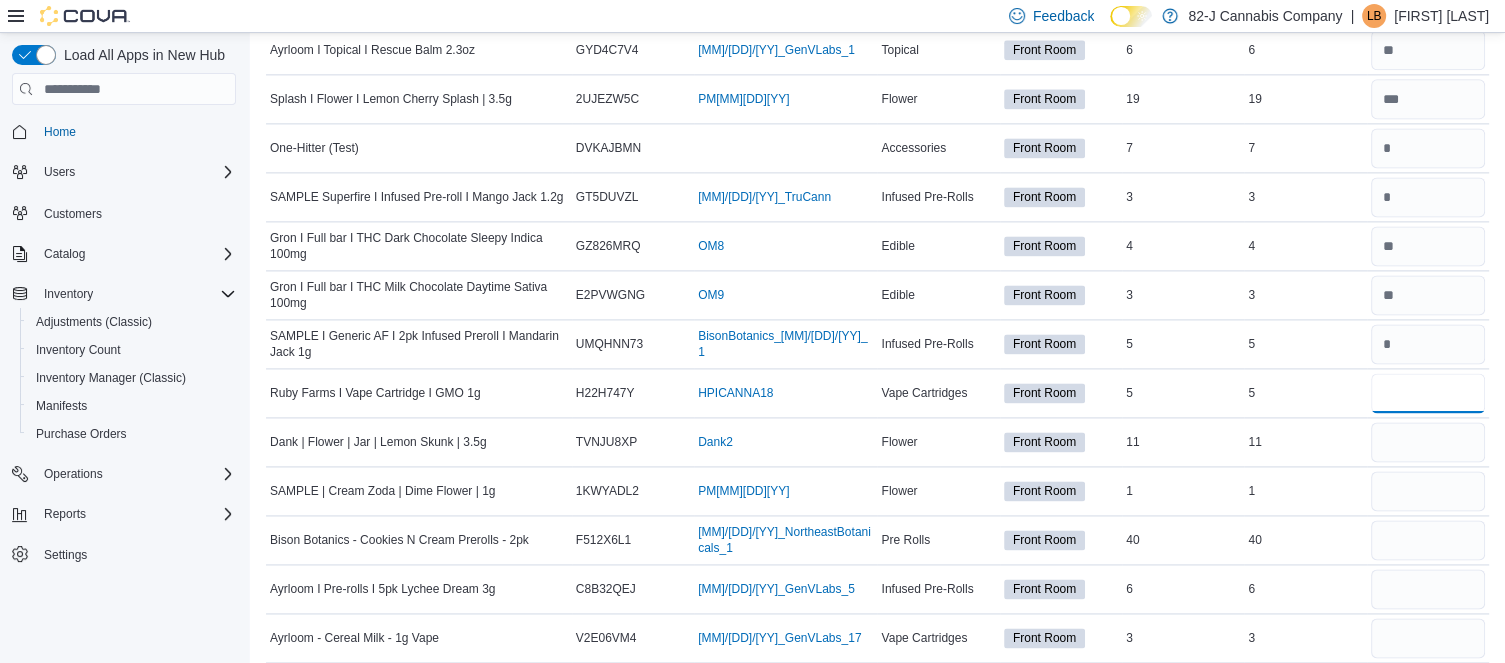 type on "*" 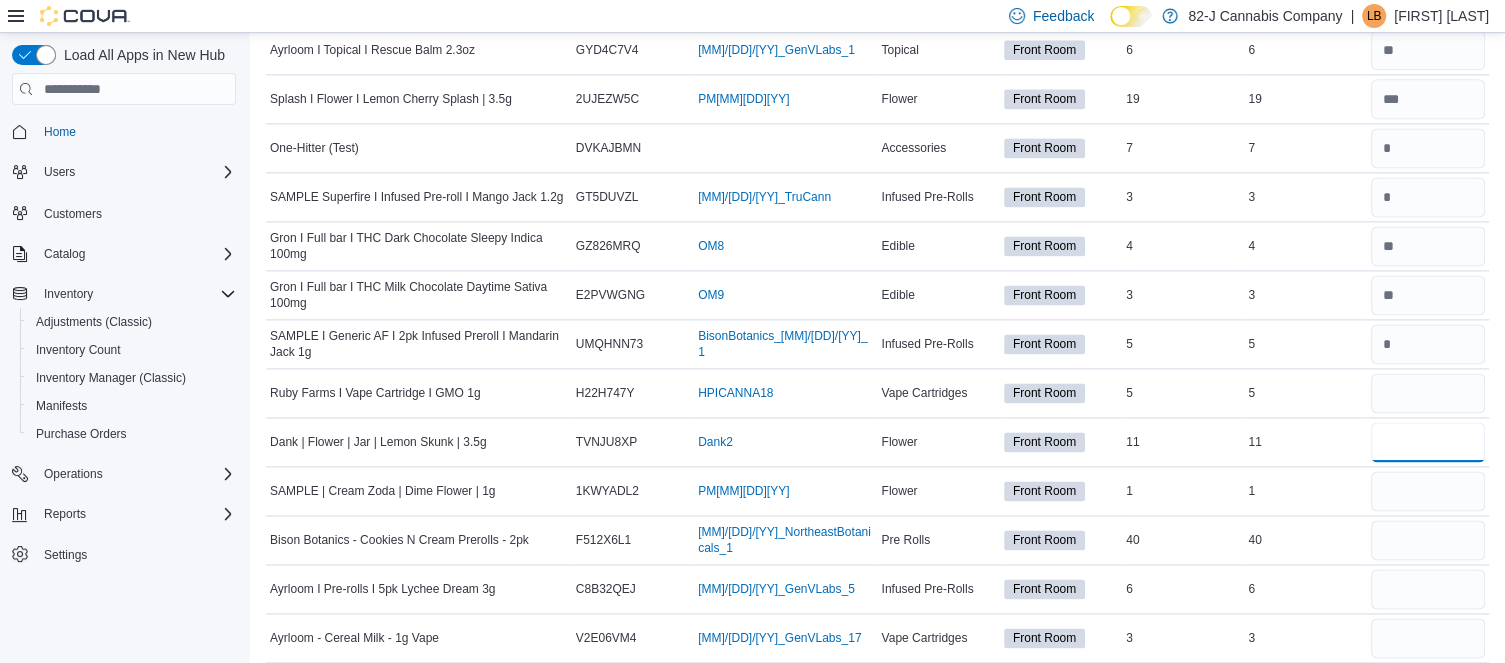 type 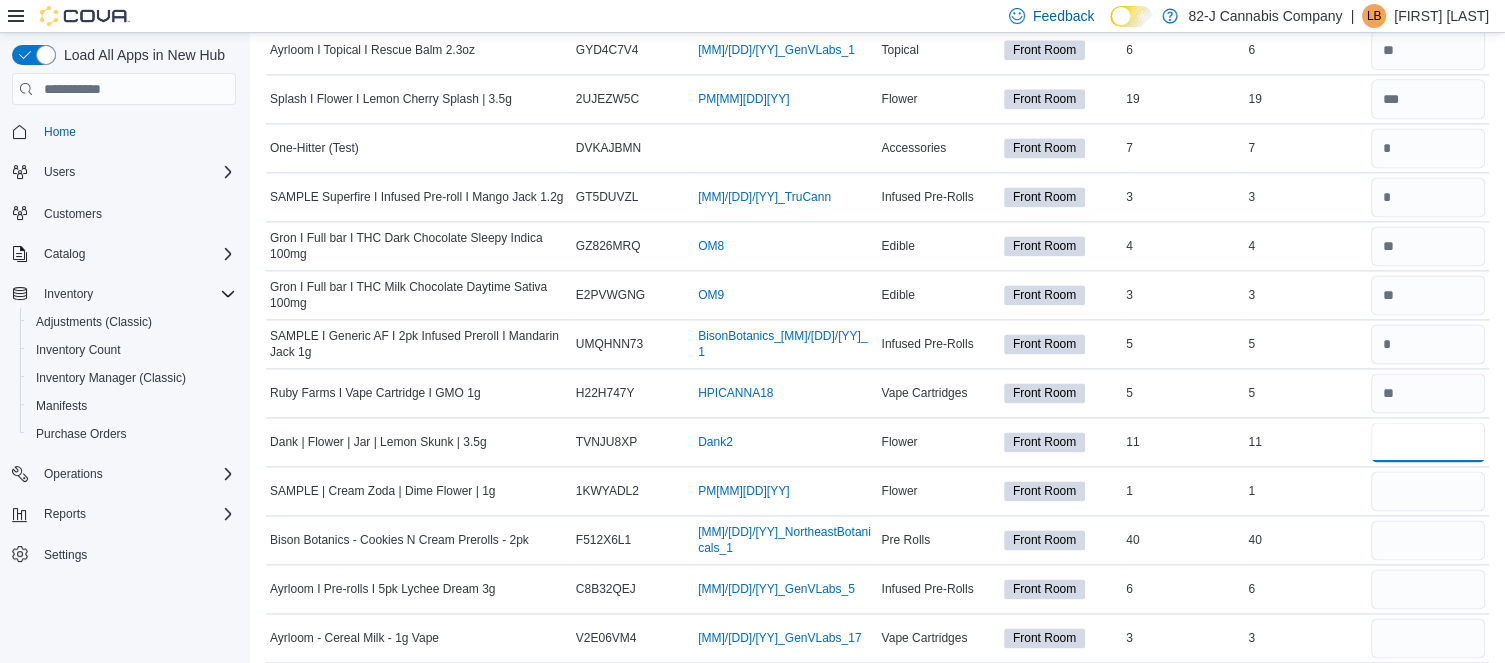type on "**" 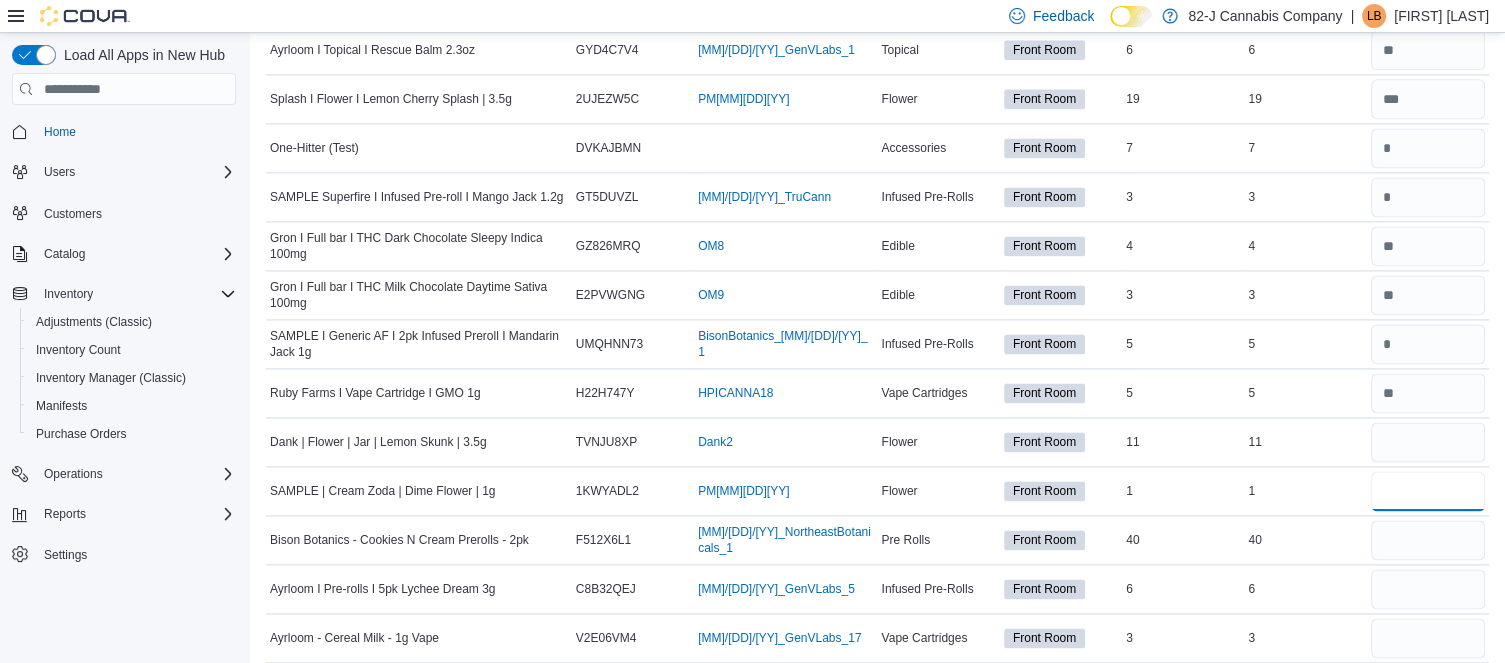 type 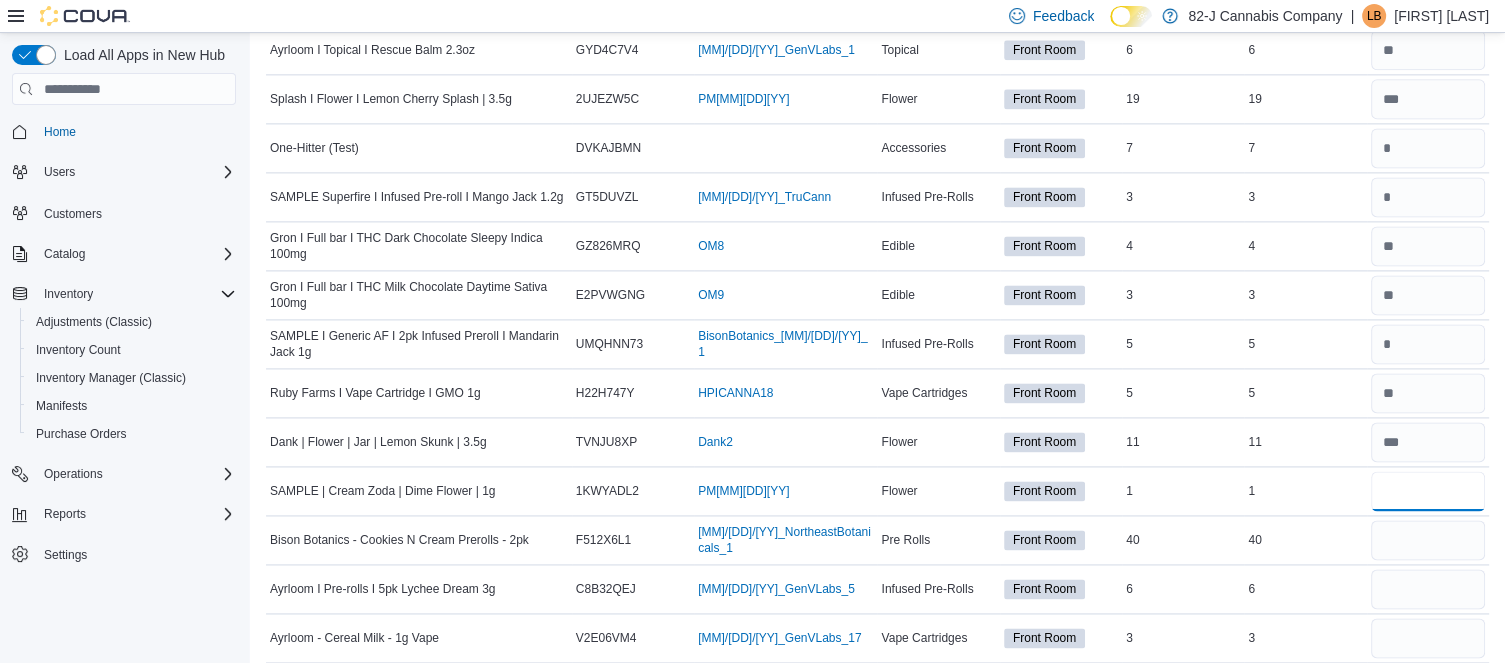 type on "*" 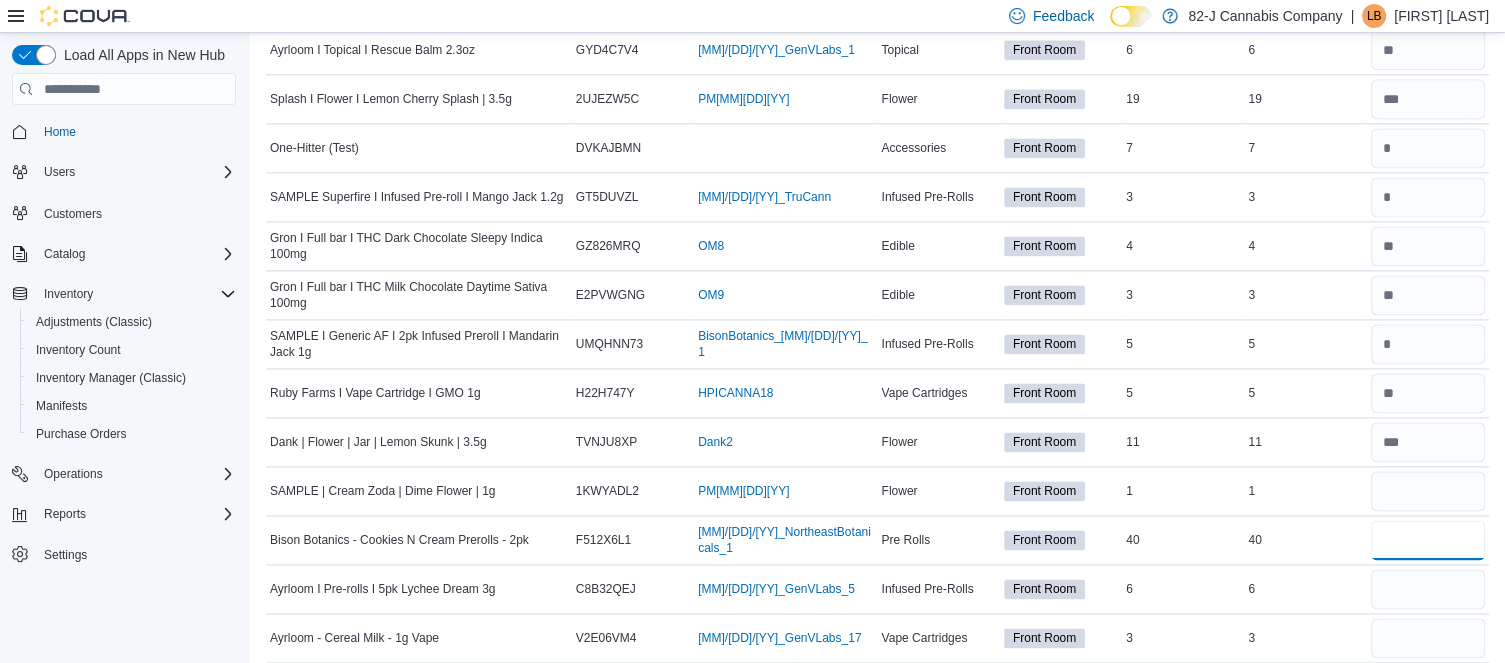 type 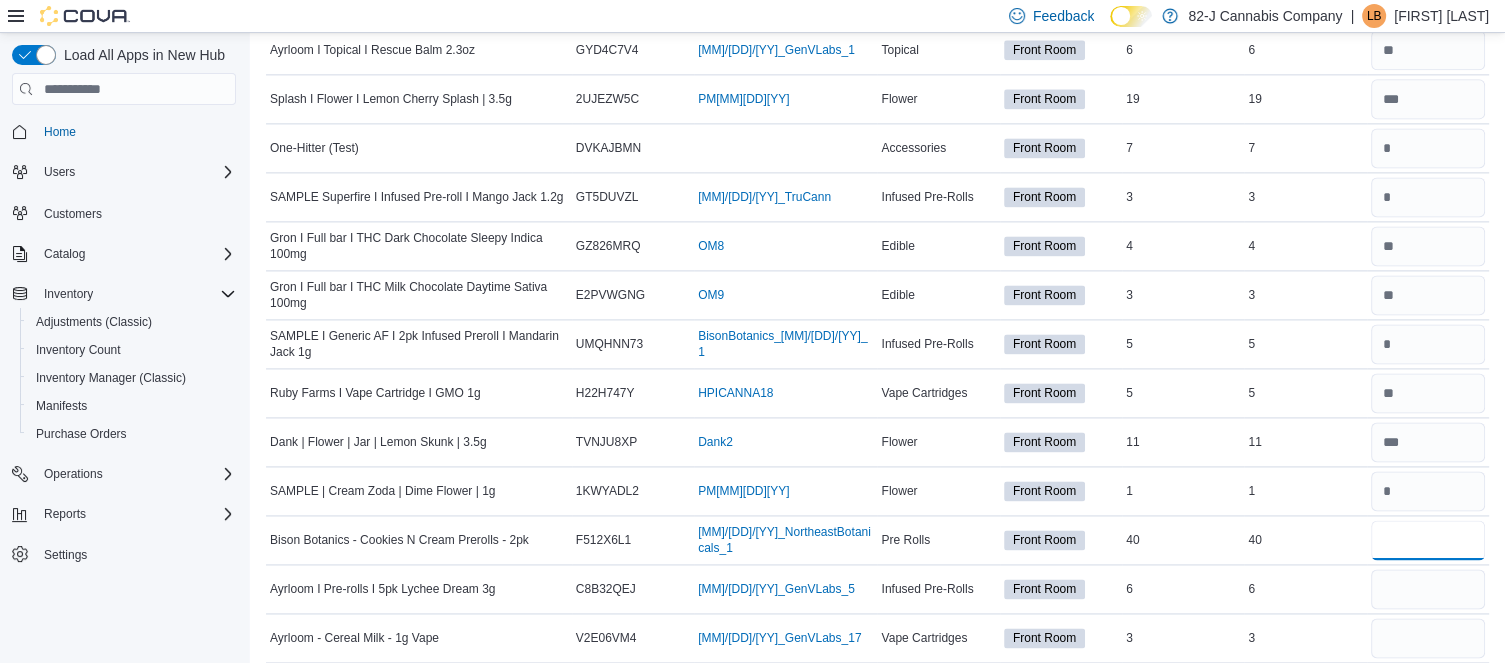 type on "**" 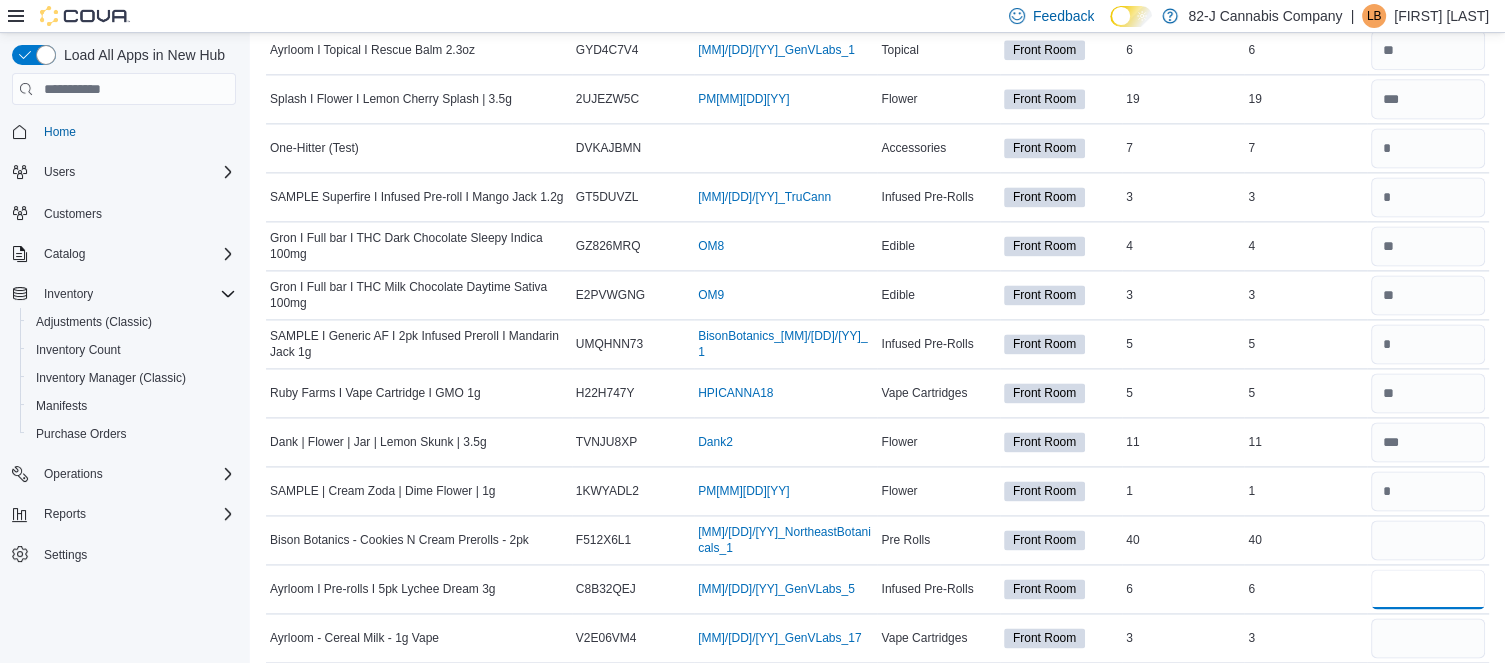 type 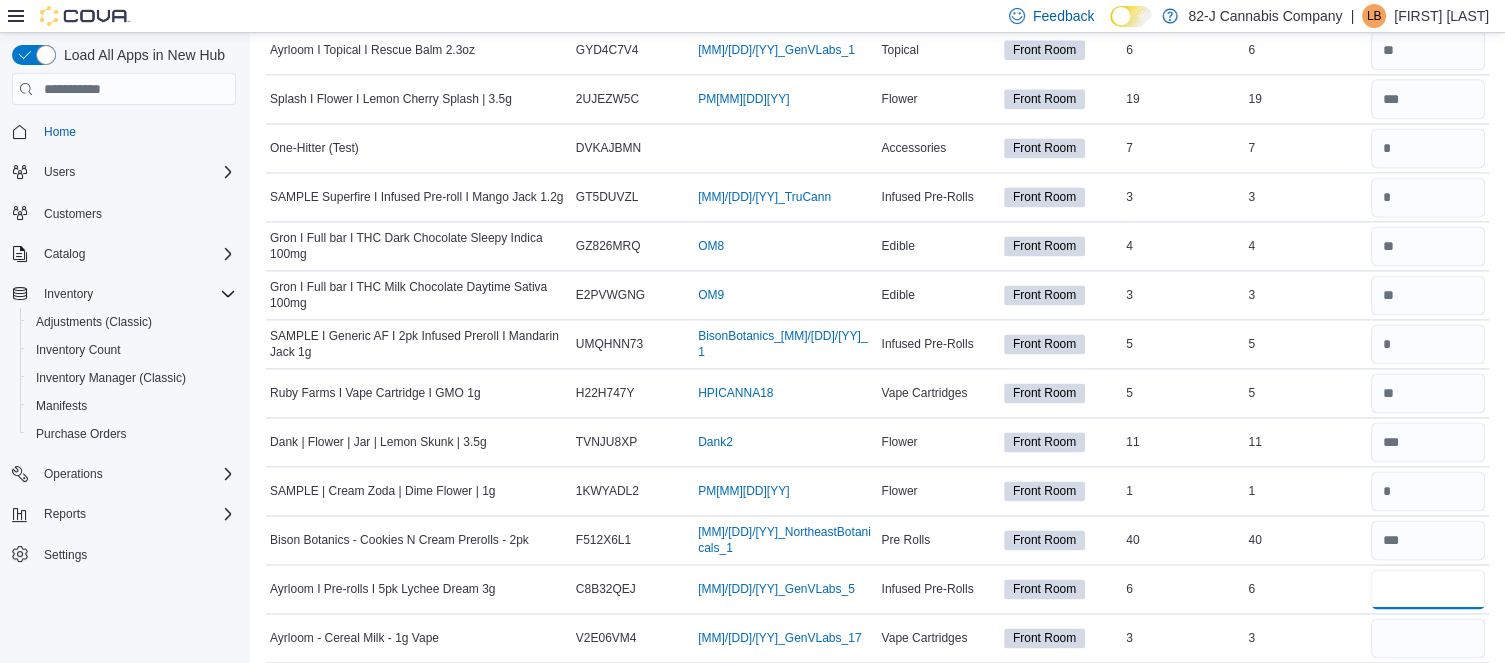 type on "*" 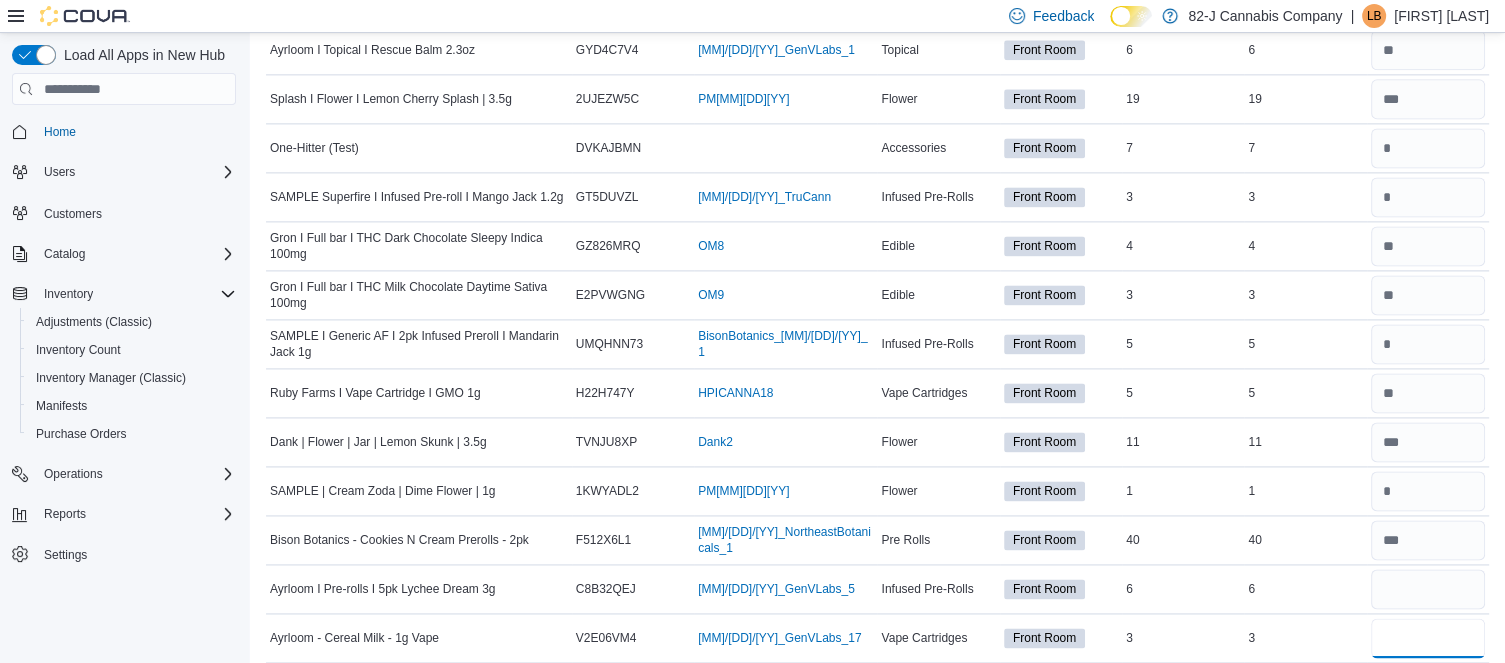 type 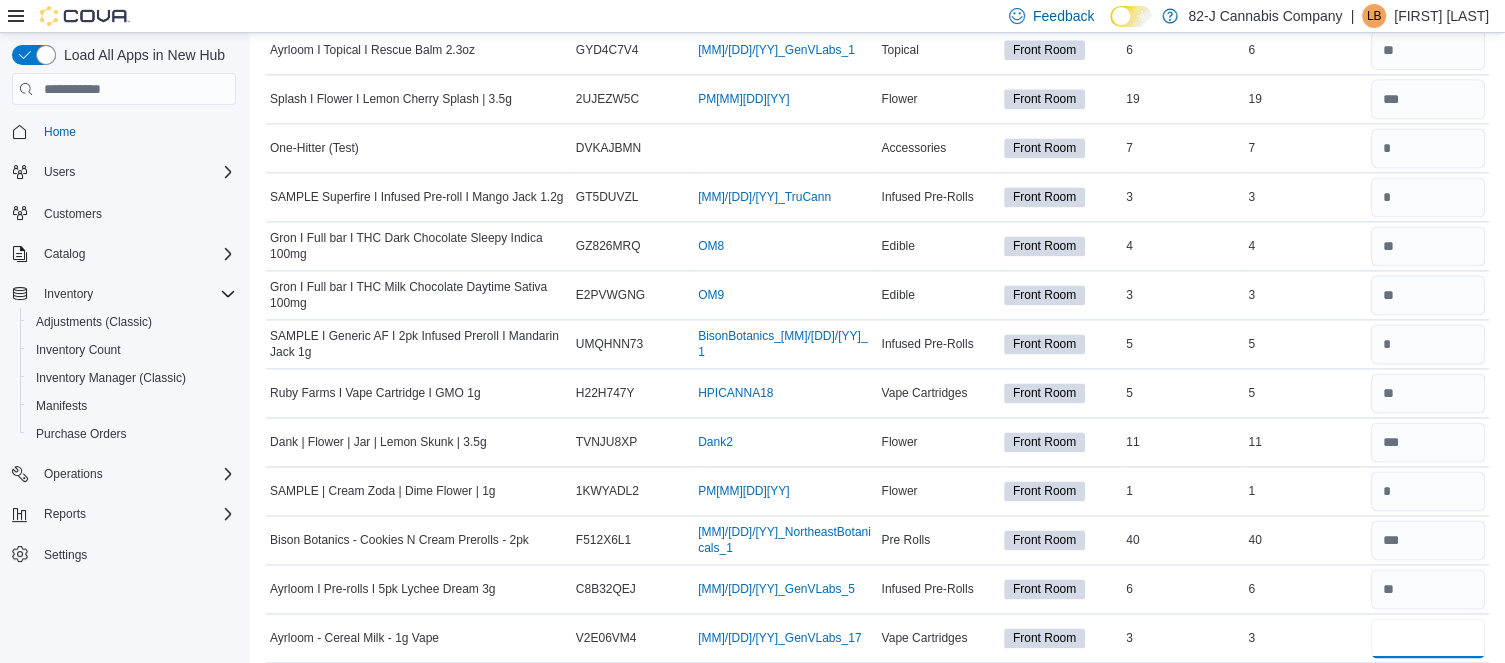 type on "*" 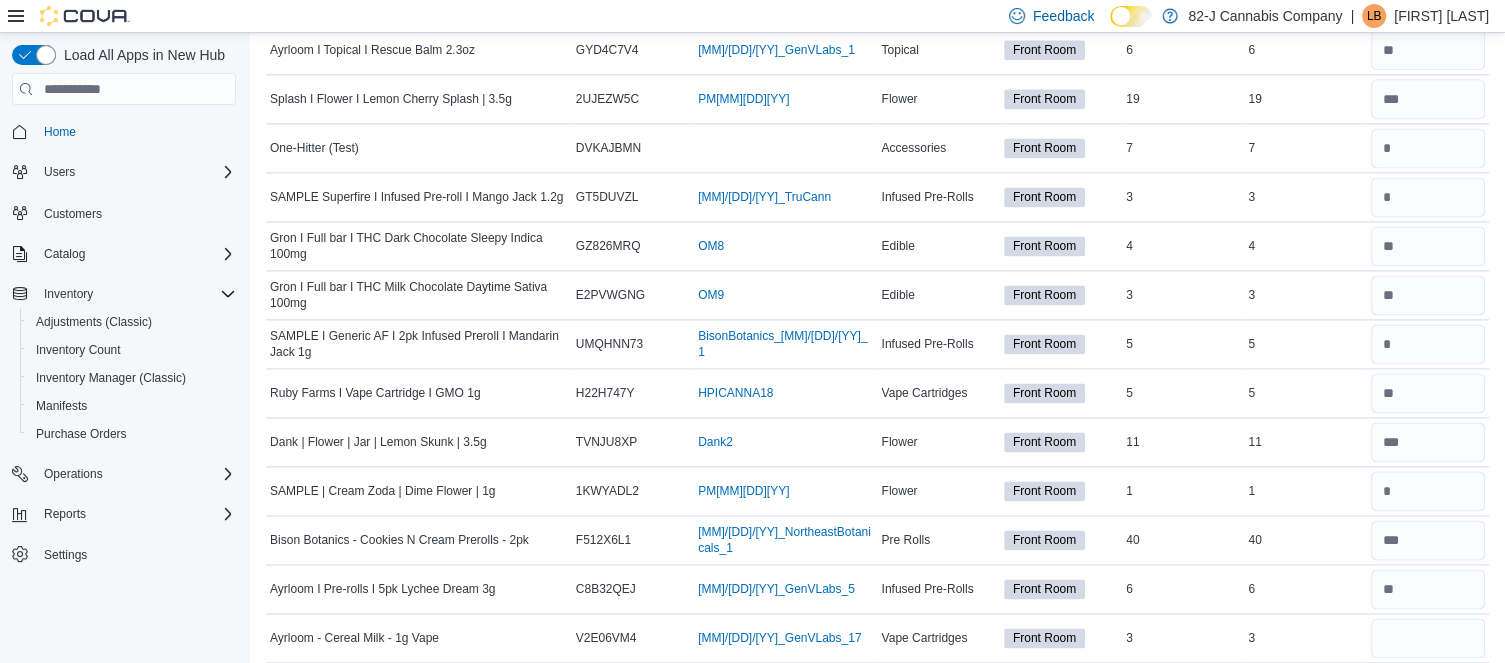 type 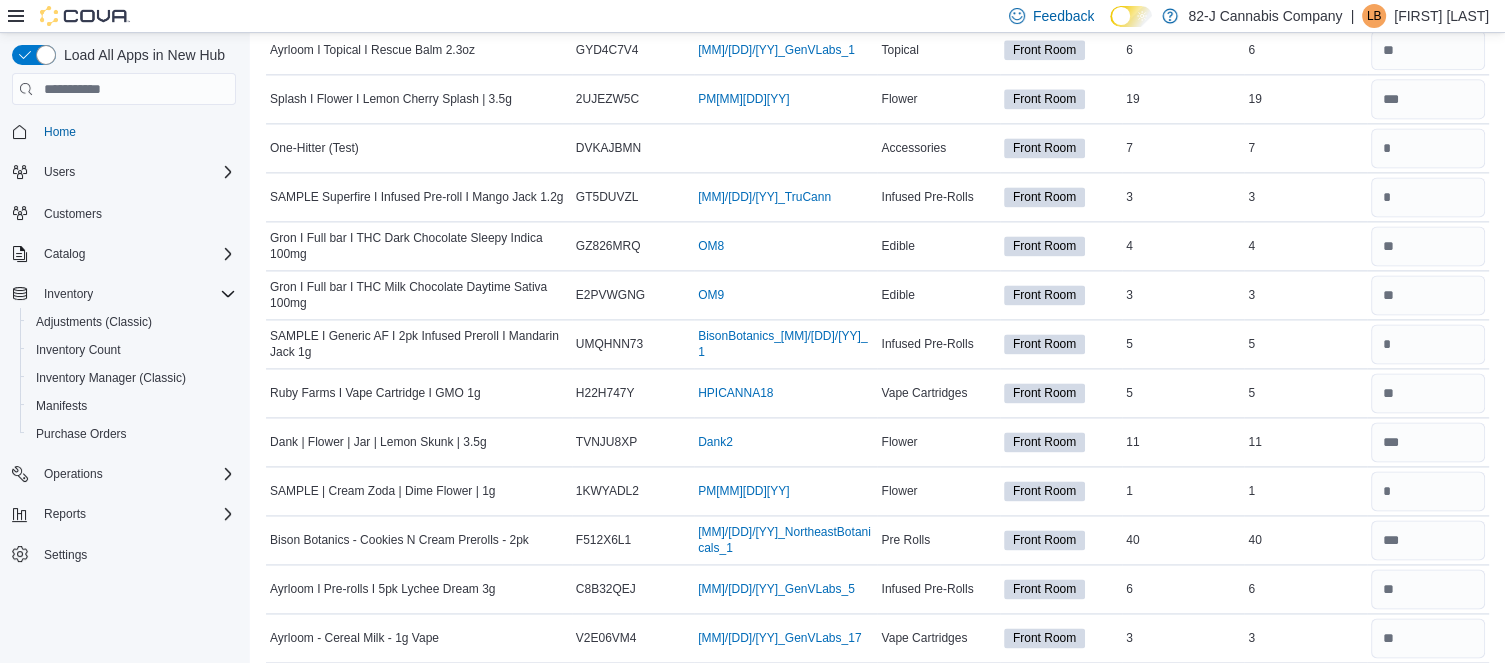 scroll, scrollTop: 2746, scrollLeft: 0, axis: vertical 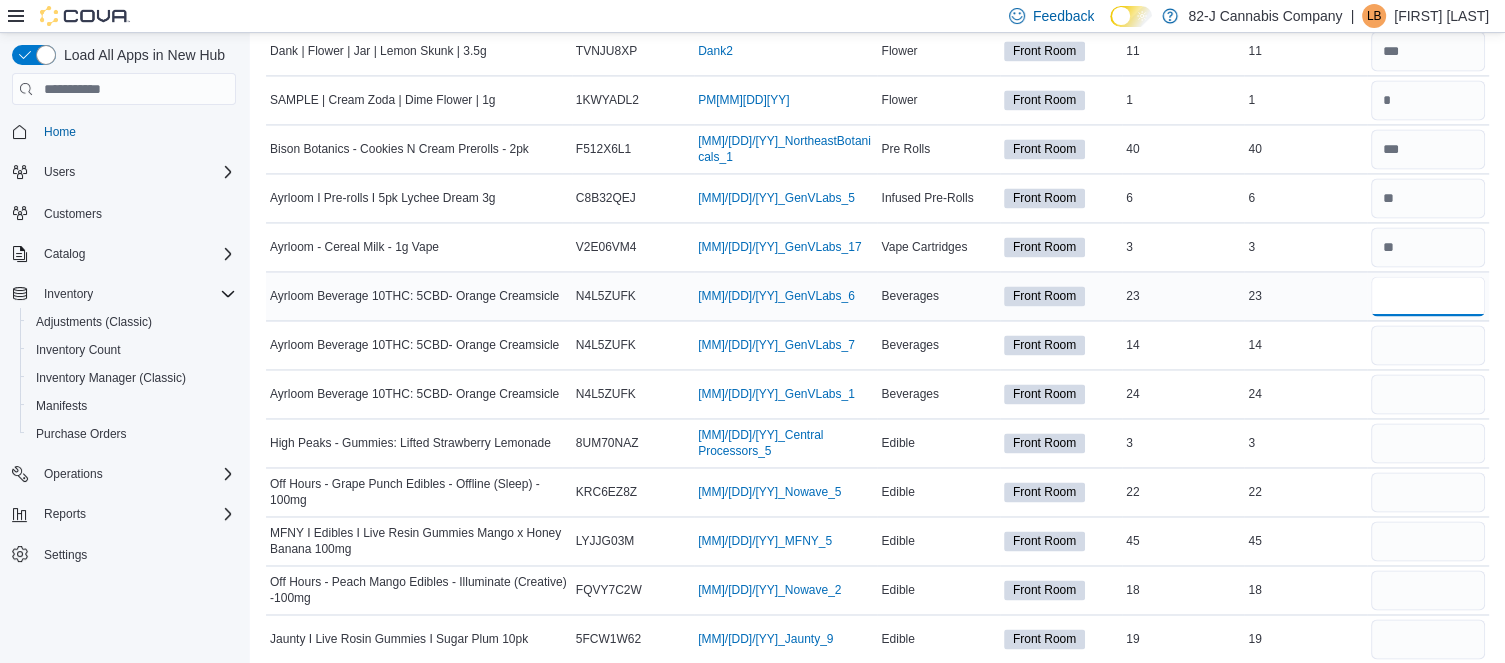 click at bounding box center [1428, 296] 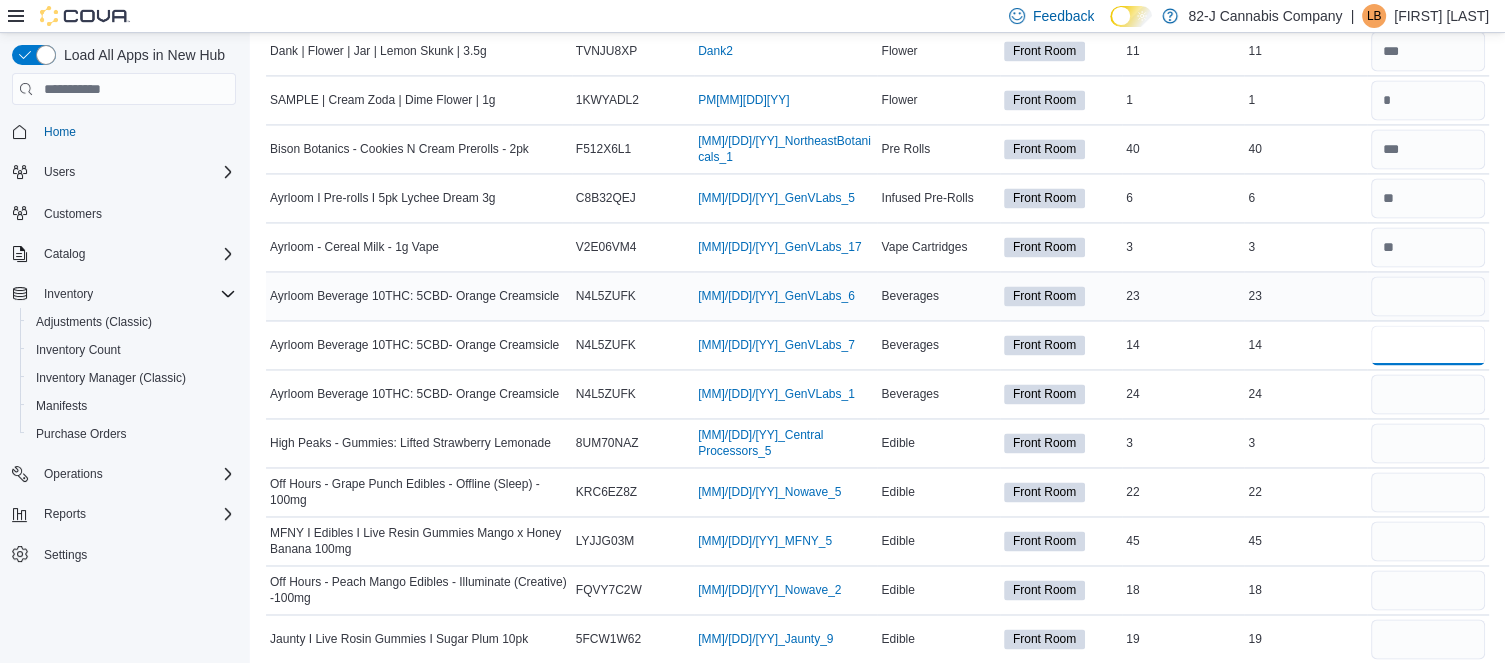 type 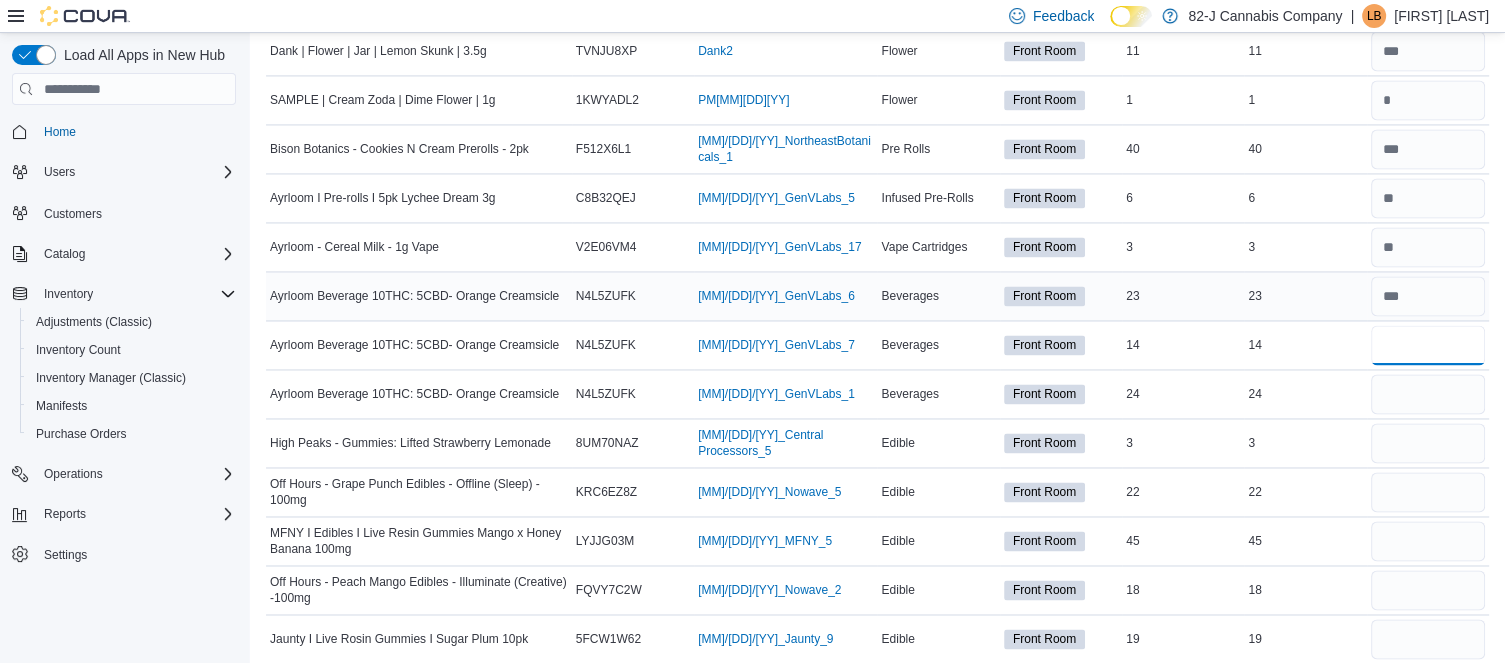 type on "**" 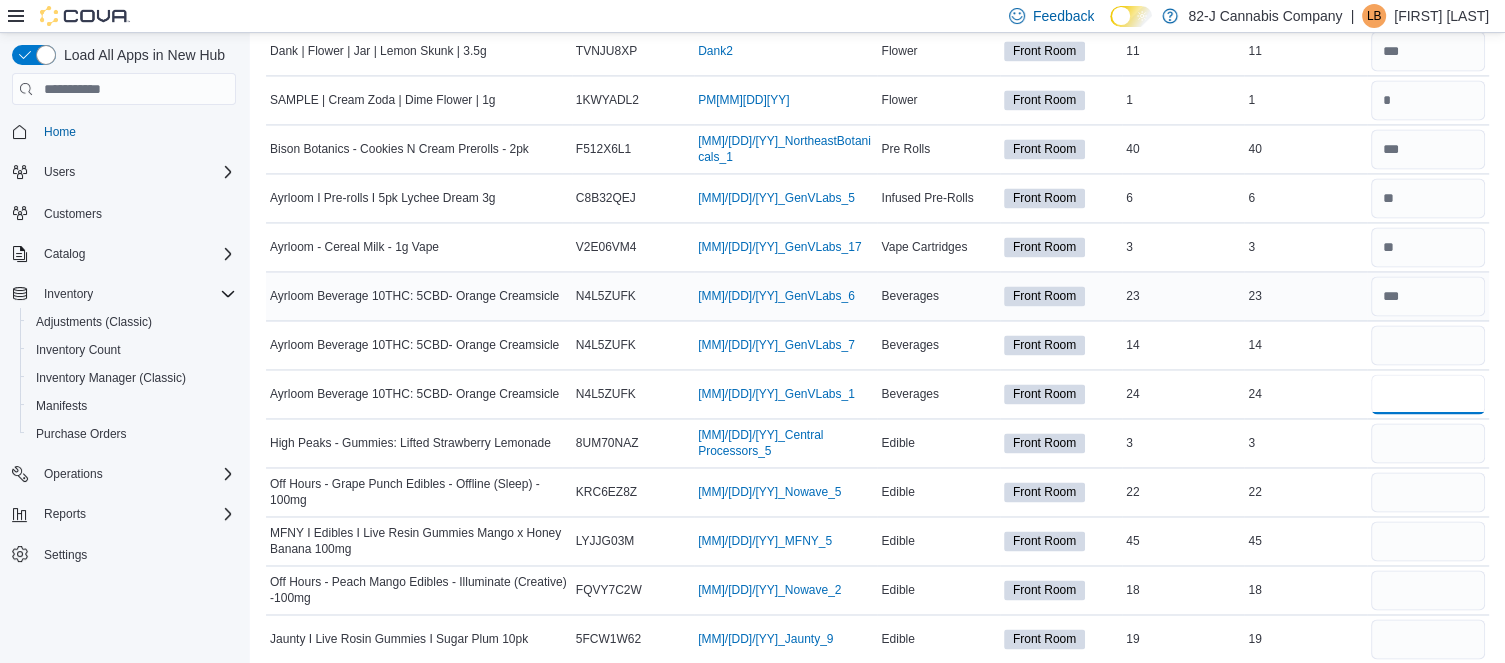 type 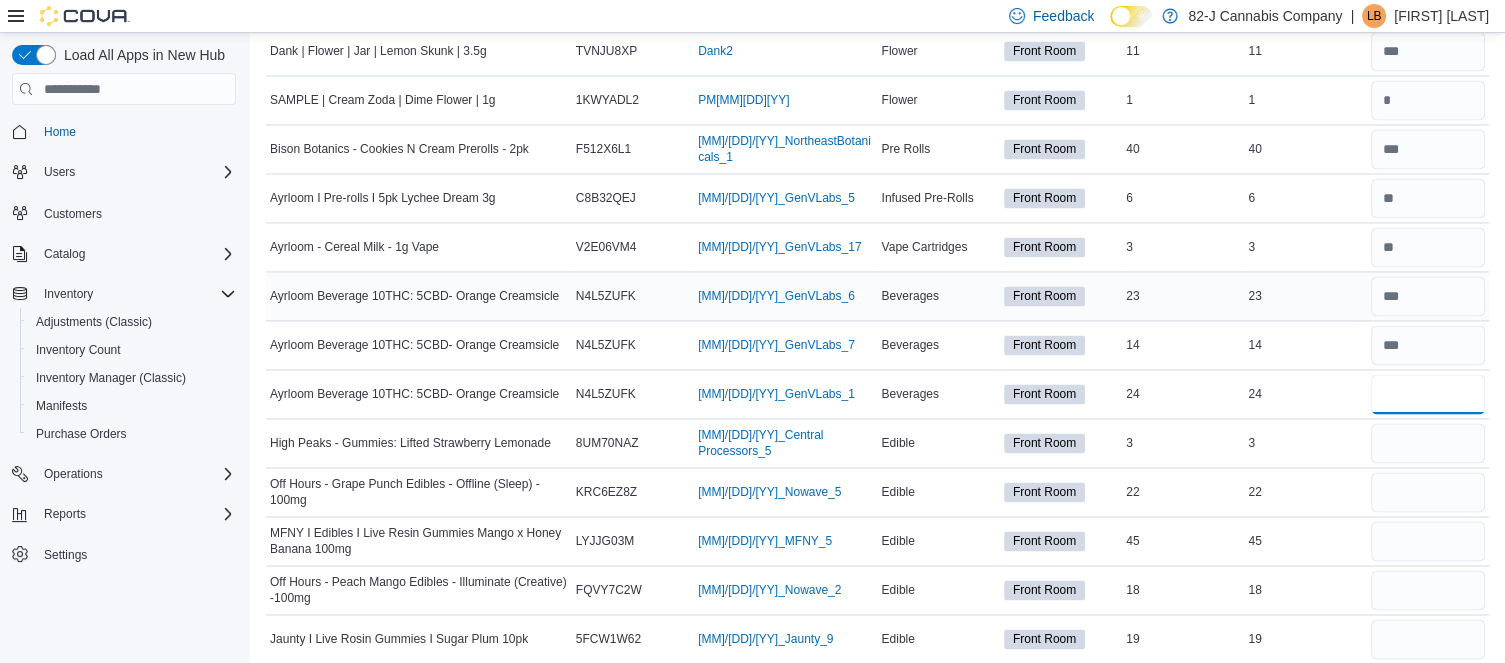 type on "**" 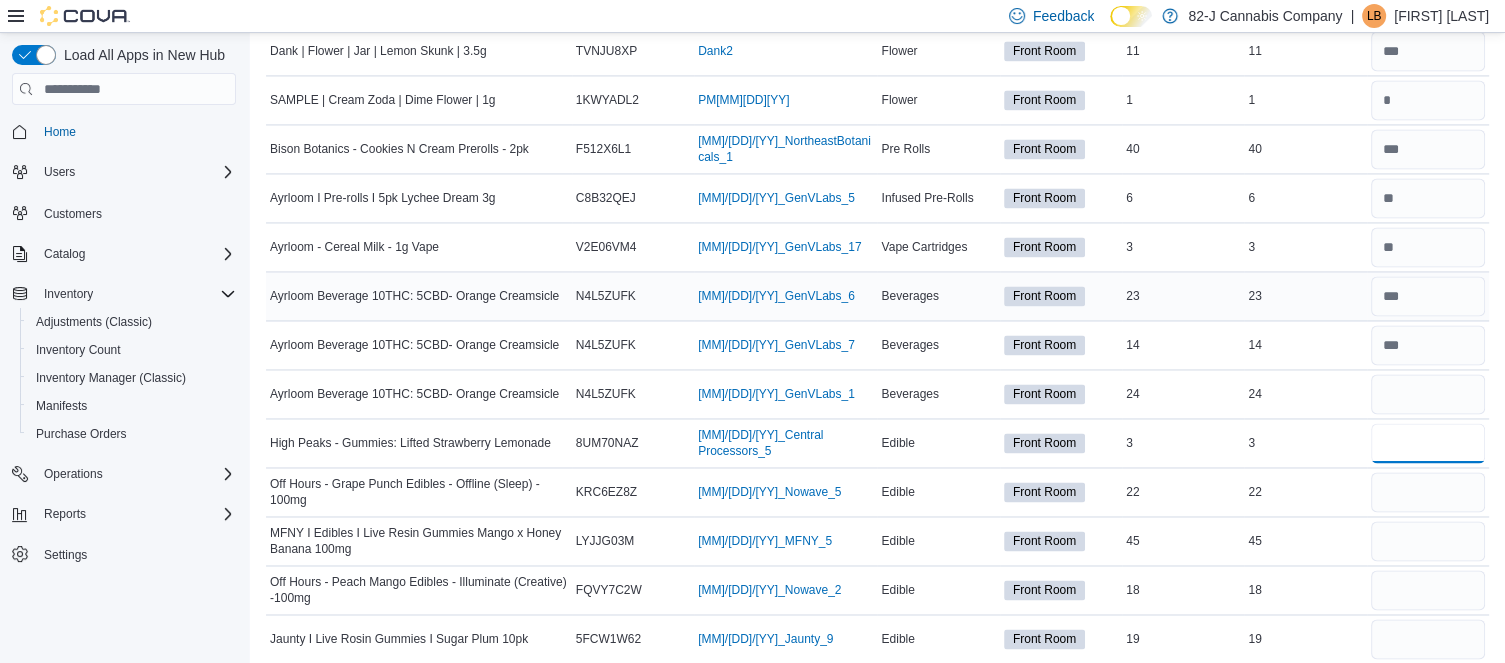 type 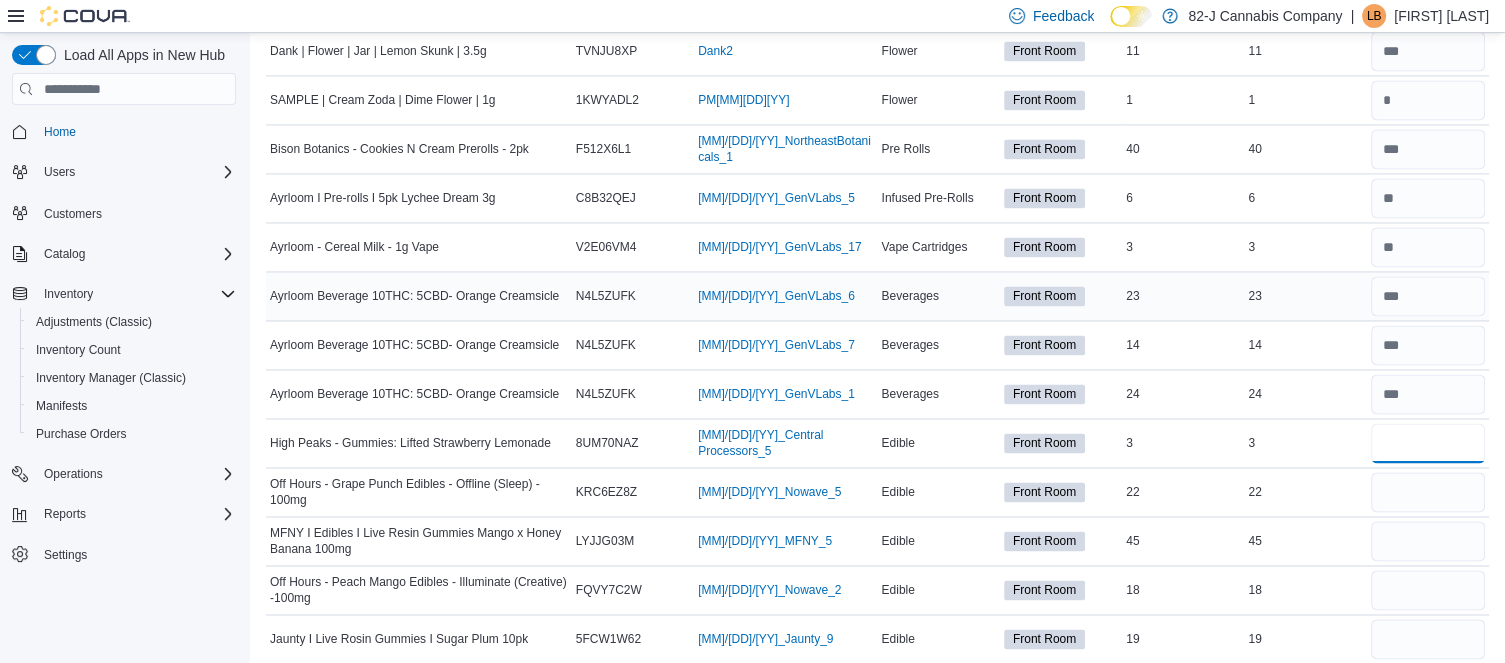 type on "*" 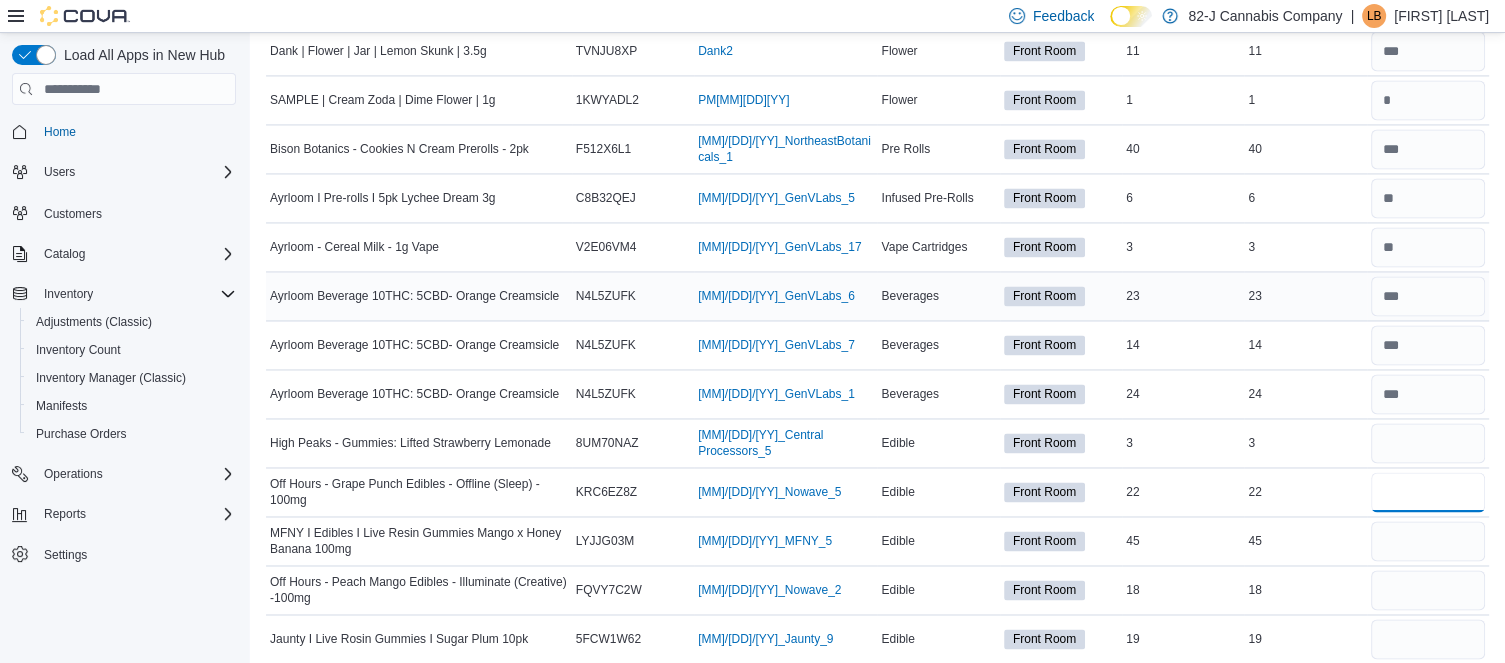 type 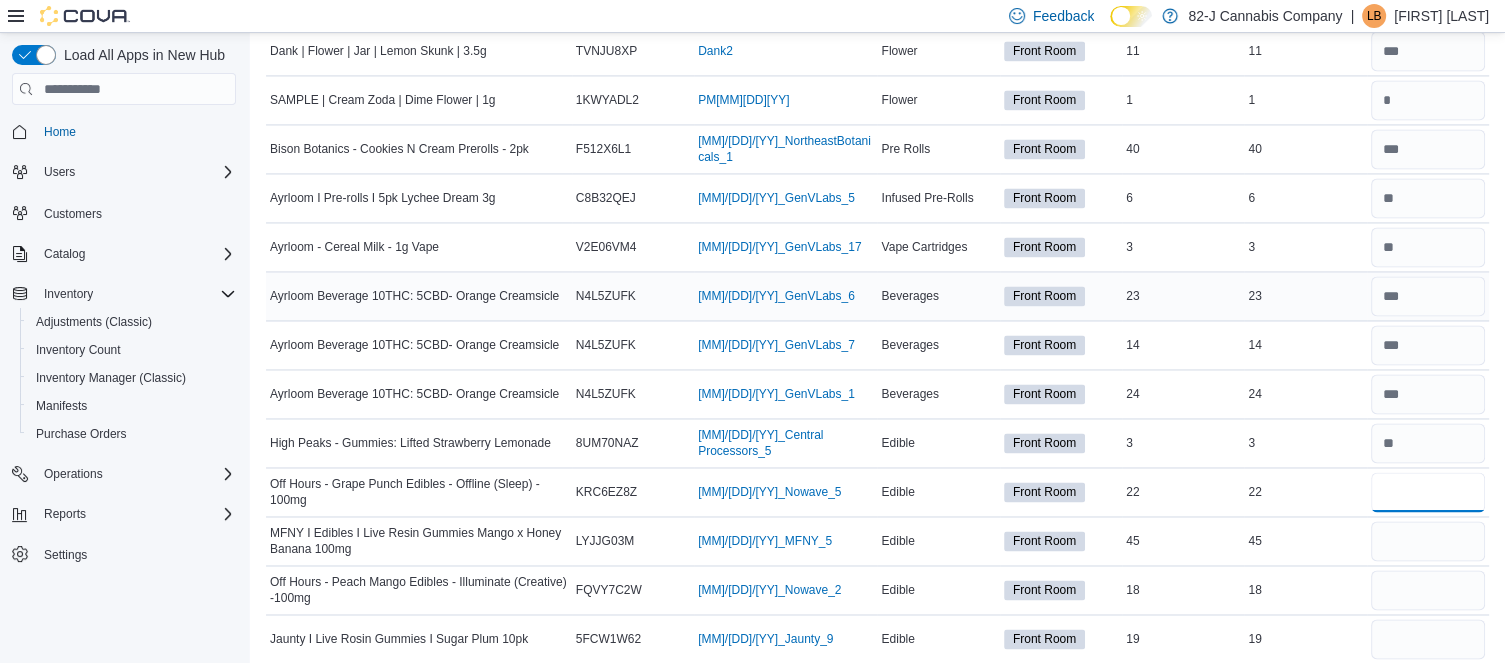 type on "**" 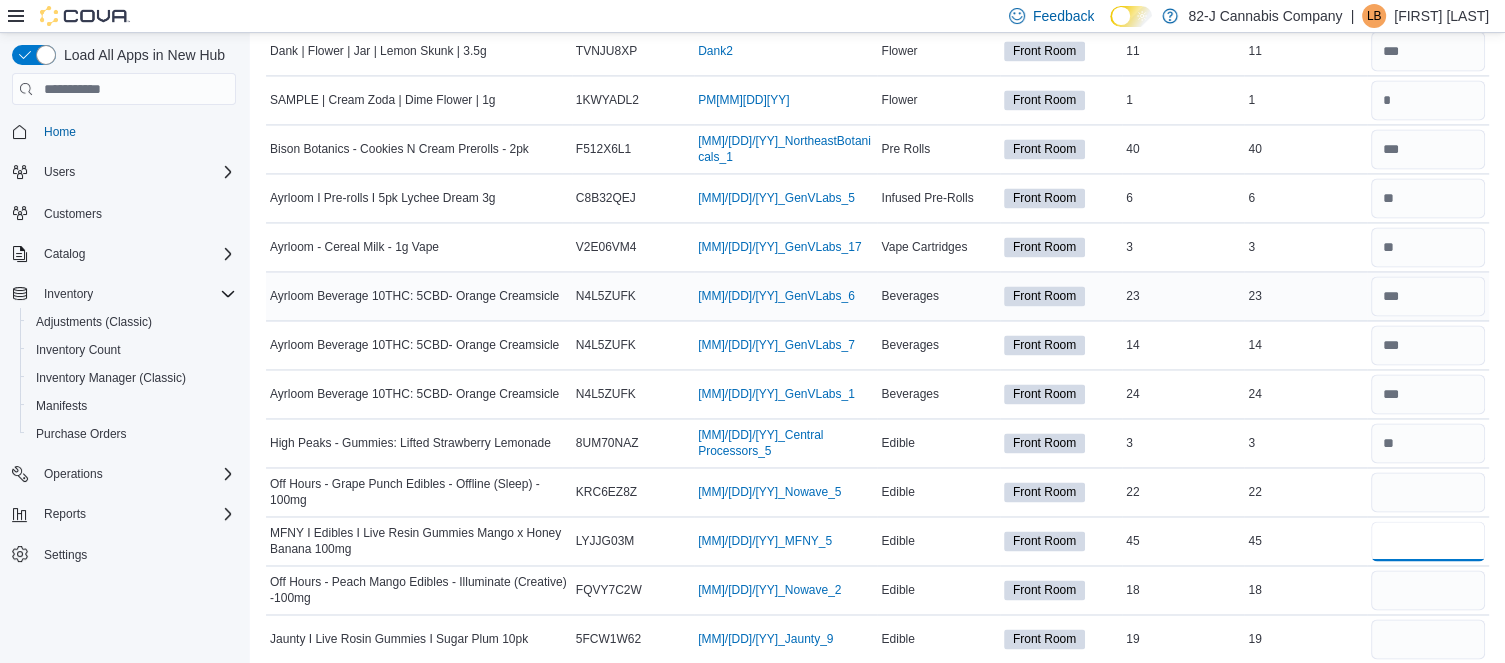 type 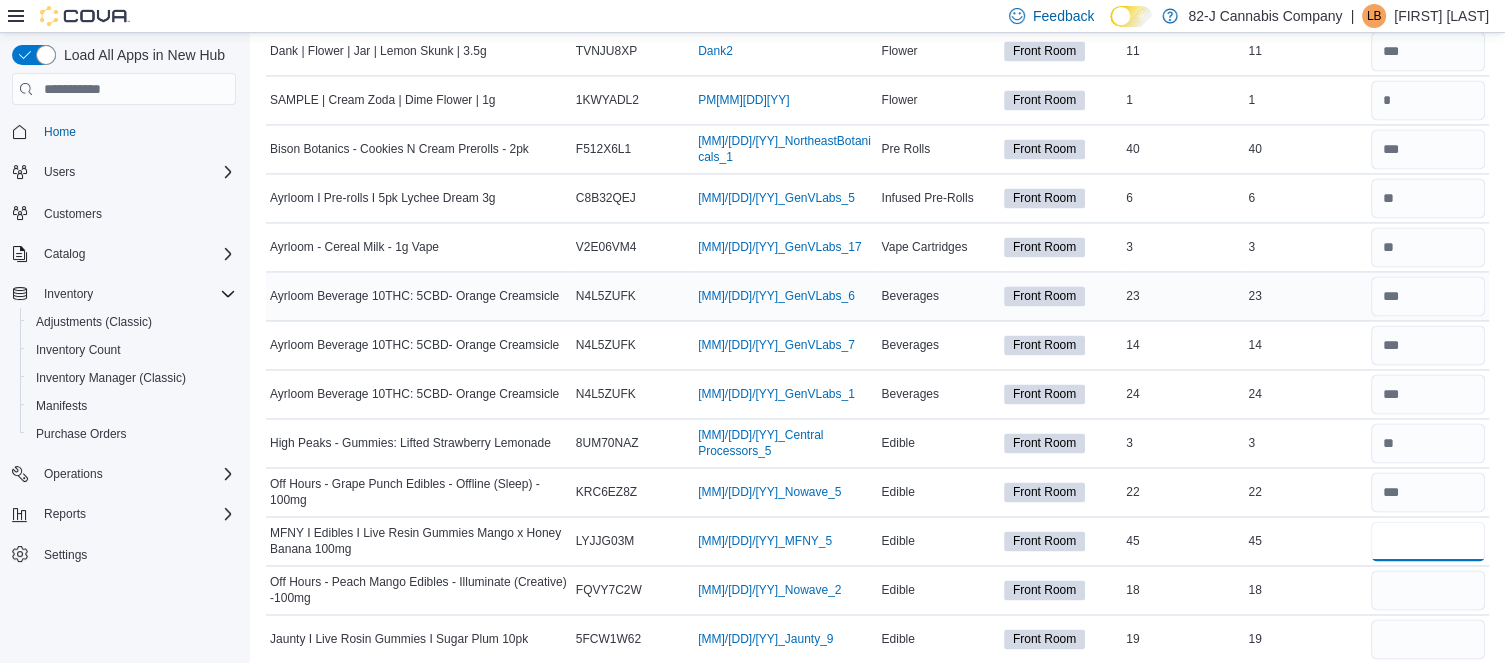 type on "**" 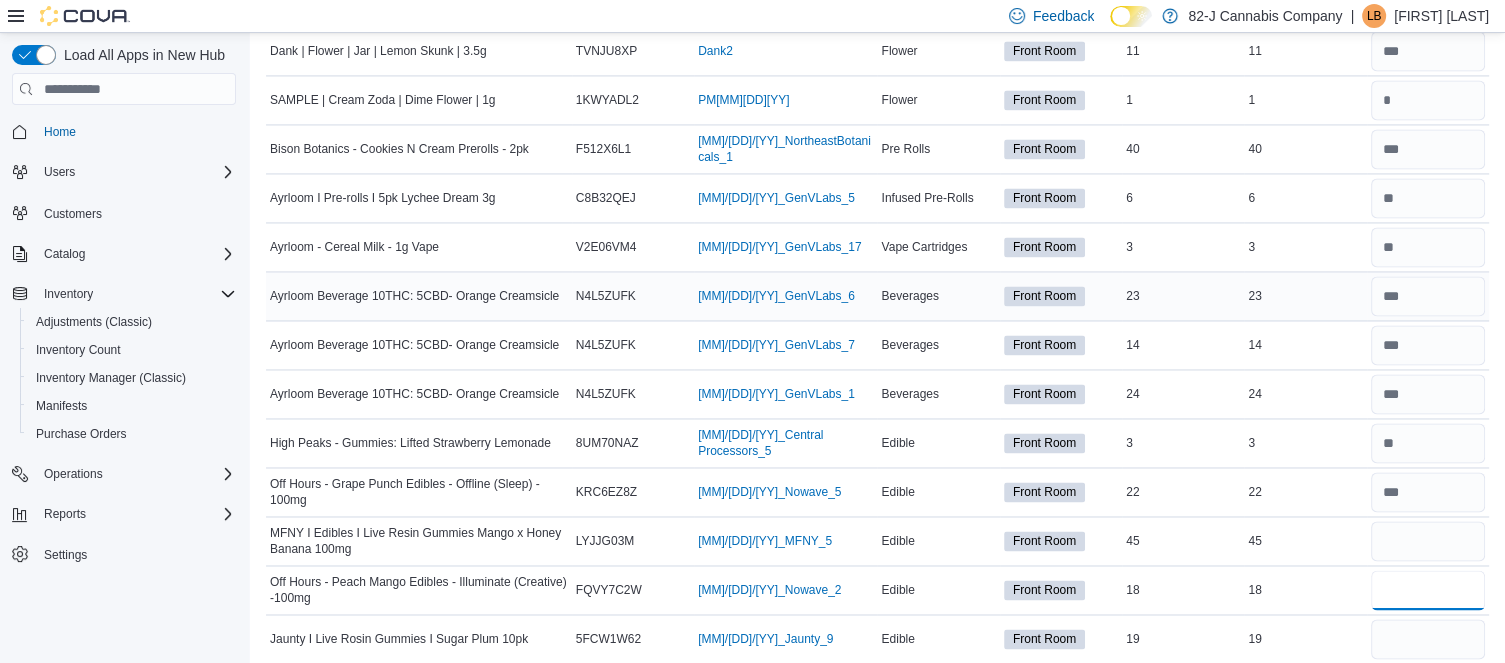 type 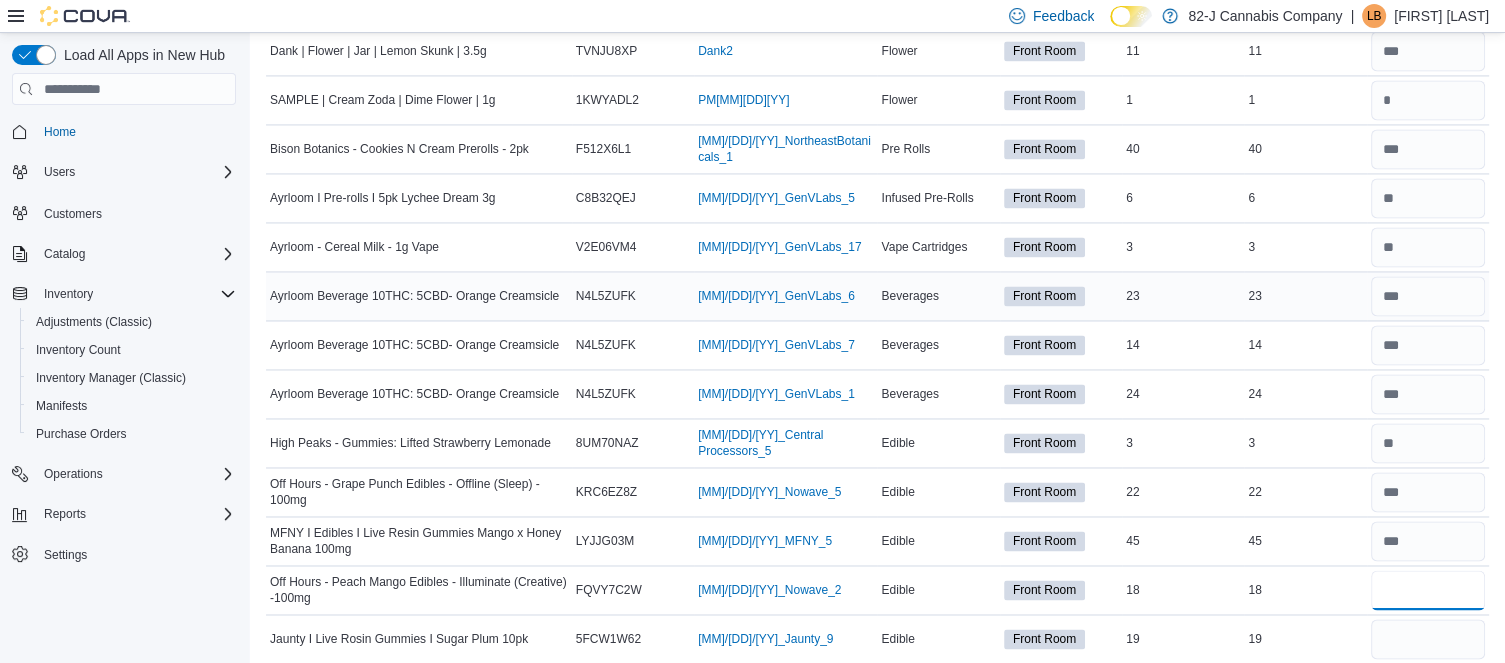 type on "**" 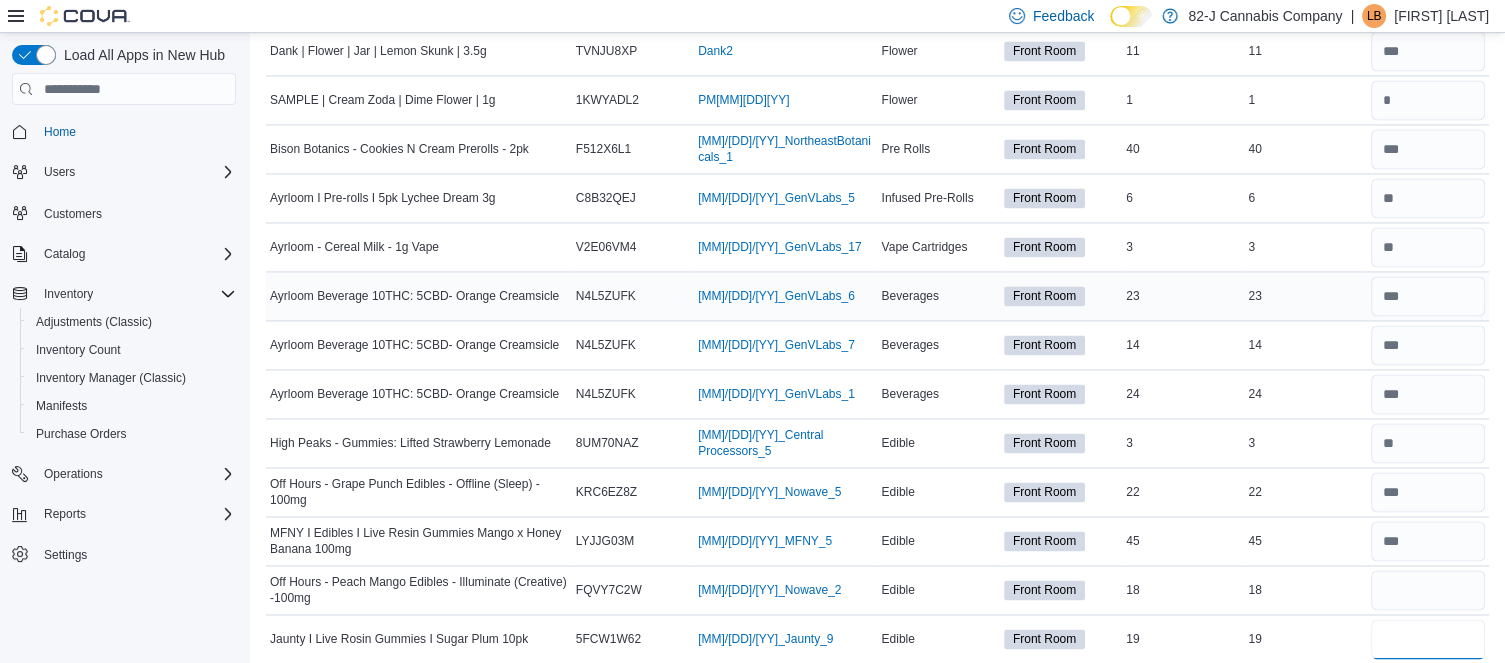 type 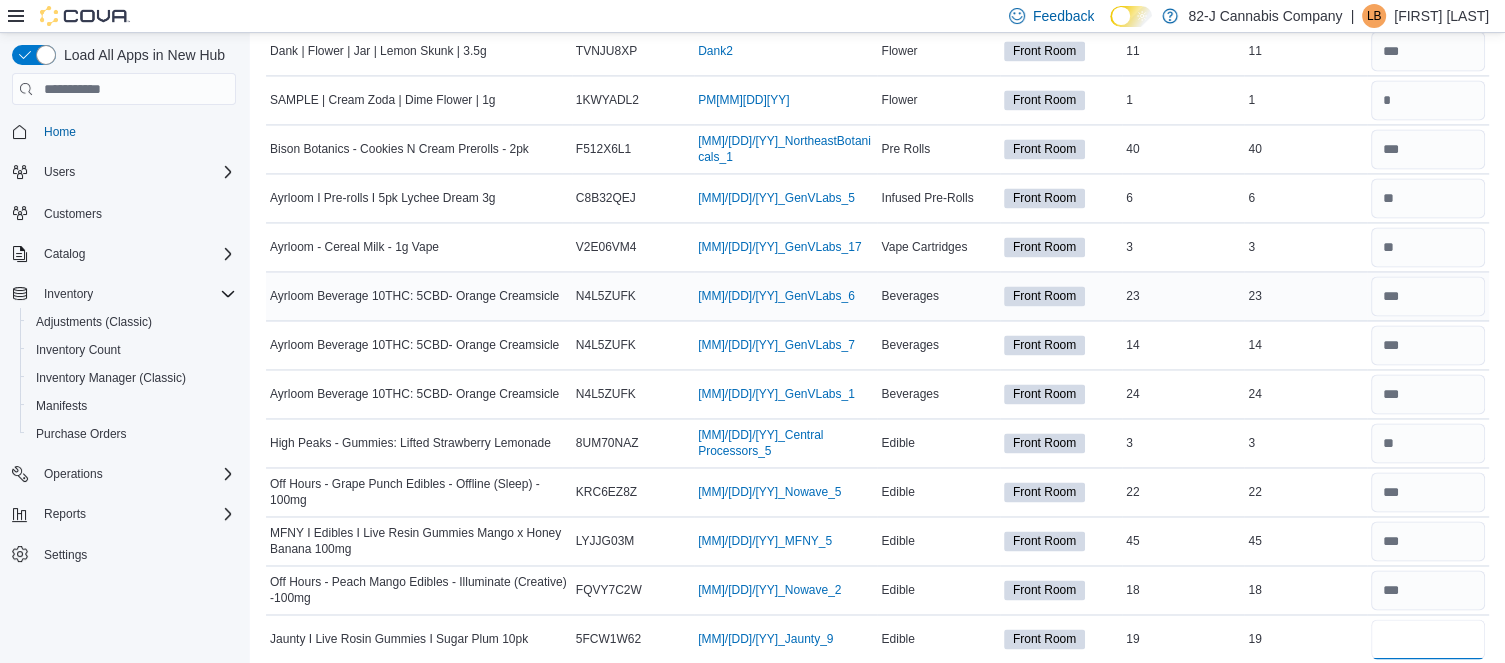type on "**" 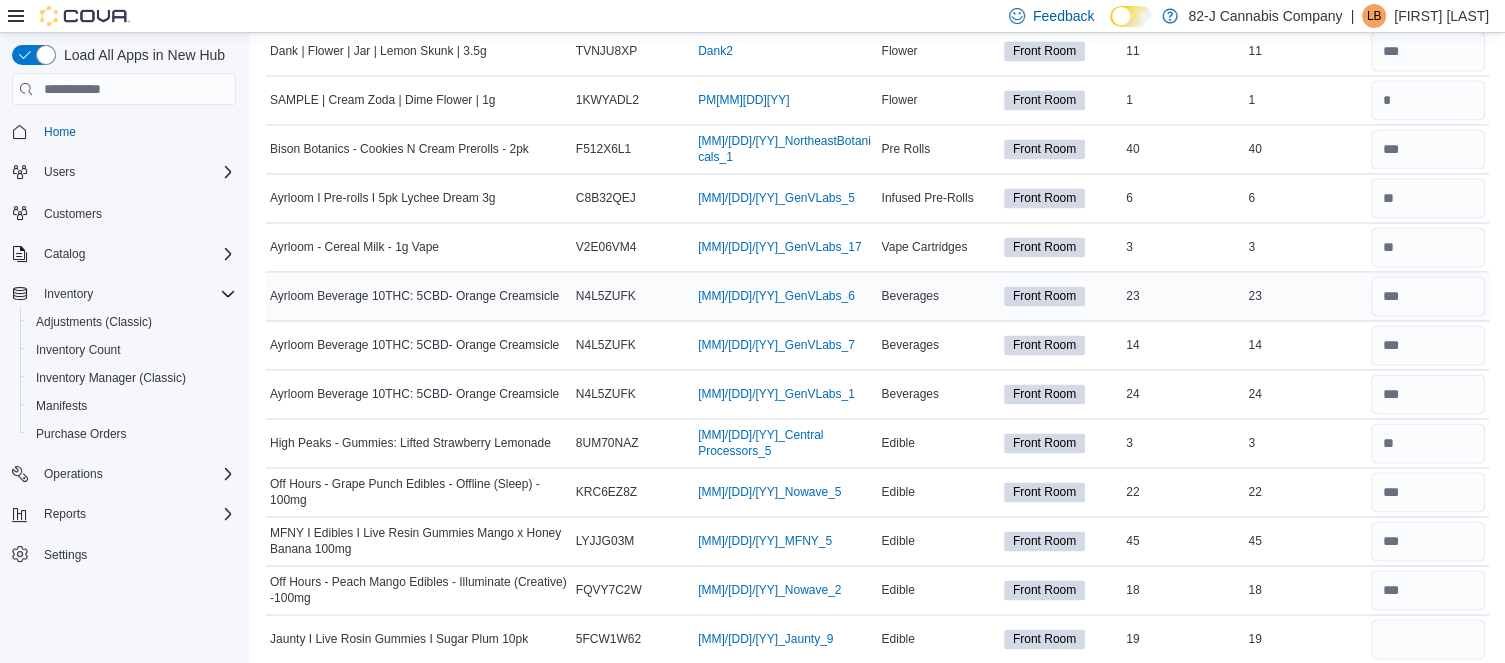 type 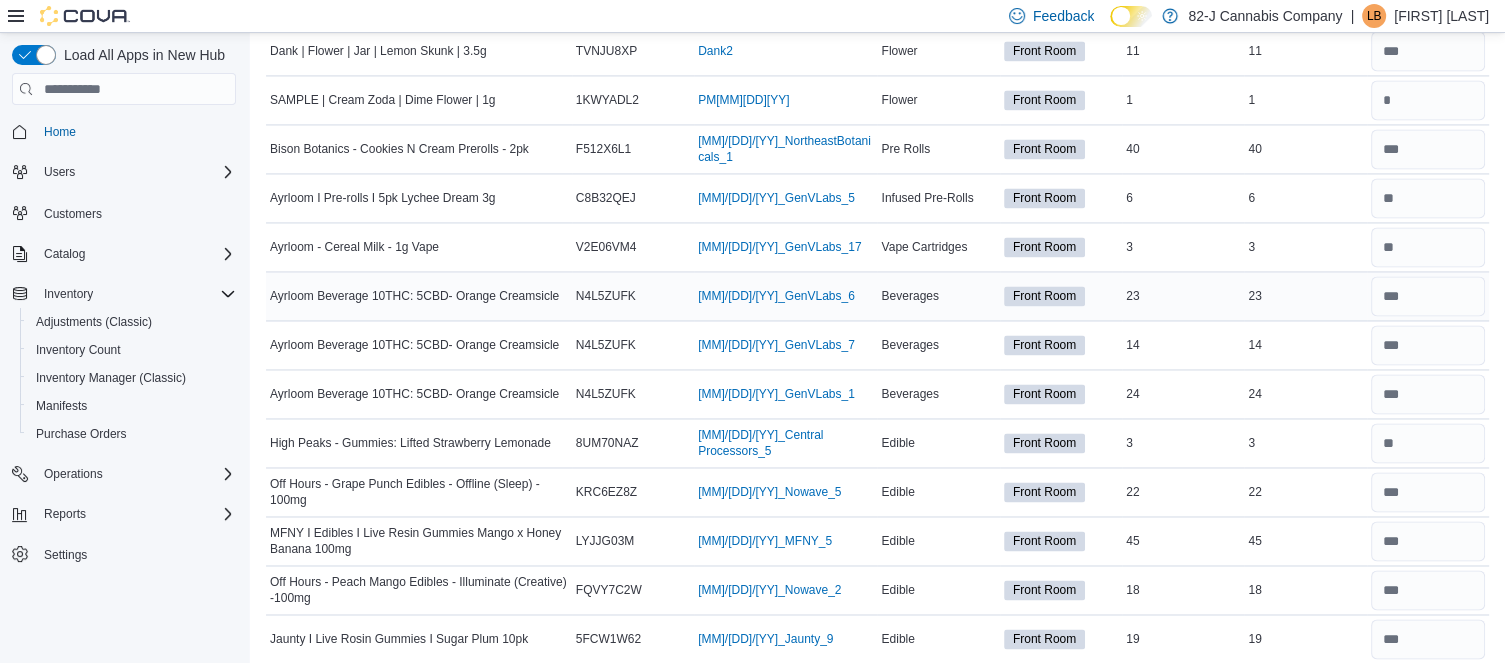 scroll, scrollTop: 3136, scrollLeft: 0, axis: vertical 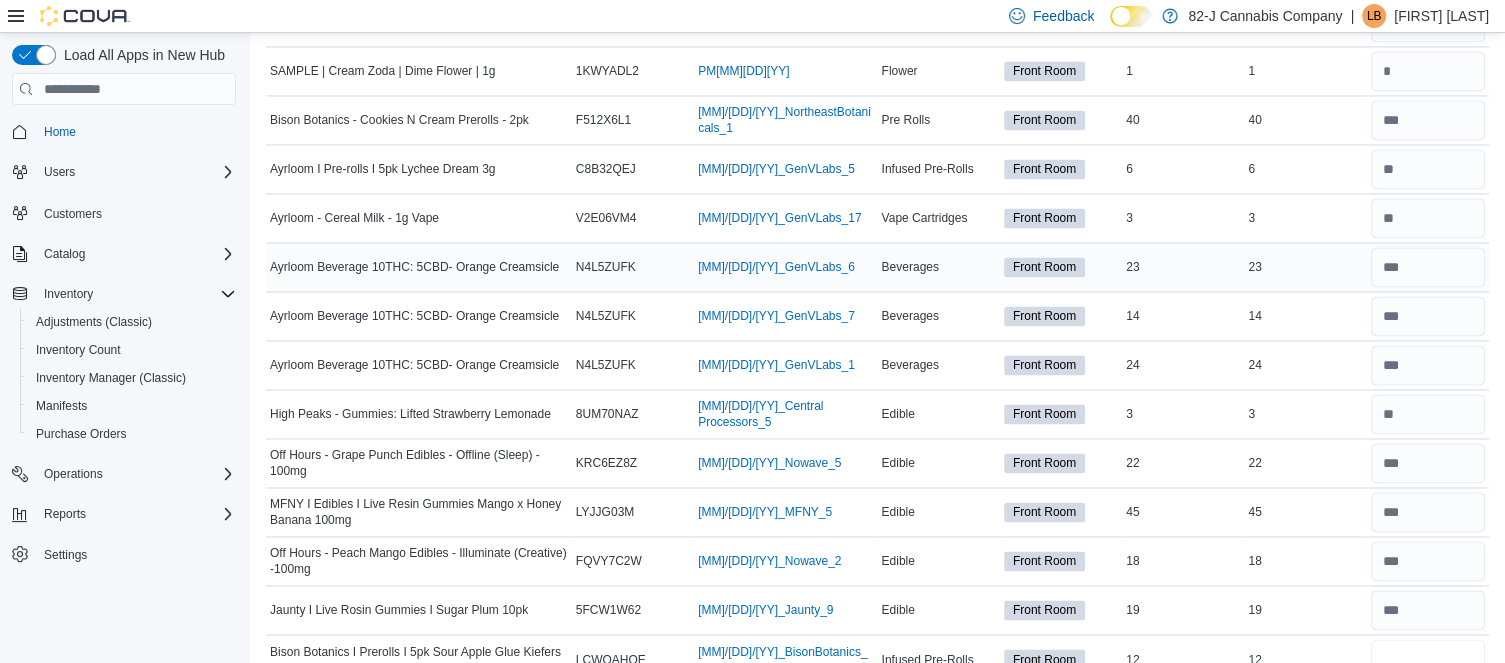type on "**" 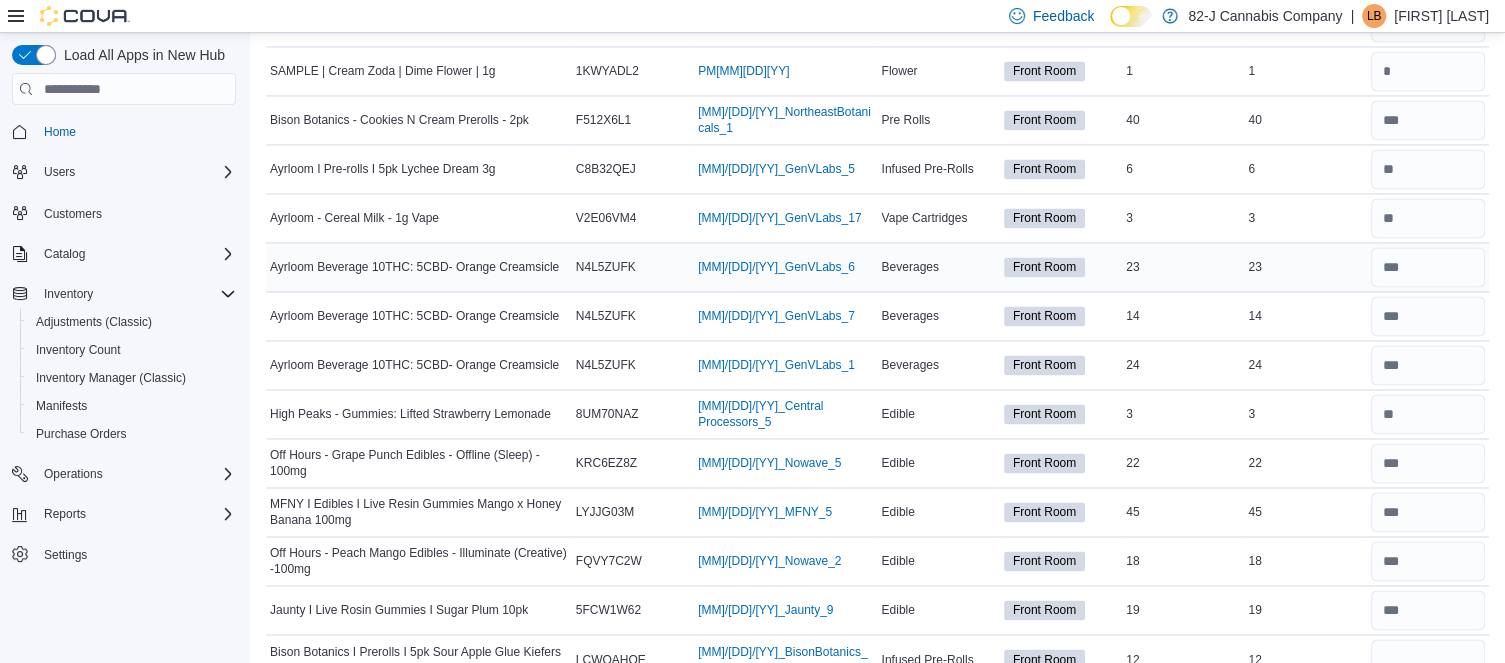 type 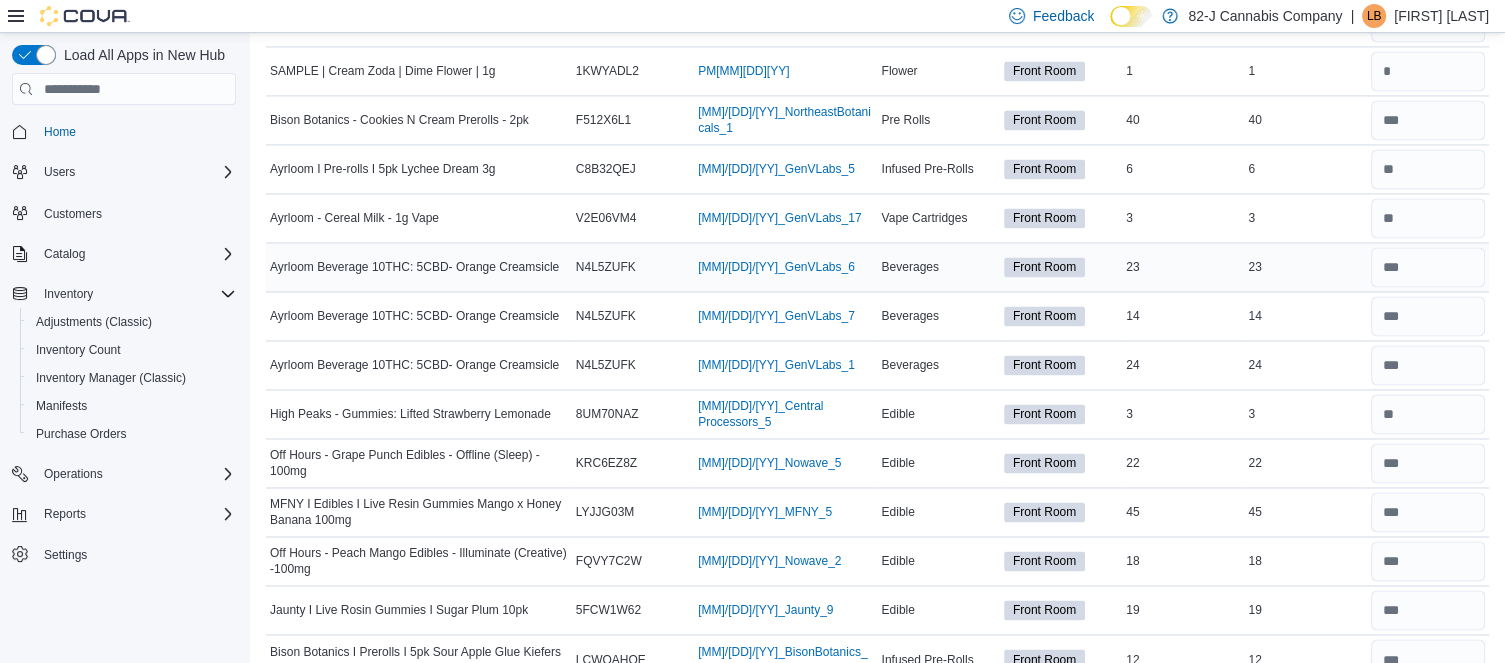 scroll, scrollTop: 3497, scrollLeft: 0, axis: vertical 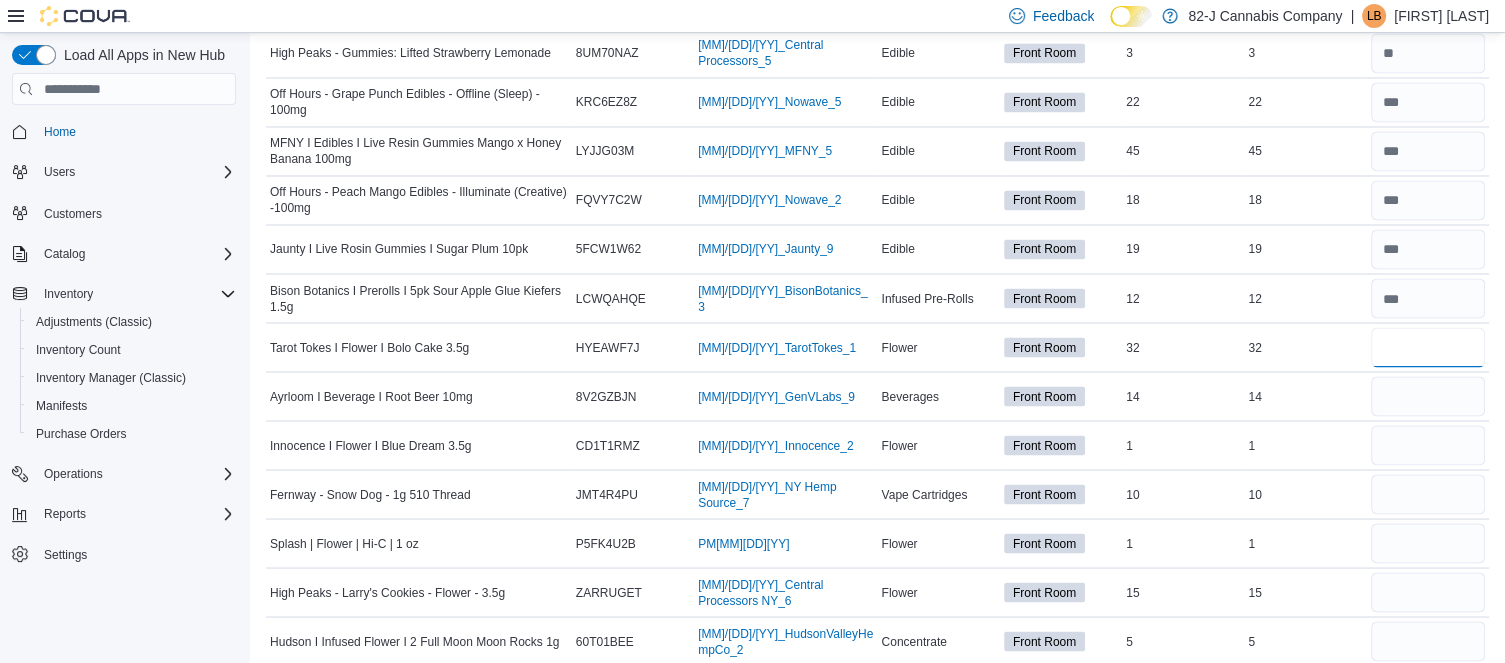 type on "**" 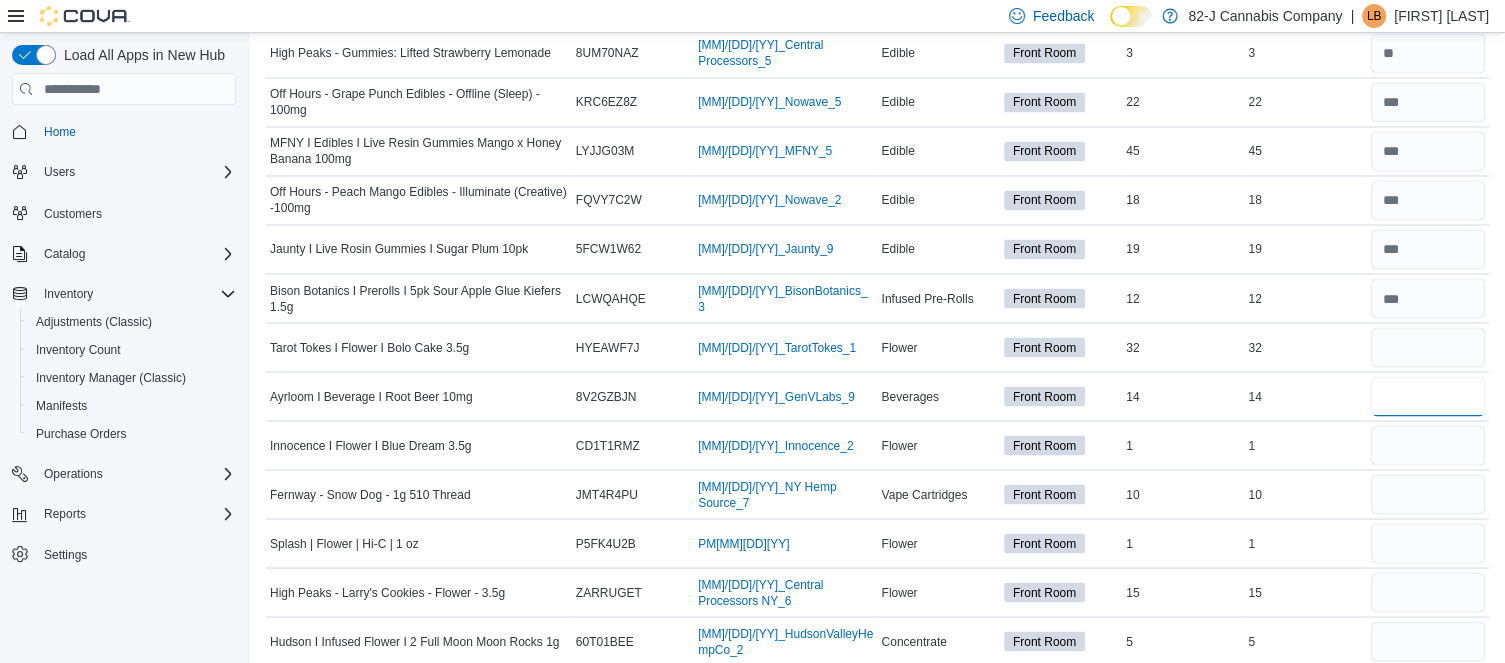 type 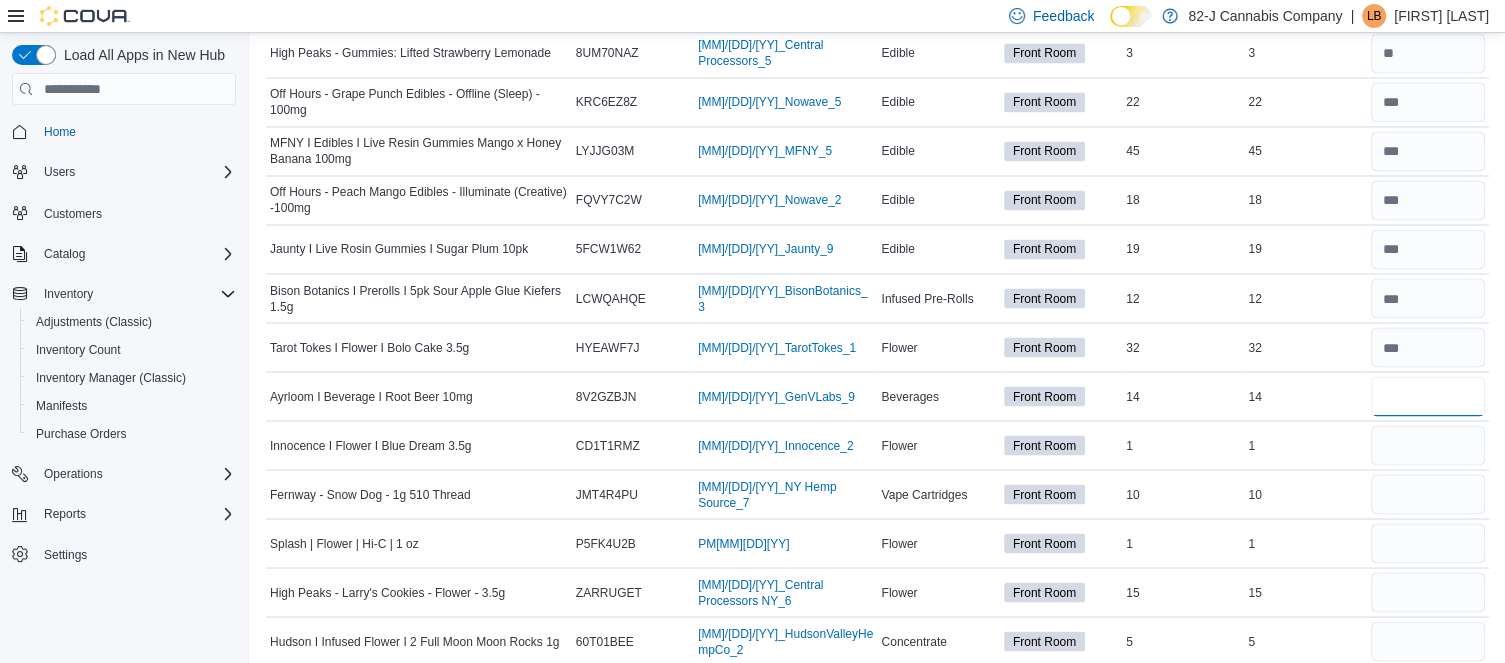 type on "**" 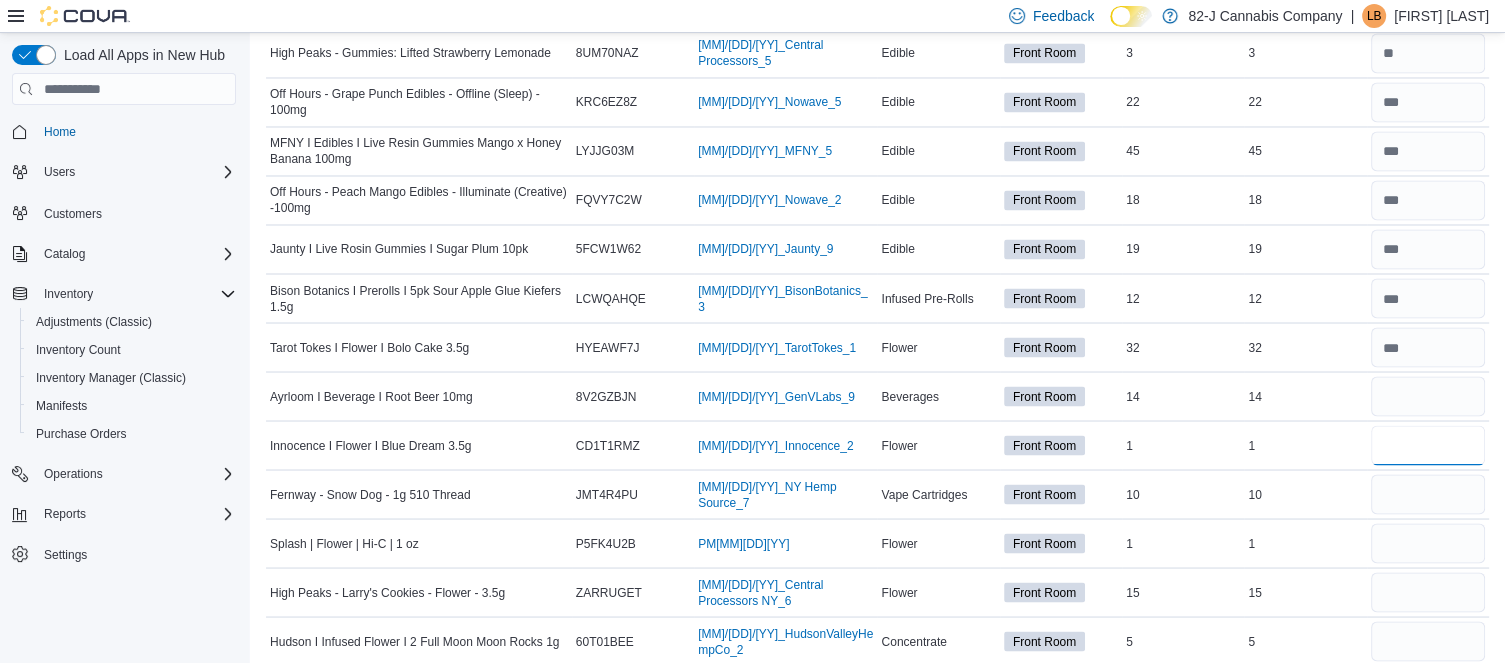 type 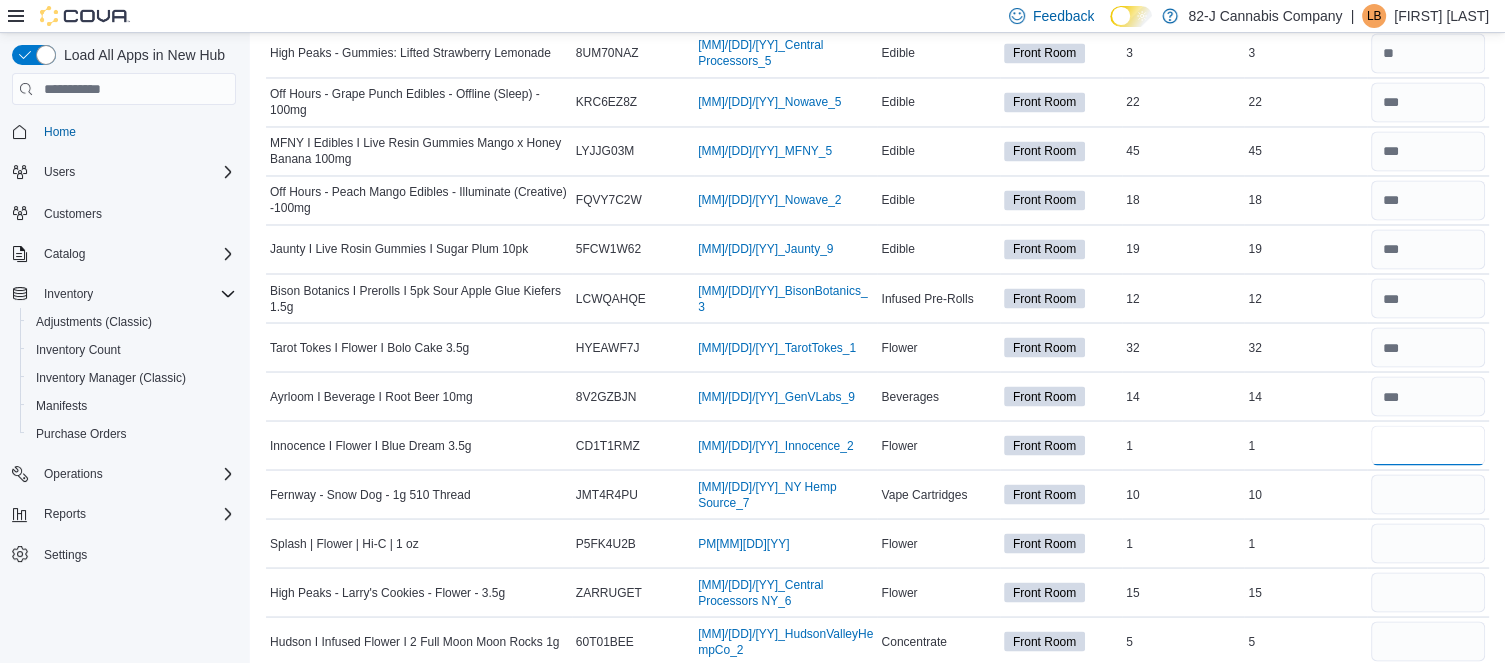 type on "*" 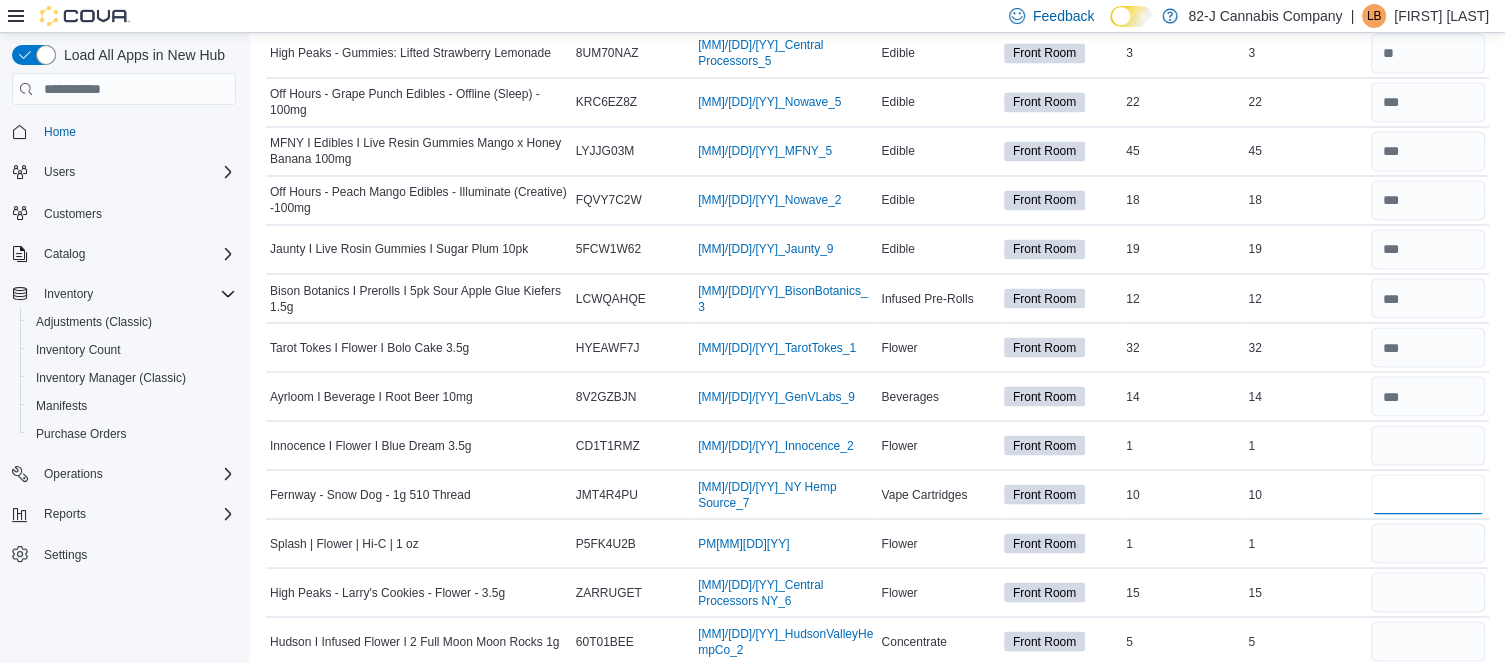 type 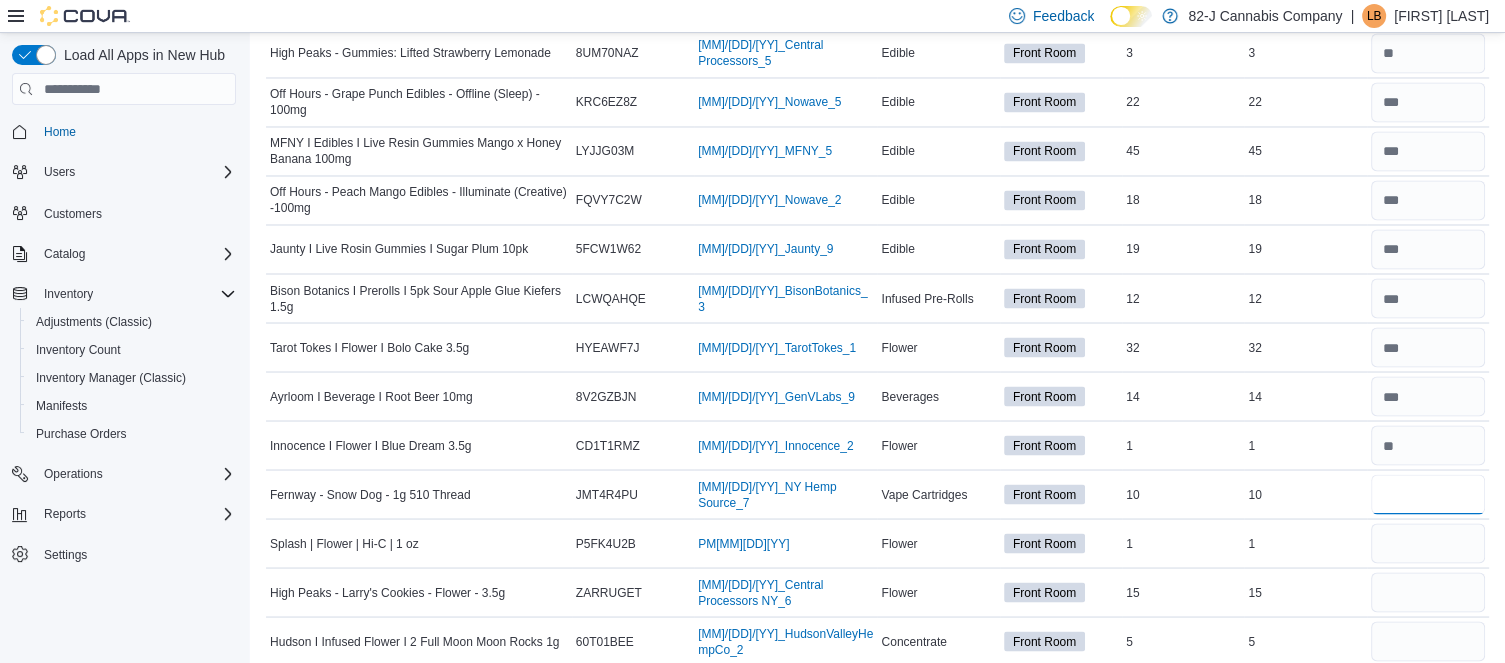type on "**" 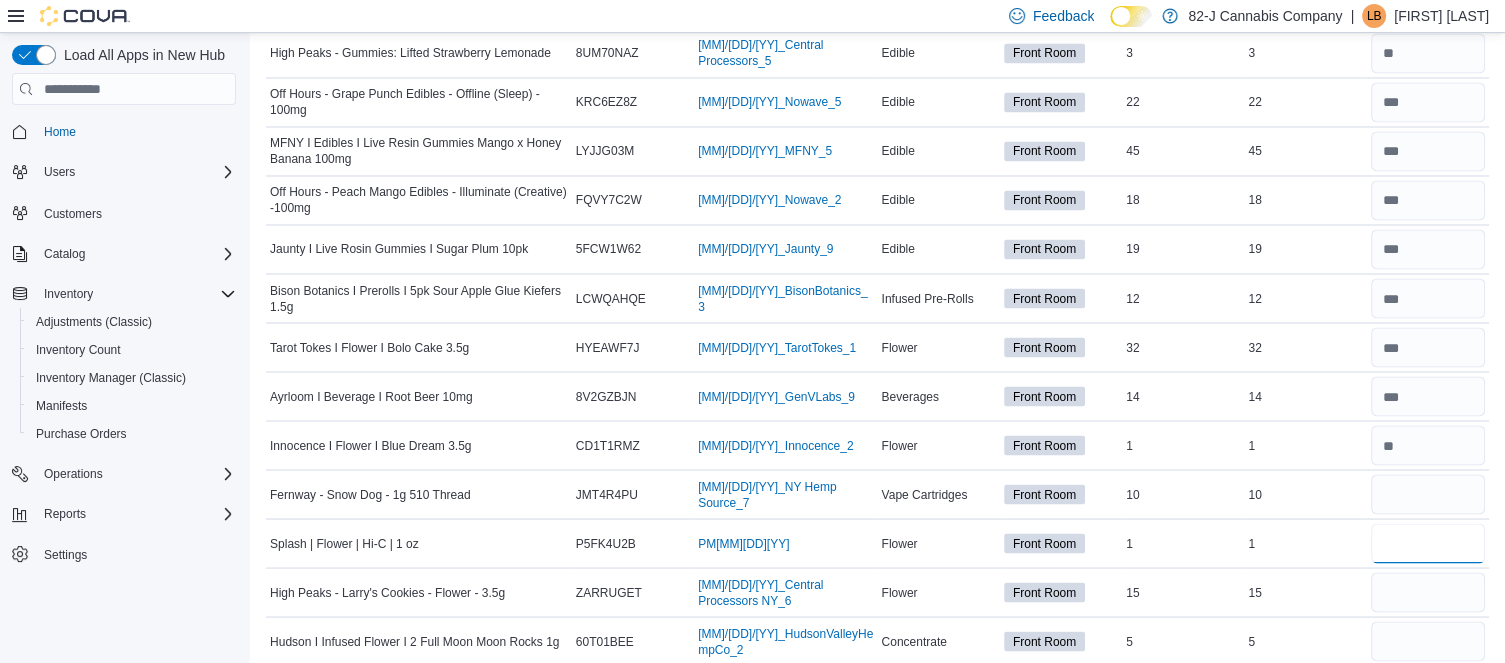 type 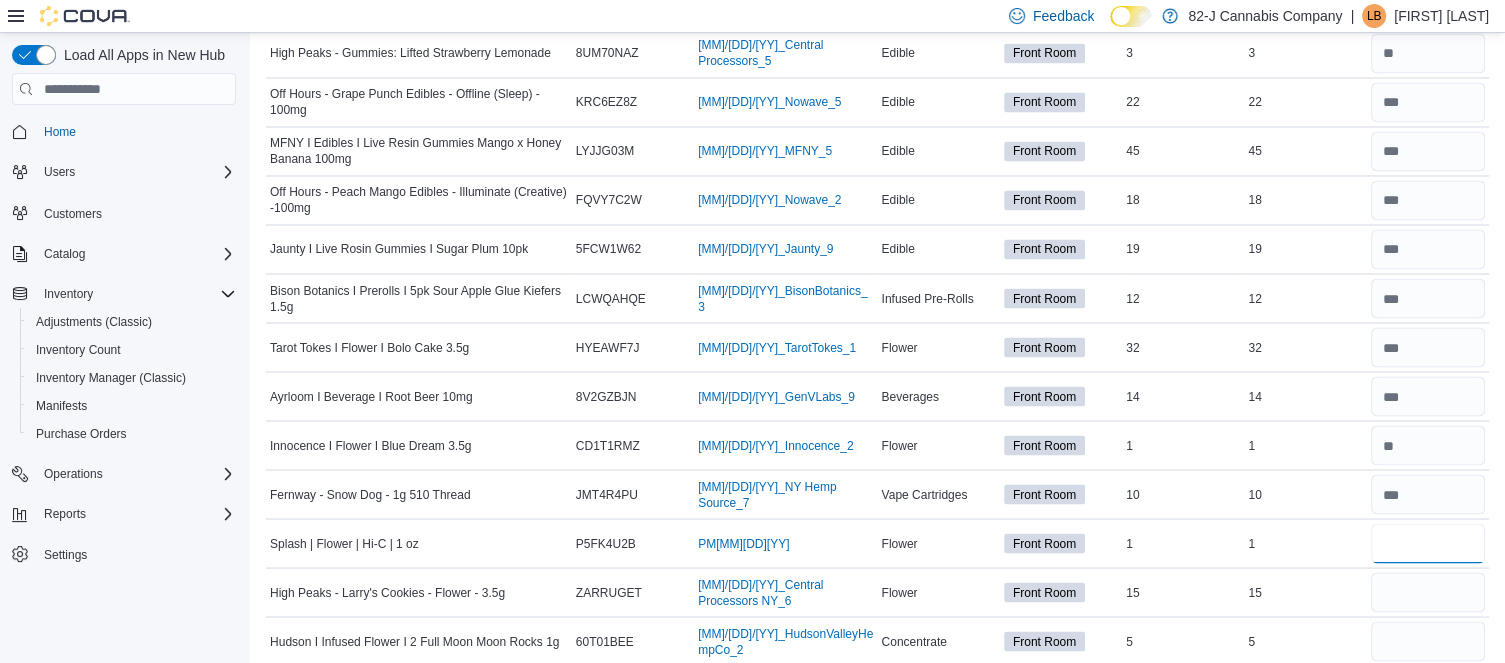 type on "*" 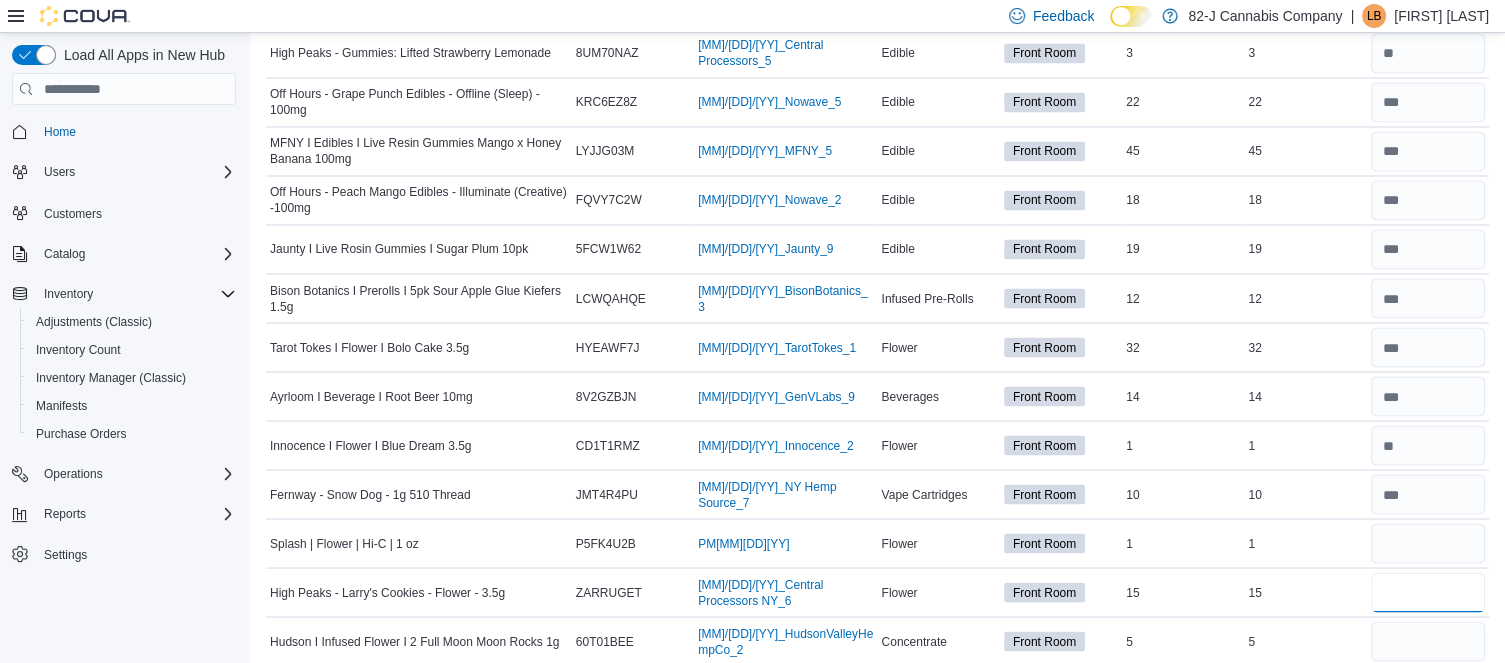 type 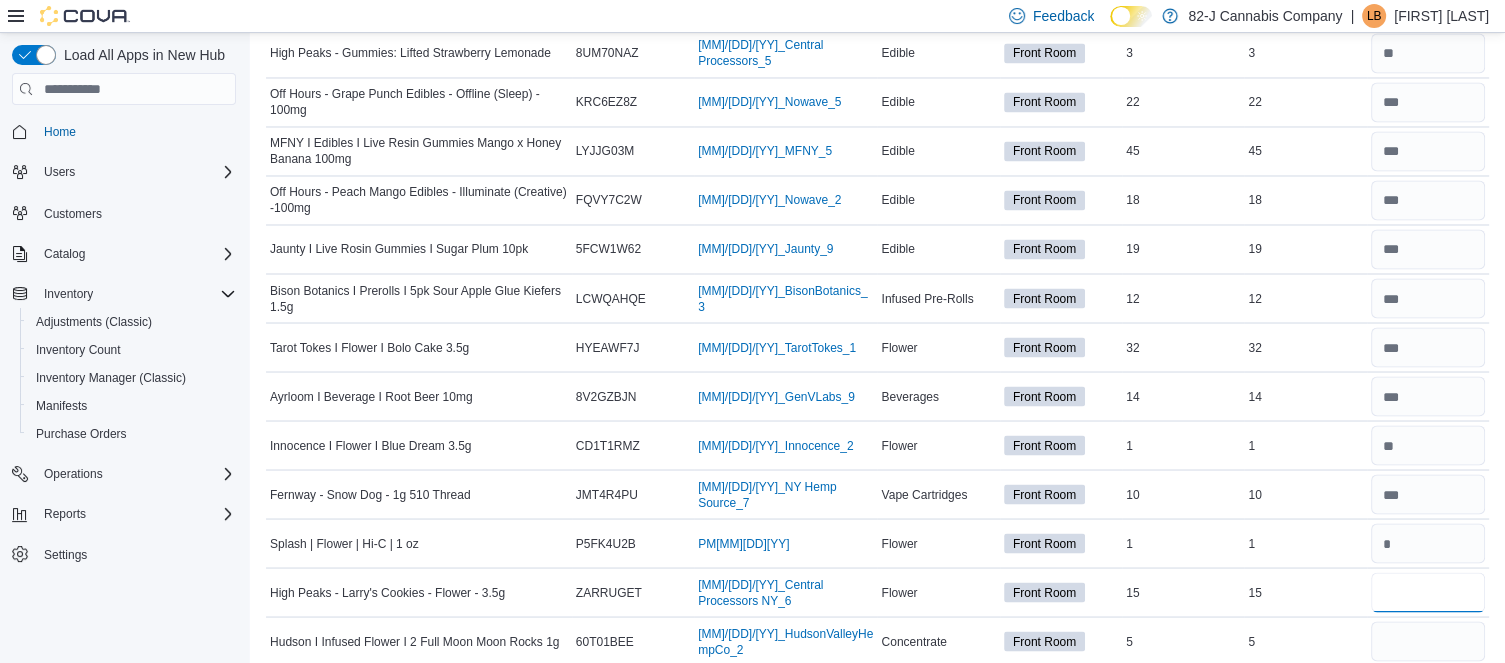 type on "**" 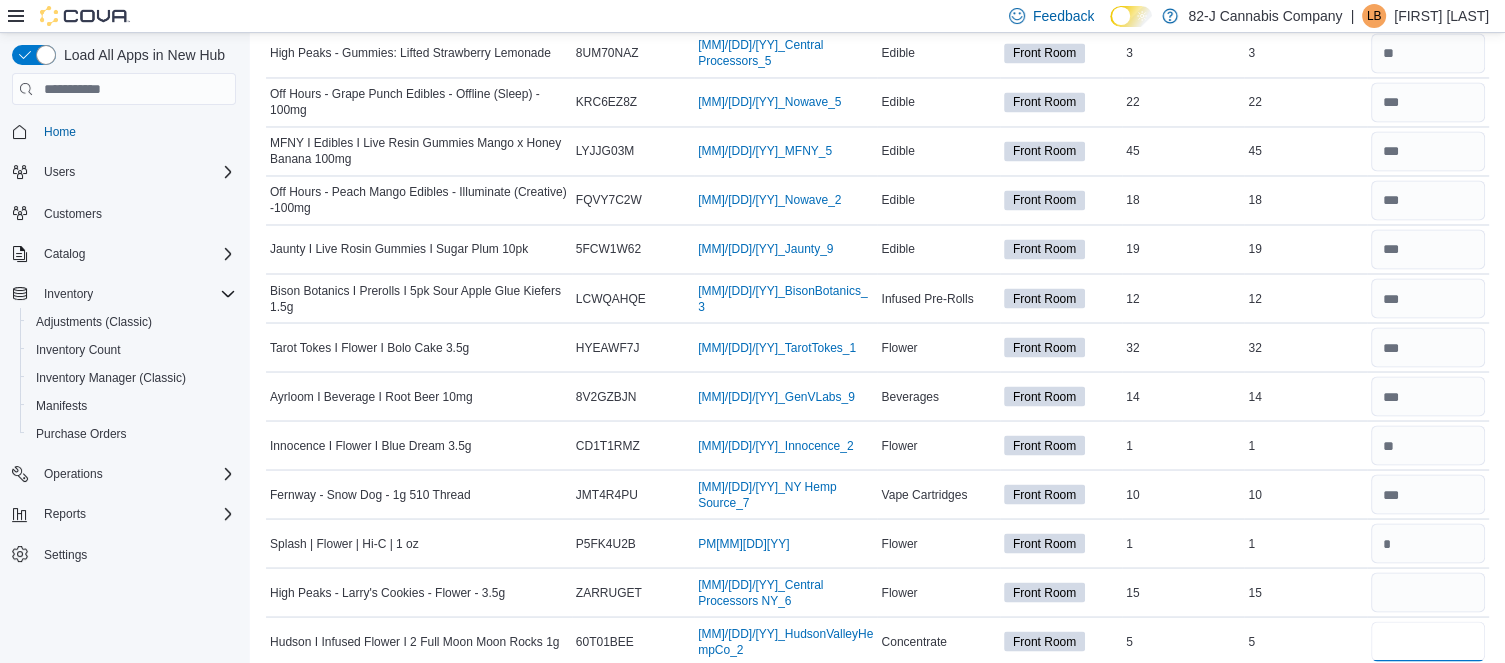 type 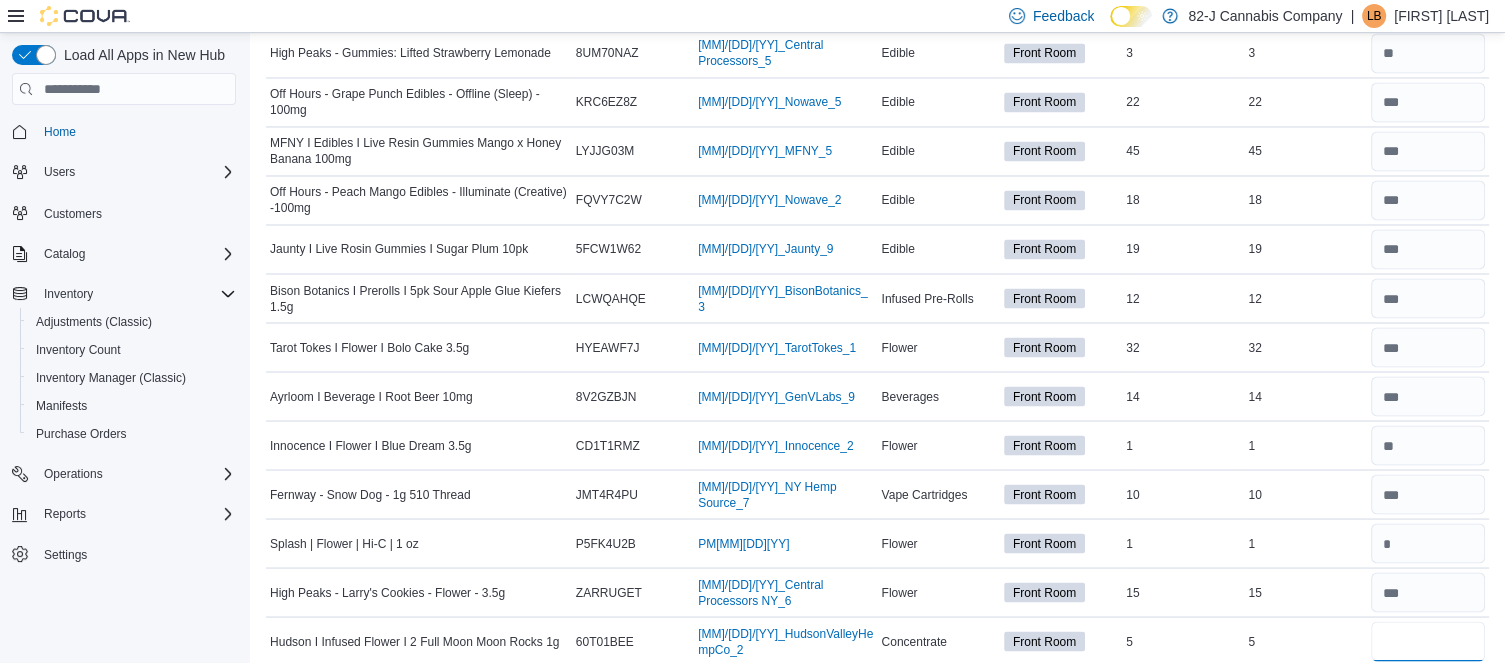type on "*" 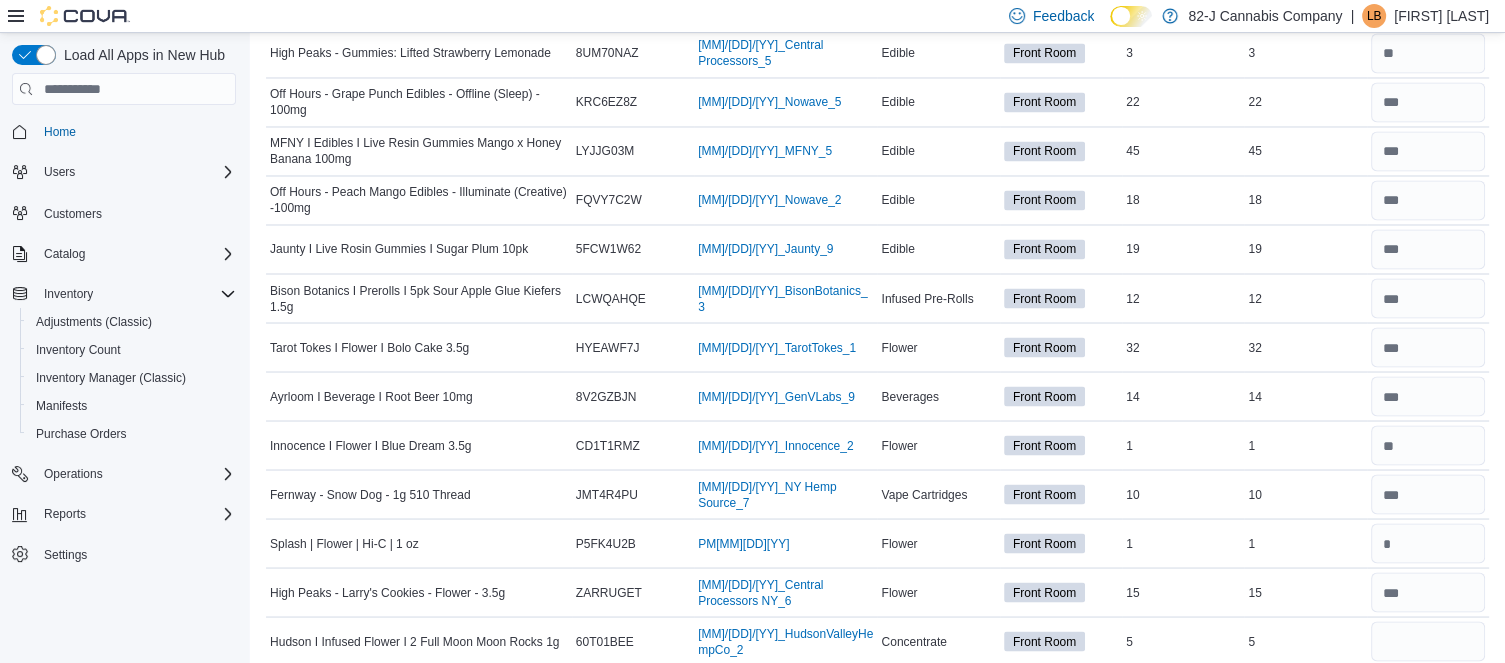 type 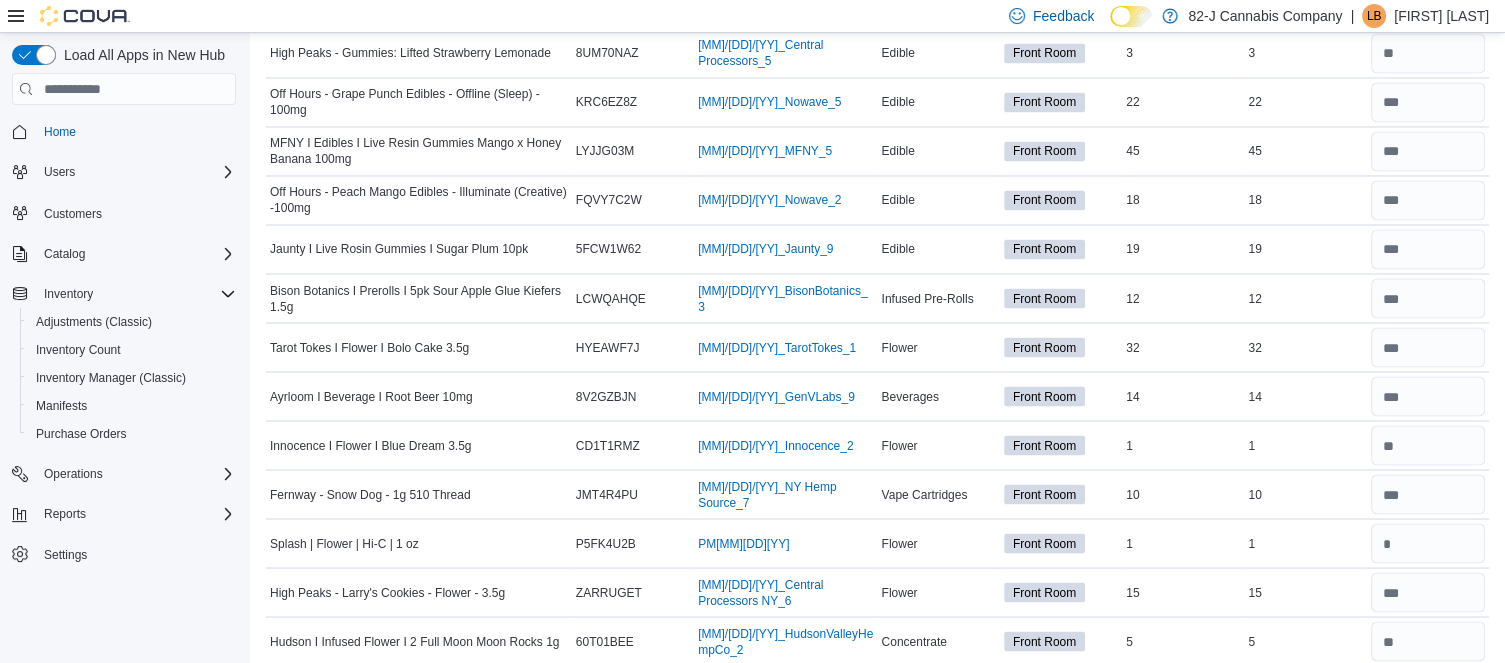scroll, scrollTop: 3527, scrollLeft: 0, axis: vertical 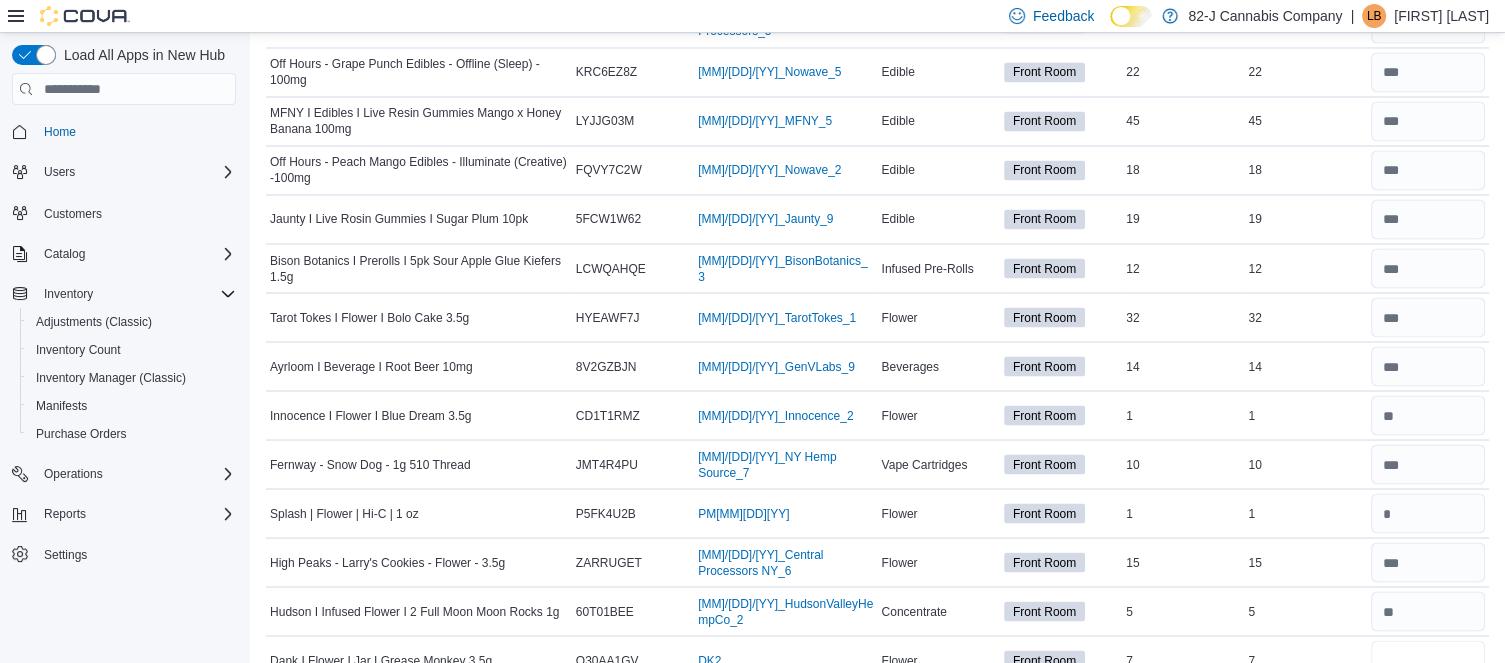 type on "*" 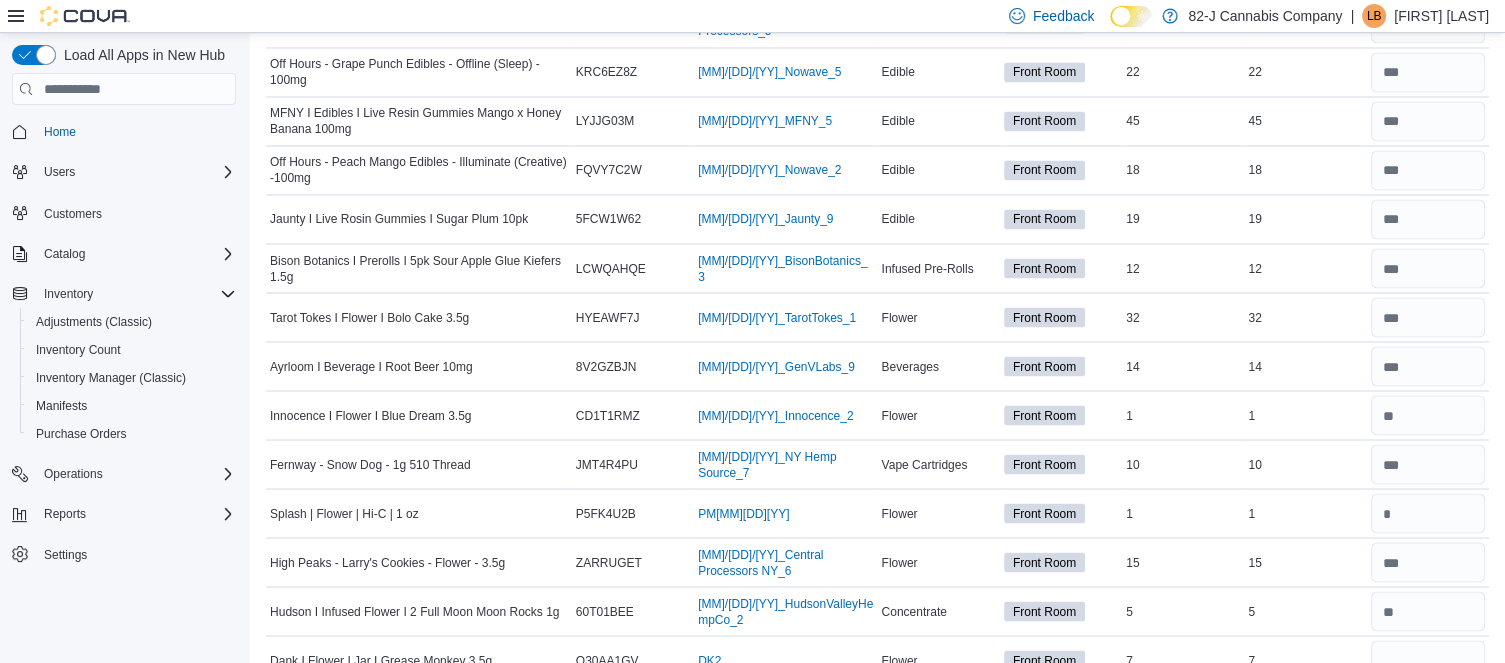 type 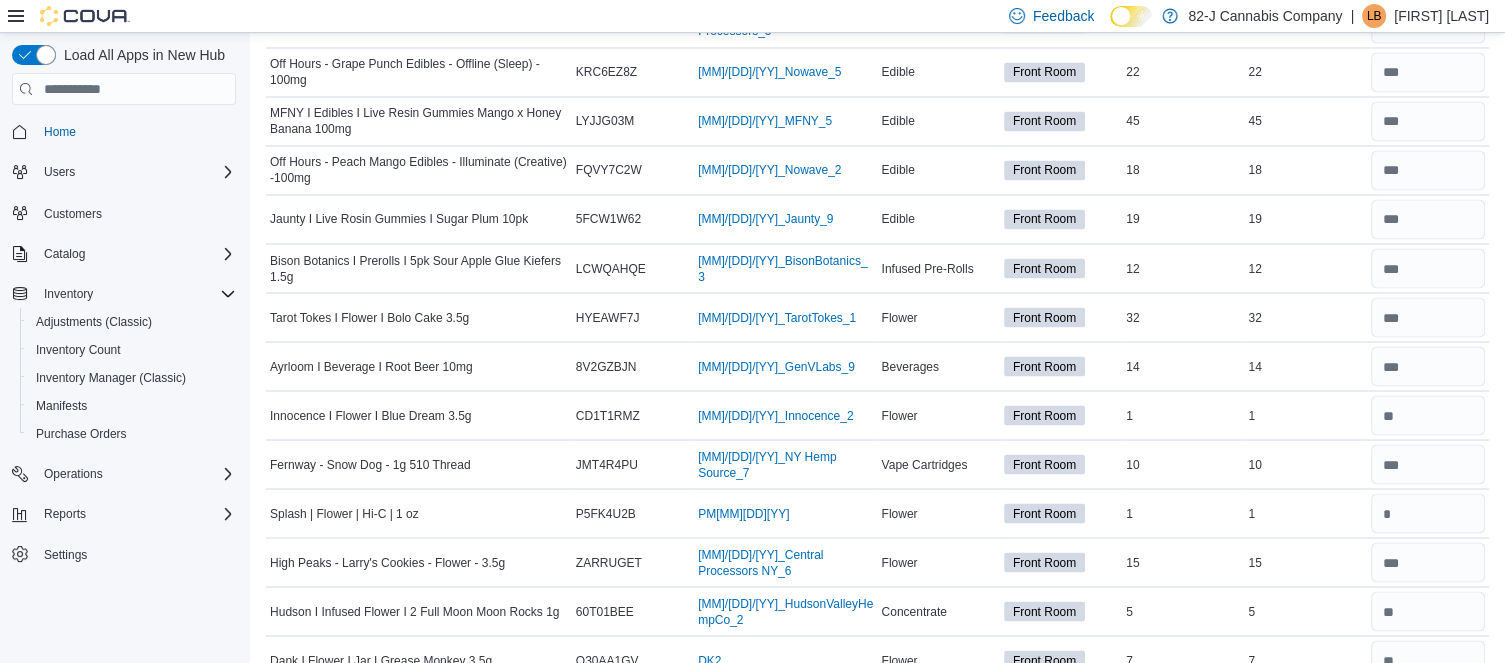 scroll, scrollTop: 3888, scrollLeft: 0, axis: vertical 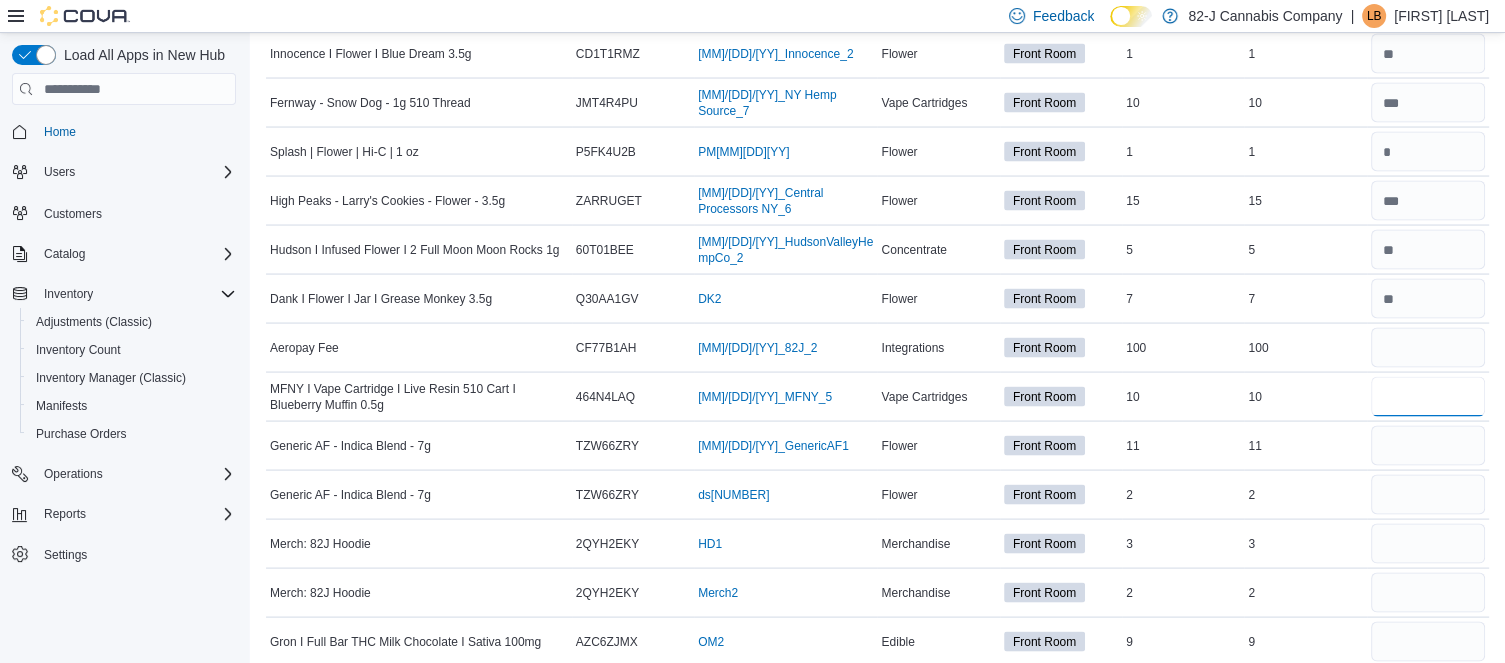 type on "*" 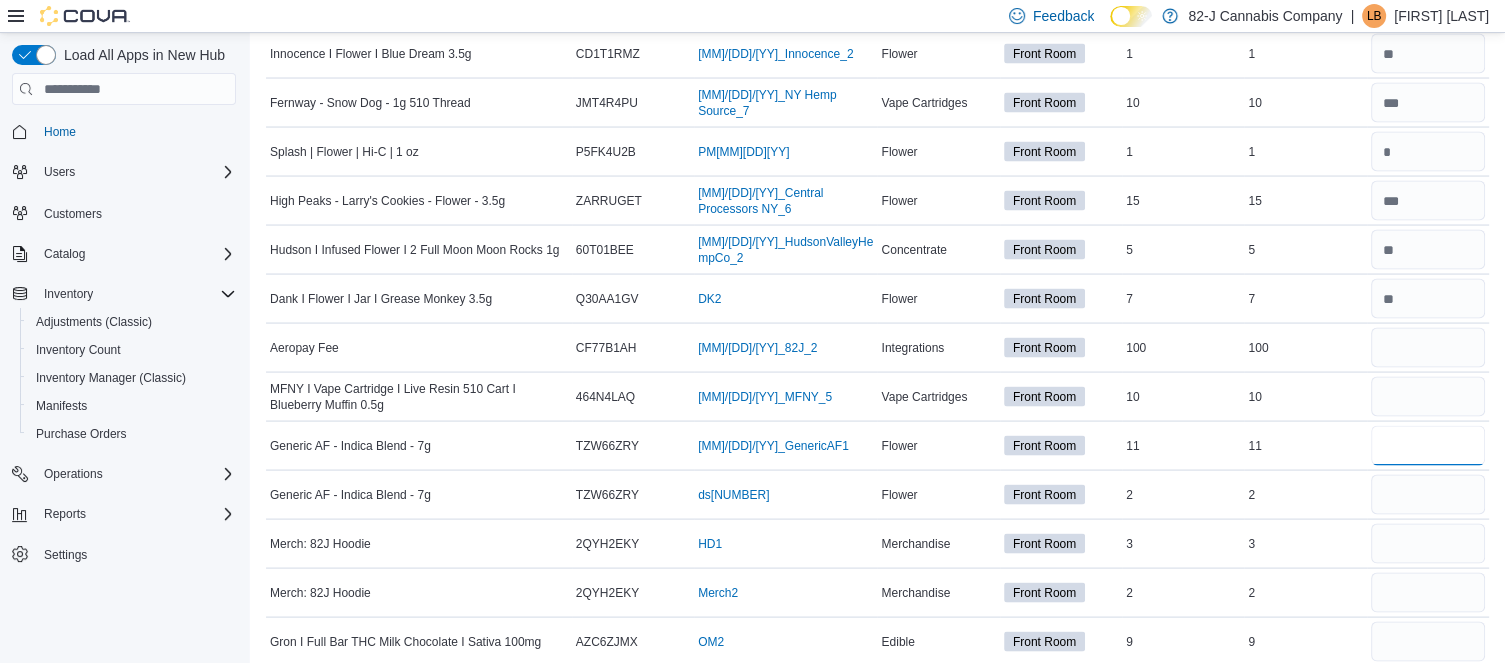 type 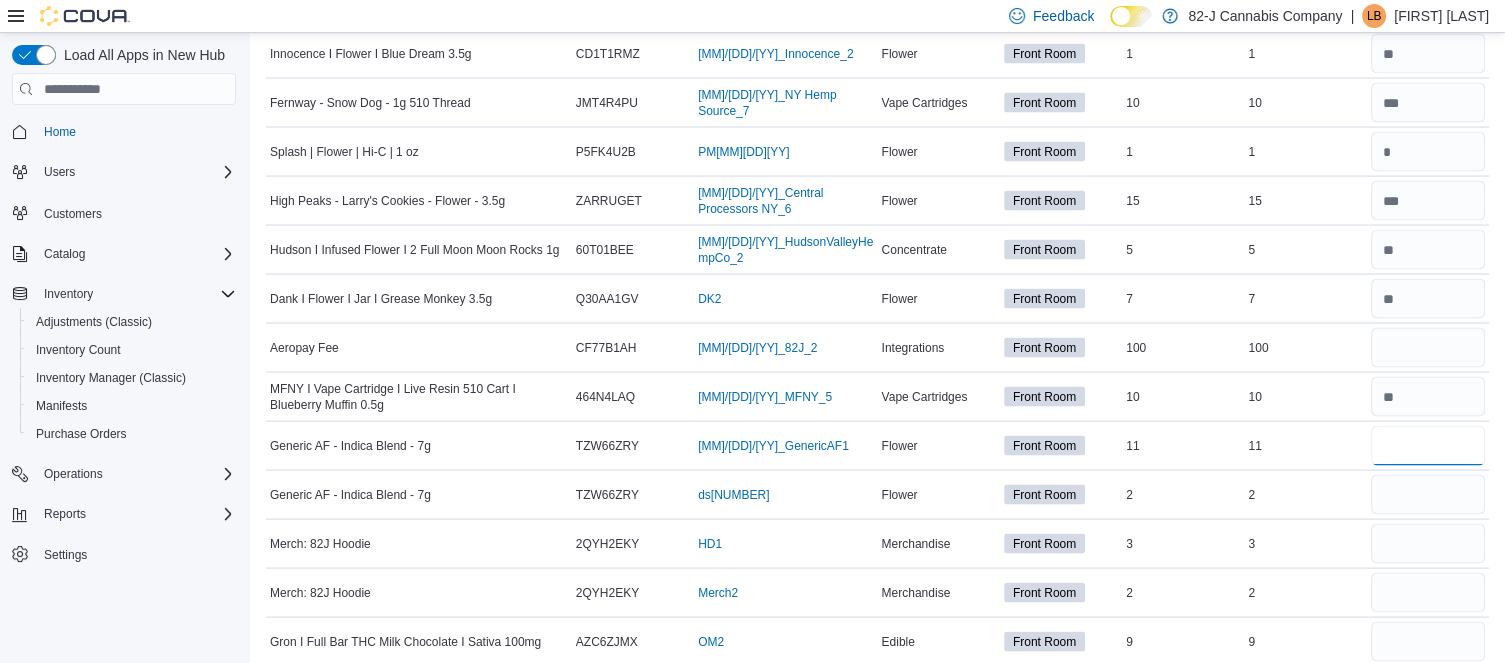 type on "**" 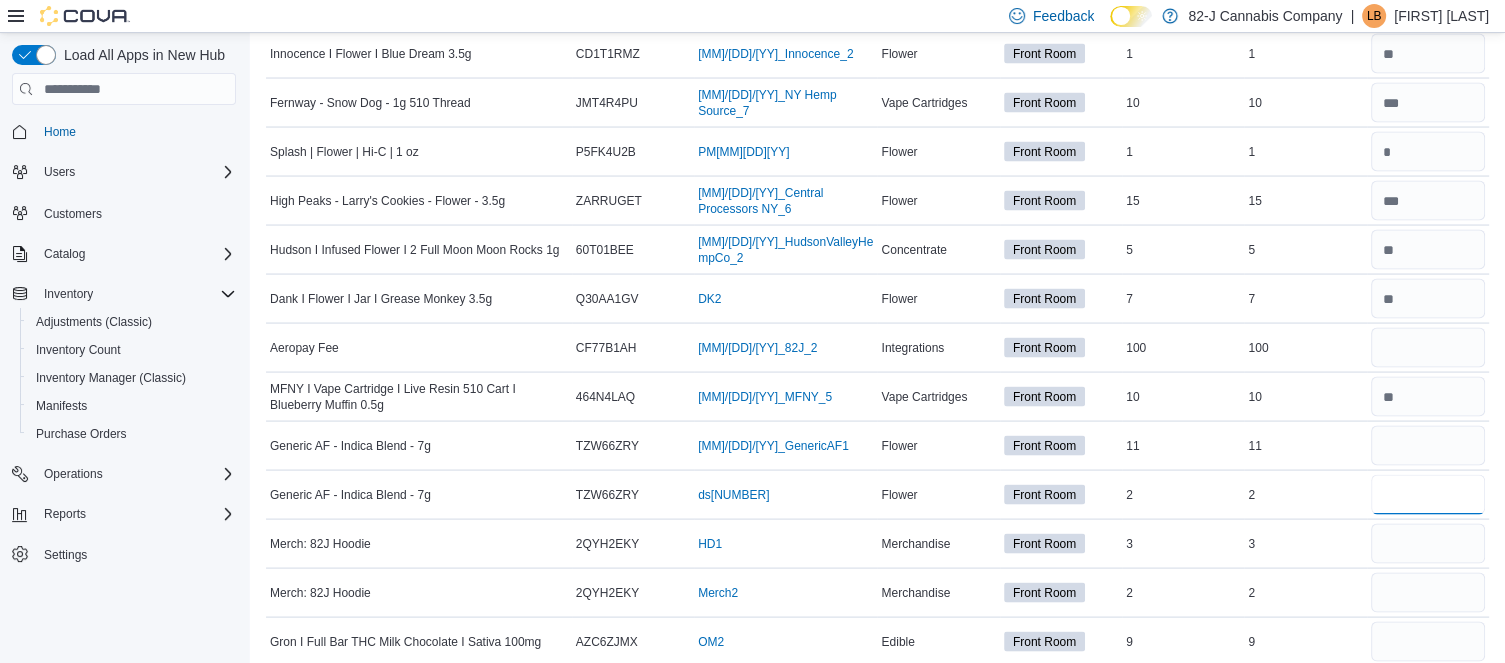 type 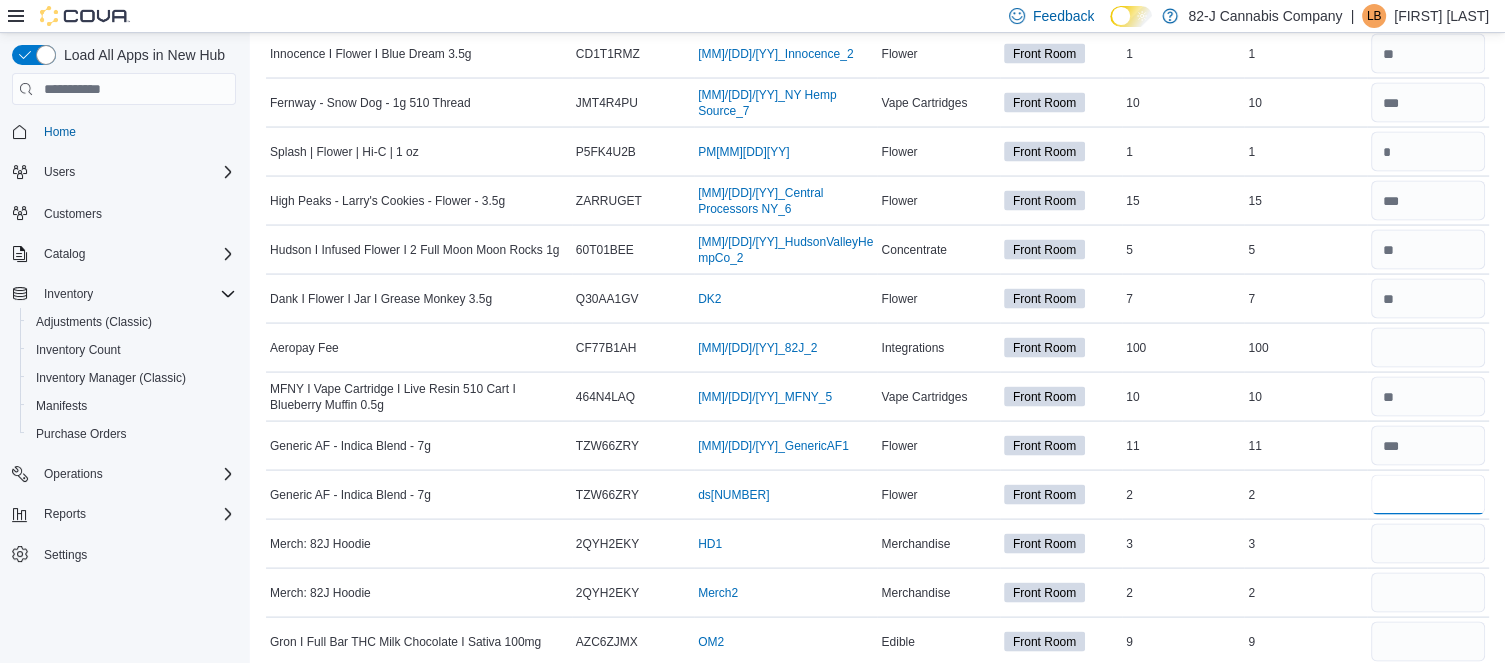 type on "*" 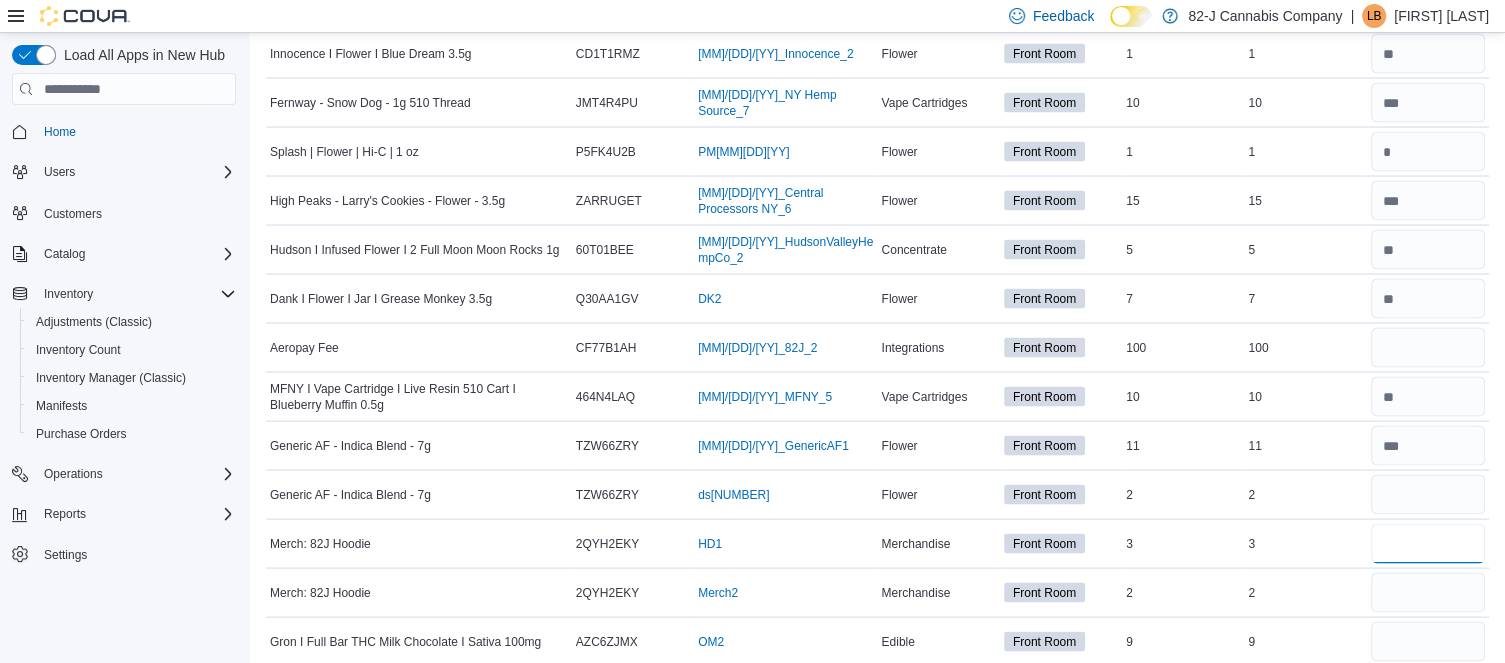 type 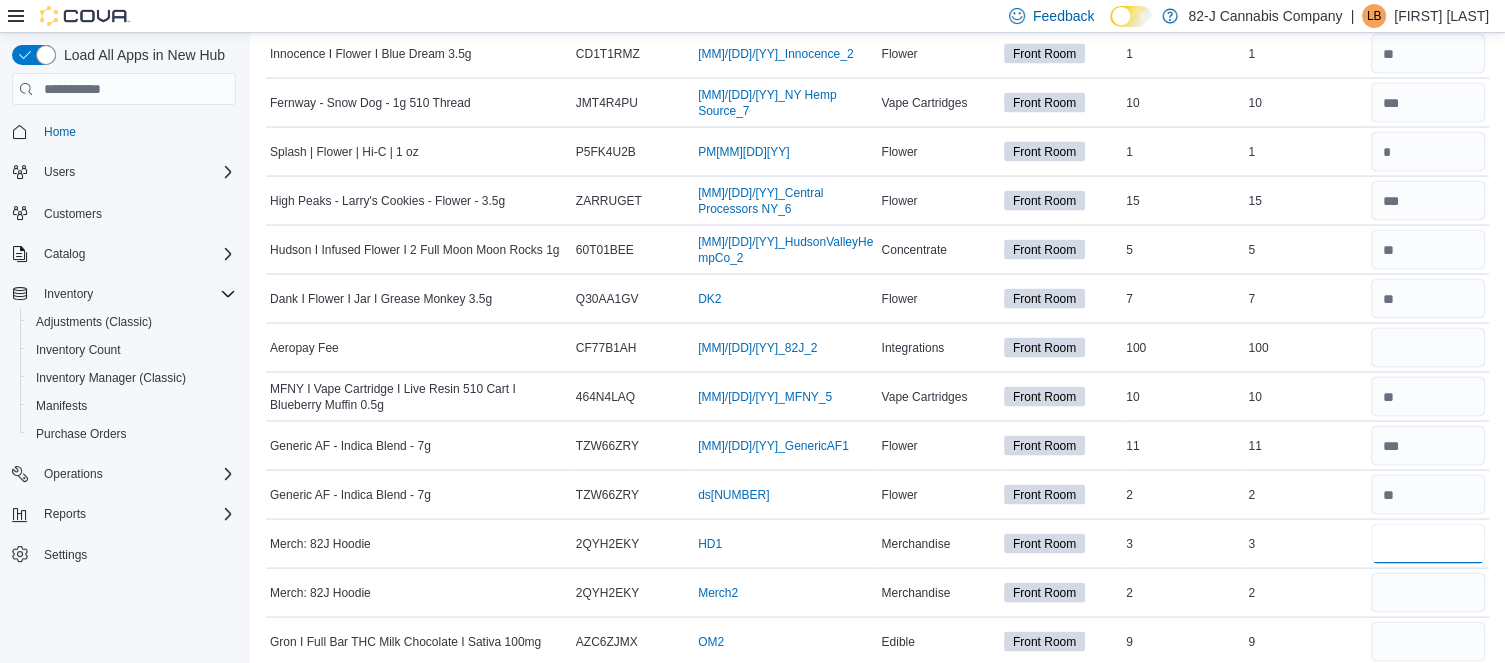 type on "*" 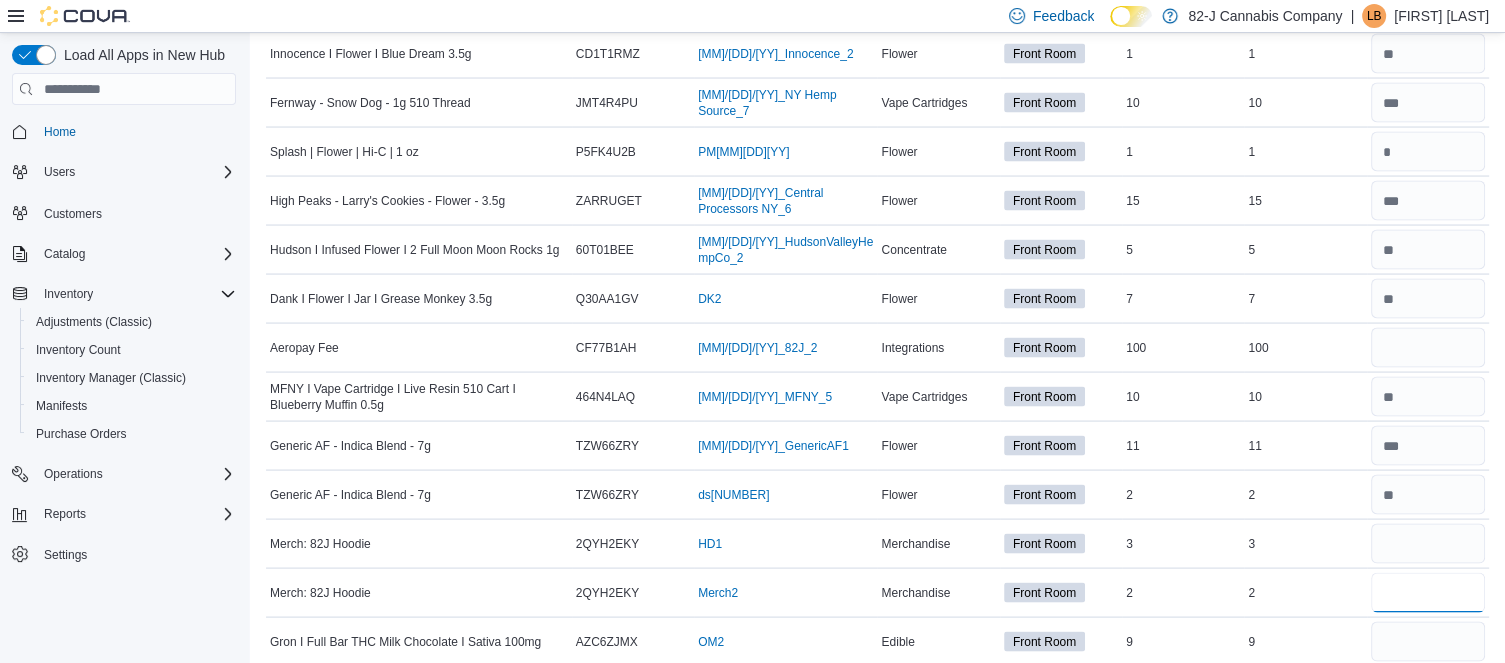 type 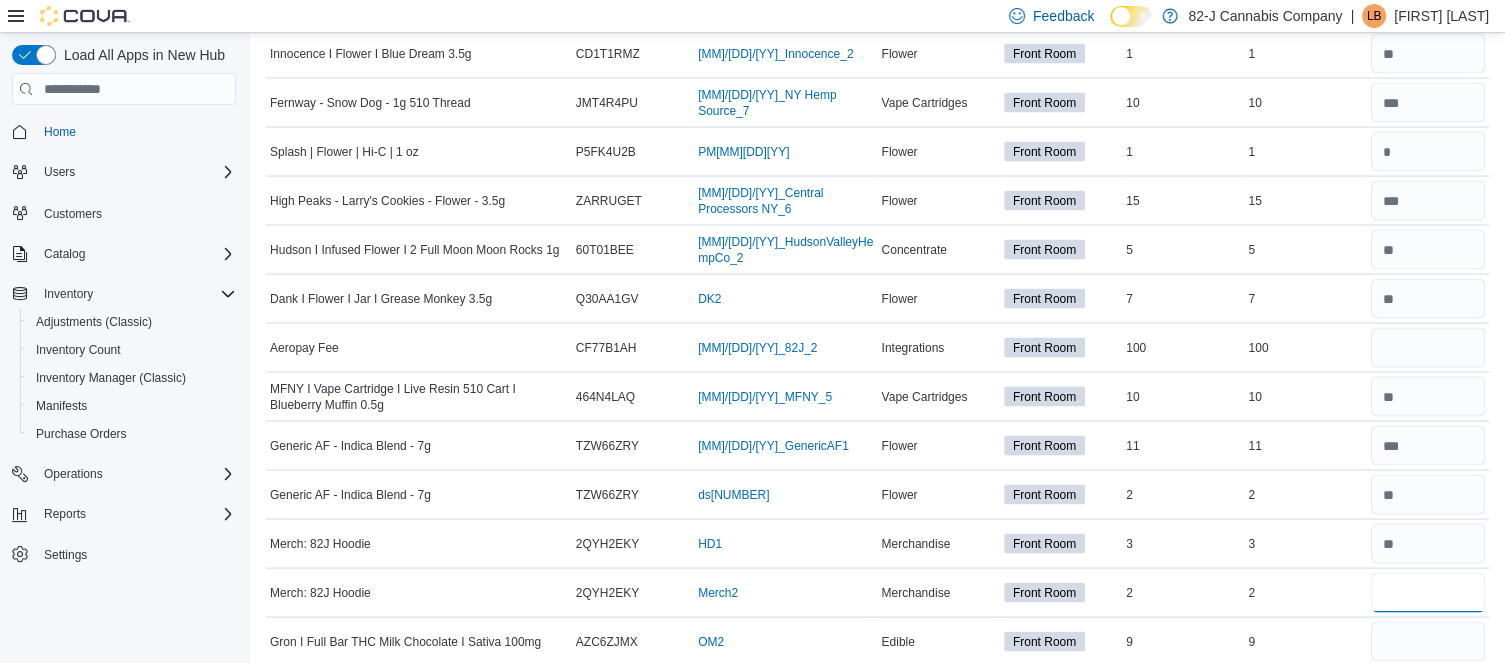 type on "*" 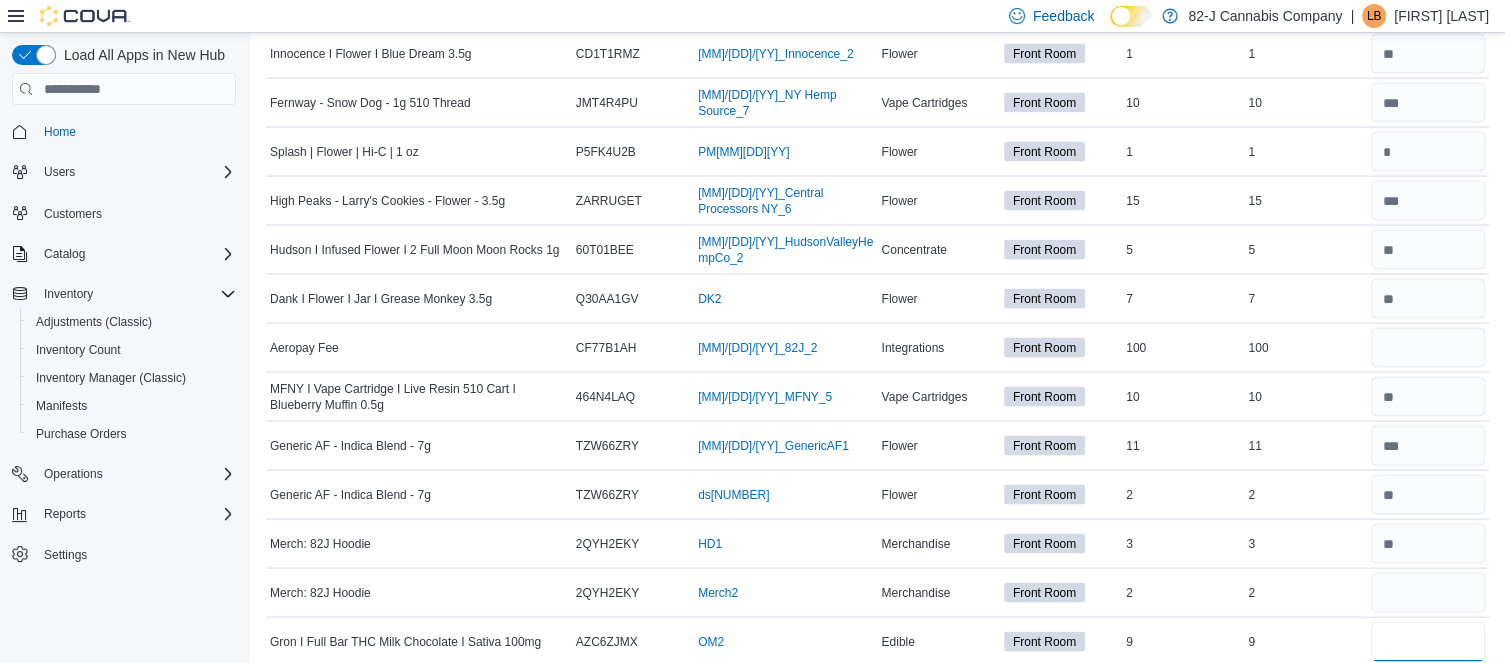 type 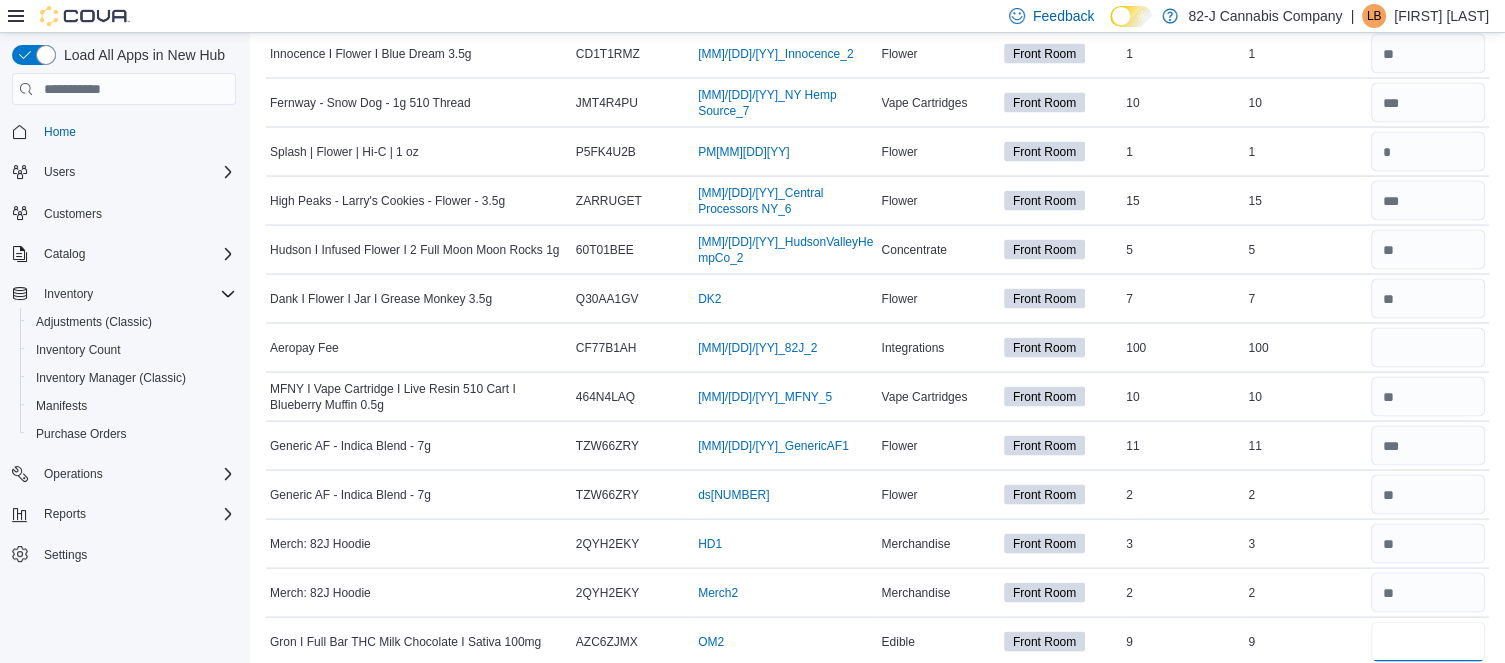 type on "*" 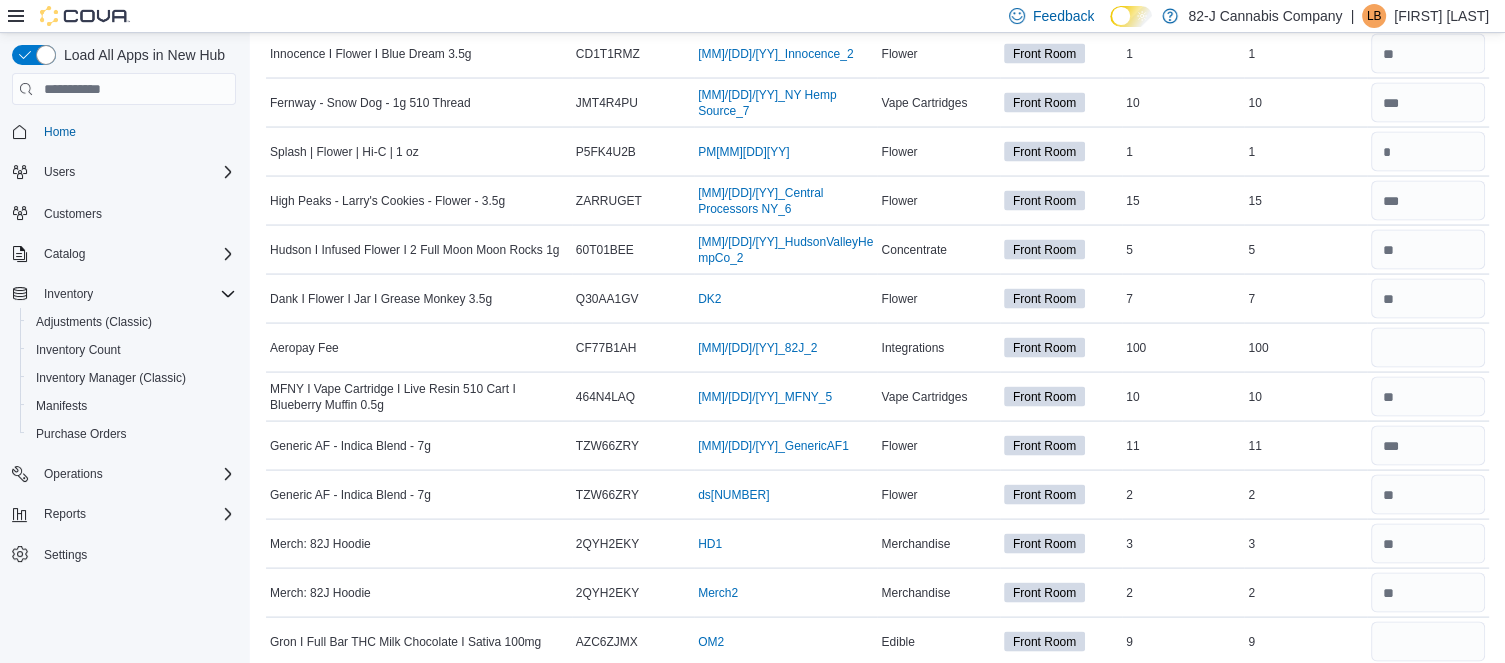 type 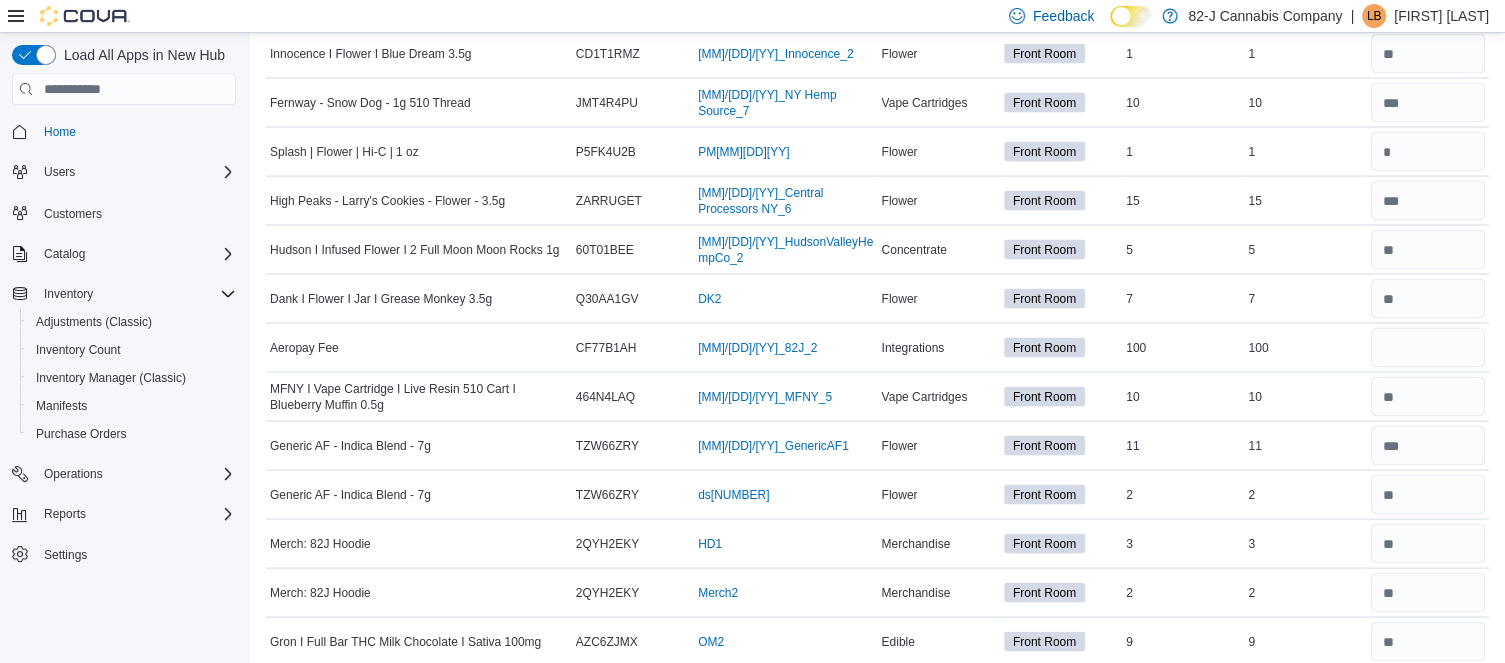 scroll, scrollTop: 3917, scrollLeft: 0, axis: vertical 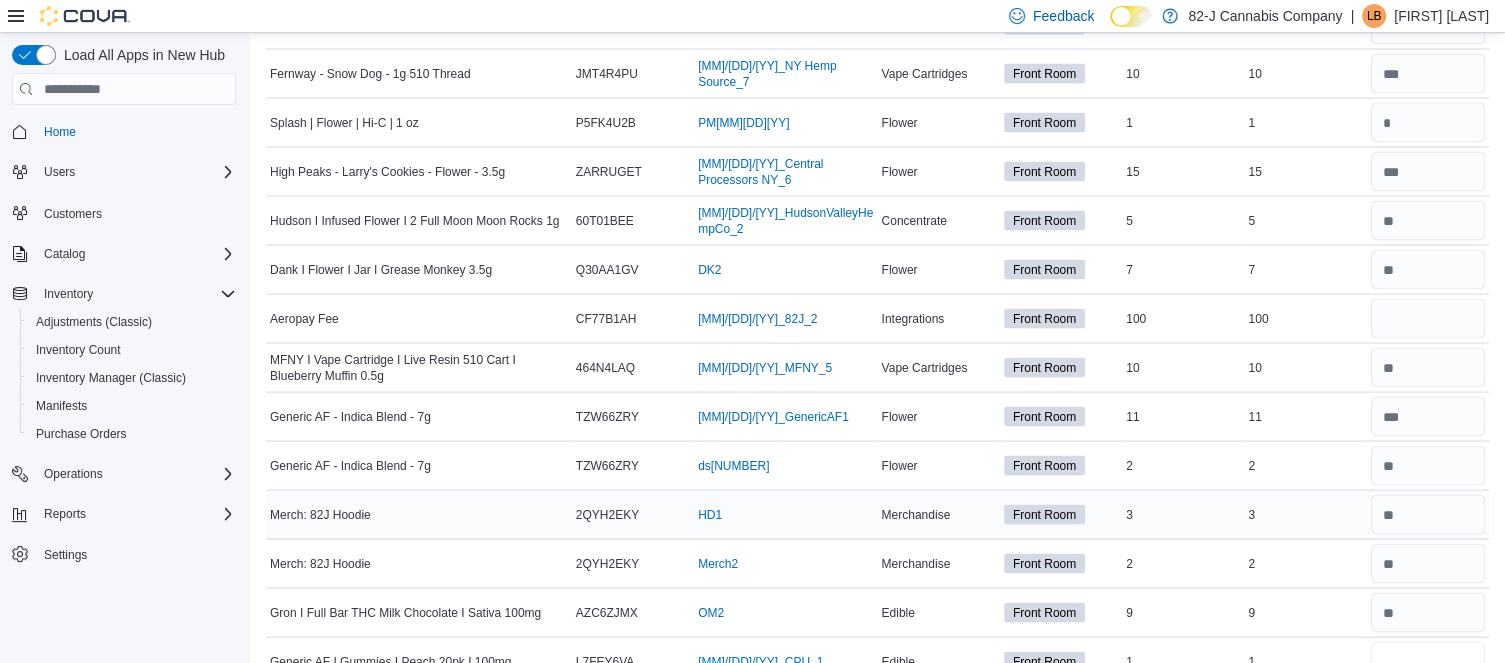 type on "*" 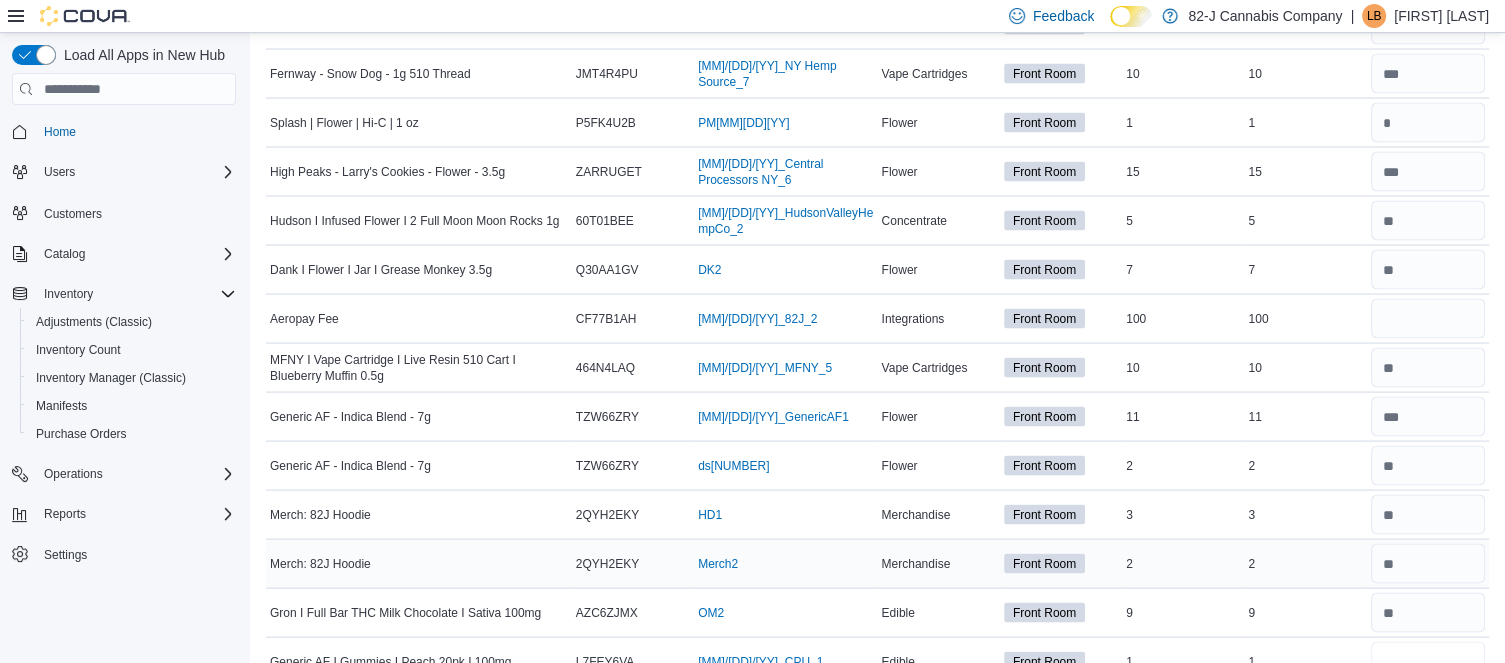 type on "*" 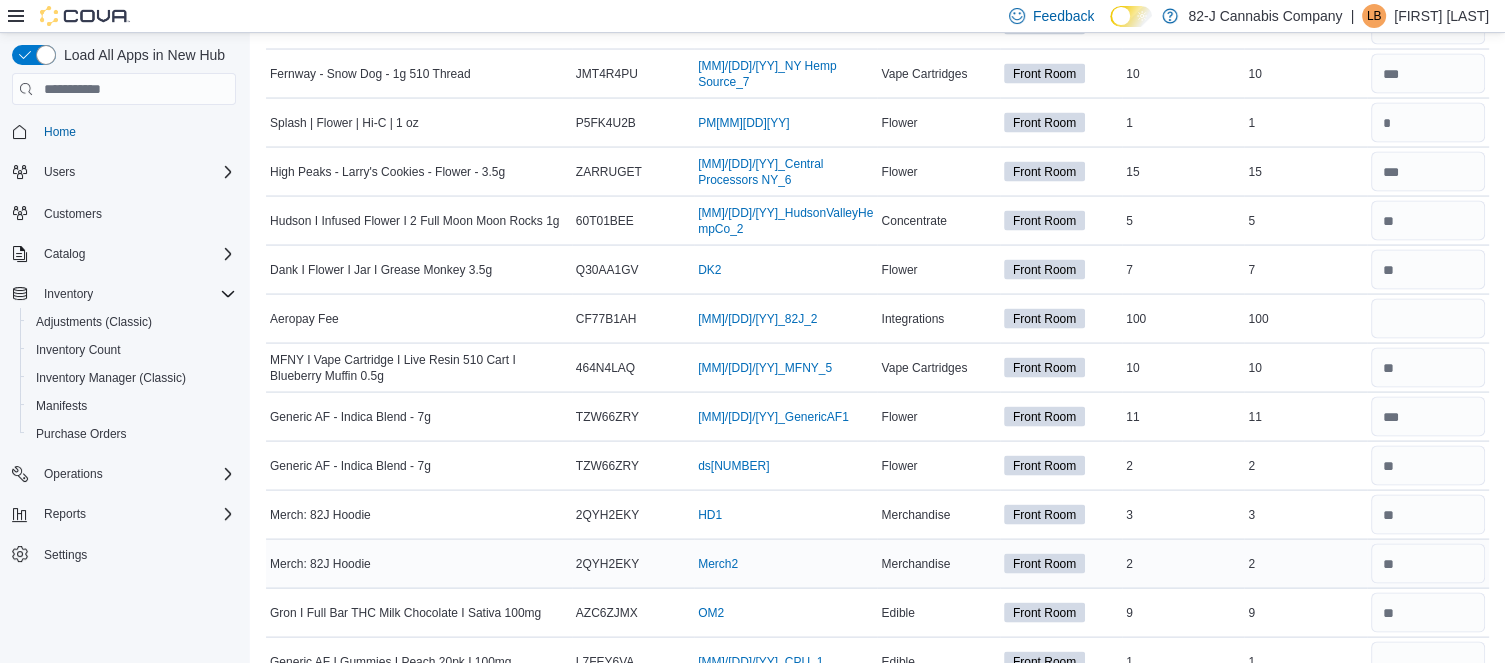 type 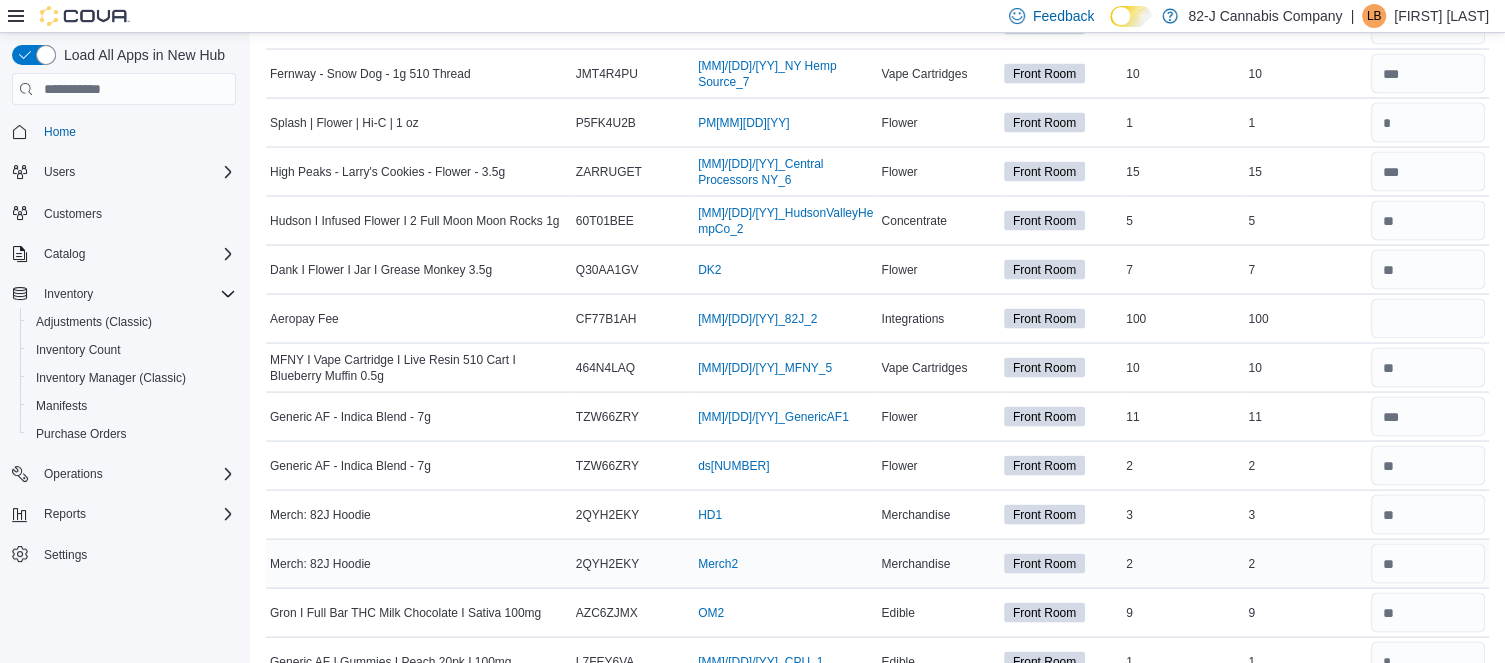 scroll, scrollTop: 4278, scrollLeft: 0, axis: vertical 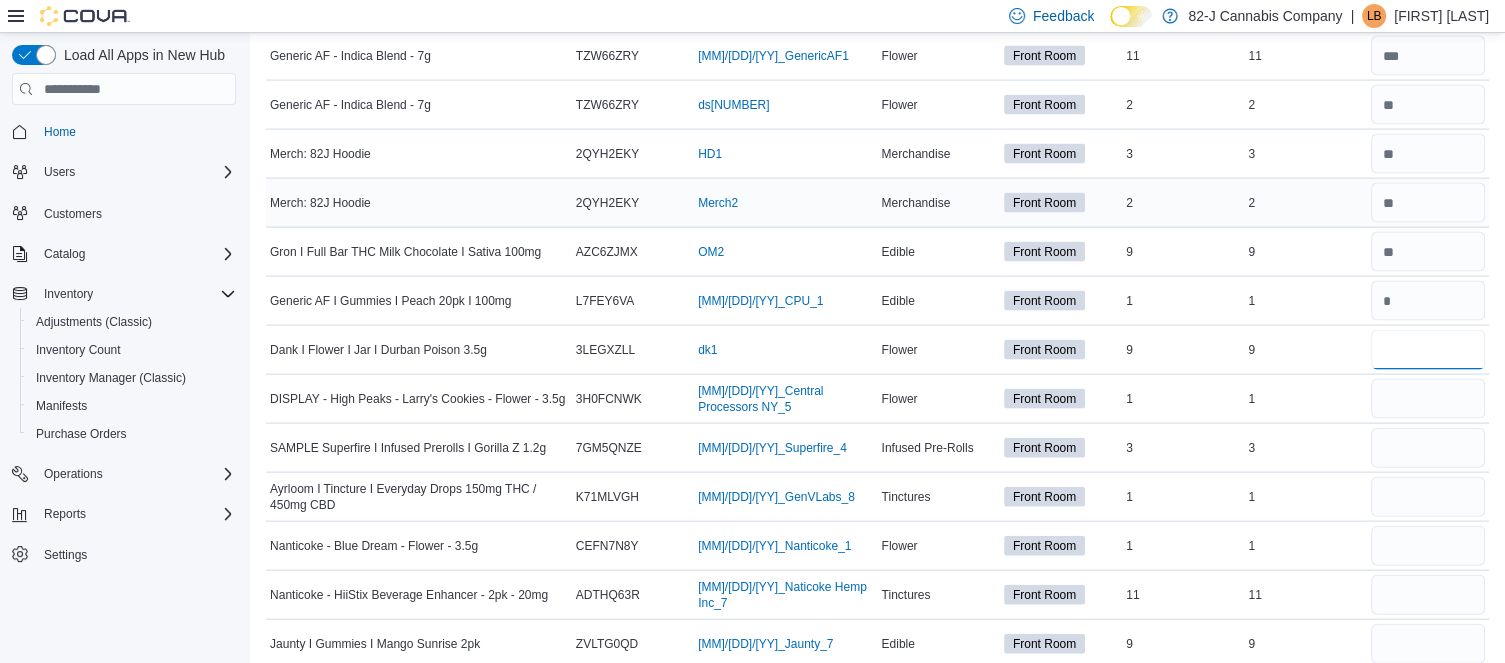 type on "*" 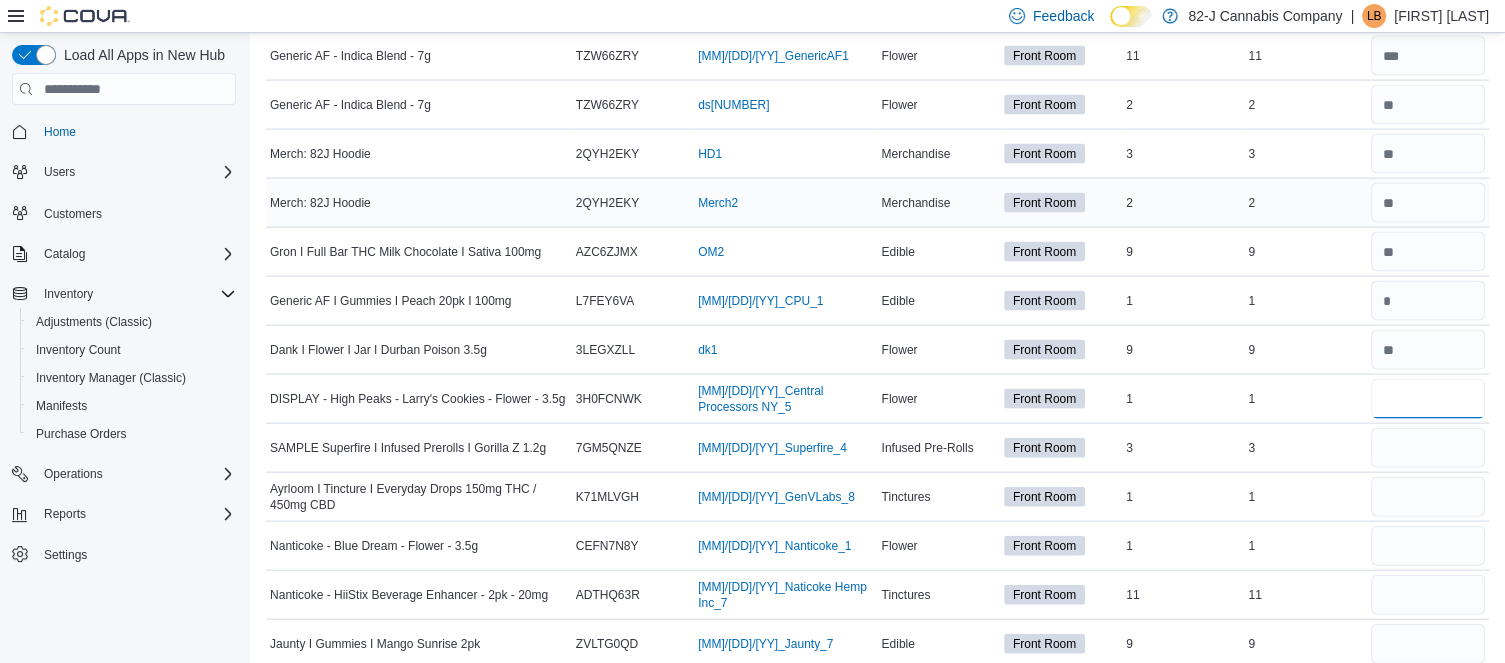 type 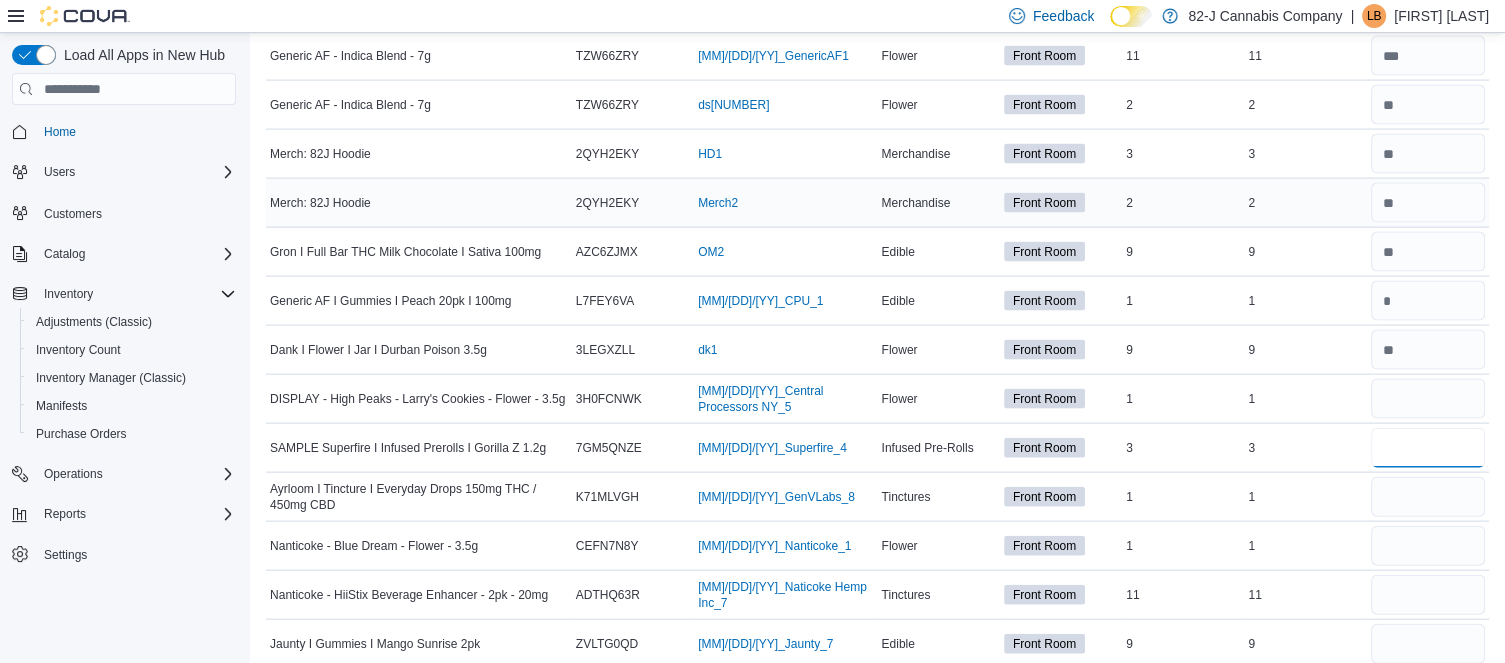 type 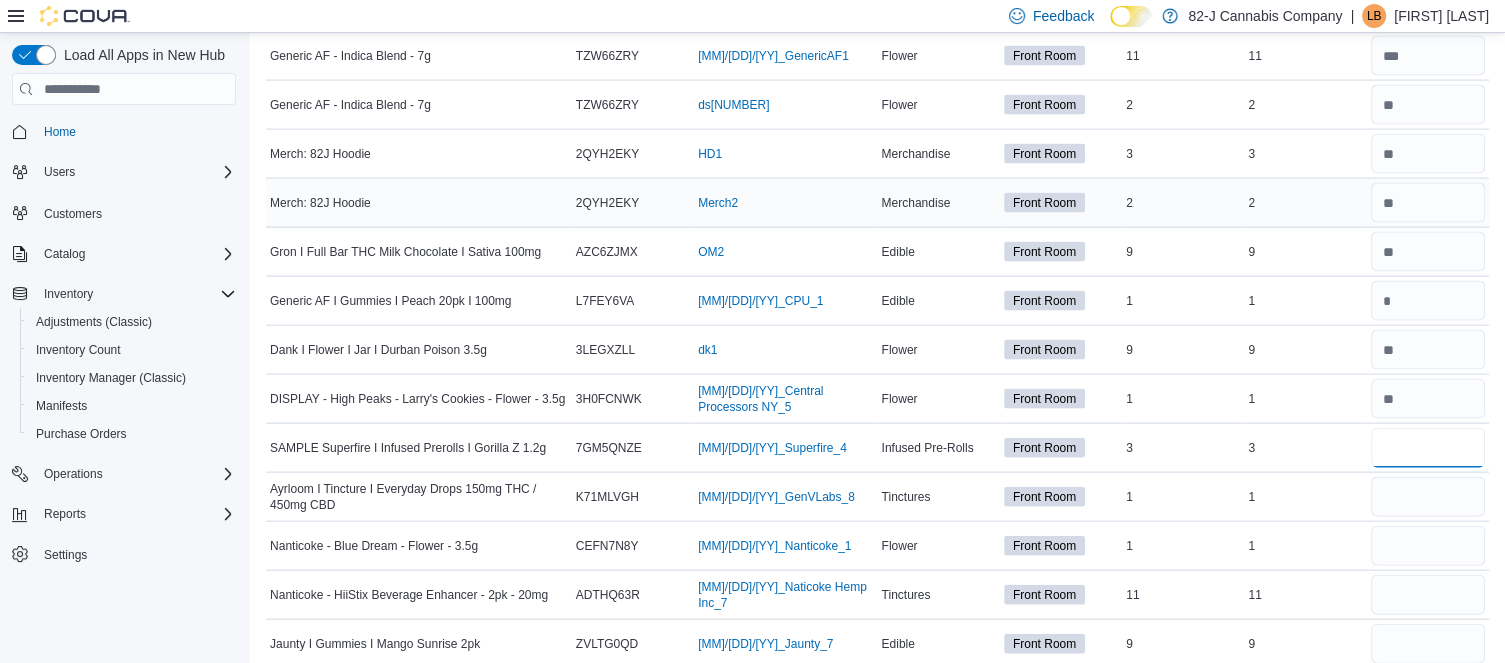 type on "*" 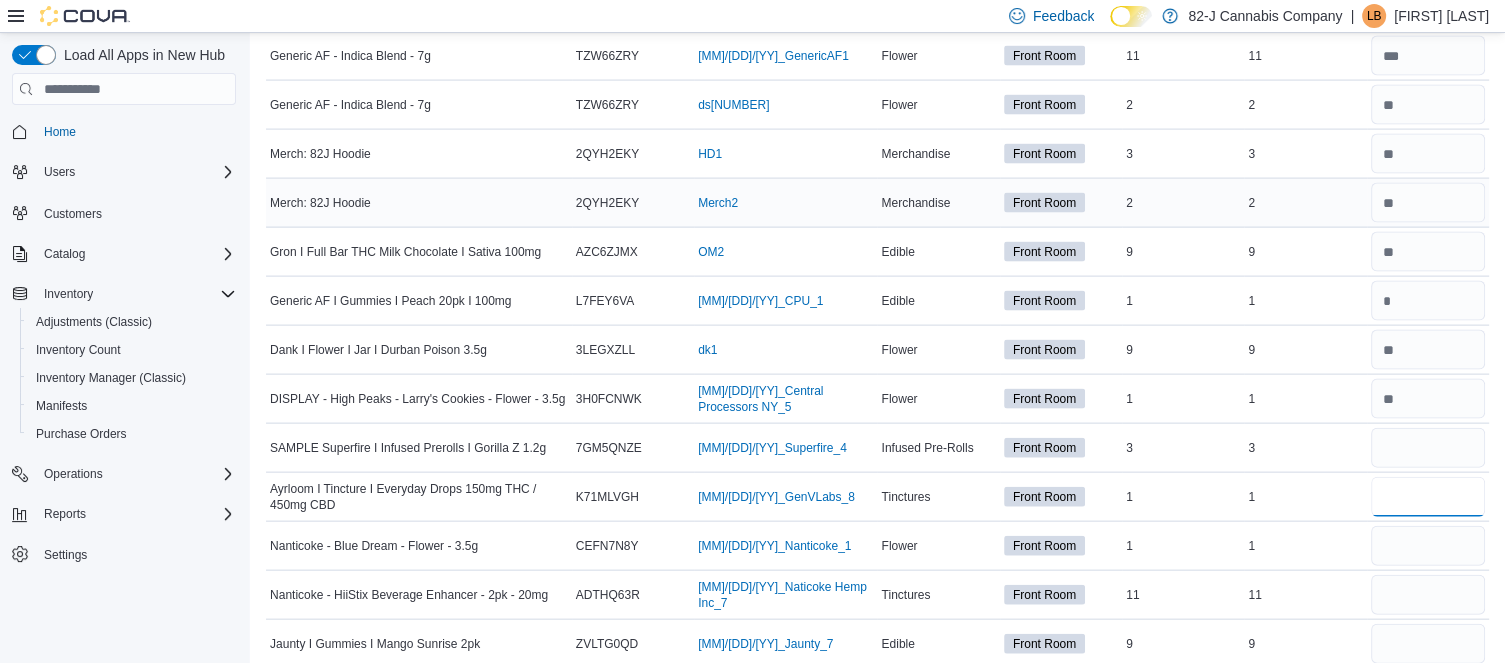 type 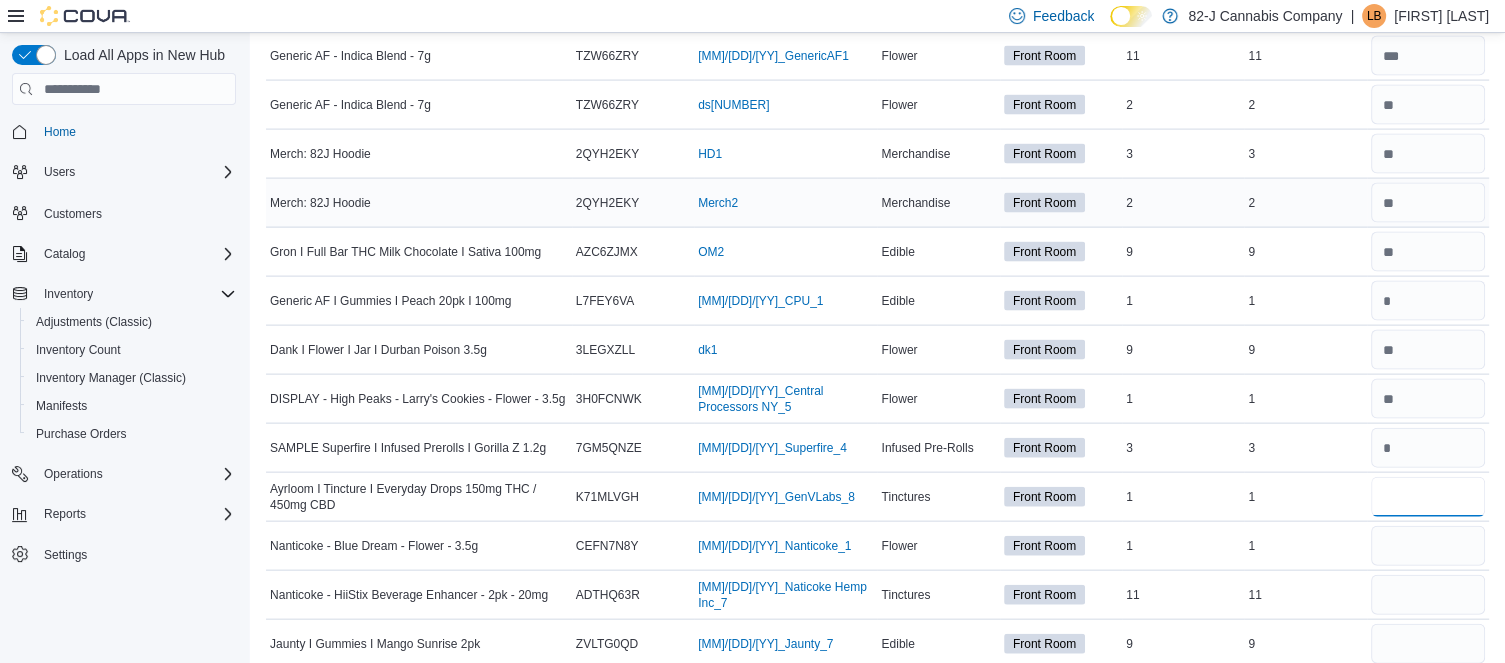 type on "*" 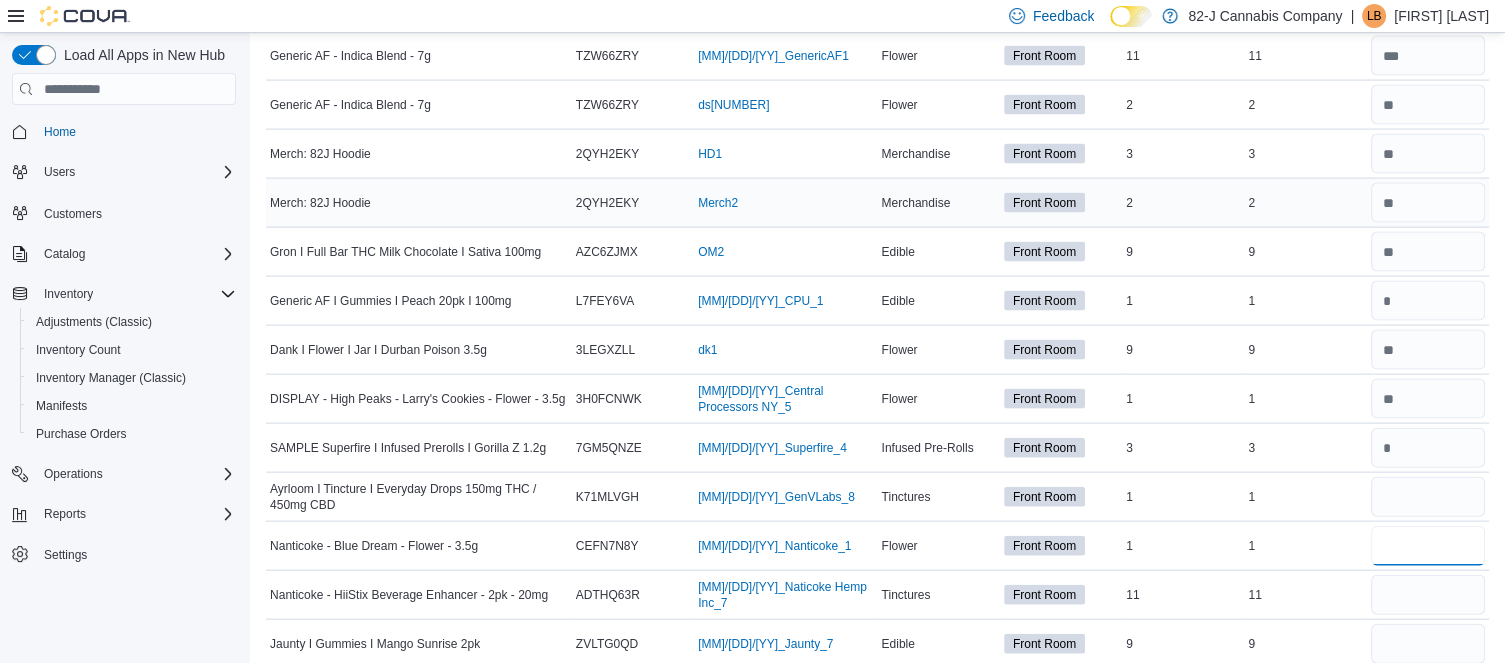 type 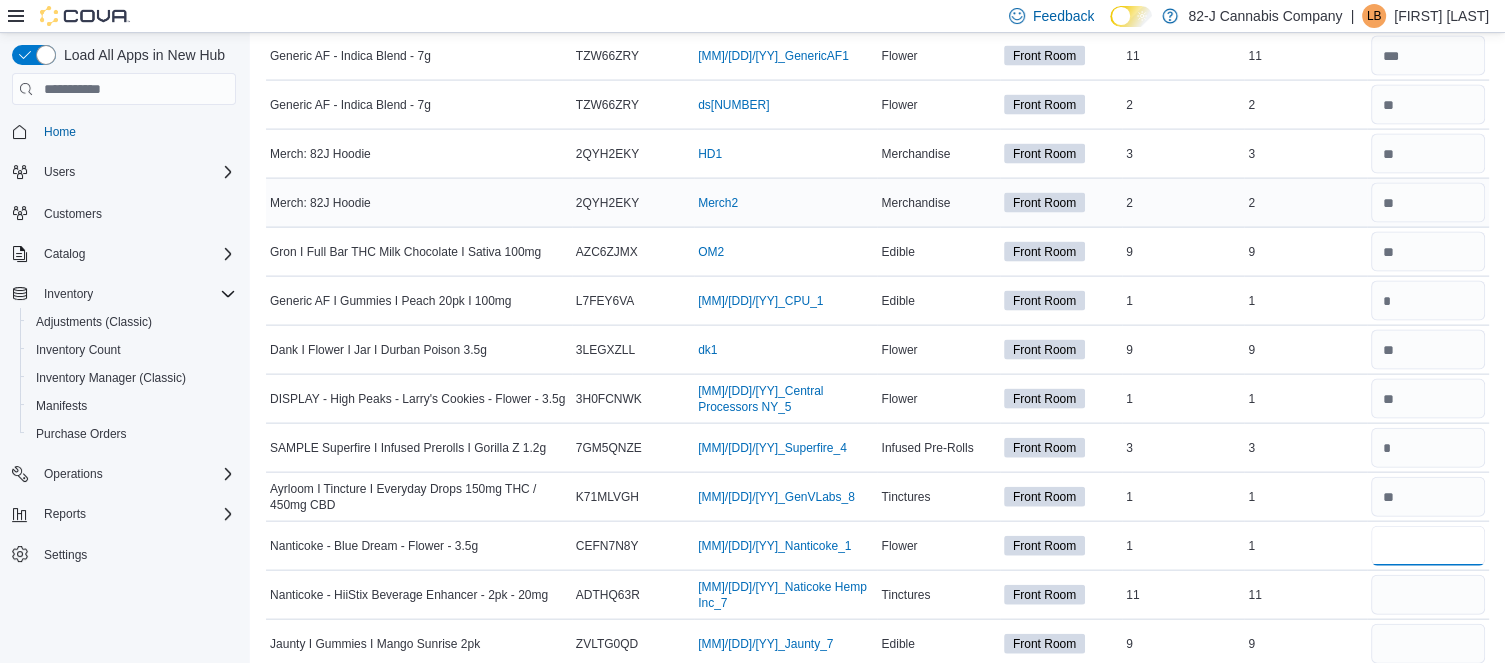 type on "*" 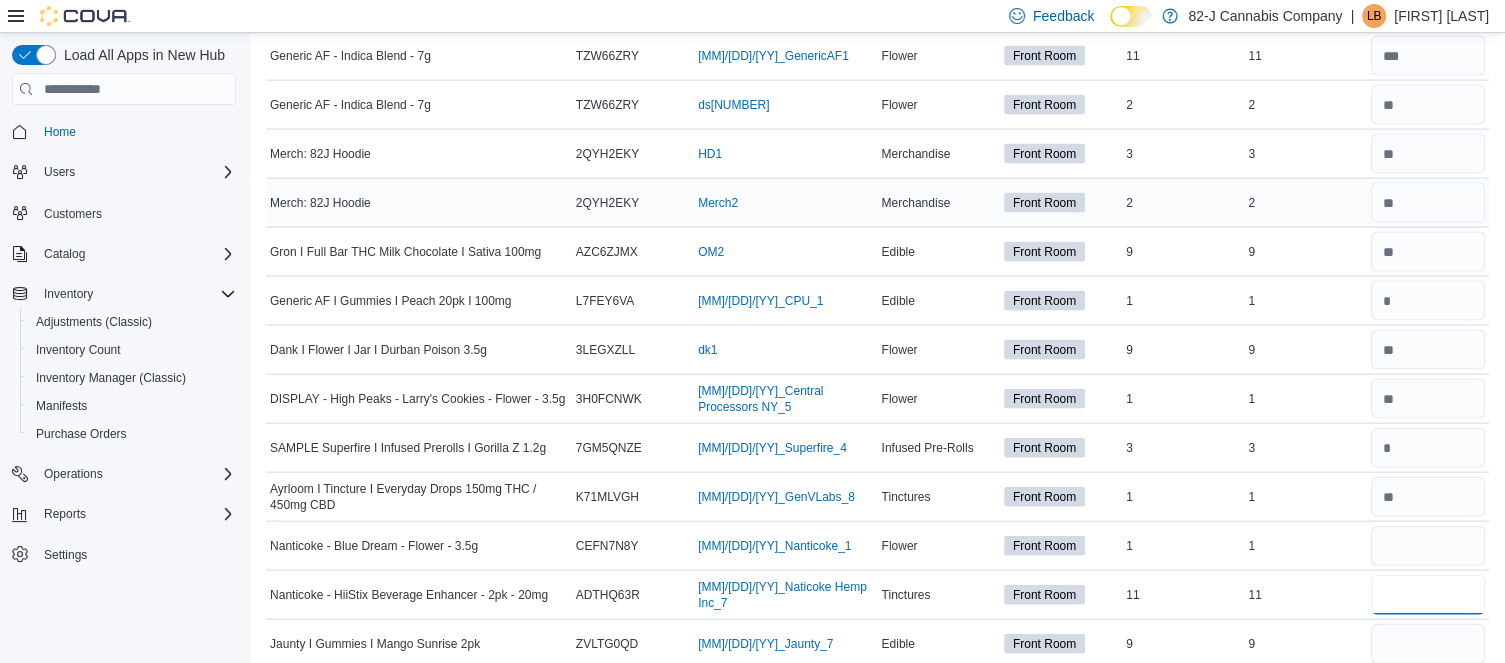 type 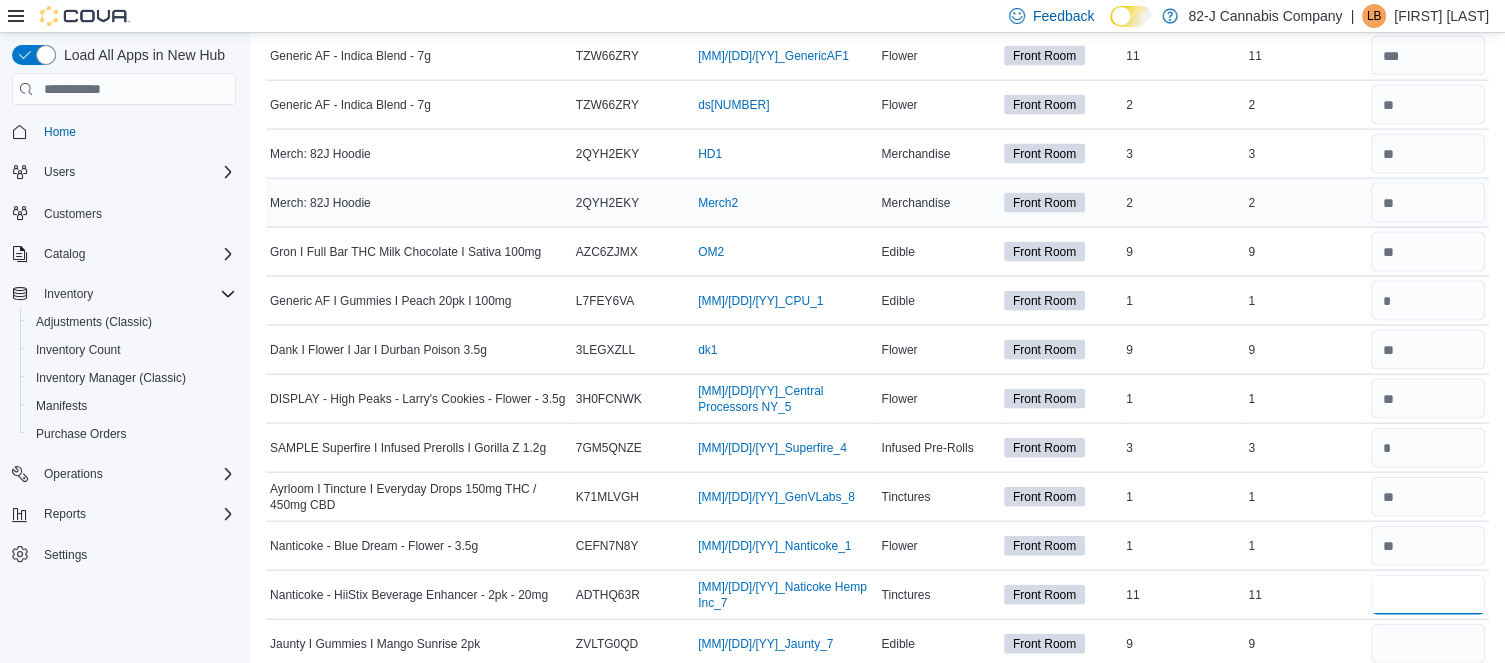 type on "**" 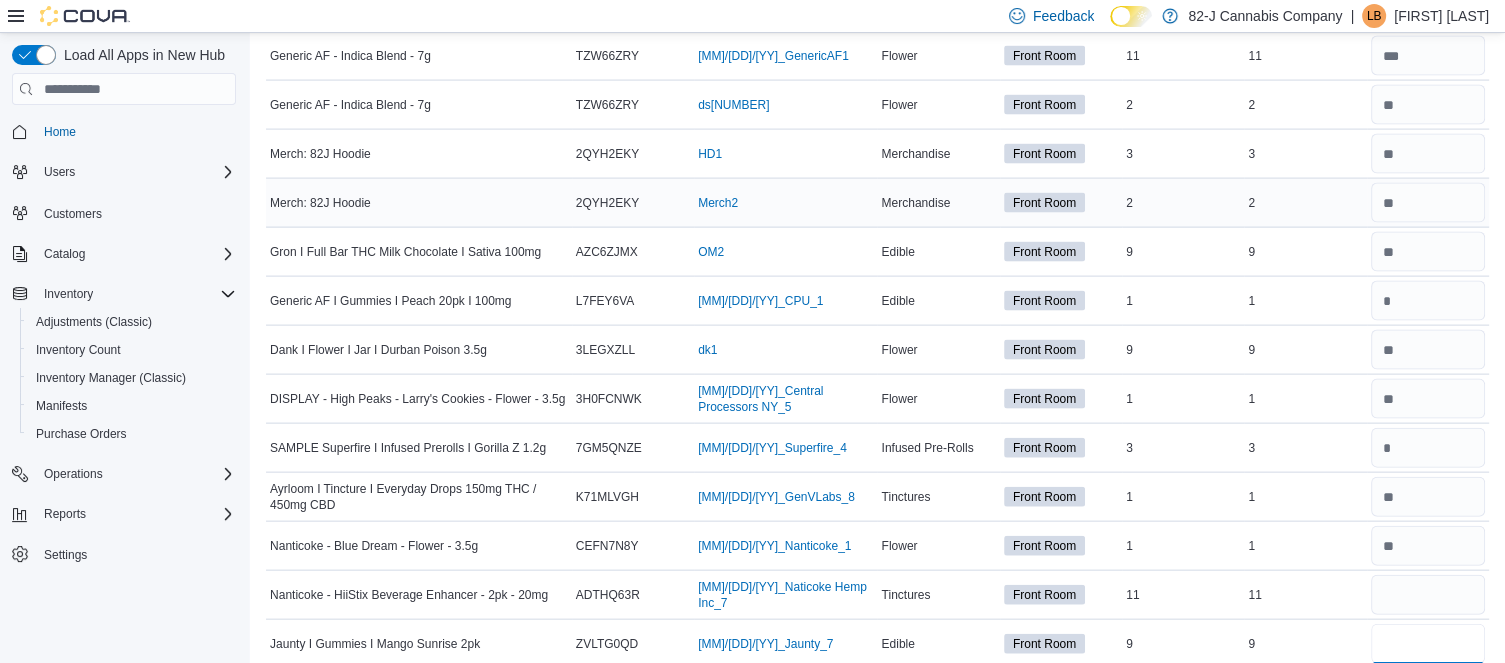 type 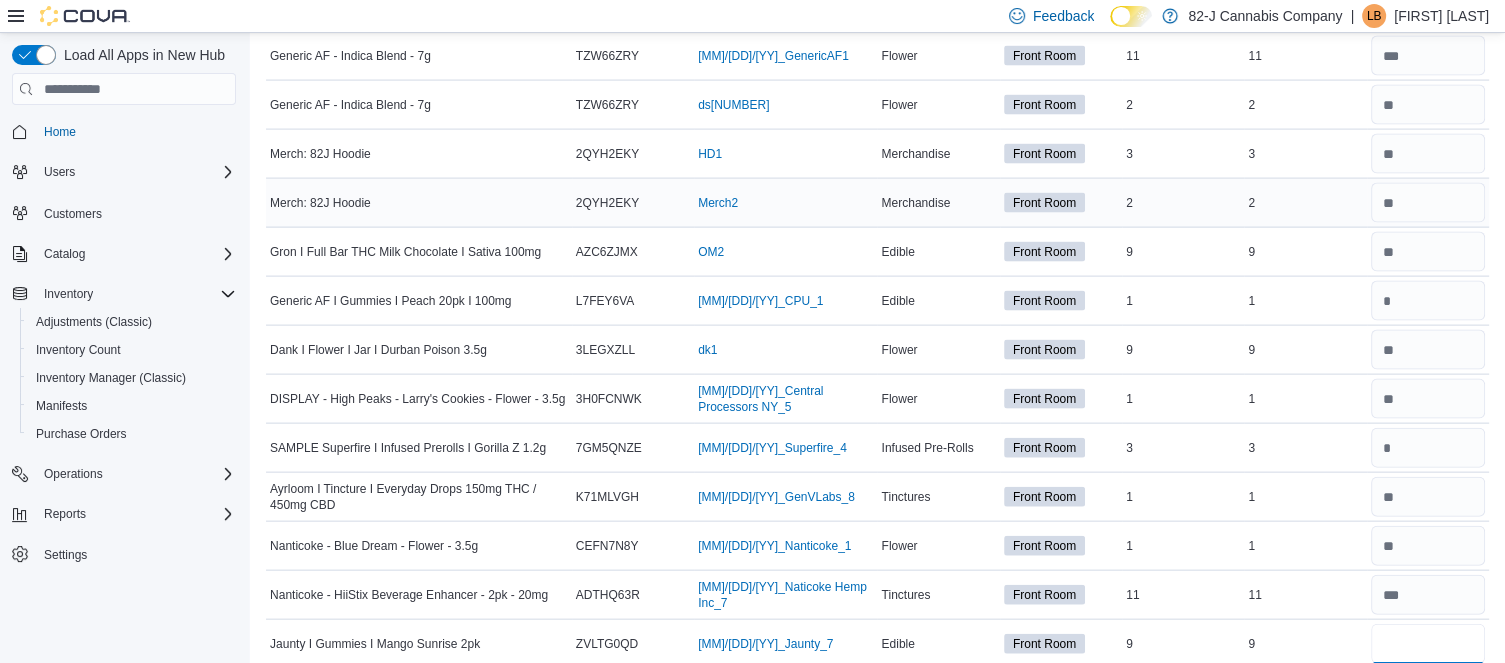 type on "*" 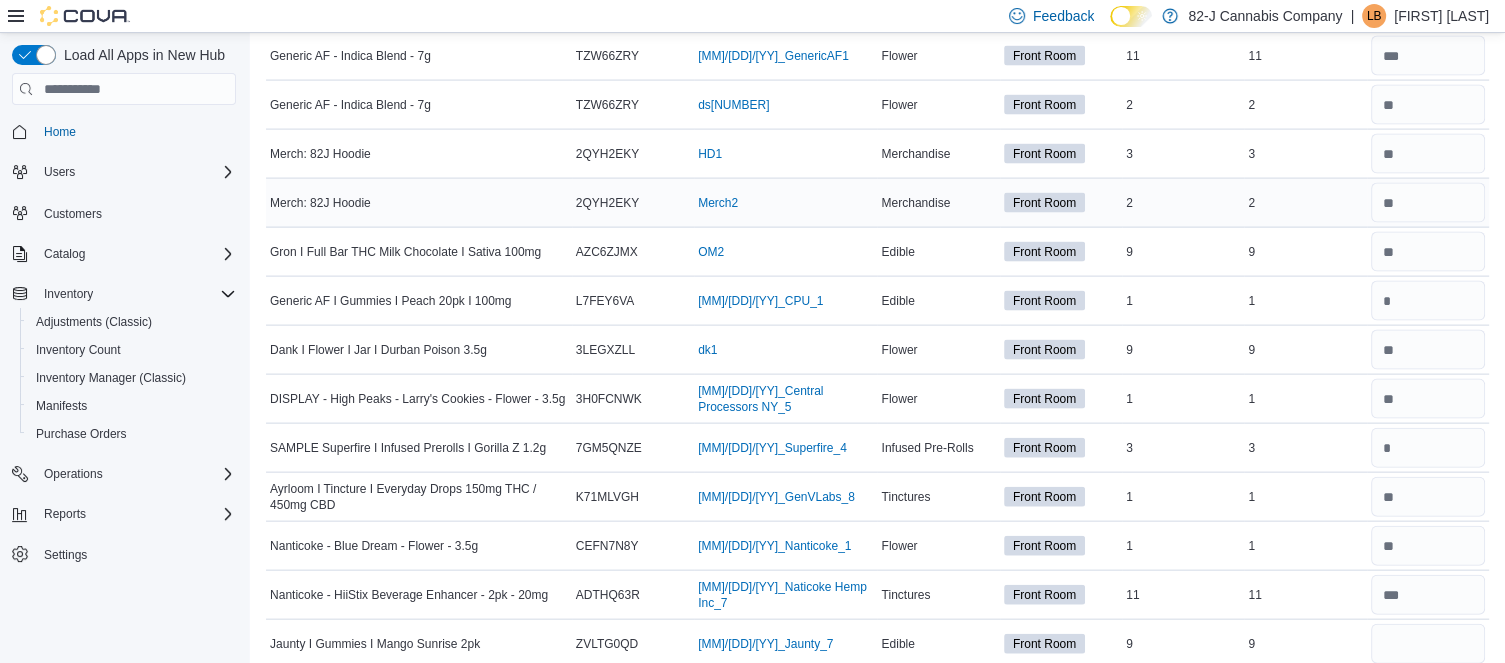 type 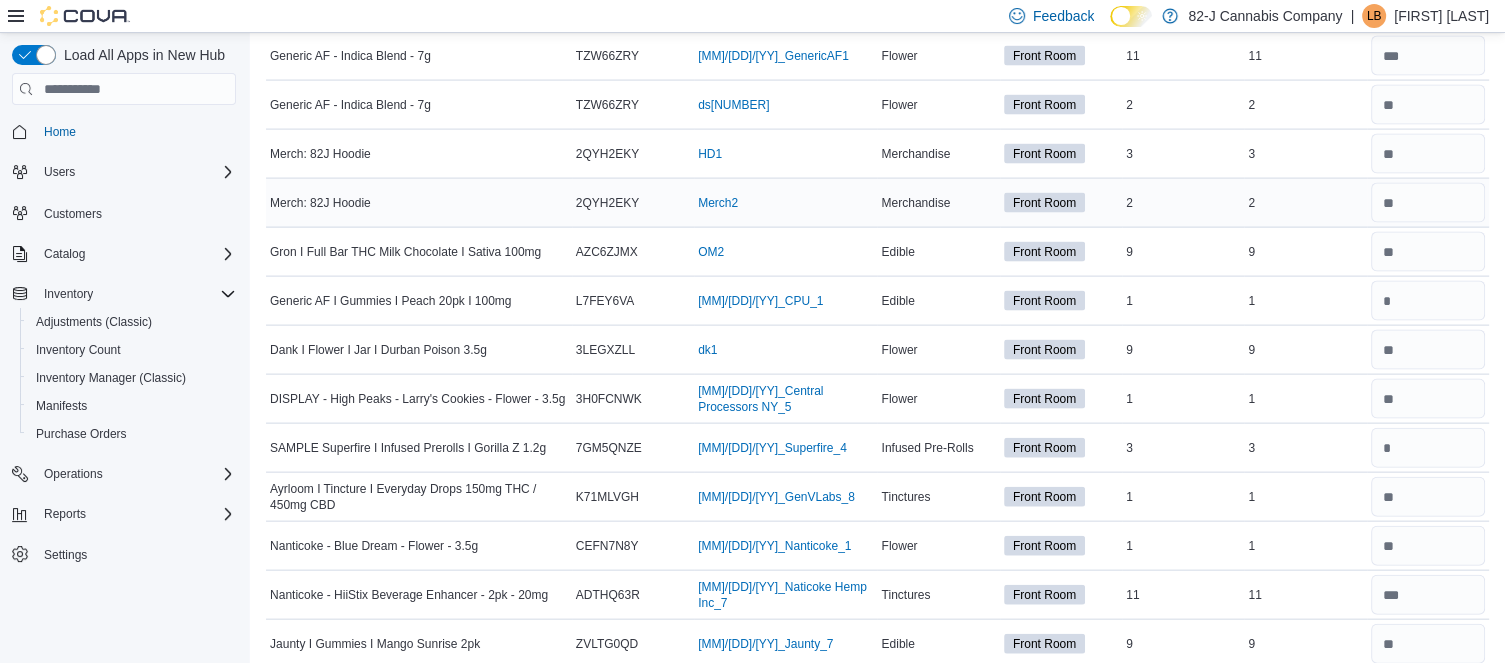 scroll, scrollTop: 4308, scrollLeft: 0, axis: vertical 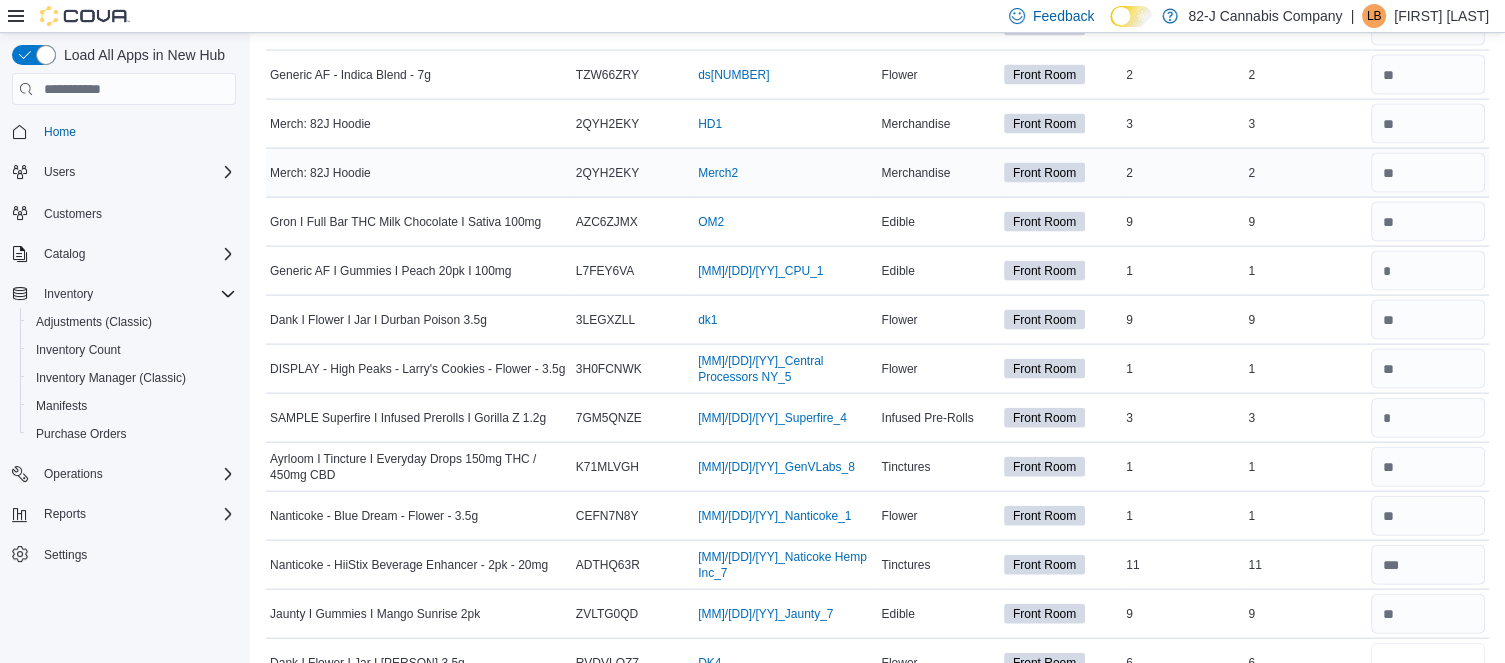 type on "*" 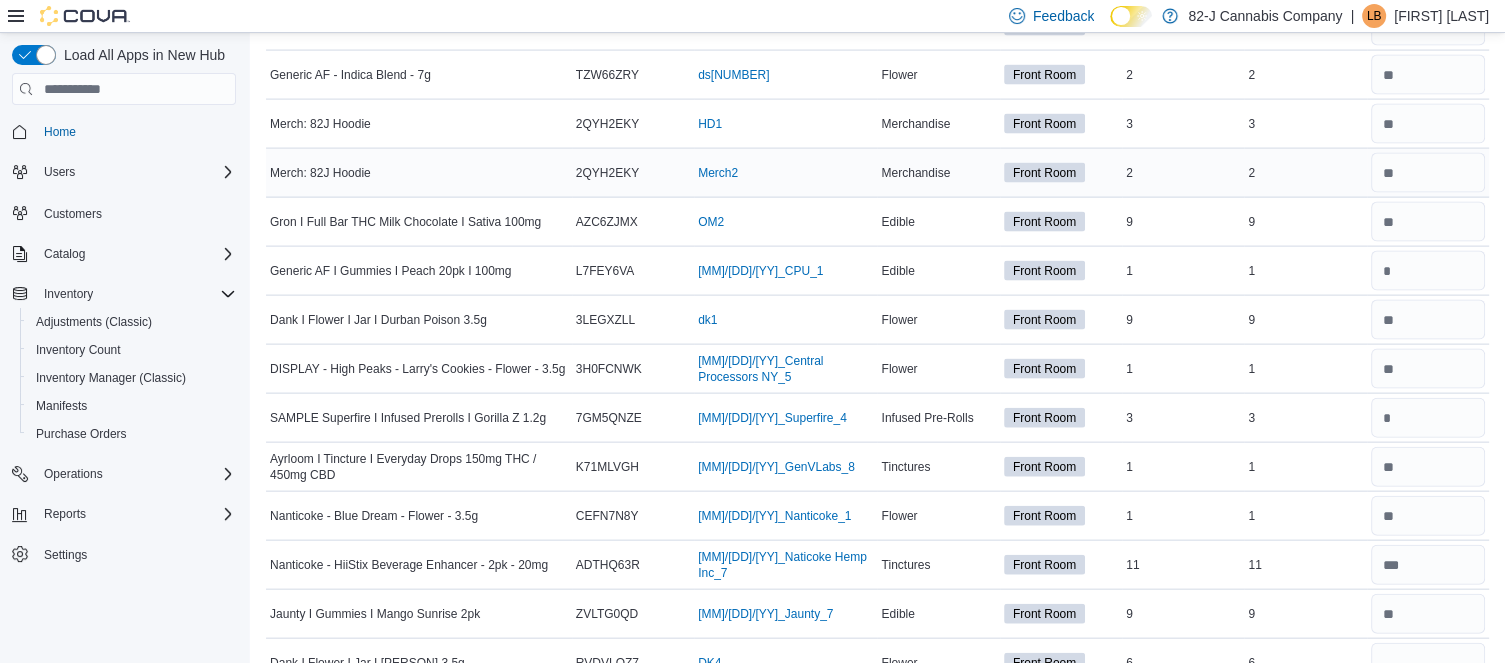 type 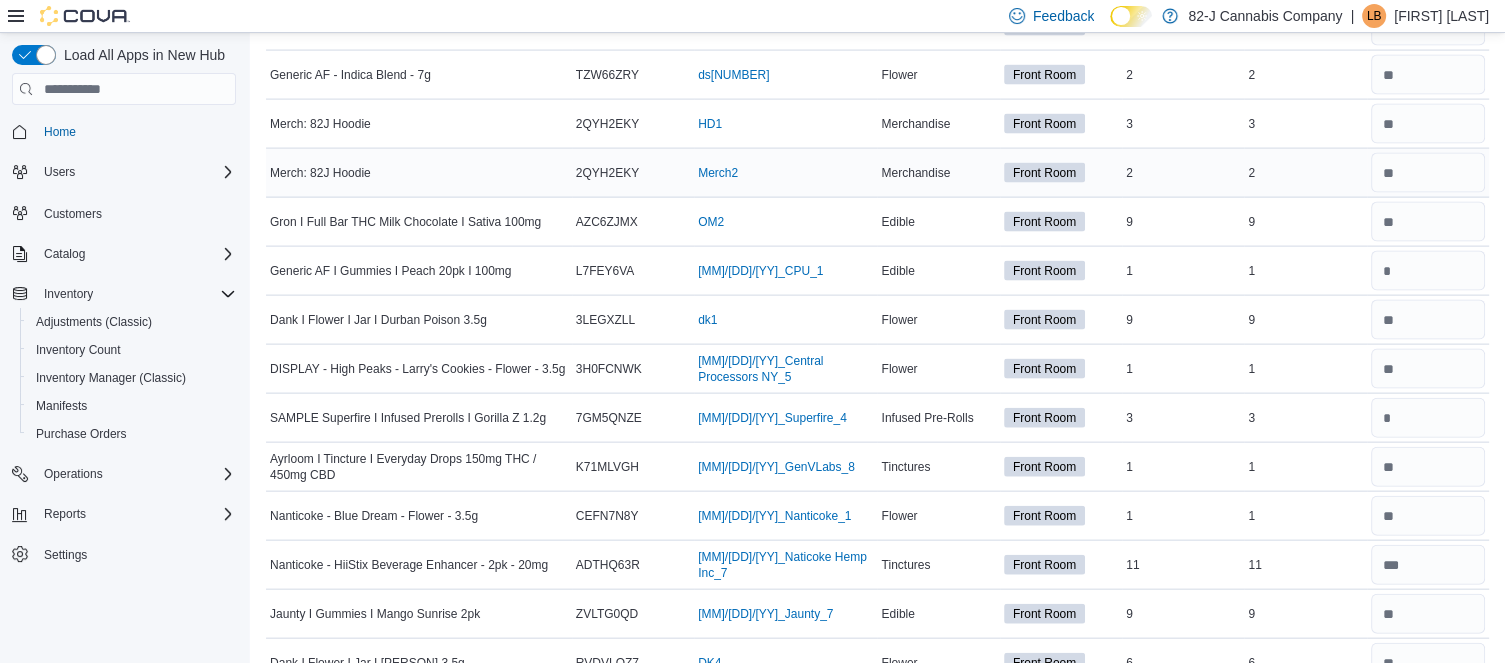 scroll, scrollTop: 4668, scrollLeft: 0, axis: vertical 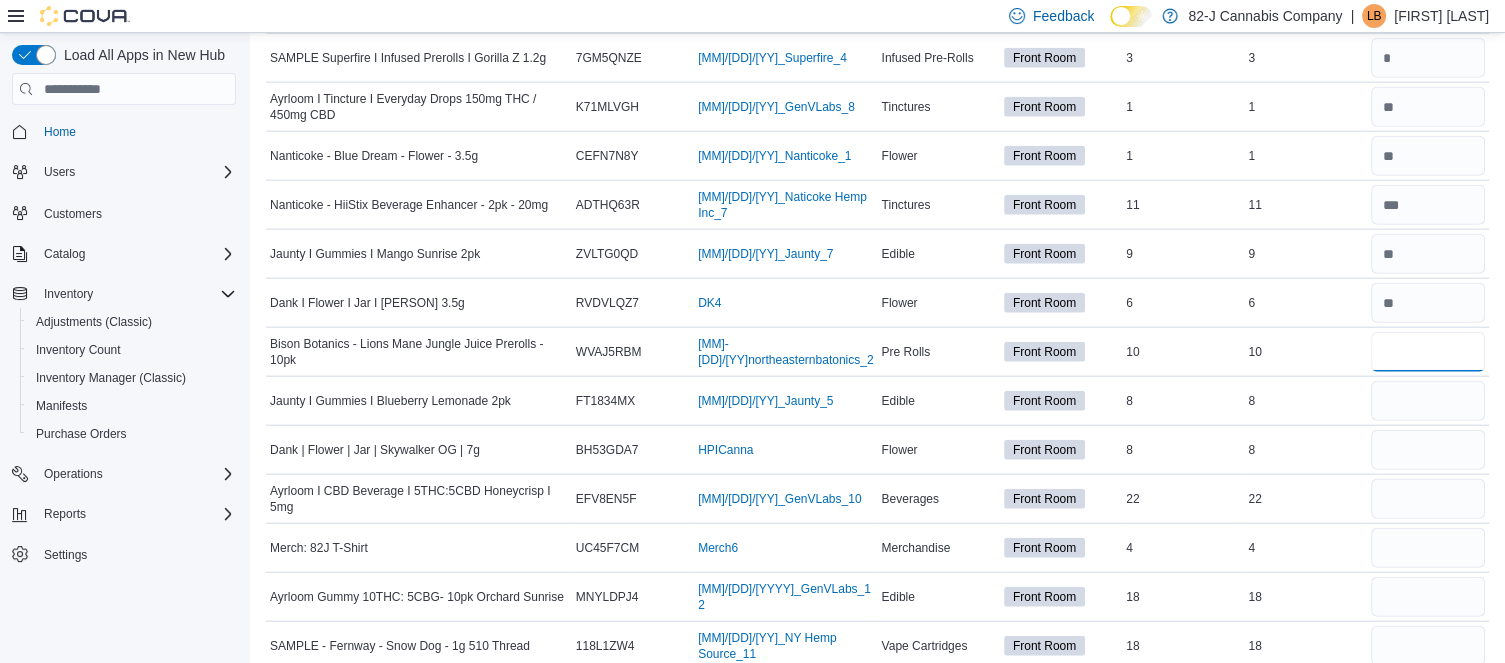 type on "**" 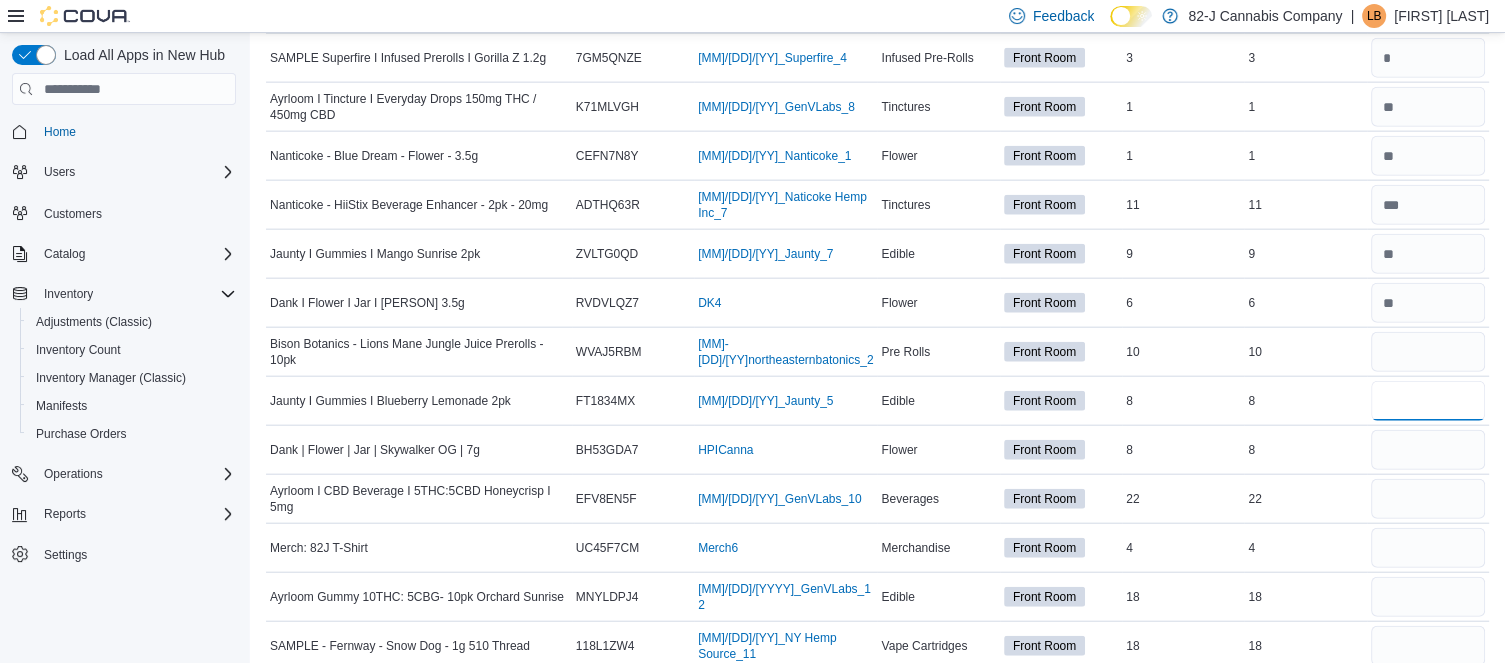 type 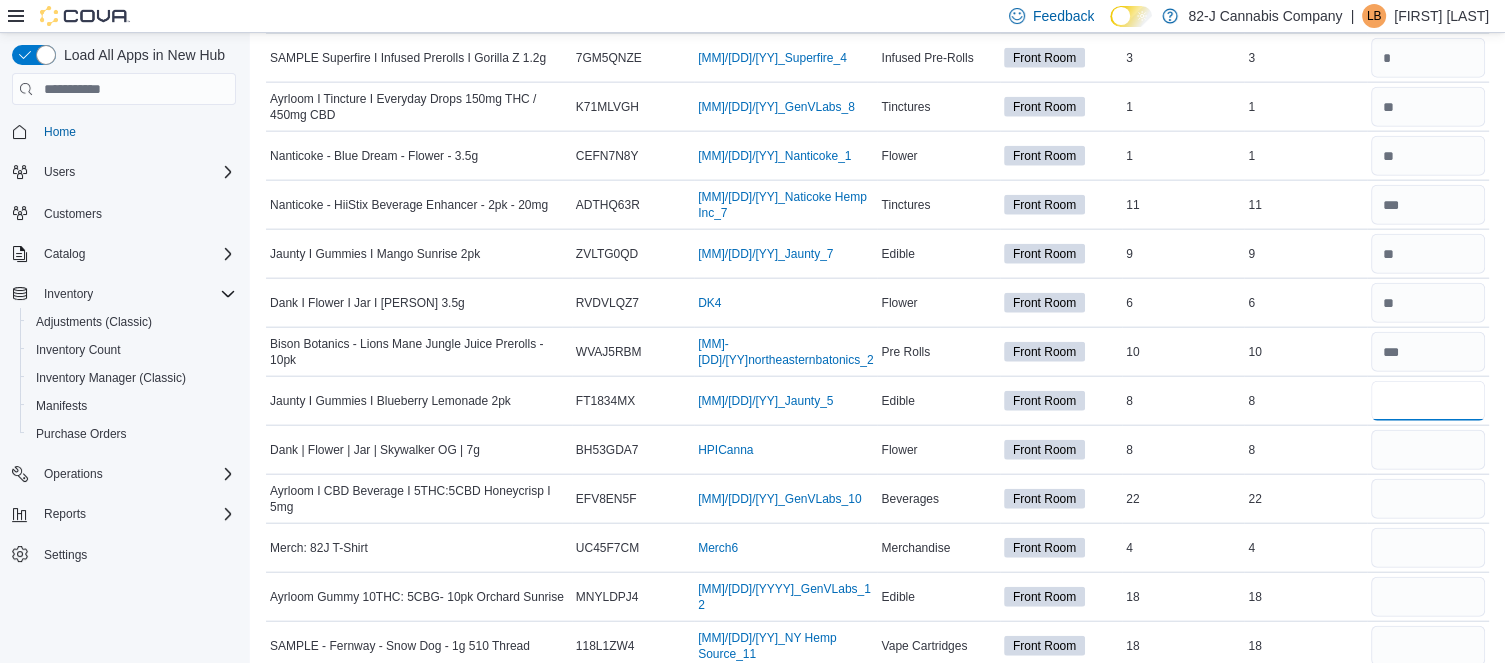 type on "*" 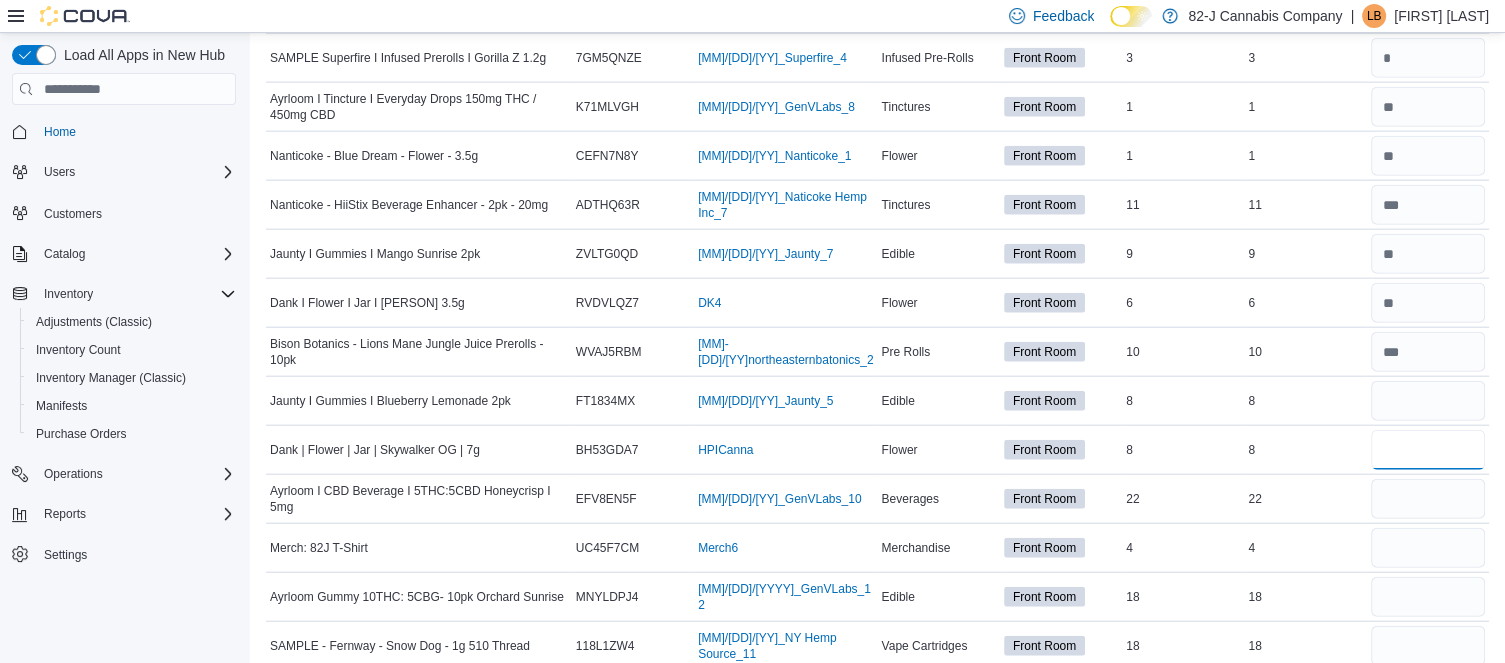 type 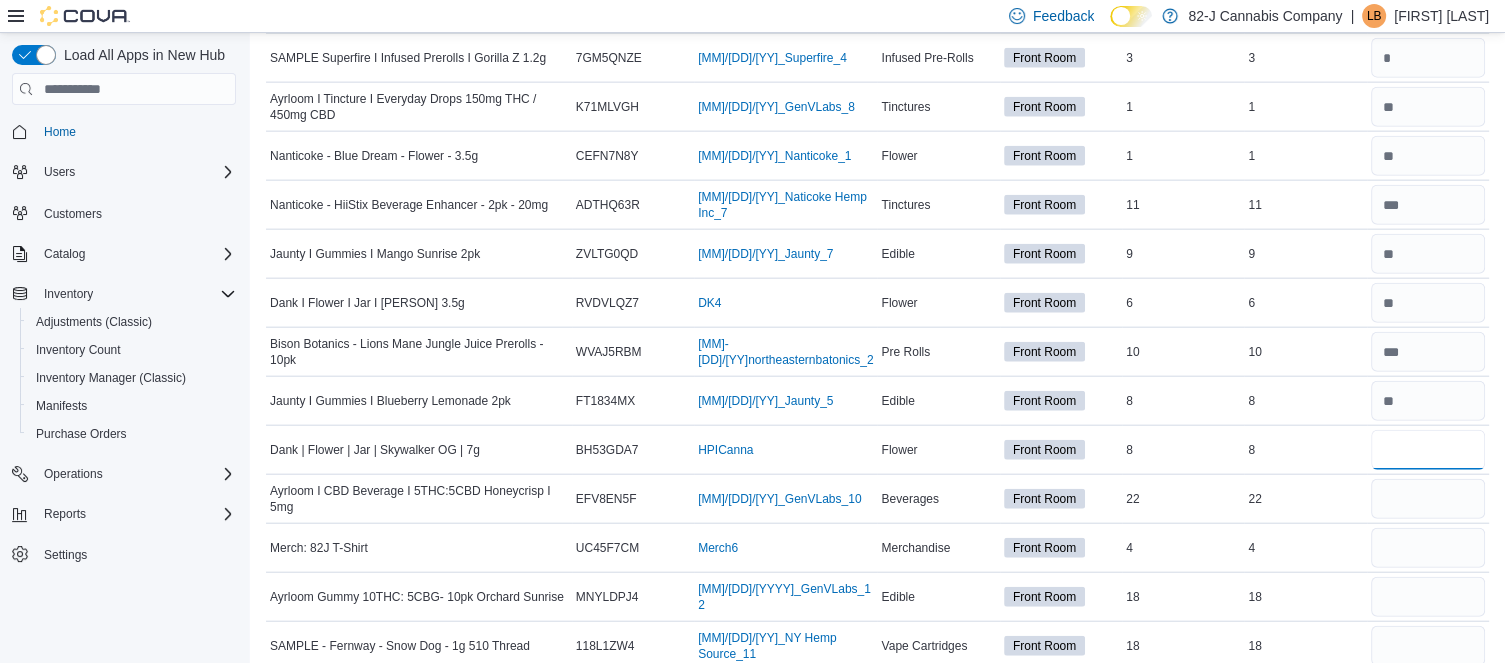 type on "*" 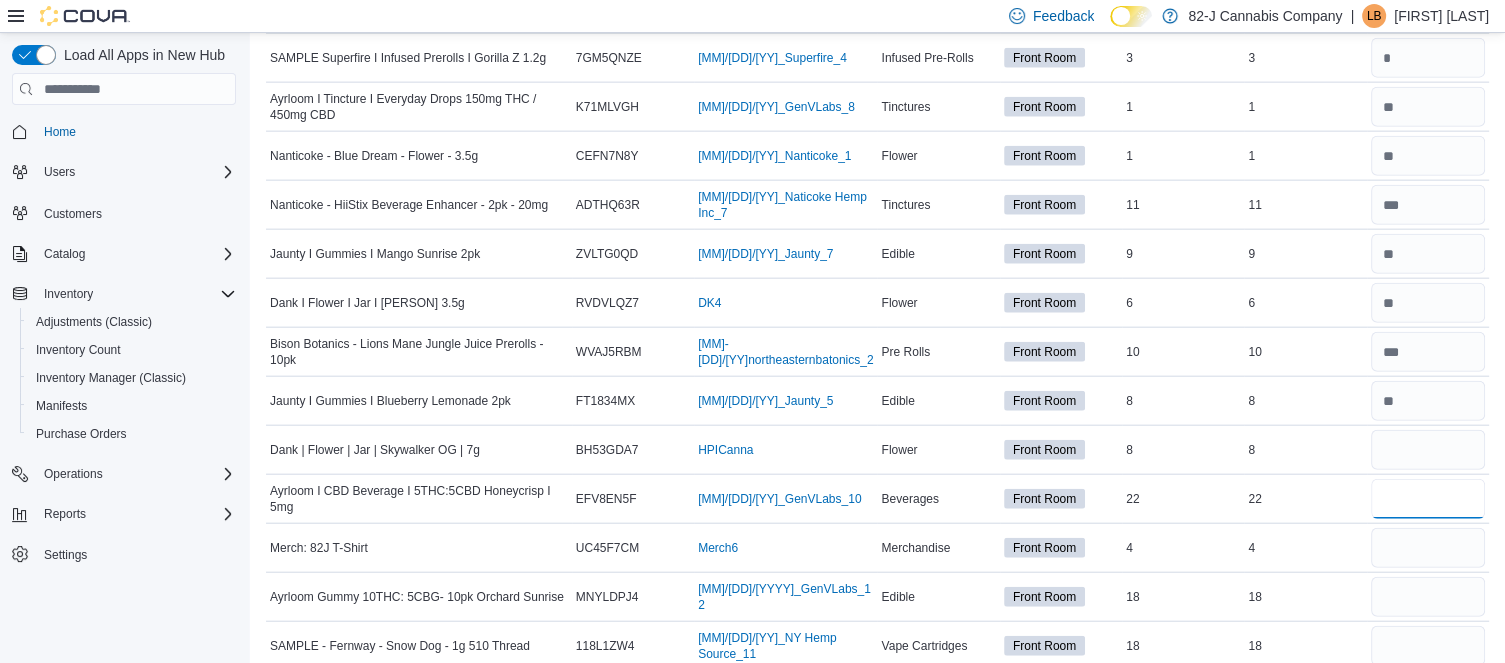 type 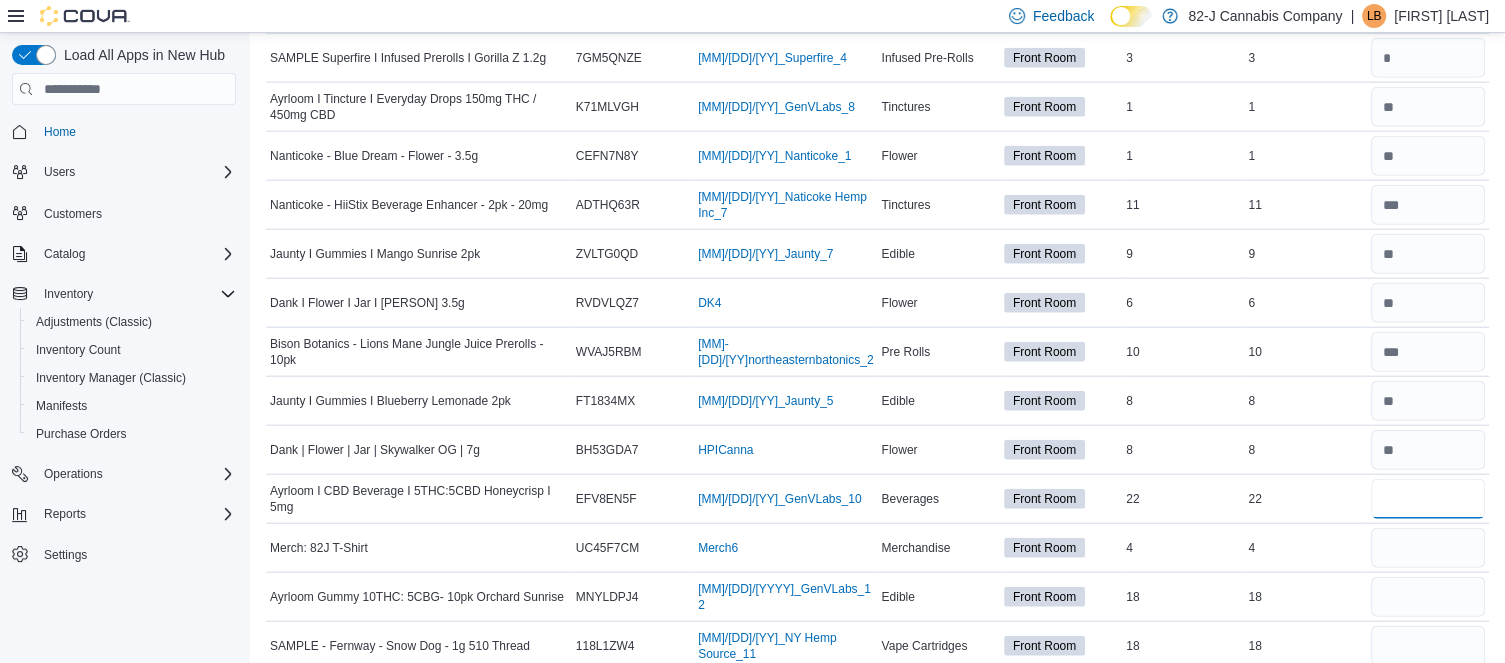 type on "**" 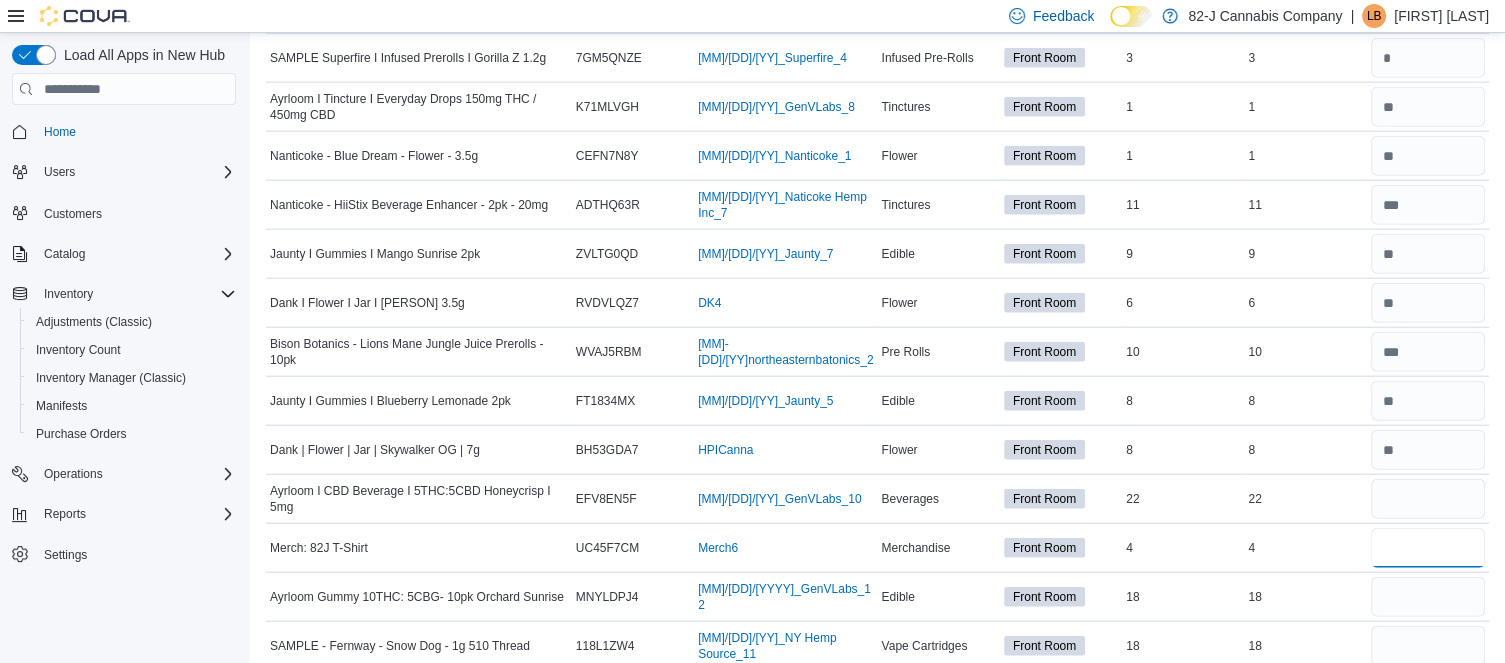 type 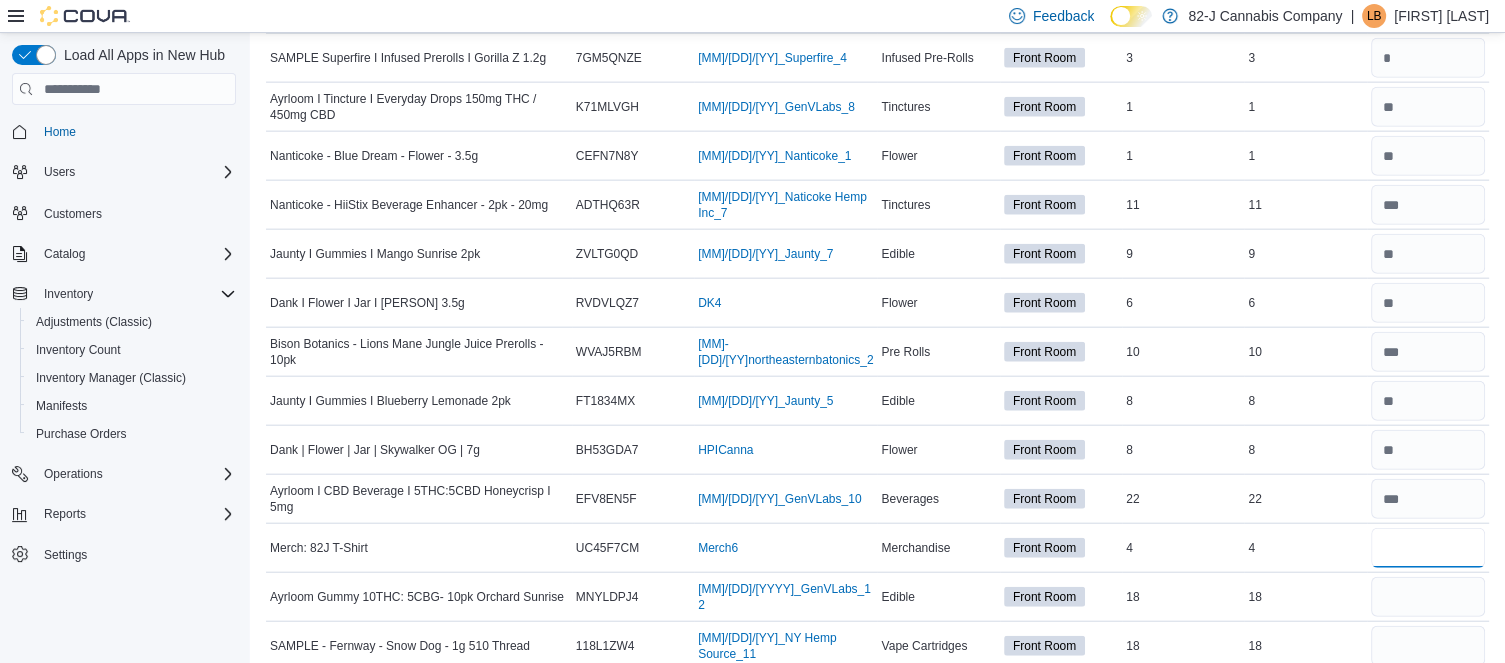 type on "*" 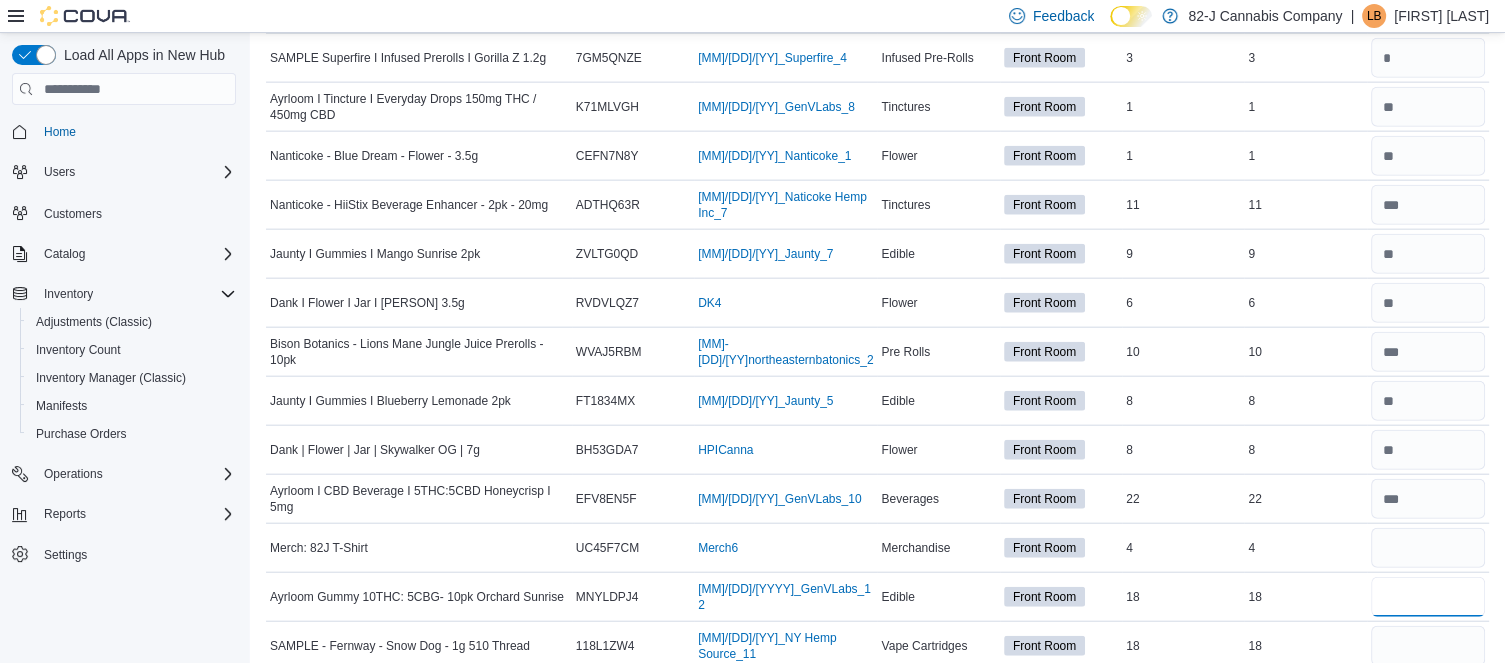 type 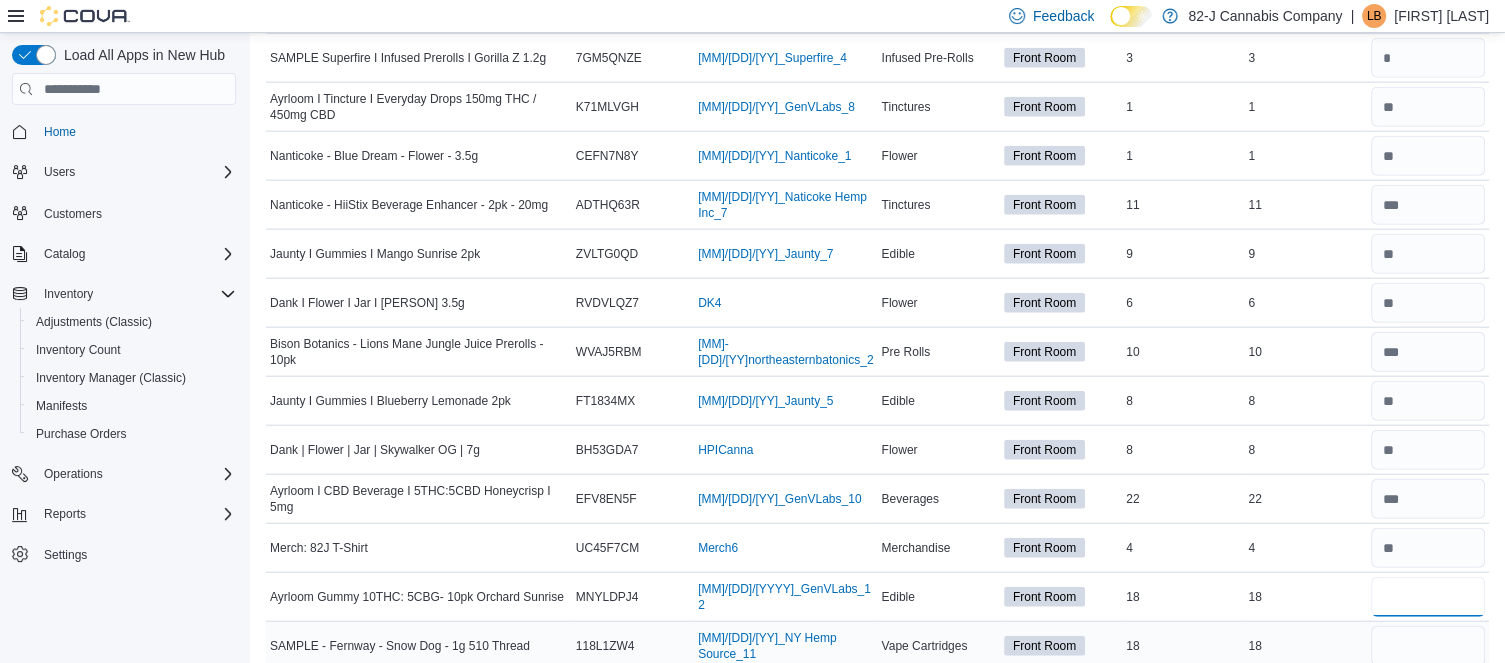 type 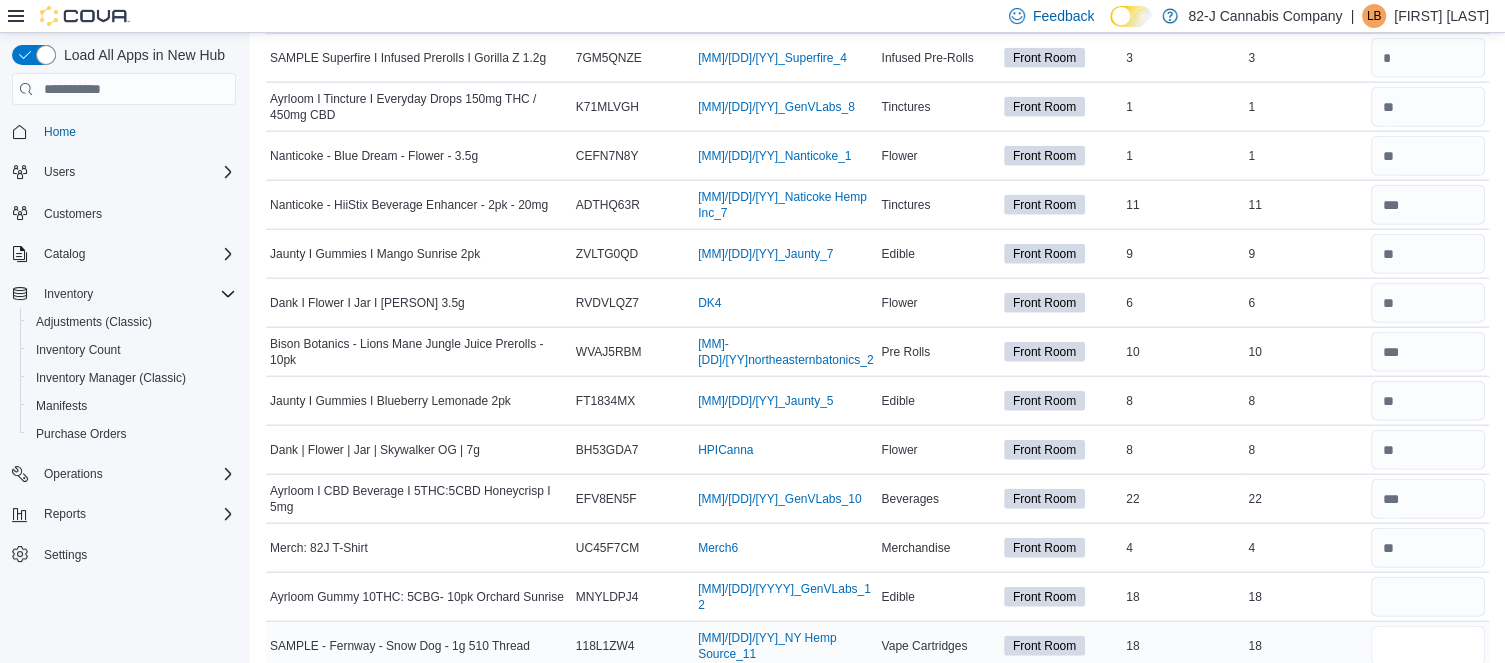 click at bounding box center [1428, 646] 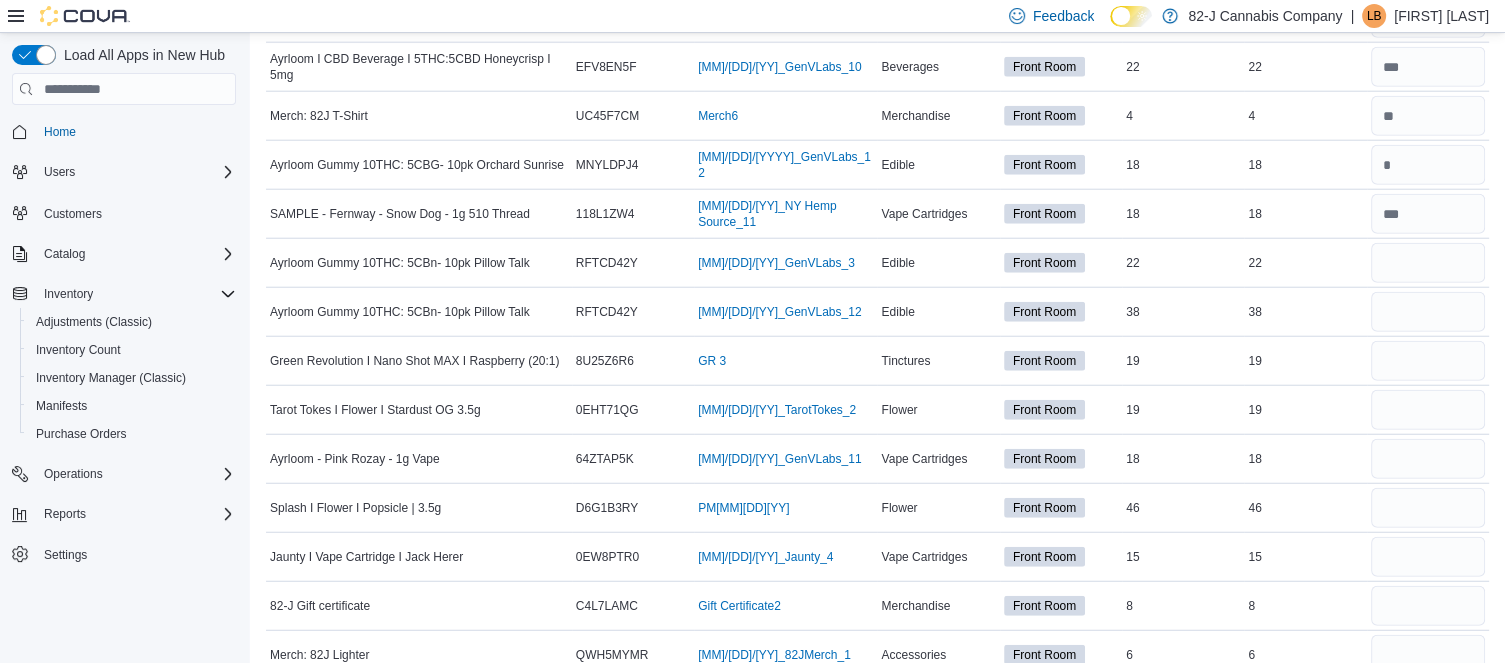 scroll, scrollTop: 5100, scrollLeft: 0, axis: vertical 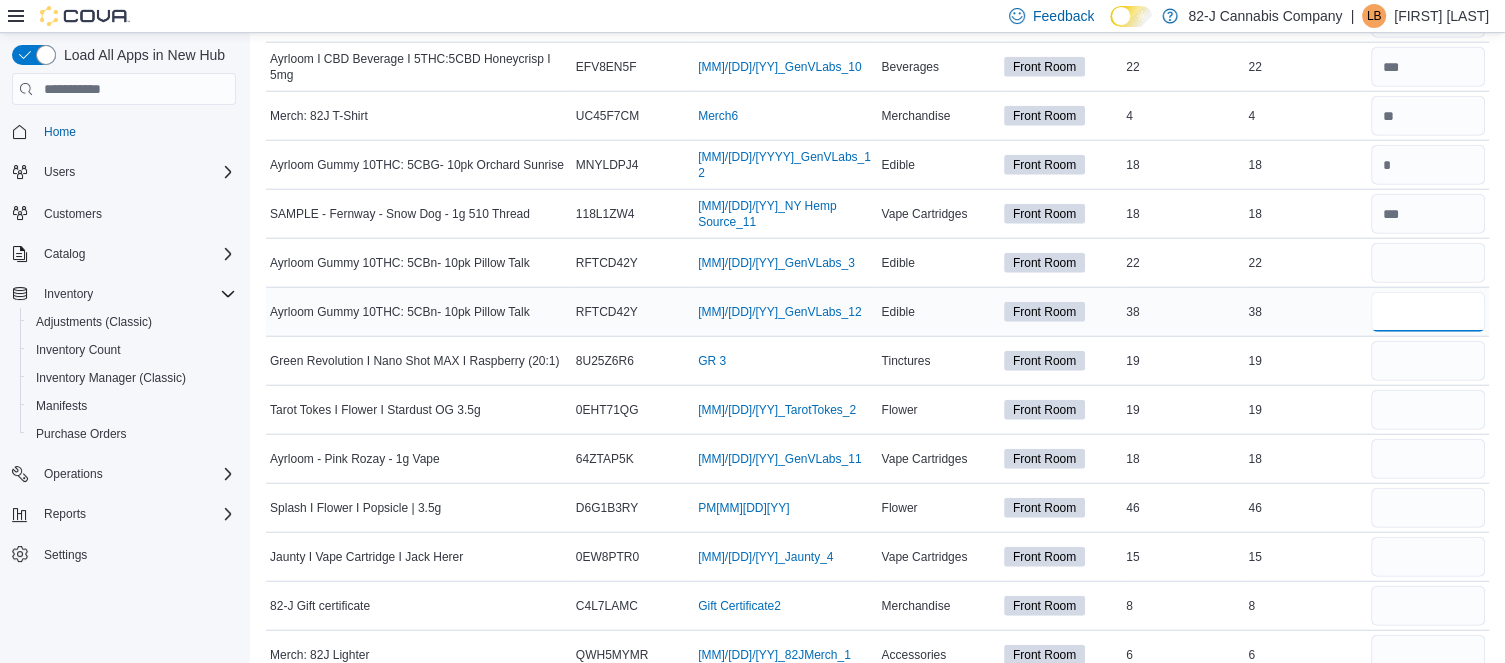 click at bounding box center (1428, 312) 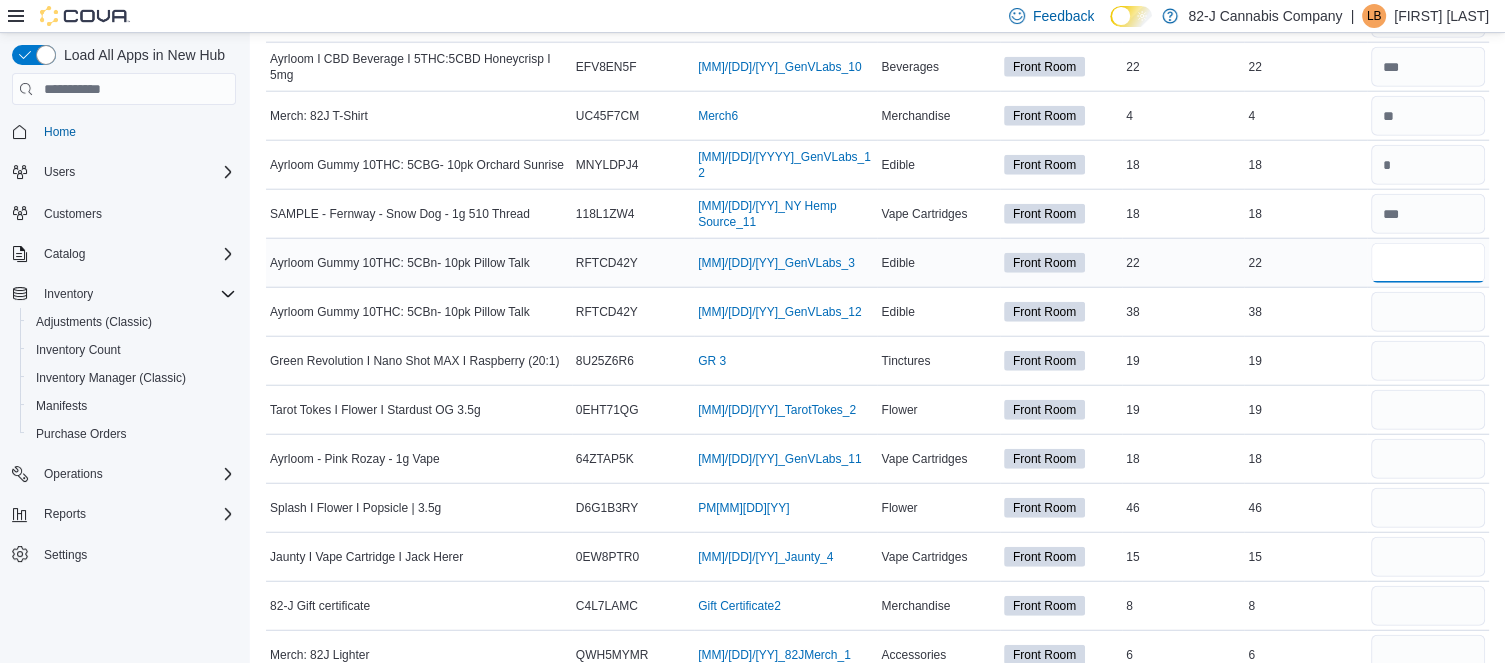 click at bounding box center [1428, 263] 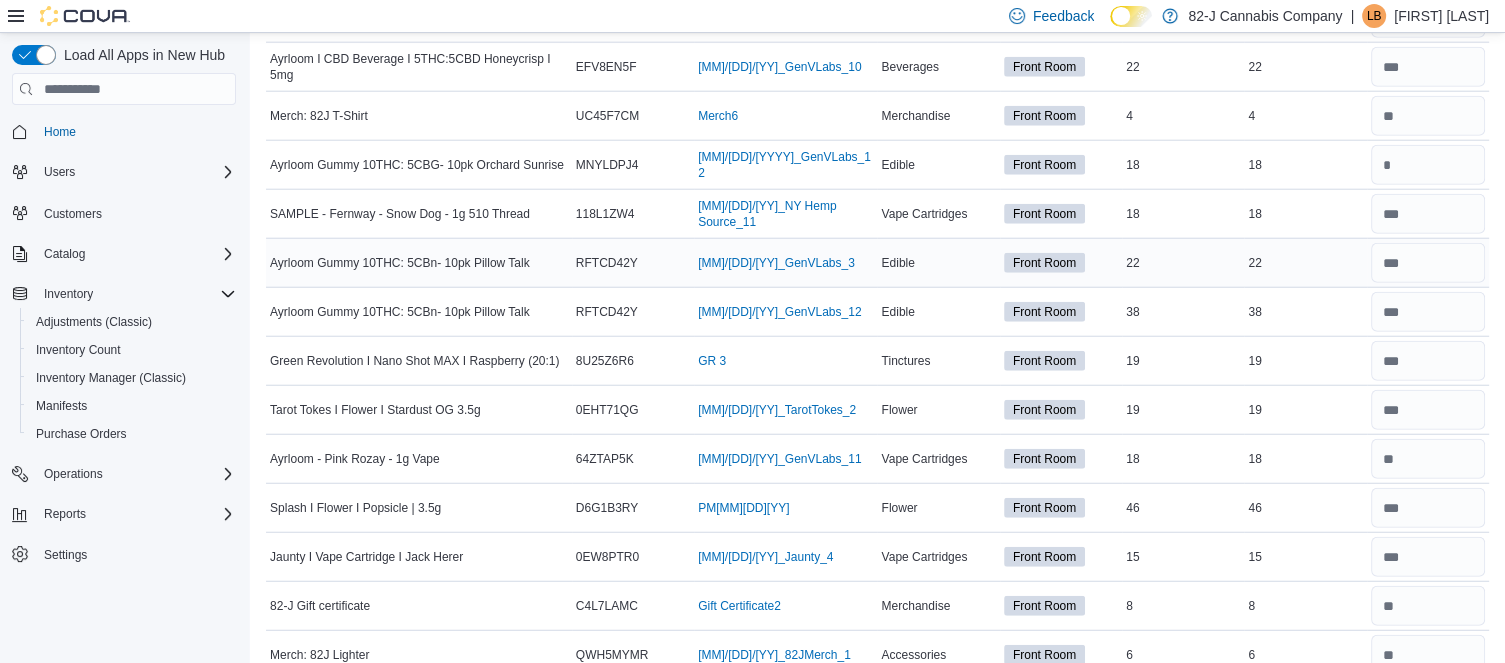 scroll, scrollTop: 5137, scrollLeft: 0, axis: vertical 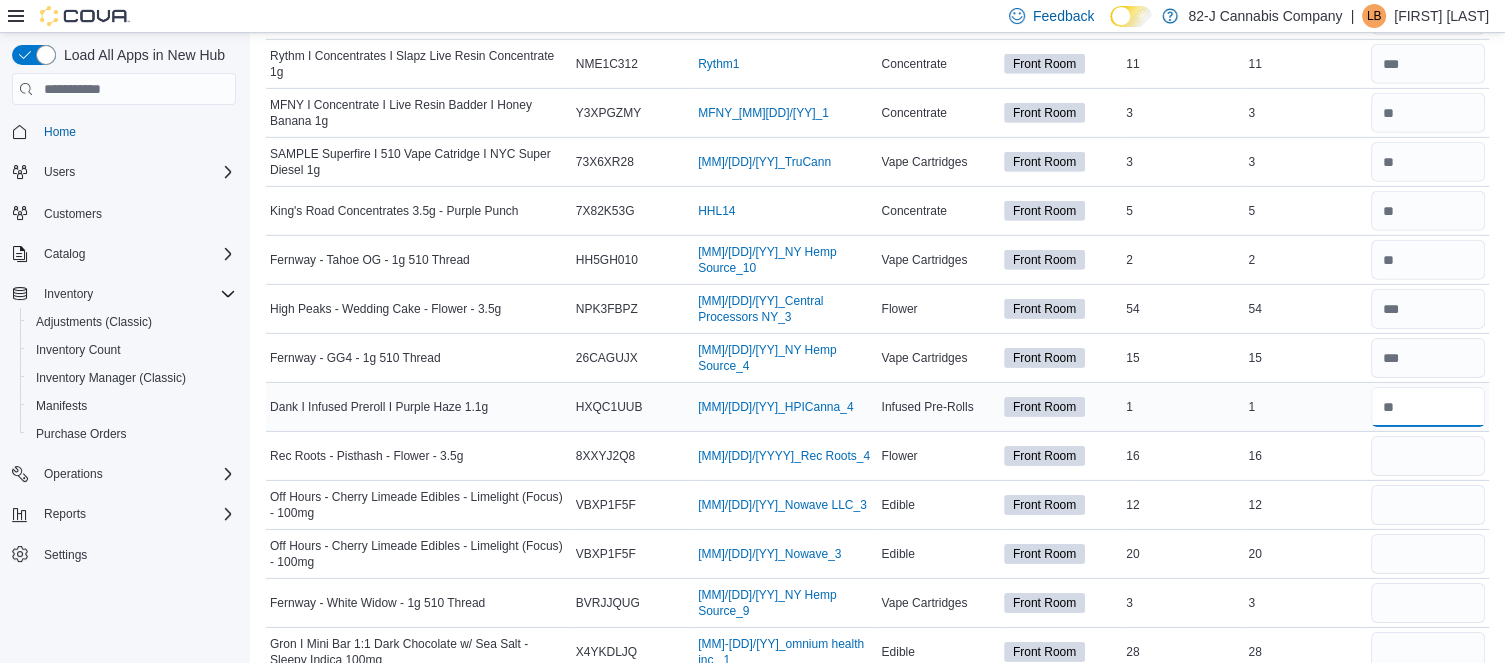 click at bounding box center (1428, 407) 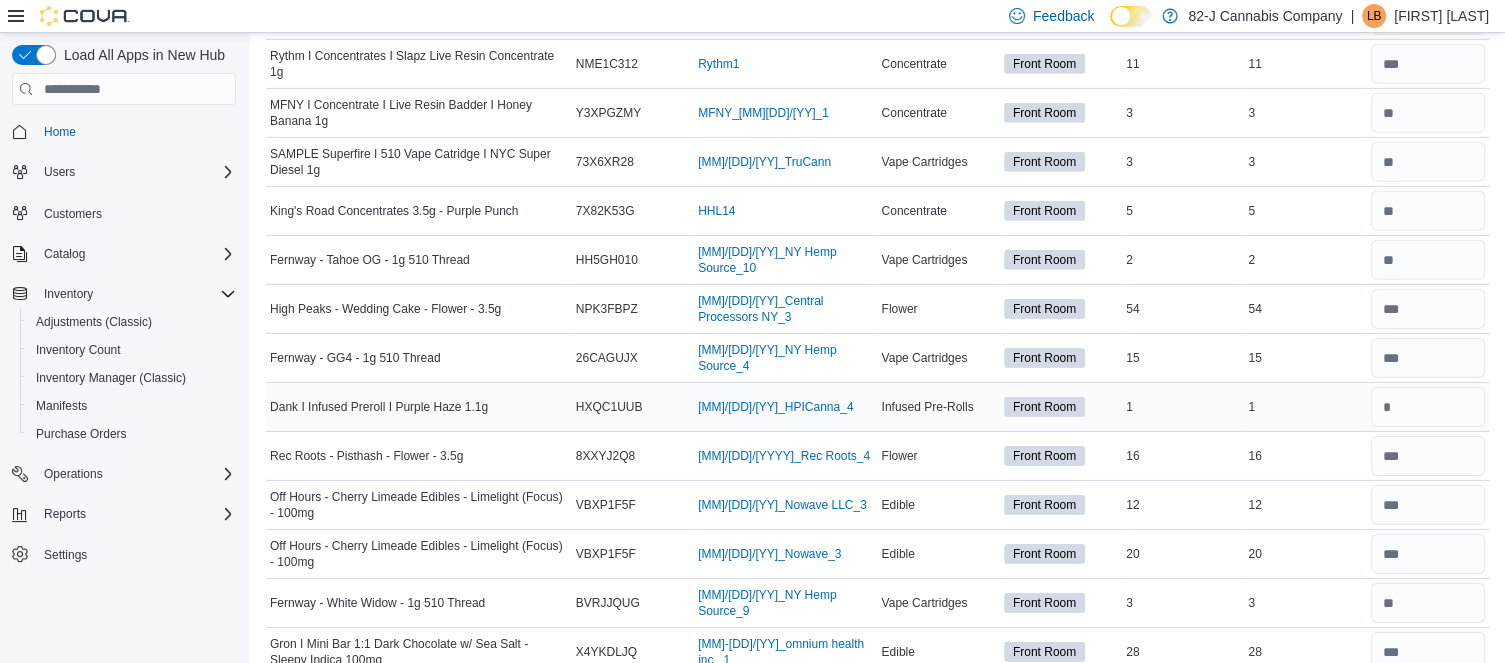 scroll, scrollTop: 6308, scrollLeft: 0, axis: vertical 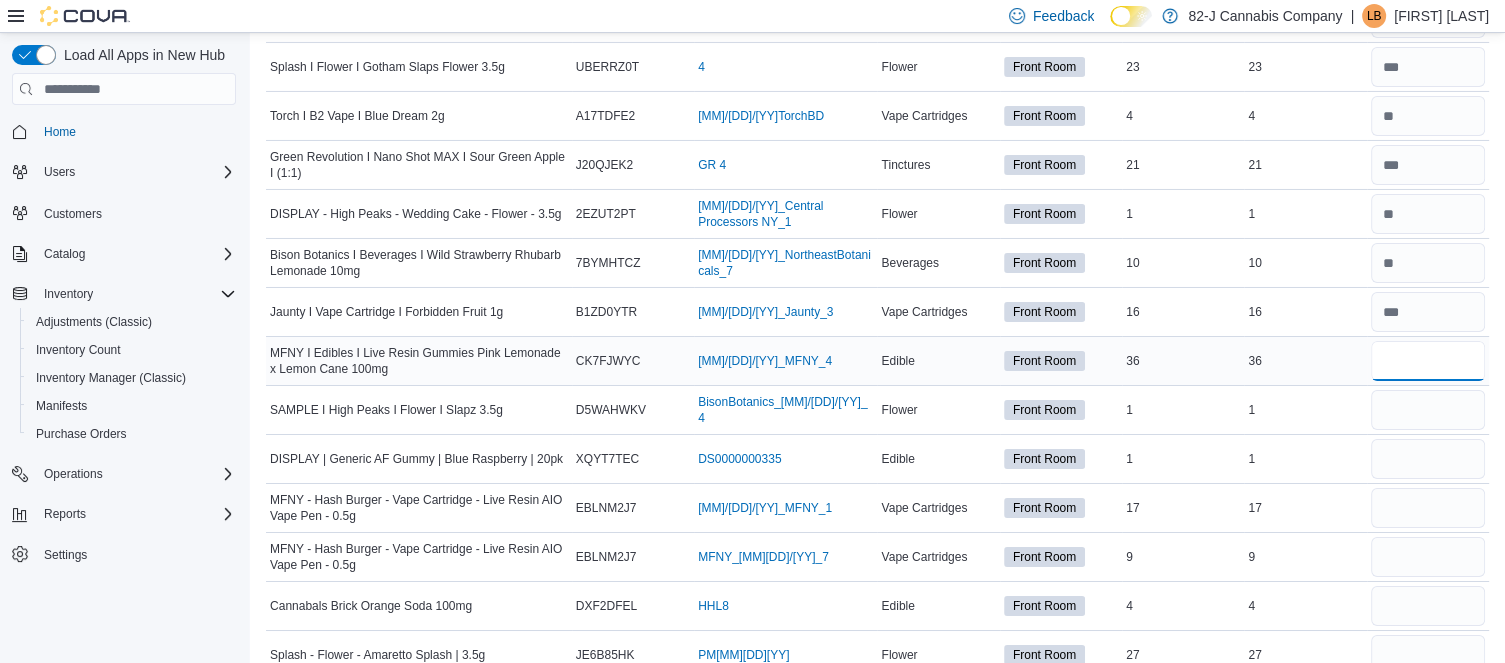 click at bounding box center [1428, 361] 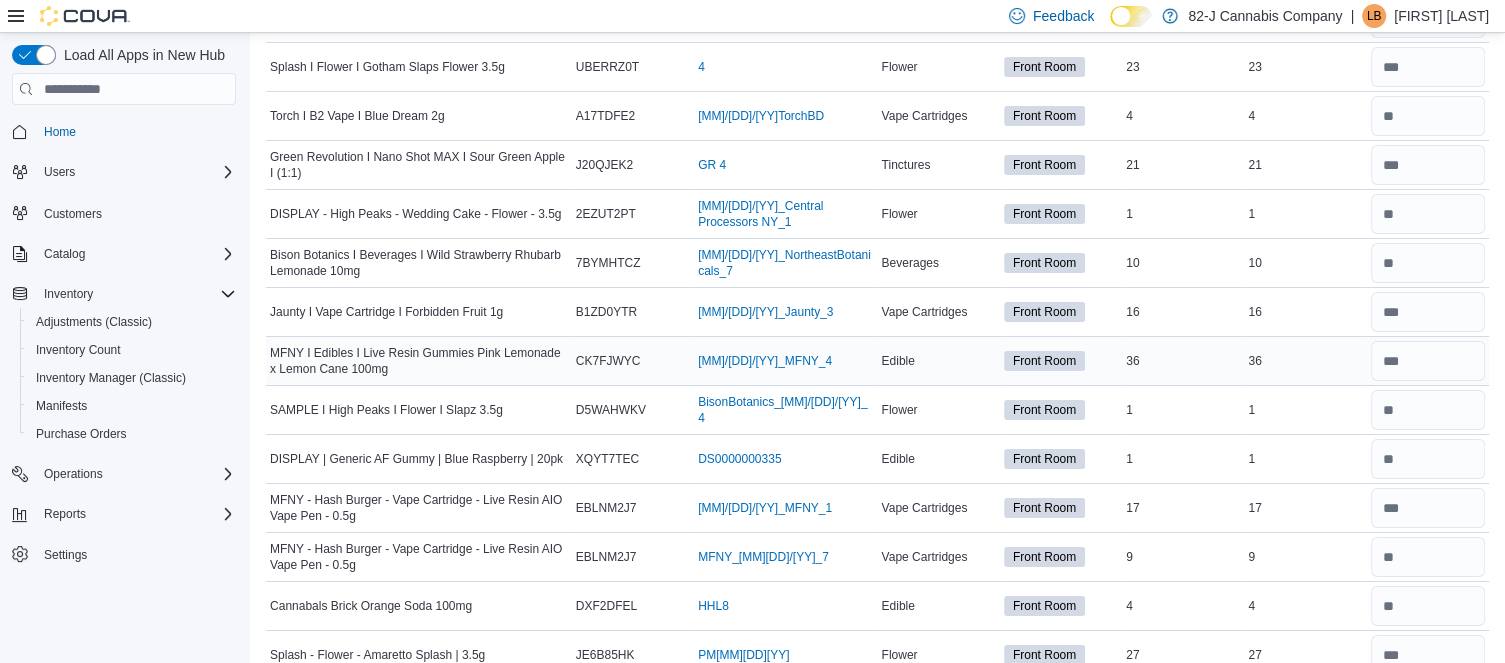 scroll, scrollTop: 7089, scrollLeft: 0, axis: vertical 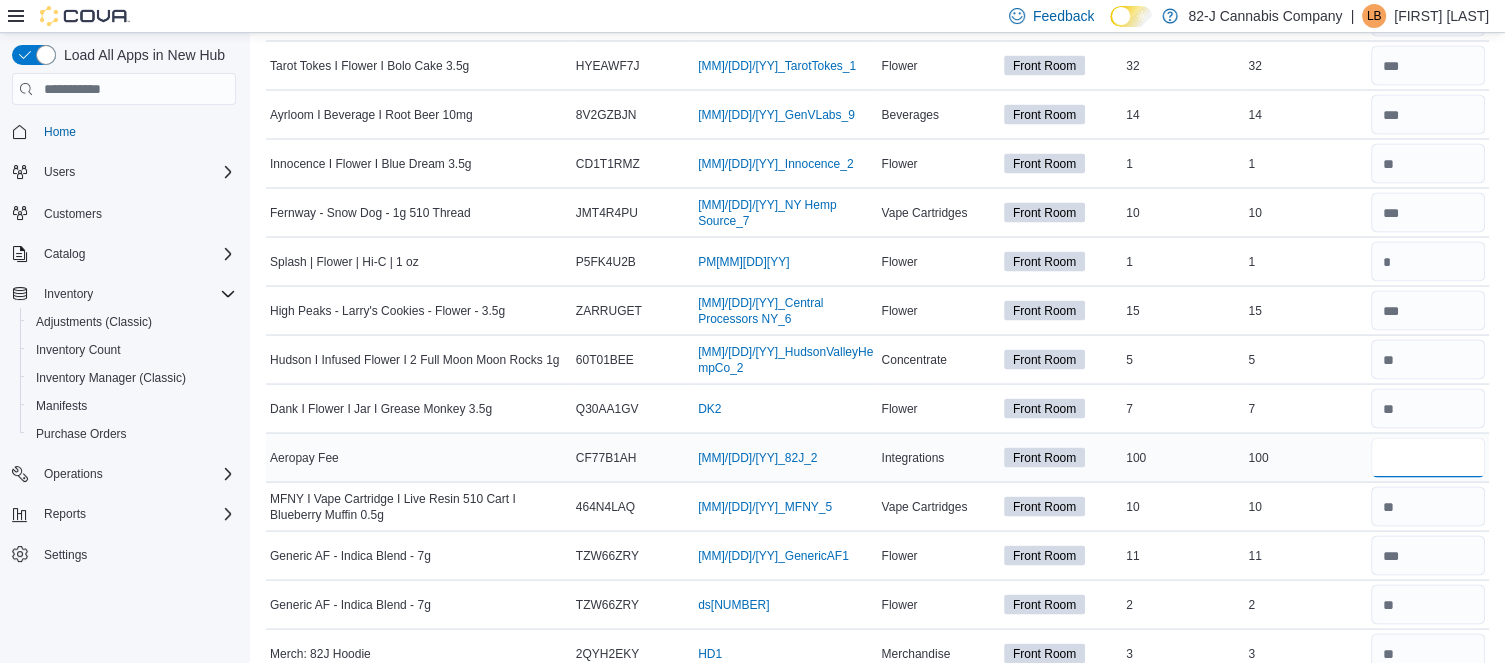 click at bounding box center (1428, 458) 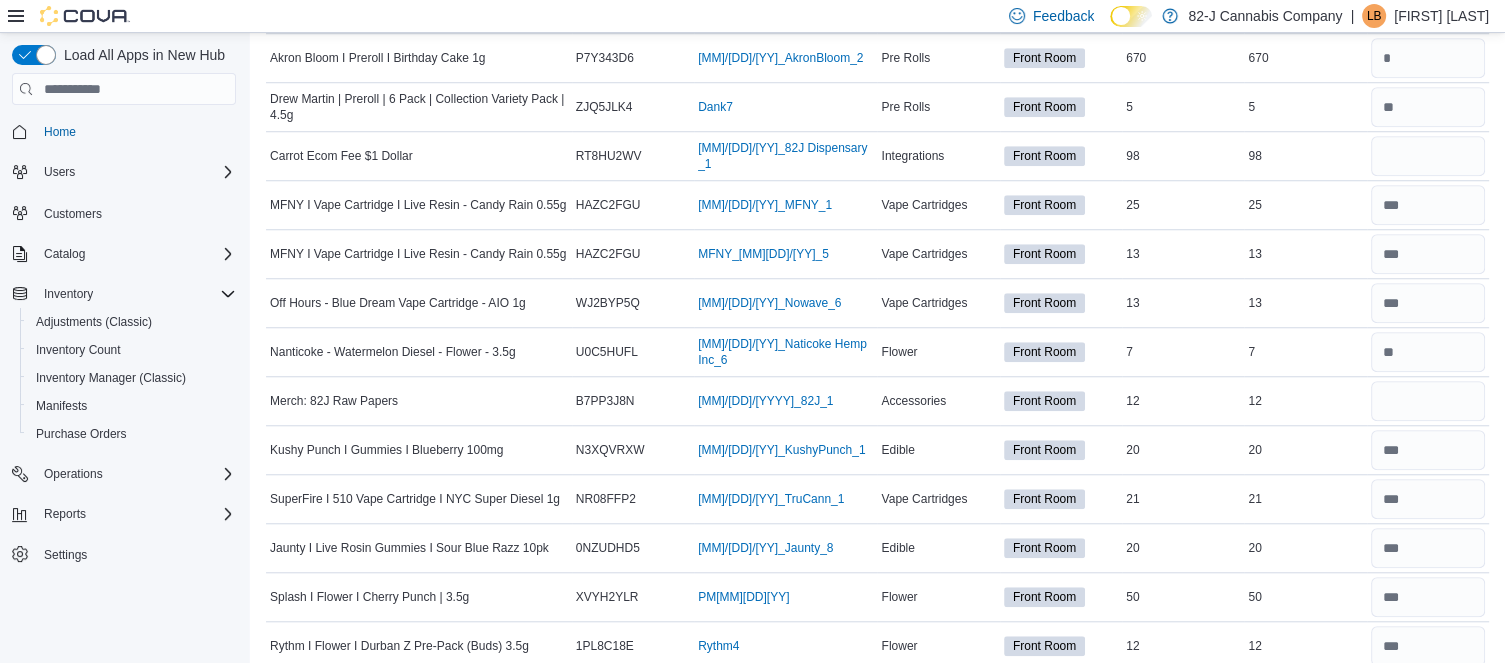 scroll, scrollTop: 1628, scrollLeft: 0, axis: vertical 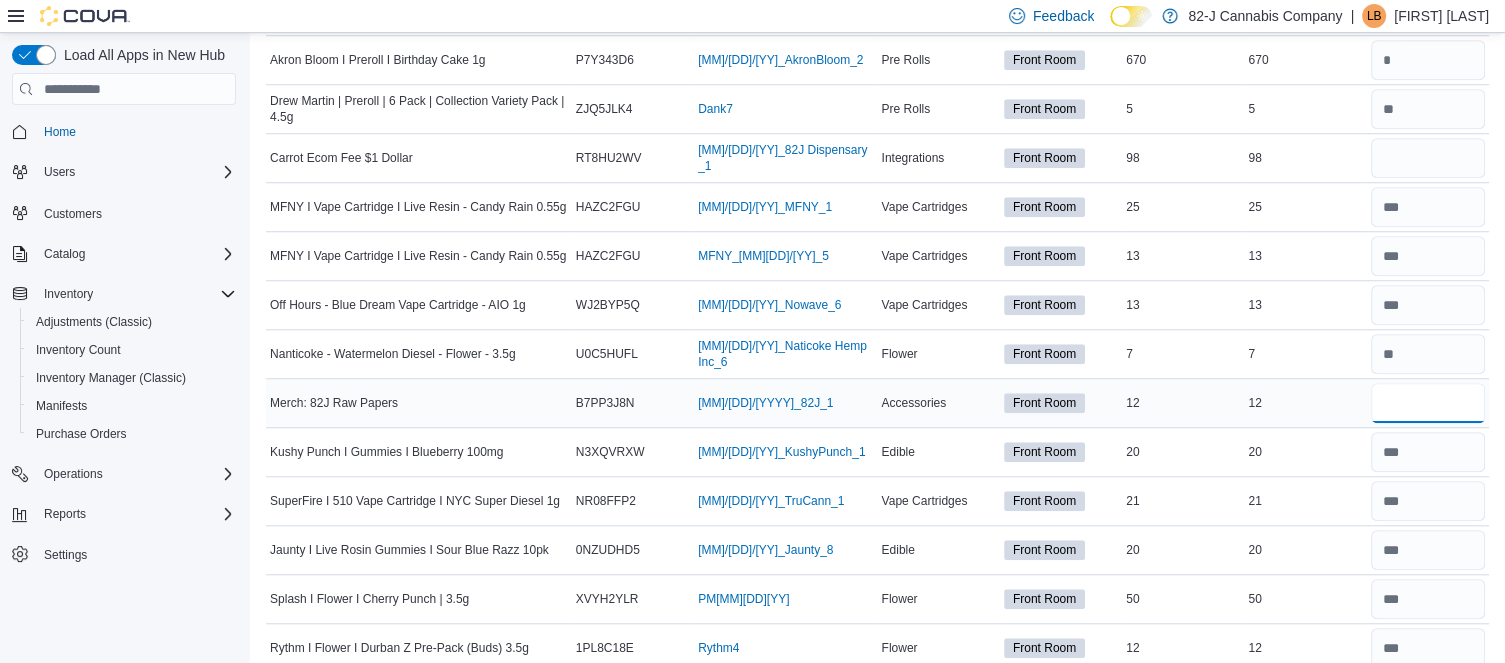 click at bounding box center [1428, 403] 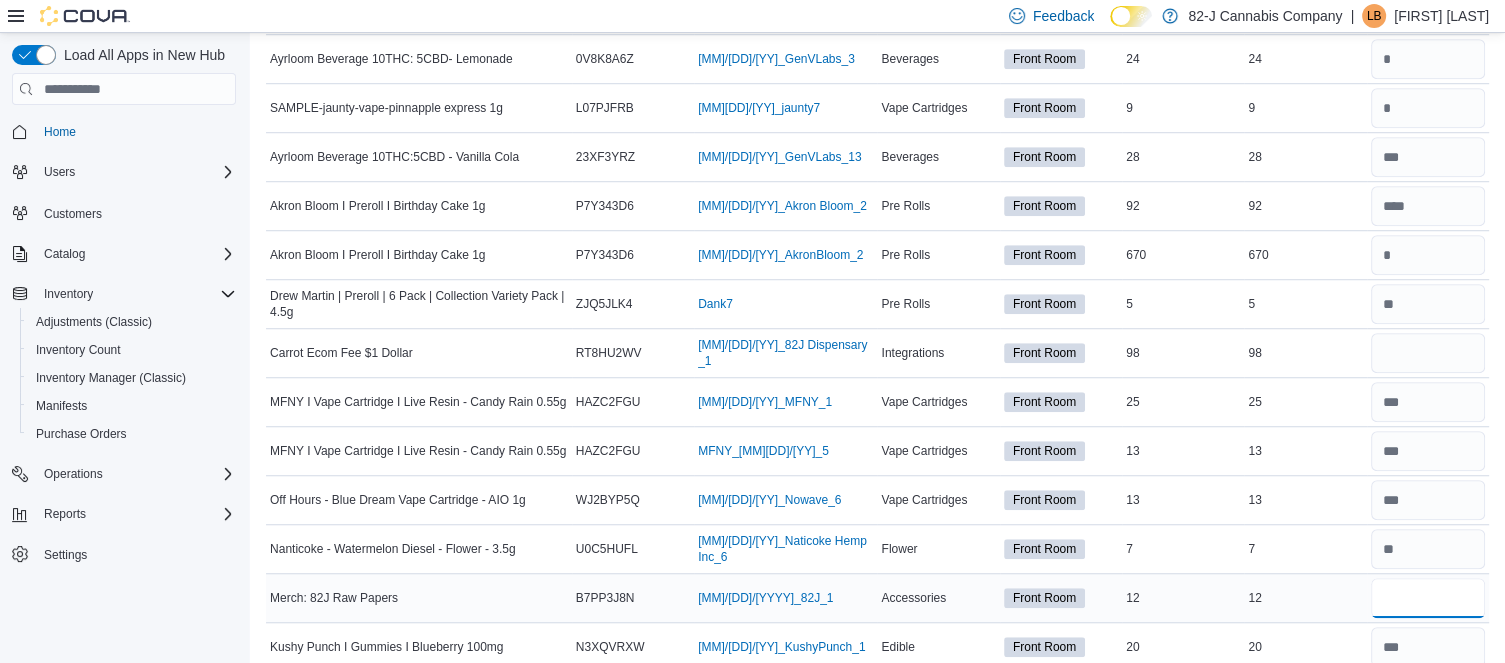 scroll, scrollTop: 1432, scrollLeft: 0, axis: vertical 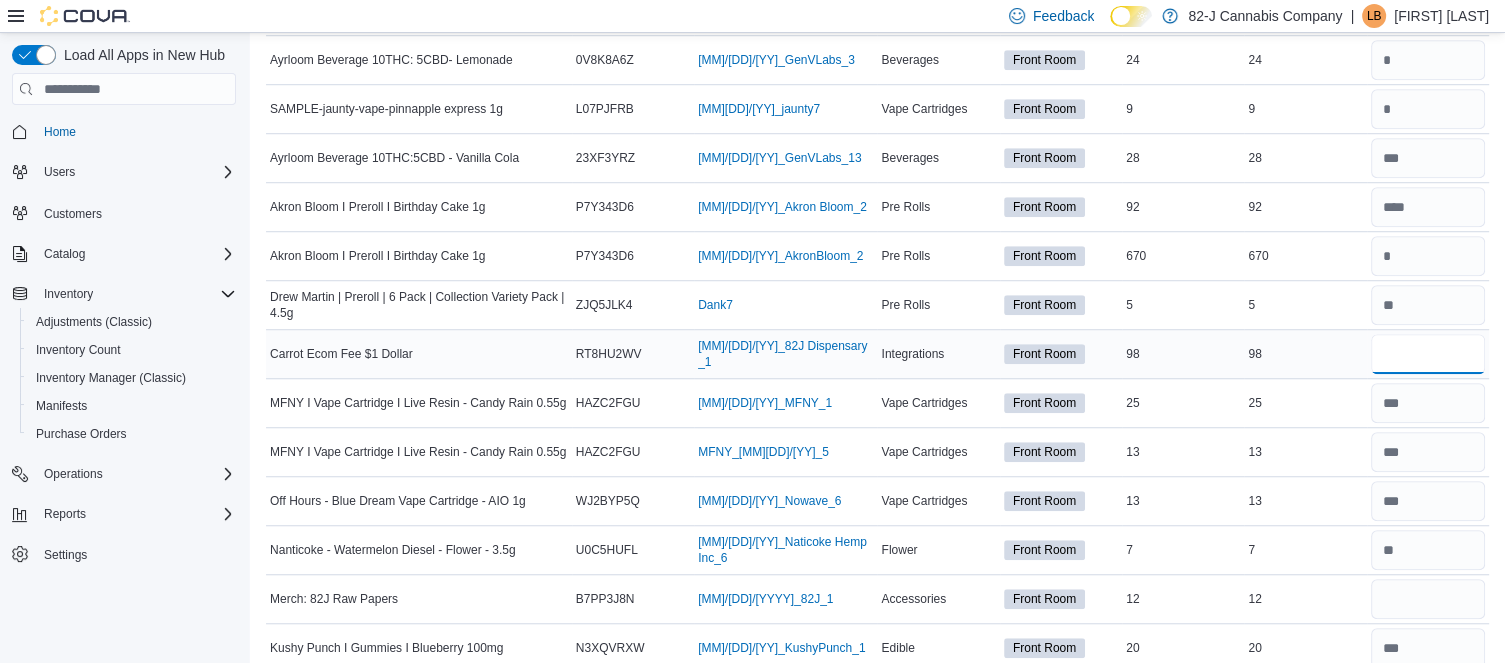 click at bounding box center [1428, 354] 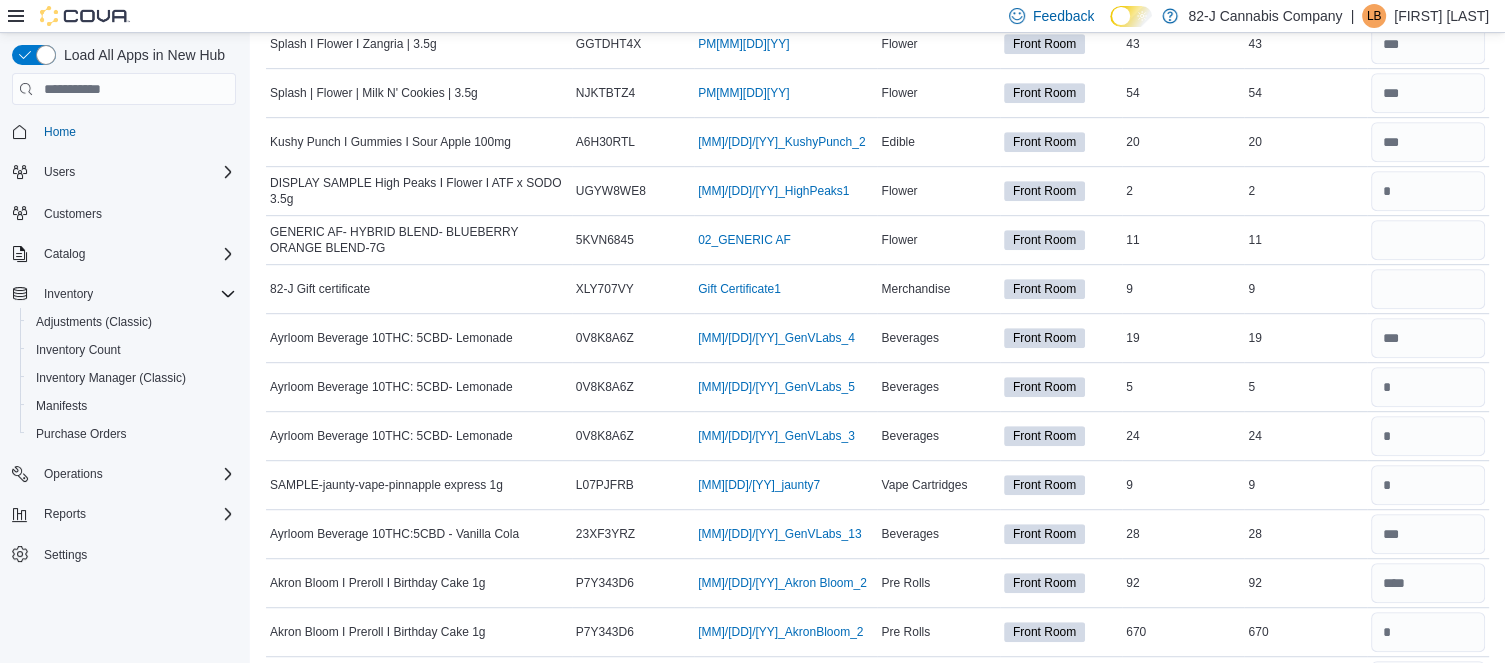 scroll, scrollTop: 1047, scrollLeft: 0, axis: vertical 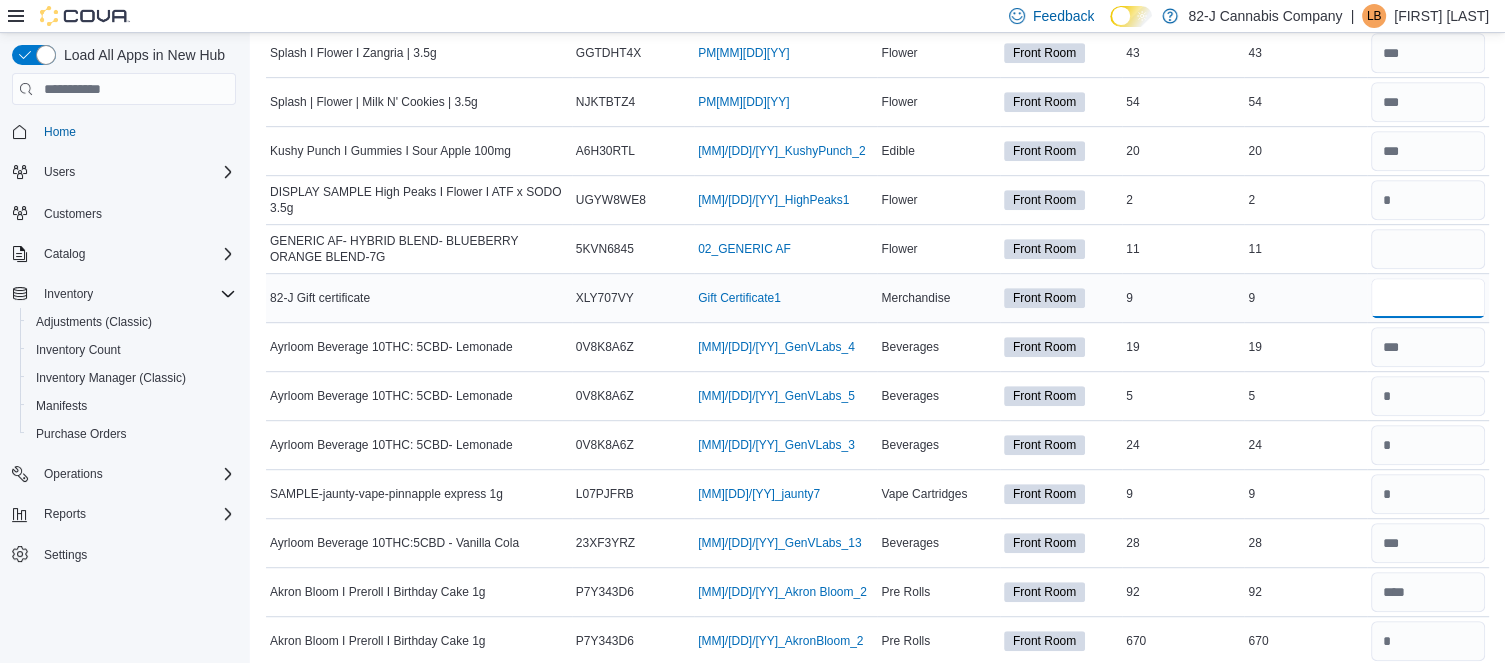 click at bounding box center (1428, 298) 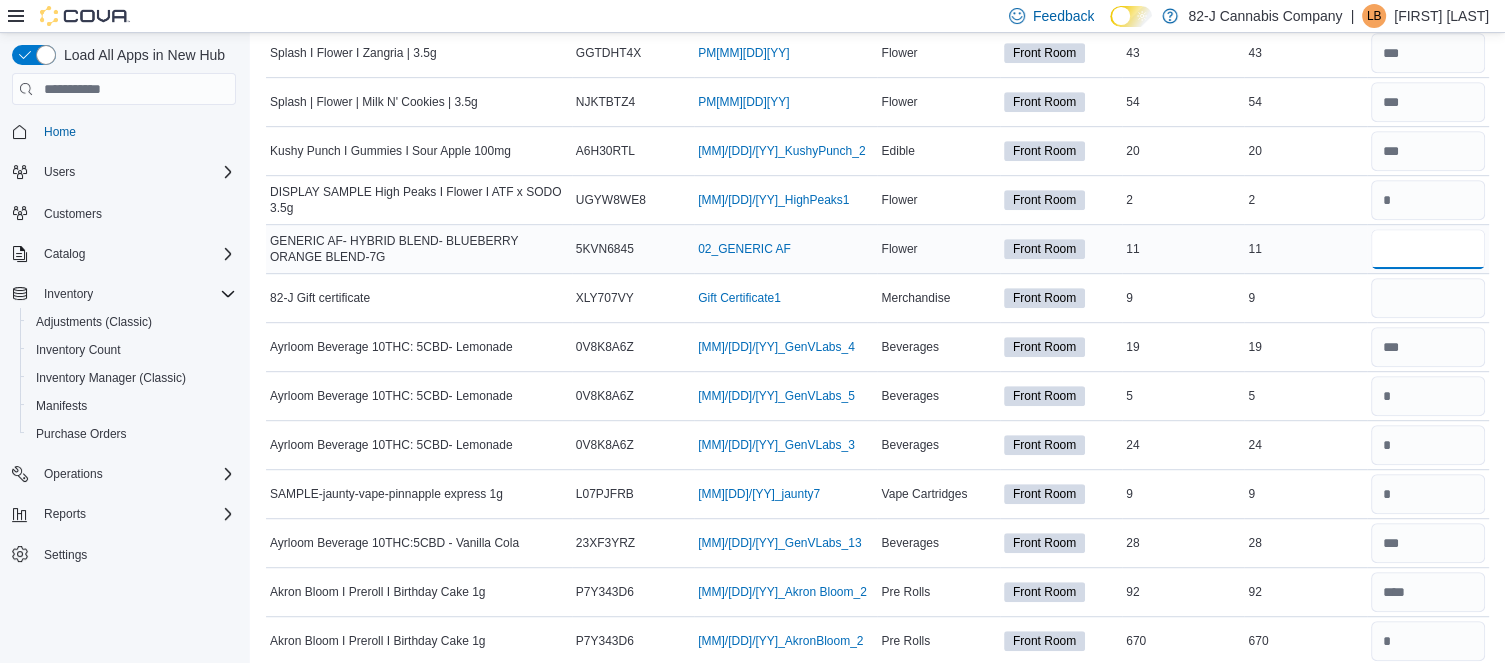 click at bounding box center (1428, 249) 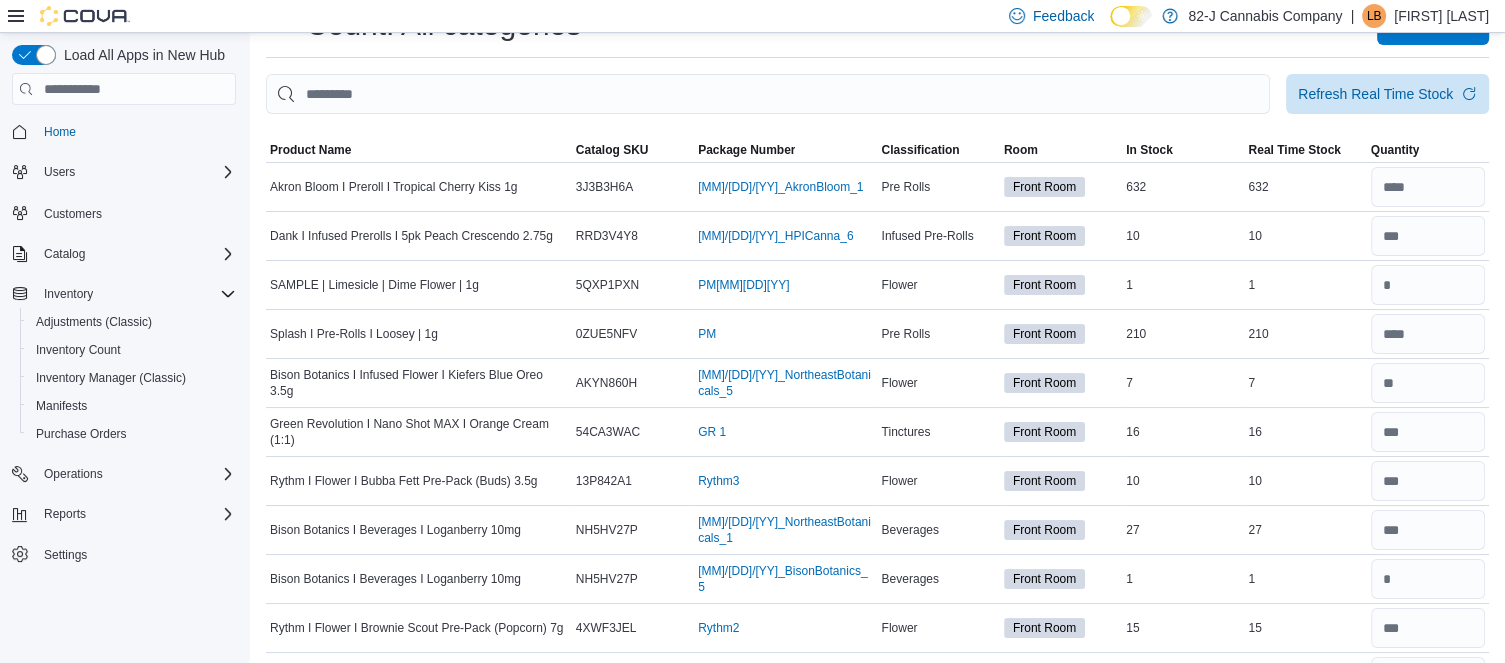 scroll, scrollTop: 115, scrollLeft: 0, axis: vertical 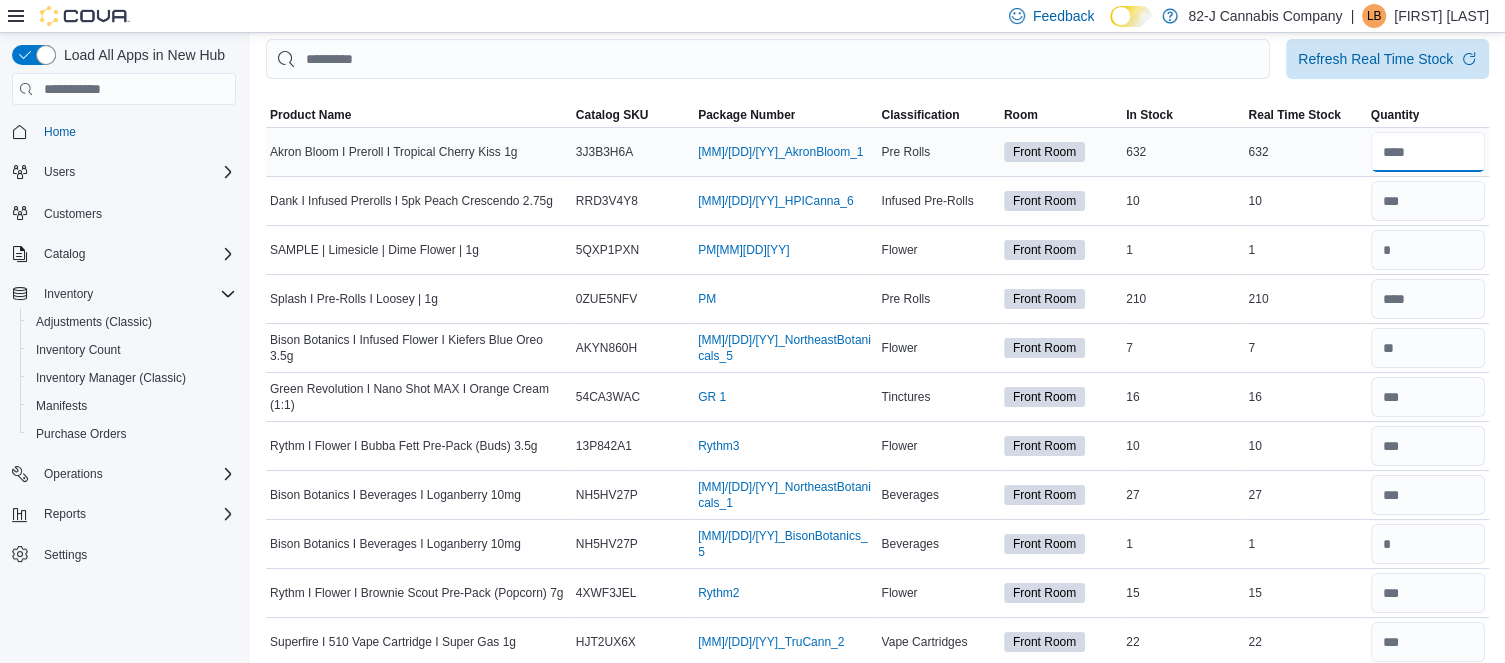 click at bounding box center (1428, 152) 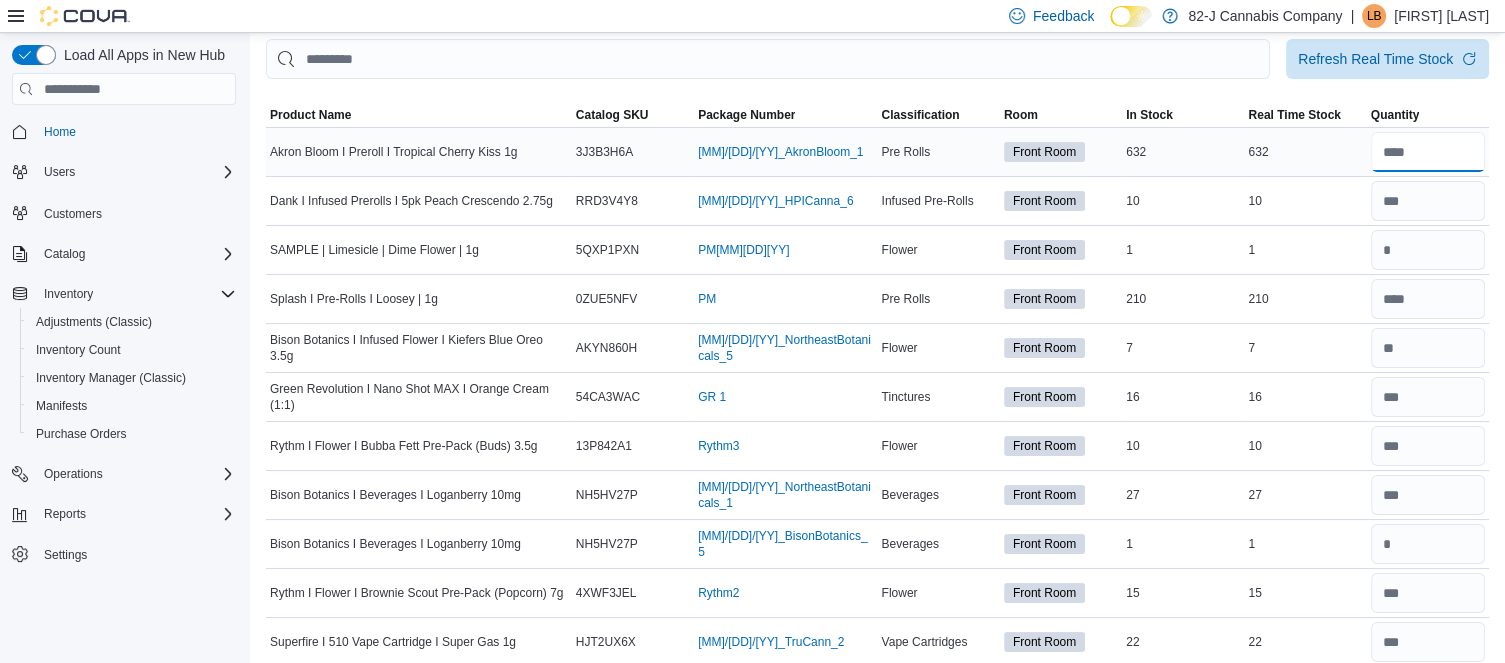 click at bounding box center [1428, 152] 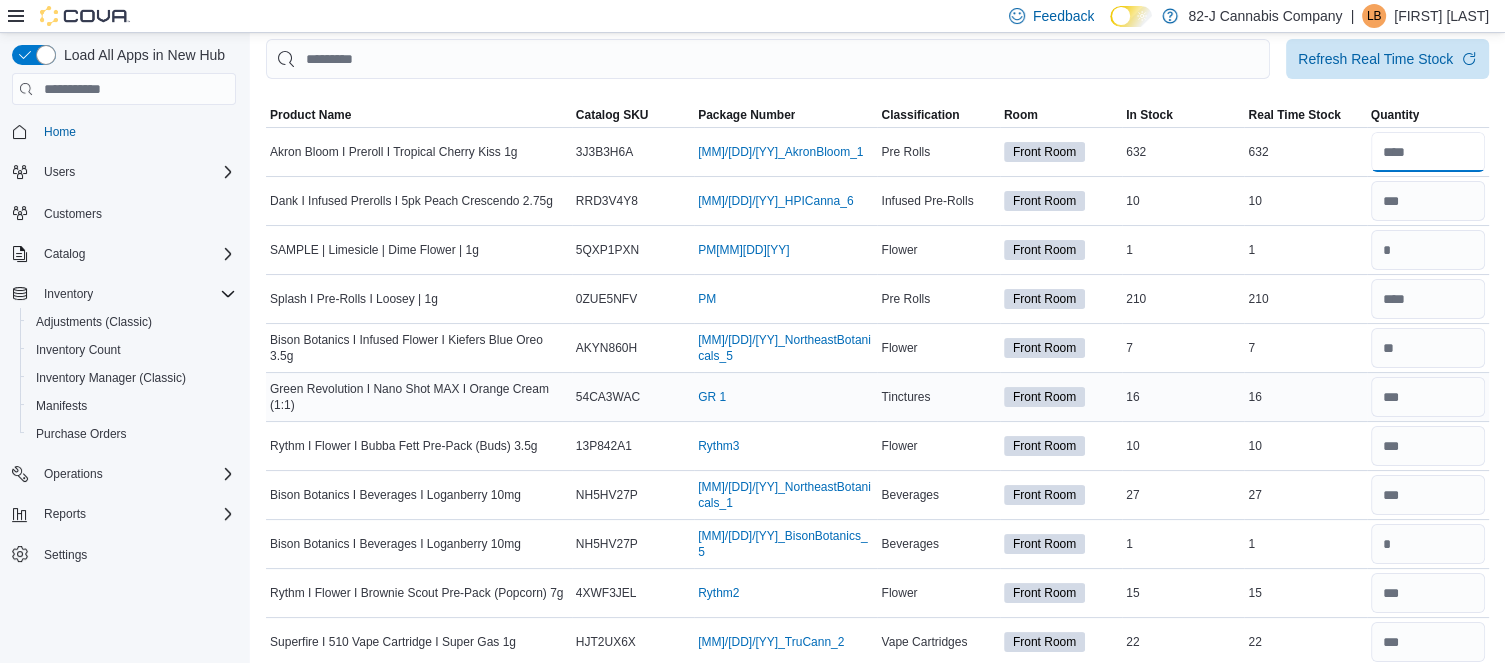scroll, scrollTop: 0, scrollLeft: 0, axis: both 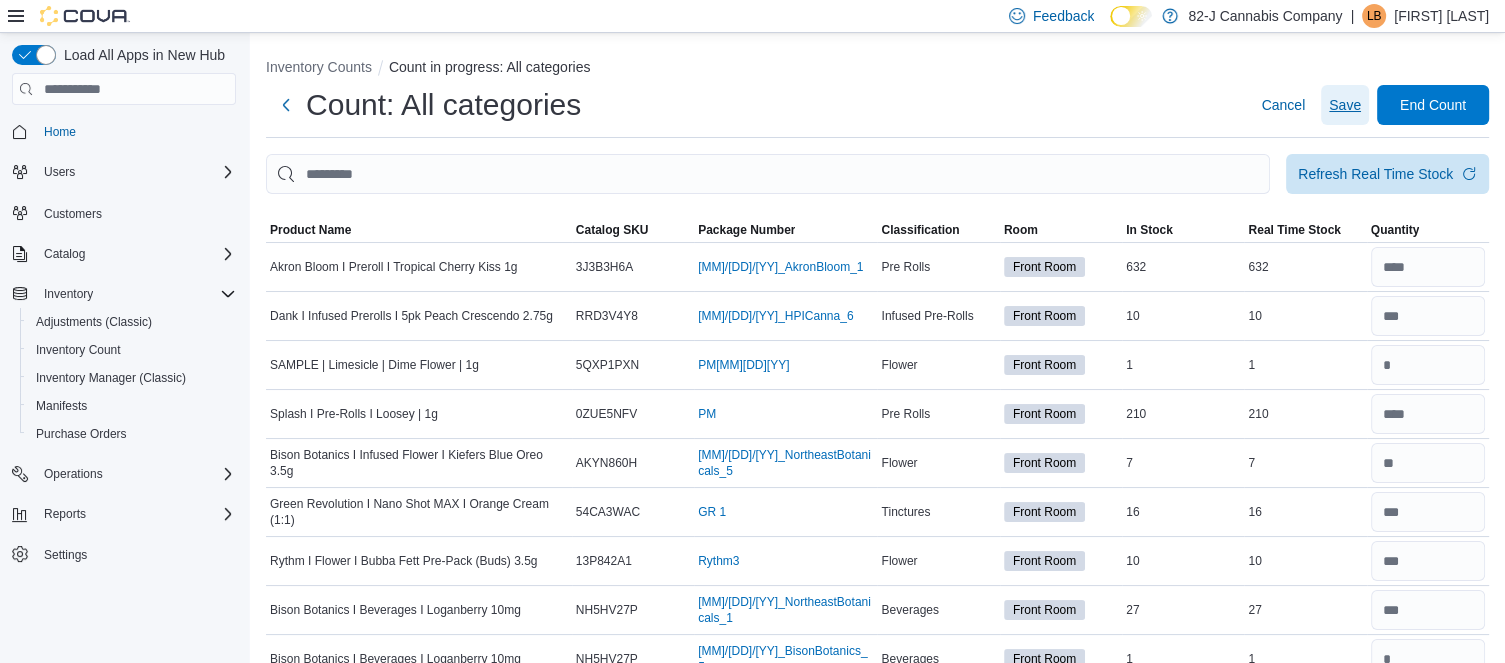 click on "Save" at bounding box center [1345, 105] 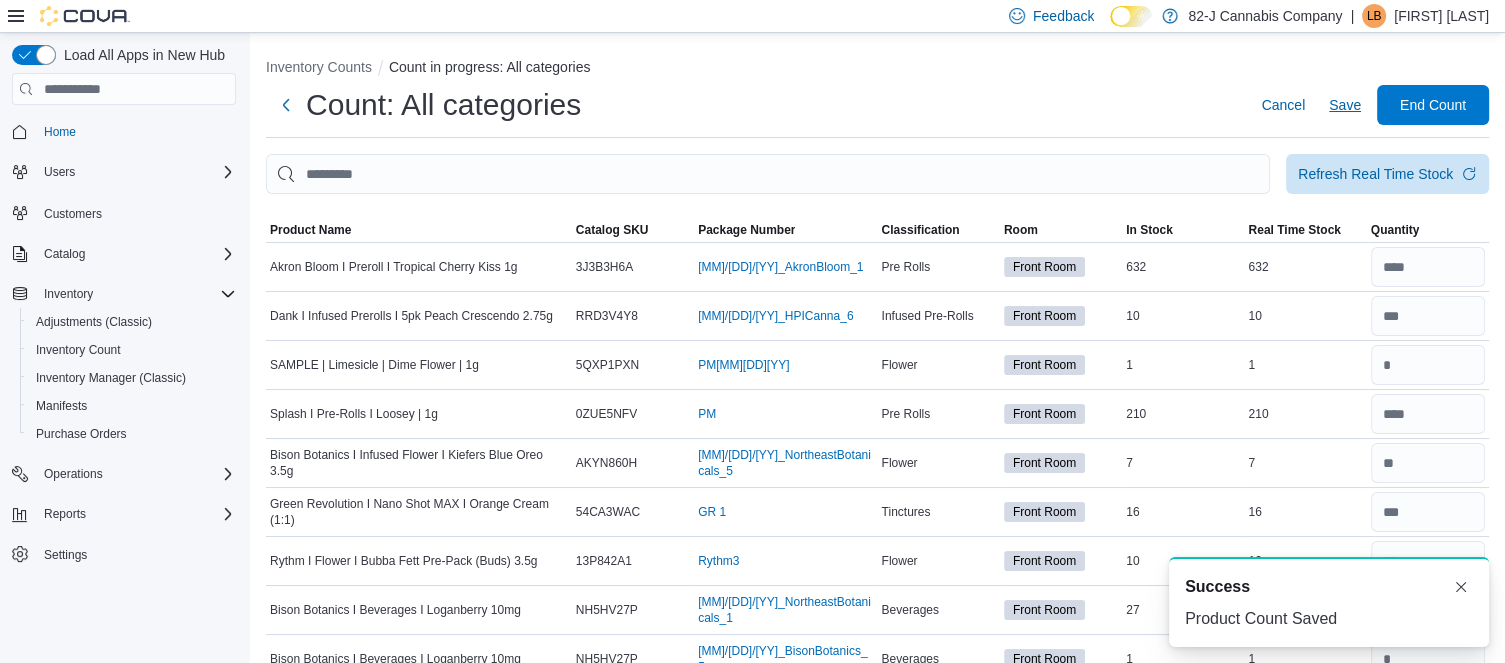 scroll, scrollTop: 0, scrollLeft: 0, axis: both 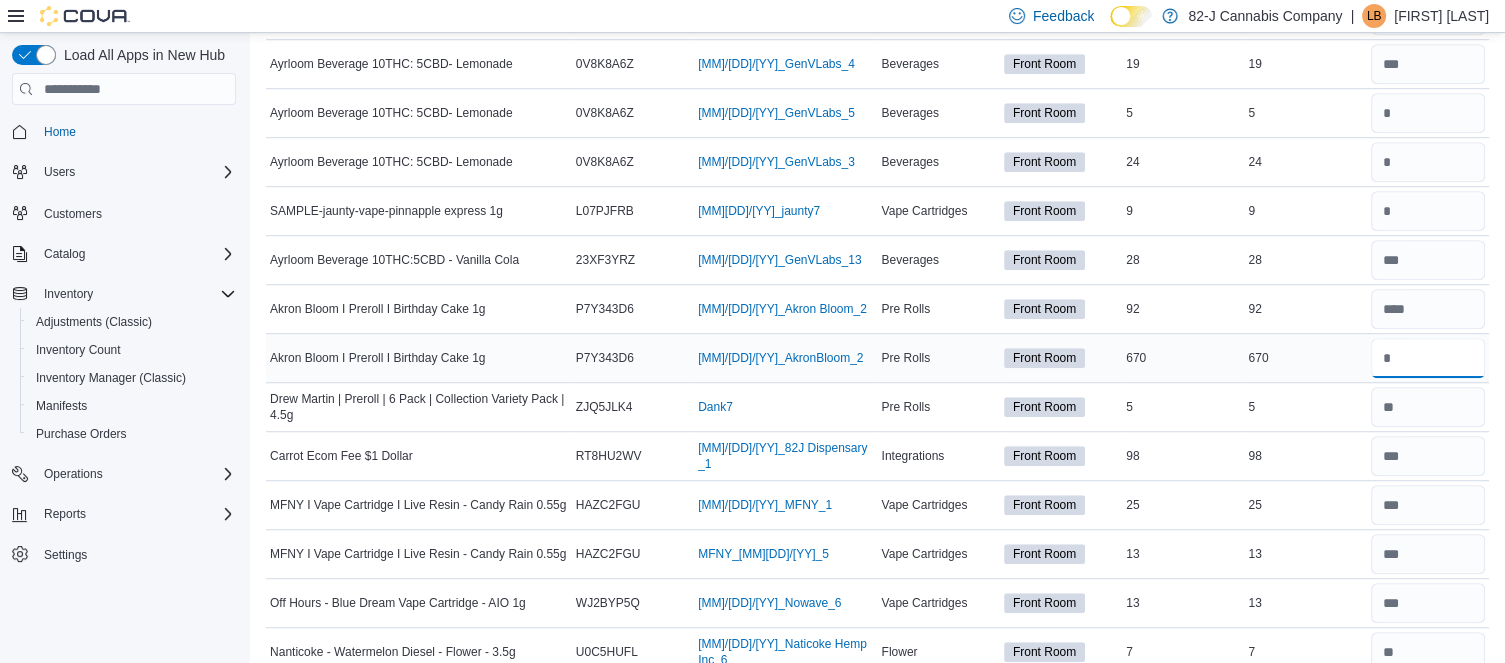 click at bounding box center (1428, 358) 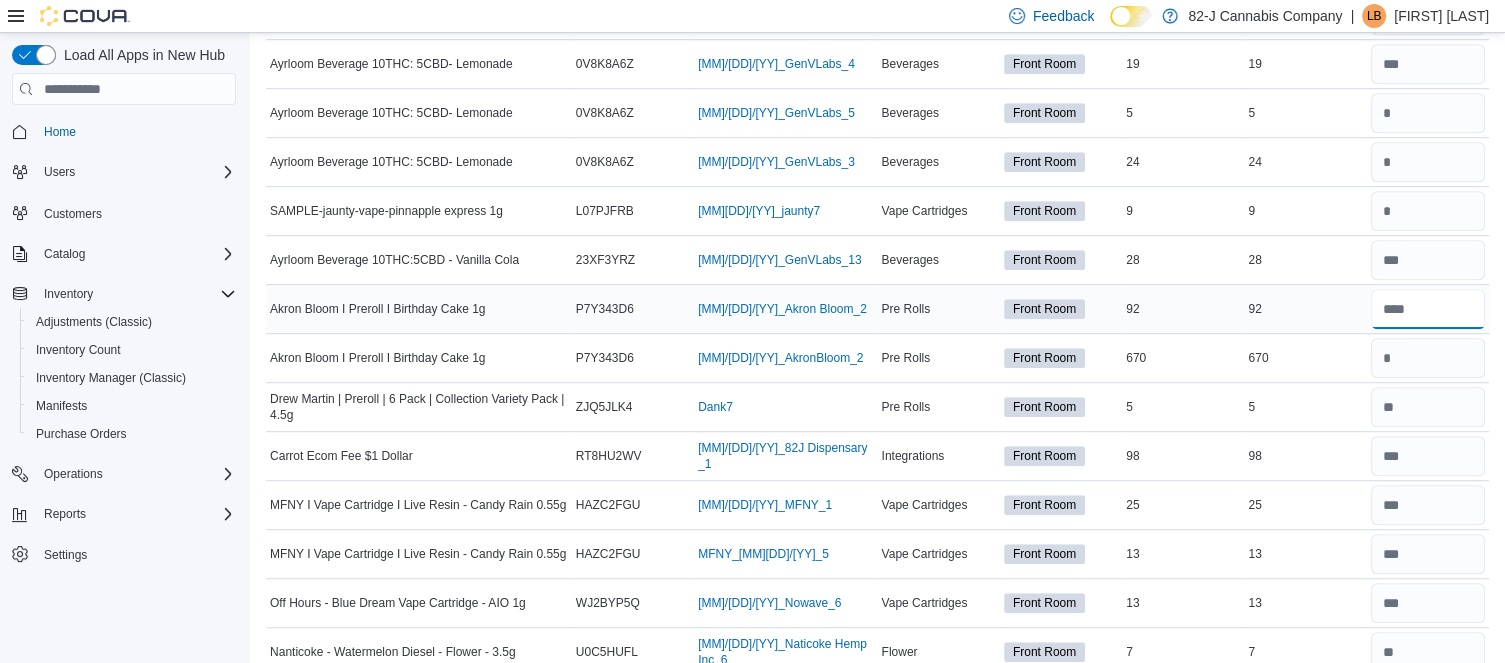 click at bounding box center [1428, 309] 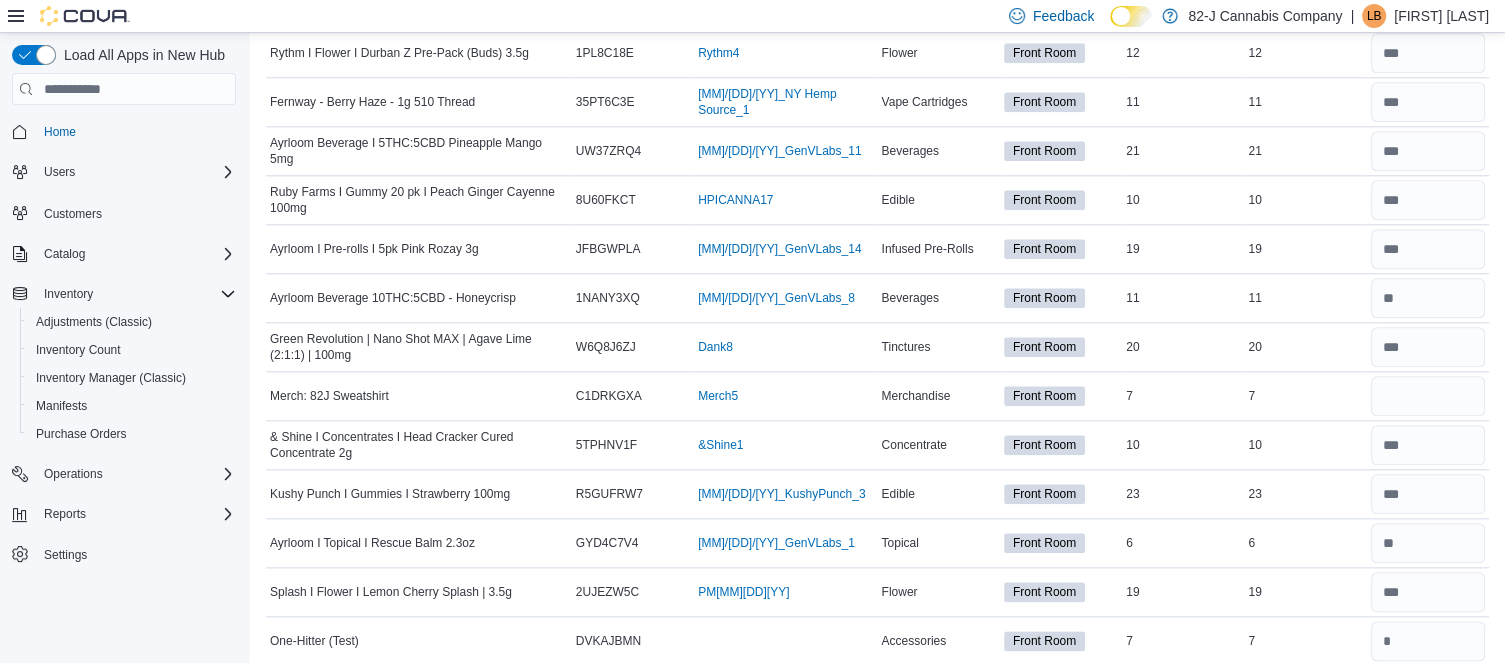 scroll, scrollTop: 2208, scrollLeft: 0, axis: vertical 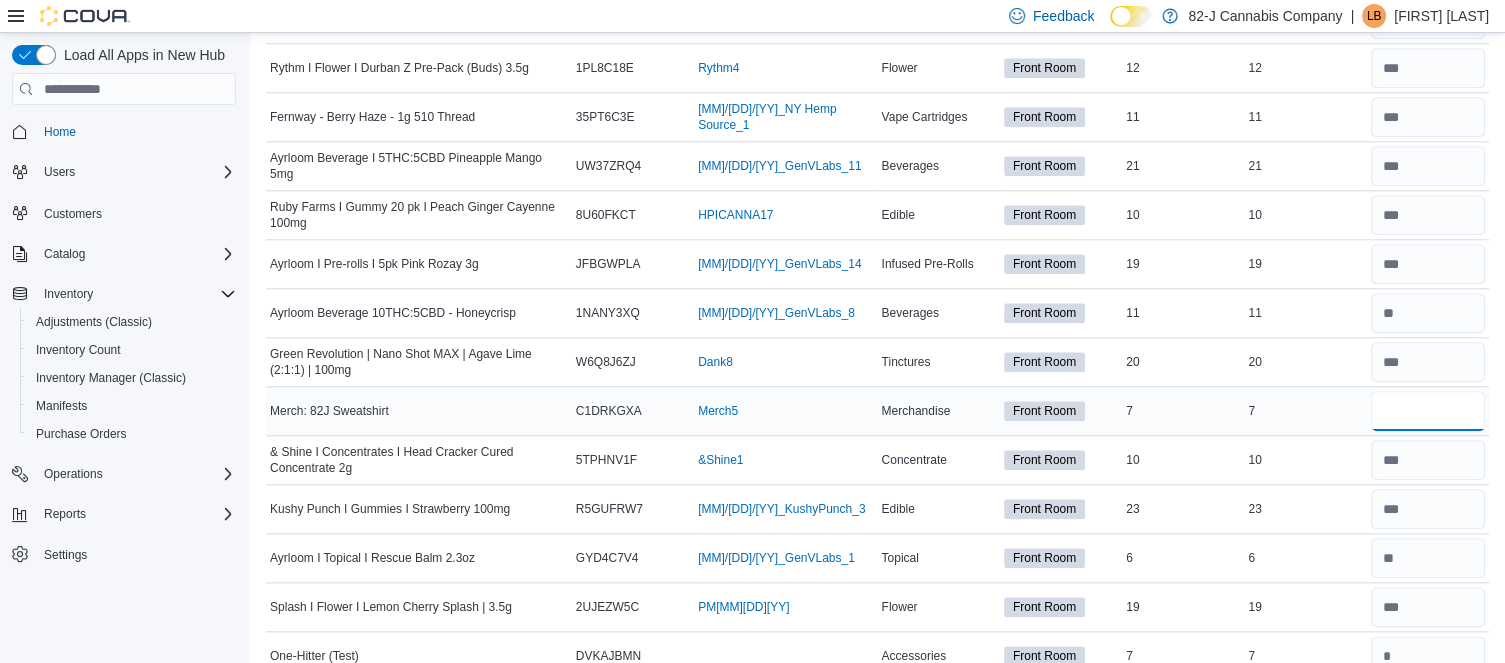 click at bounding box center (1428, 411) 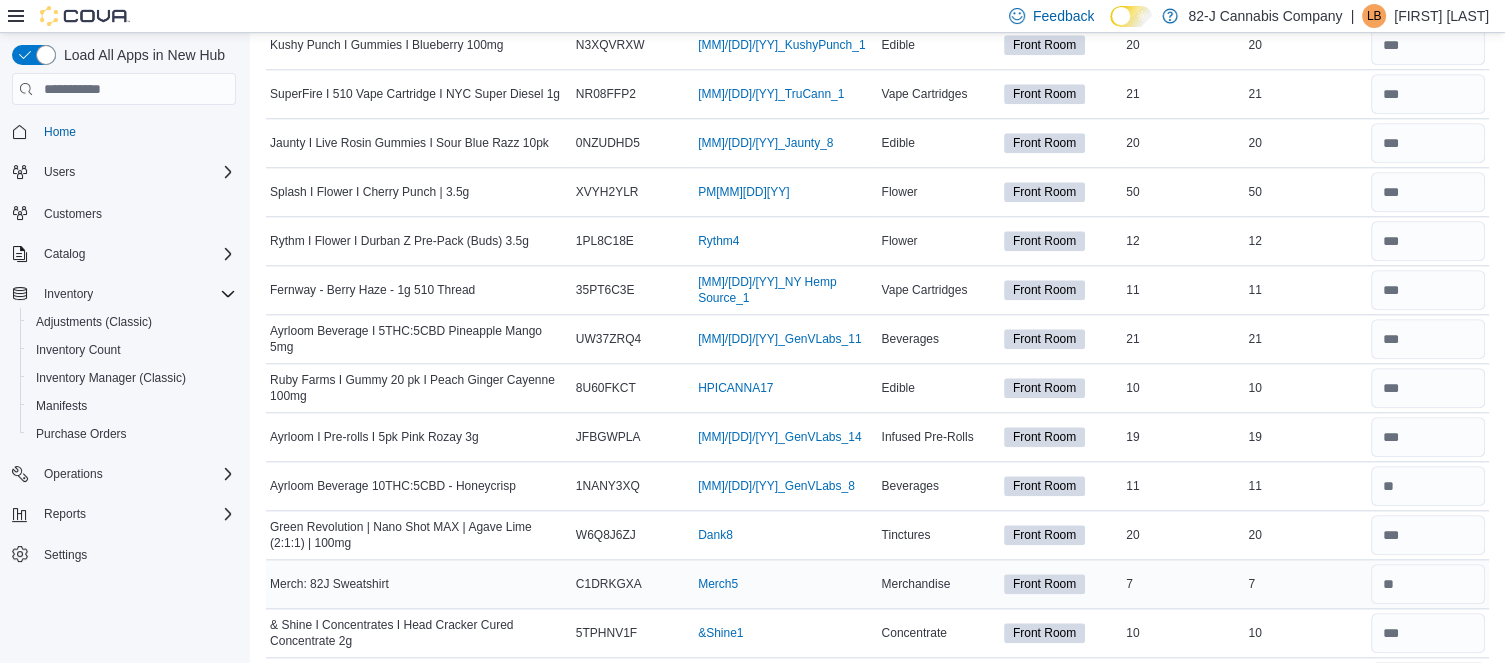 scroll, scrollTop: 2036, scrollLeft: 0, axis: vertical 